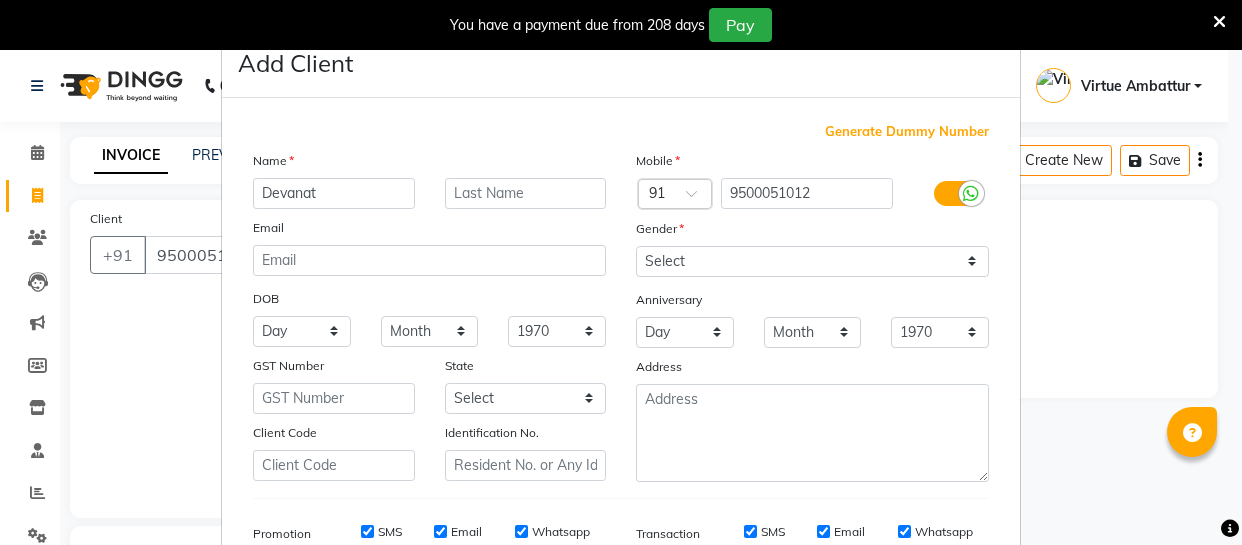 select on "5237" 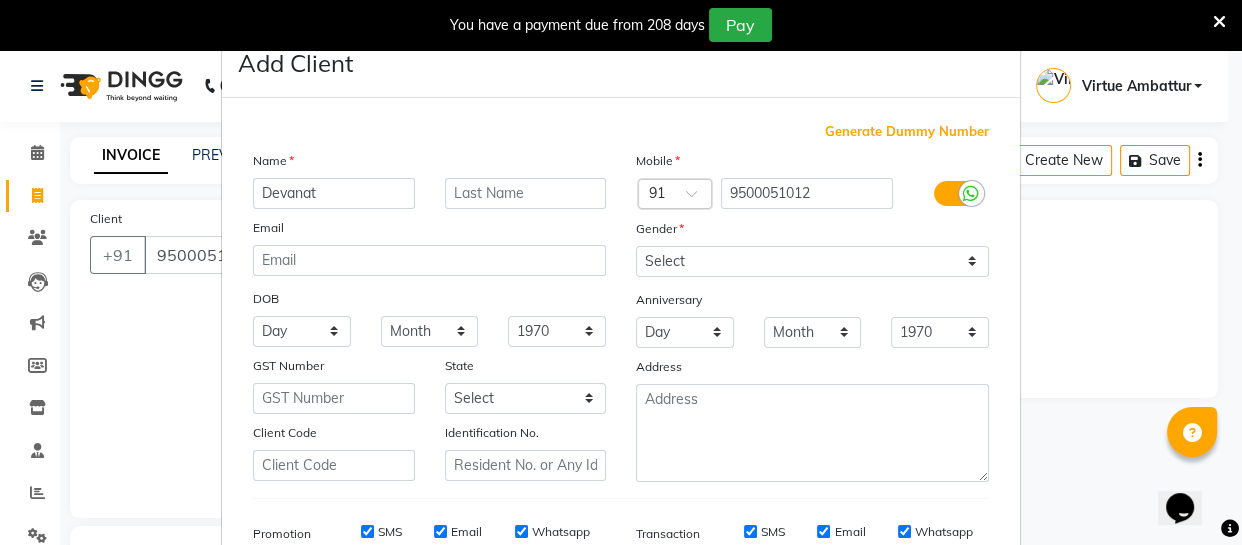 scroll, scrollTop: 0, scrollLeft: 0, axis: both 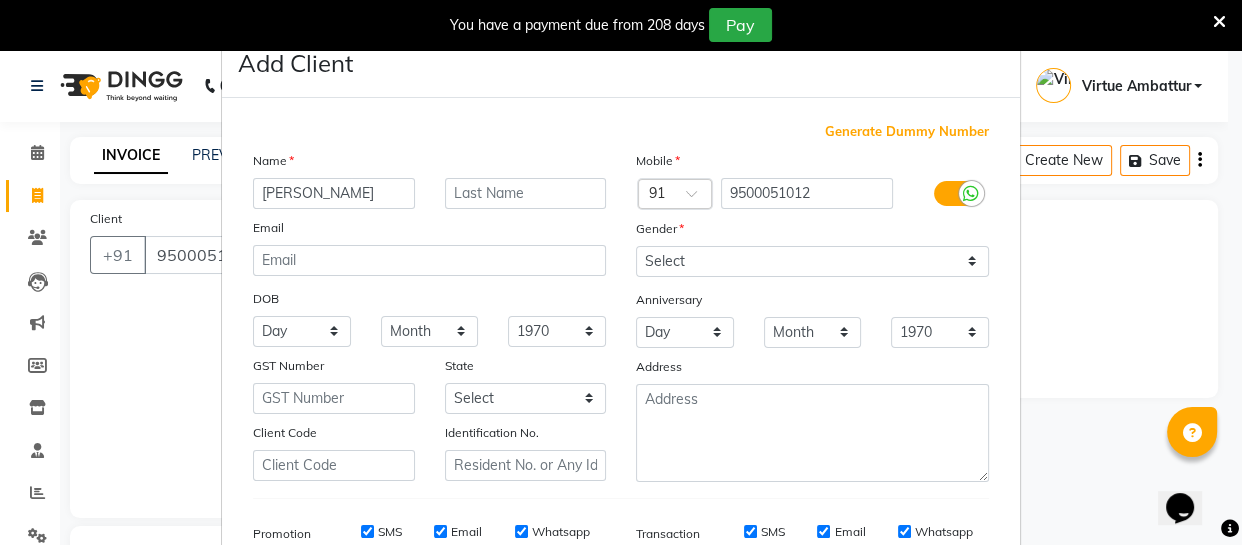 type on "[PERSON_NAME]" 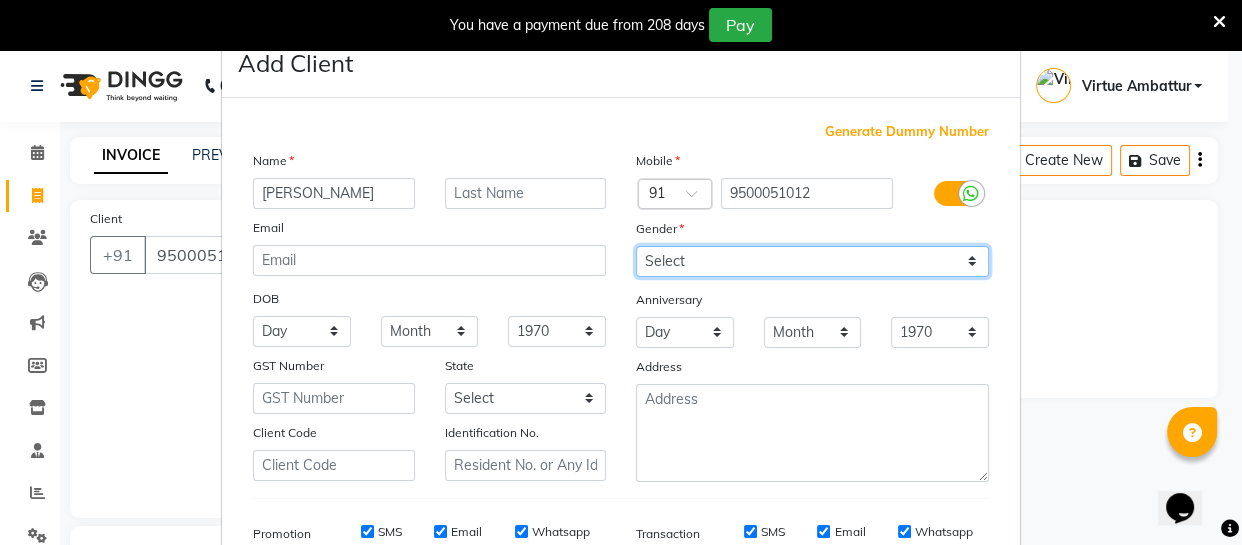 click on "Select [DEMOGRAPHIC_DATA] [DEMOGRAPHIC_DATA] Other Prefer Not To Say" at bounding box center (812, 261) 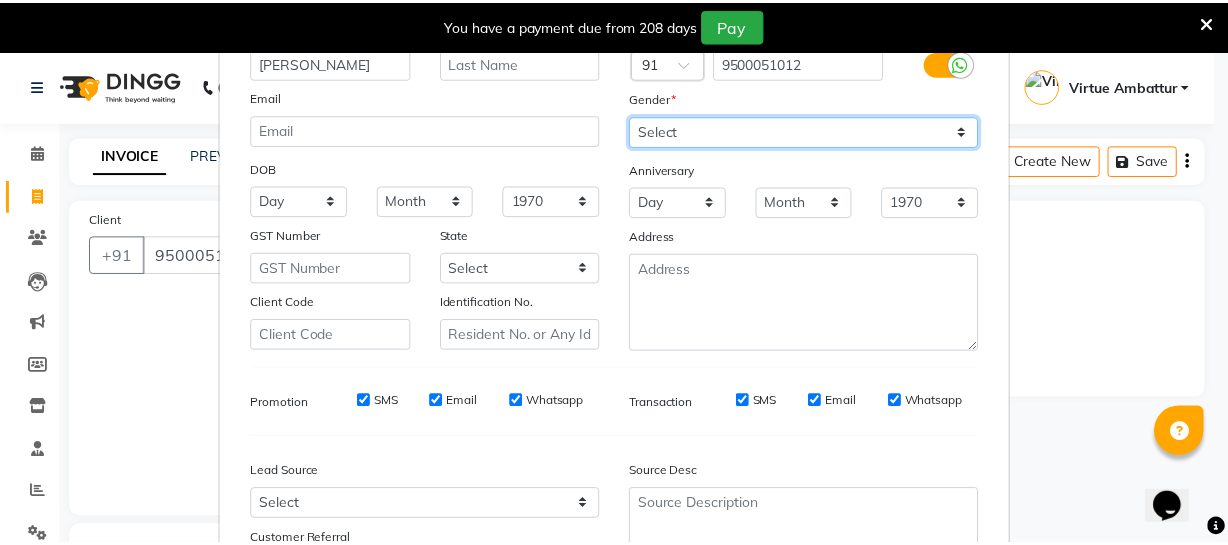 scroll, scrollTop: 272, scrollLeft: 0, axis: vertical 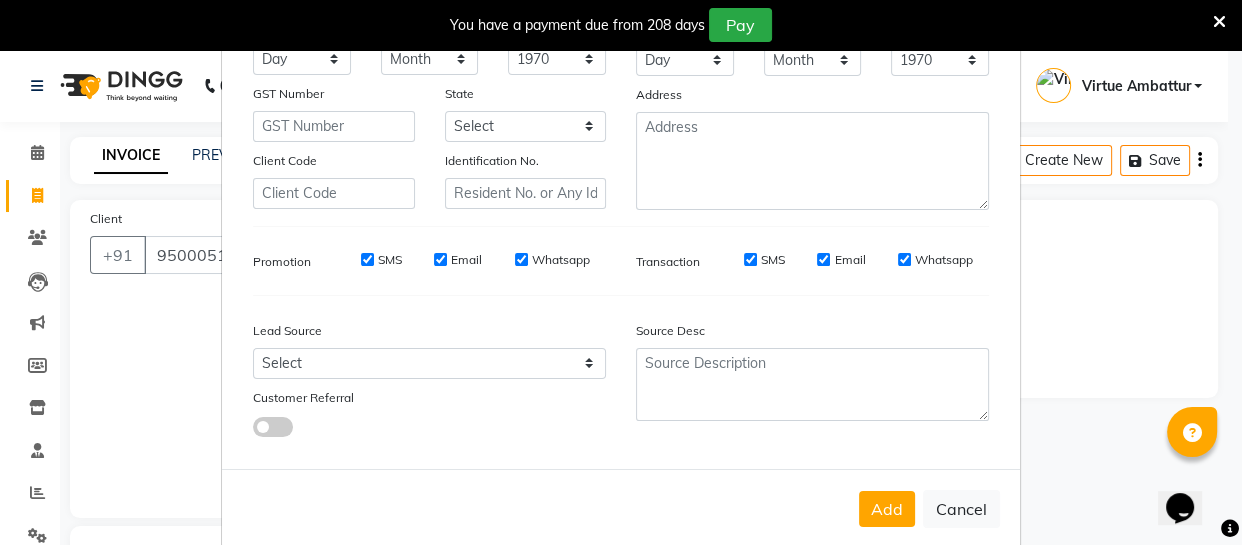 click on "Add" at bounding box center (887, 509) 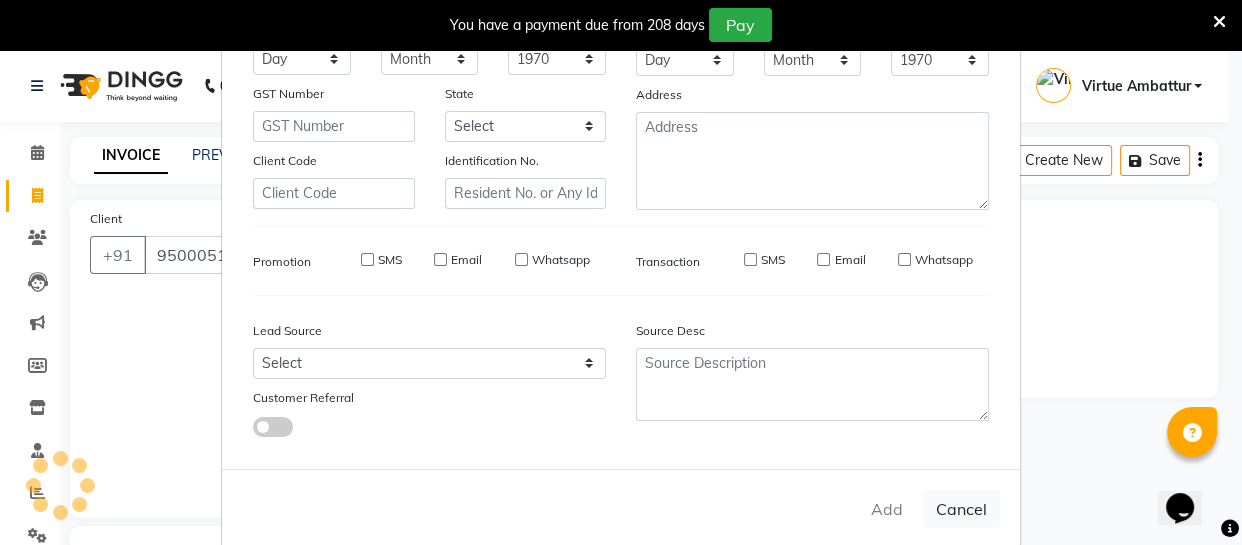 type 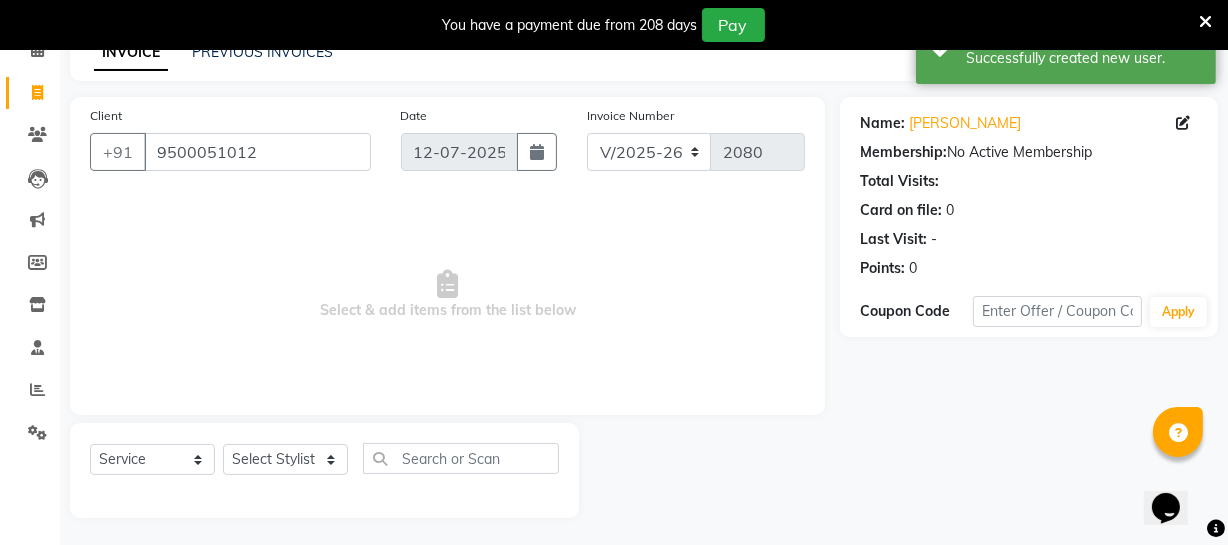scroll, scrollTop: 107, scrollLeft: 0, axis: vertical 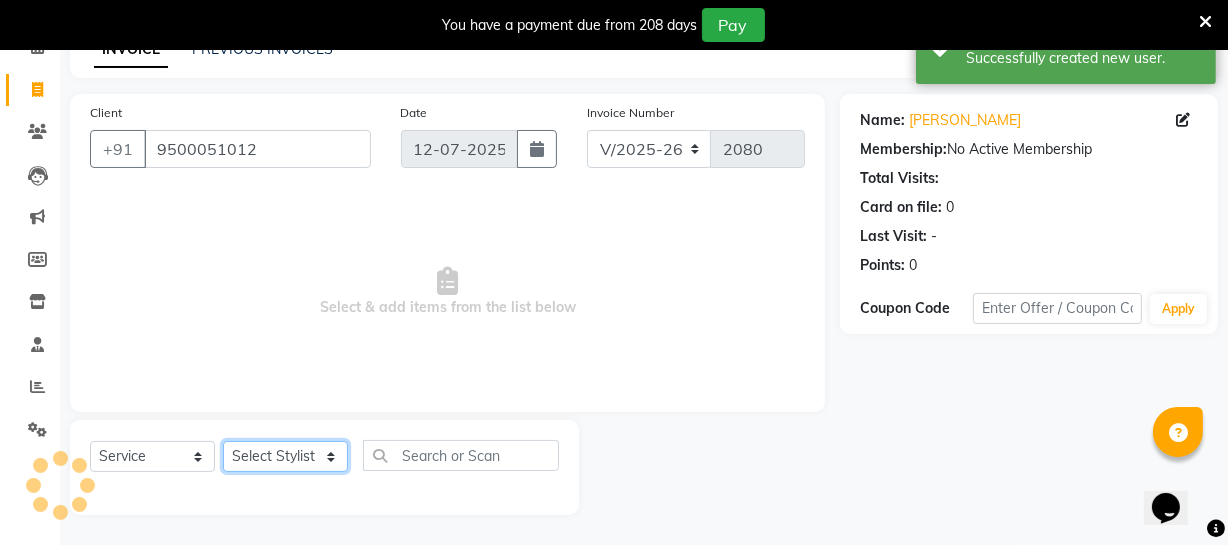 click on "Select Stylist [PERSON_NAME] [PERSON_NAME] [PERSON_NAME] [PERSON_NAME] [PERSON_NAME] [PERSON_NAME] Make up Mani Unisex Stylist [PERSON_NAME] [PERSON_NAME] [PERSON_NAME] Unisex Ramya [PERSON_NAME] Unisex [PERSON_NAME] [PERSON_NAME] [PERSON_NAME] Thiru Virtue Aesthetic Virtue Ambattur" 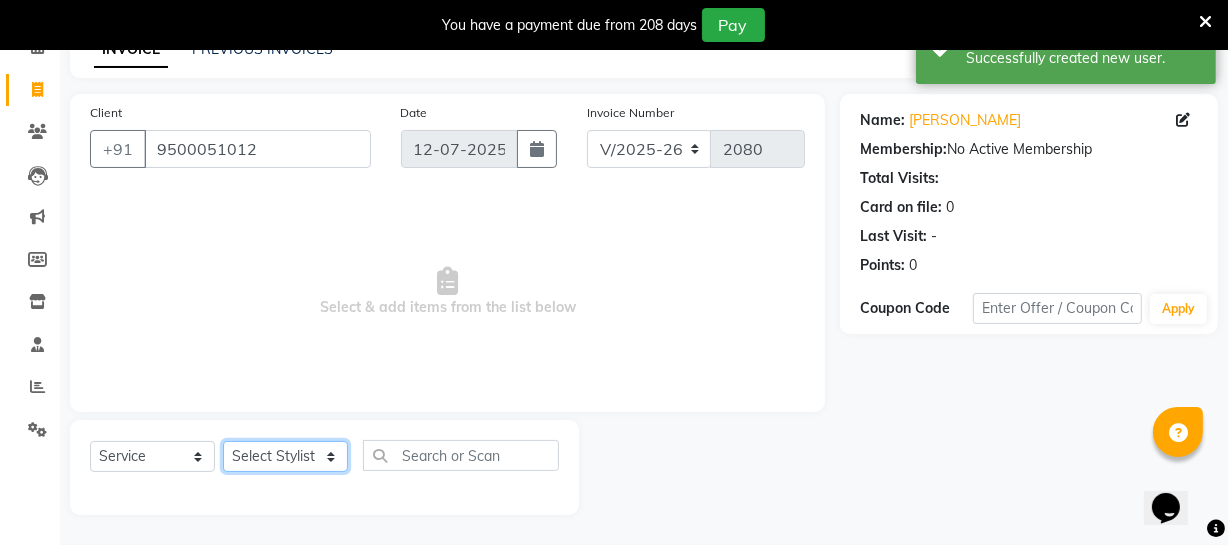 select on "83851" 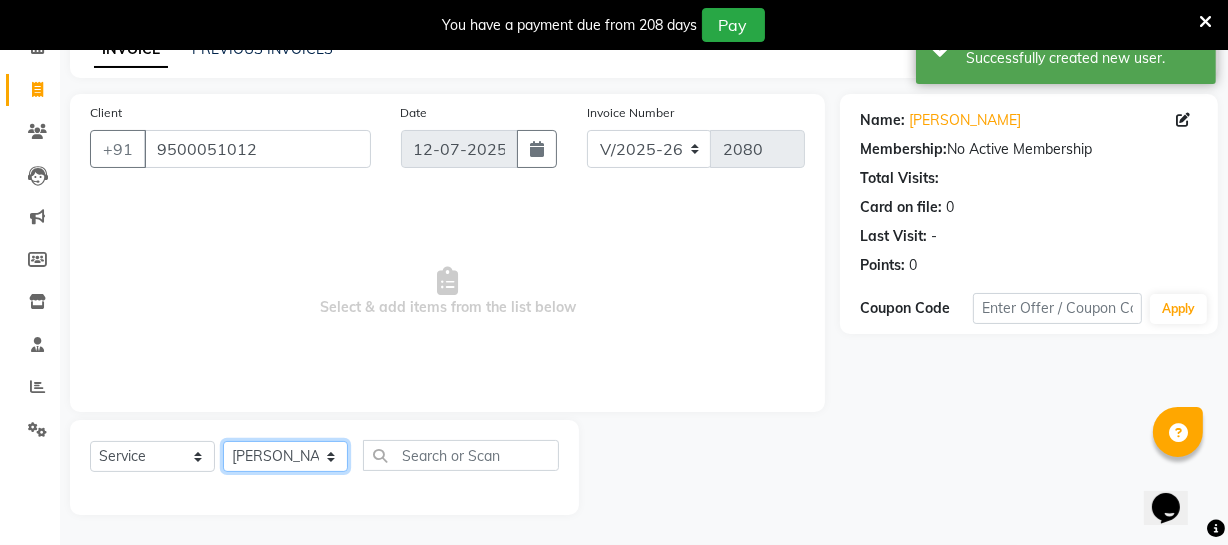 click on "Select Stylist [PERSON_NAME] [PERSON_NAME] [PERSON_NAME] [PERSON_NAME] [PERSON_NAME] [PERSON_NAME] Make up Mani Unisex Stylist [PERSON_NAME] [PERSON_NAME] [PERSON_NAME] Unisex Ramya [PERSON_NAME] Unisex [PERSON_NAME] [PERSON_NAME] [PERSON_NAME] Thiru Virtue Aesthetic Virtue Ambattur" 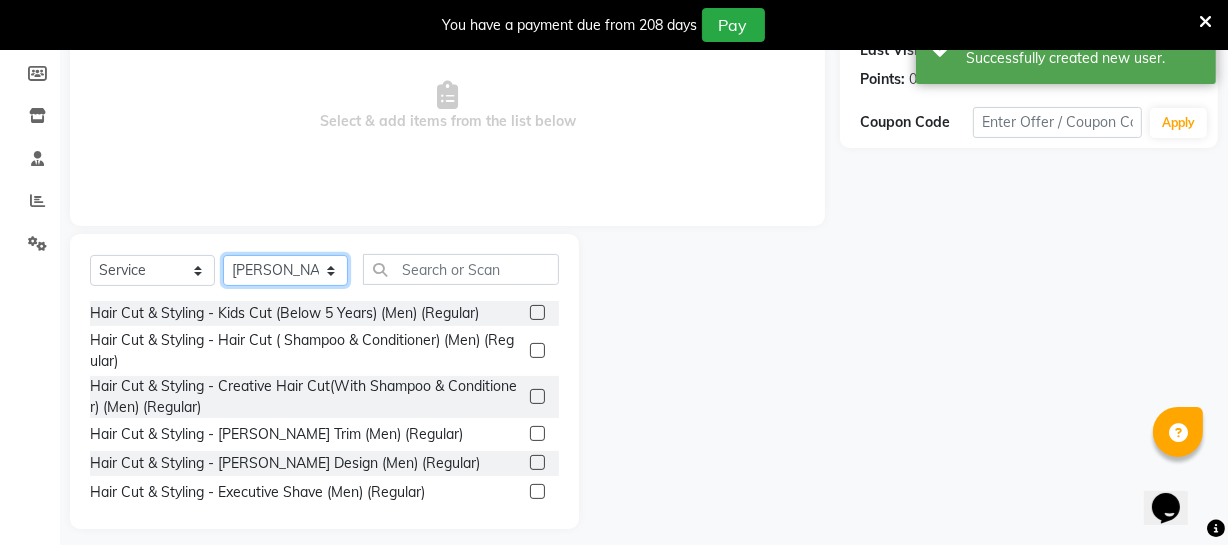 scroll, scrollTop: 307, scrollLeft: 0, axis: vertical 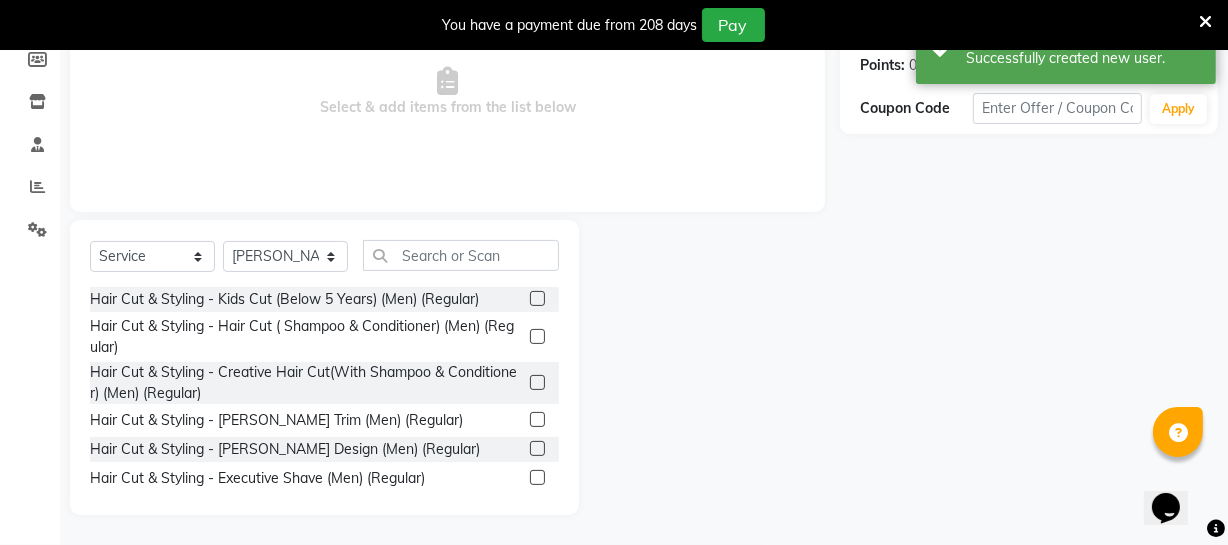 click 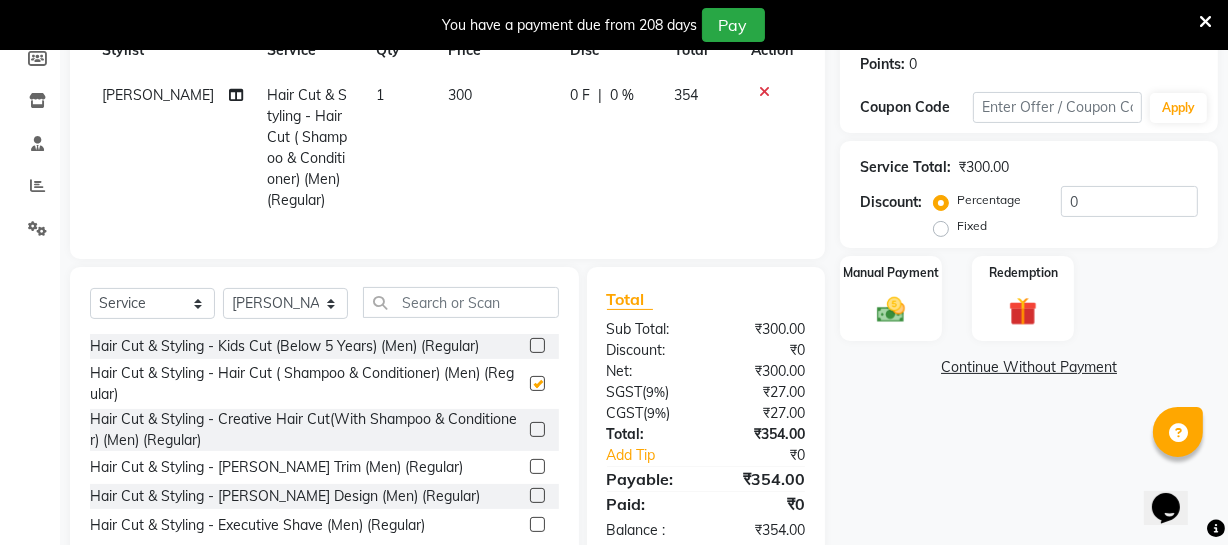 checkbox on "false" 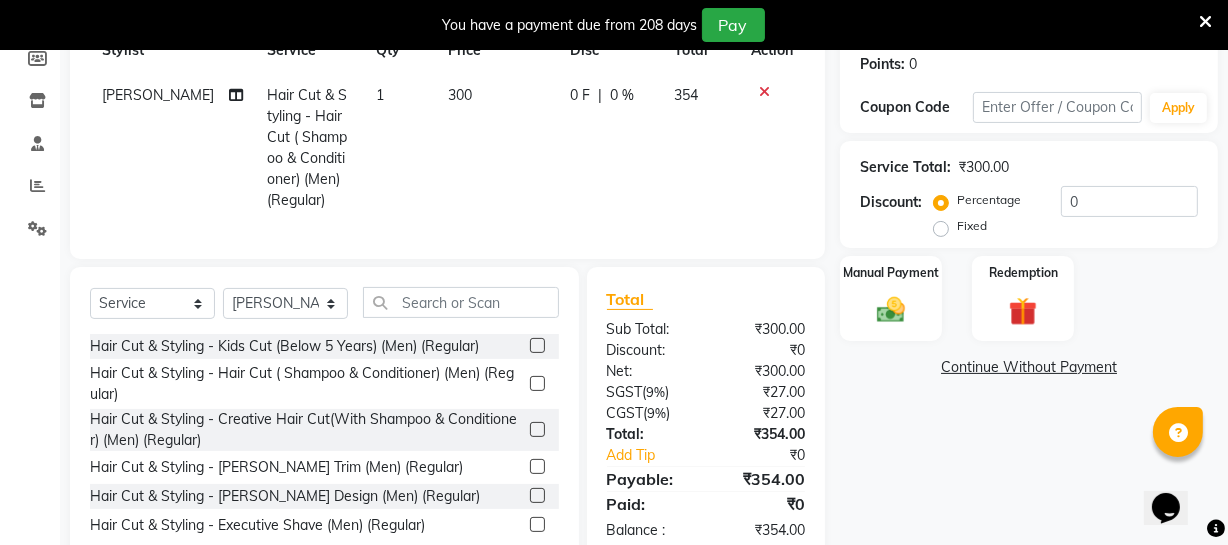 click 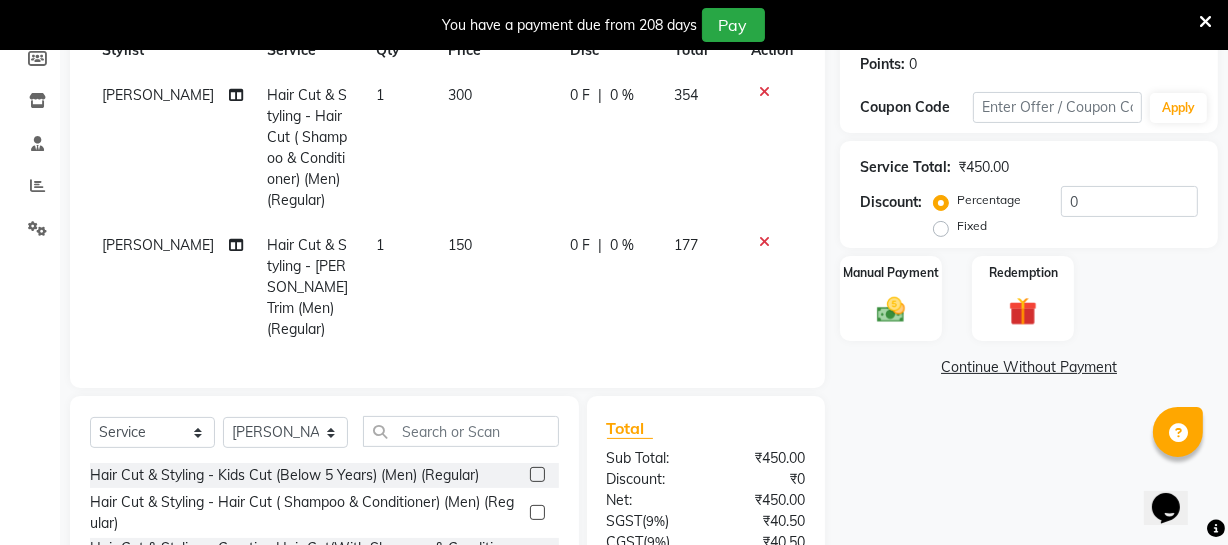 checkbox on "false" 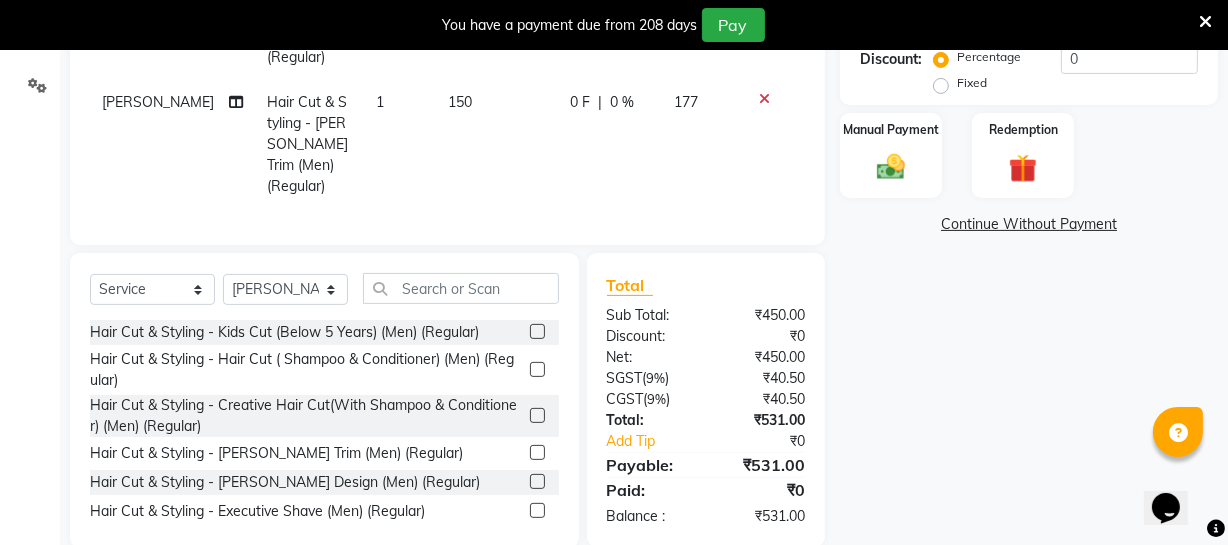 scroll, scrollTop: 476, scrollLeft: 0, axis: vertical 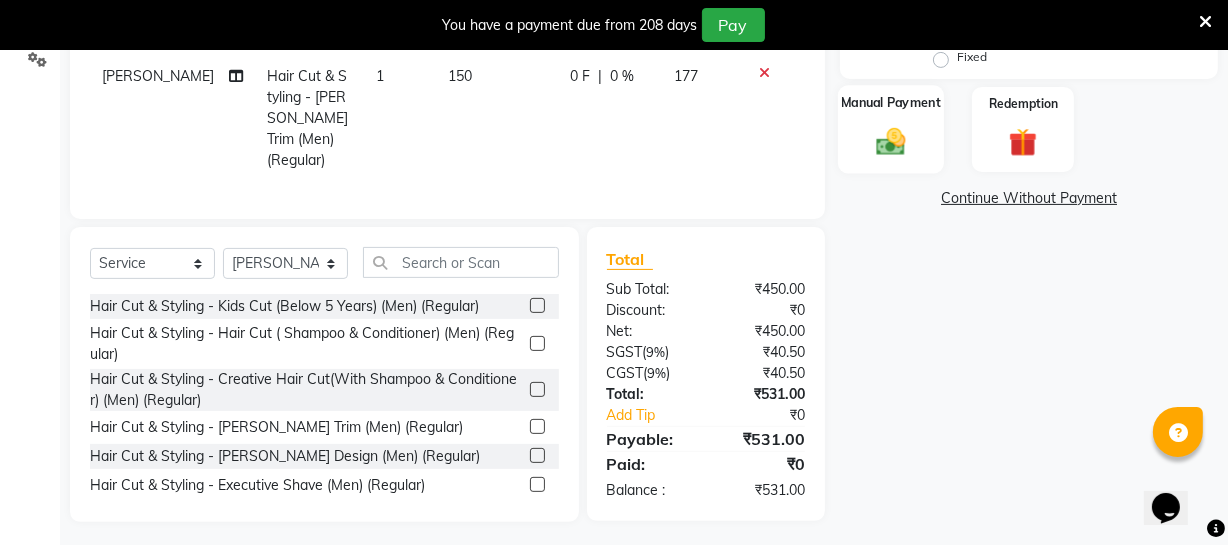 click 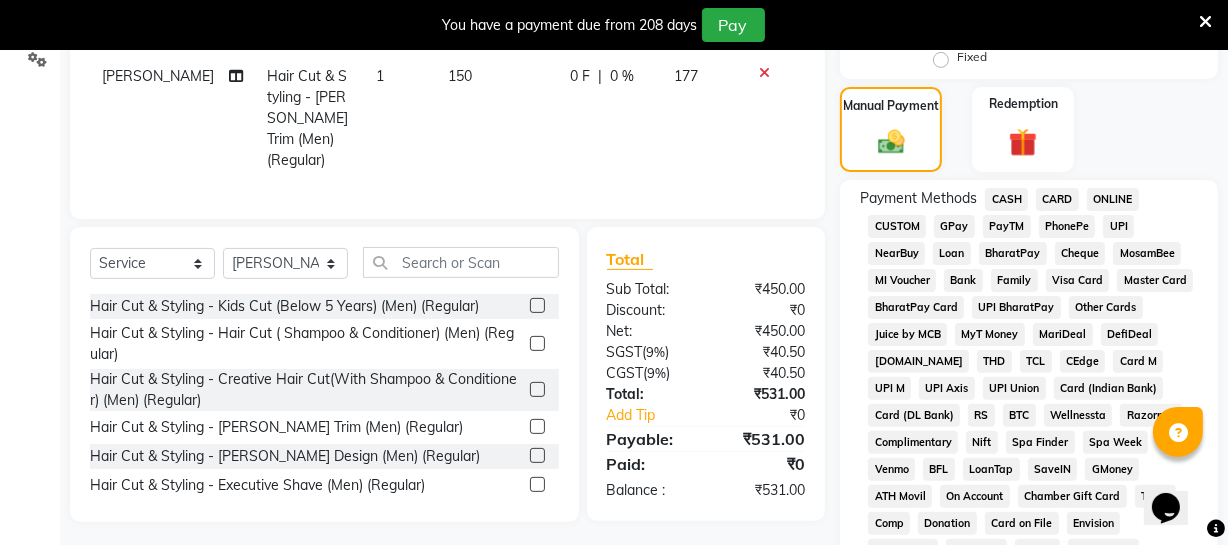 click on "CARD" 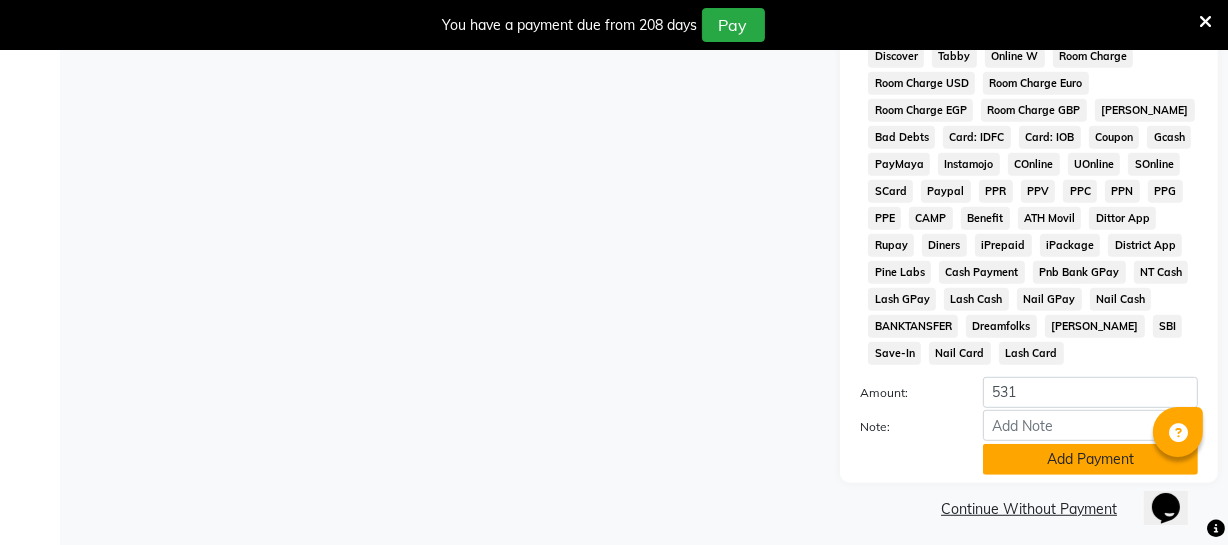 scroll, scrollTop: 1033, scrollLeft: 0, axis: vertical 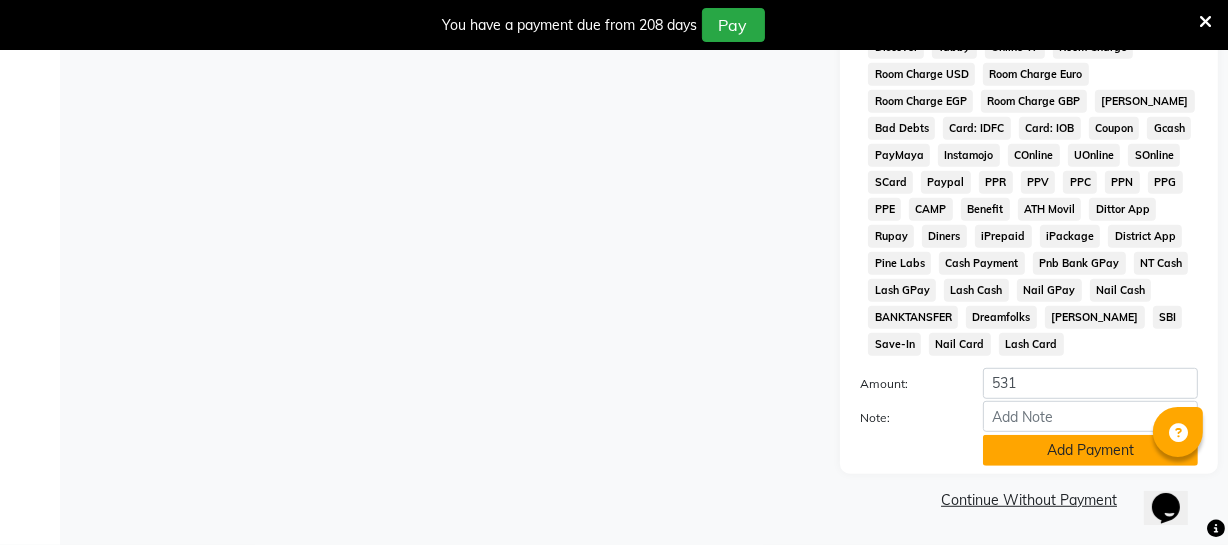 click on "Add Payment" 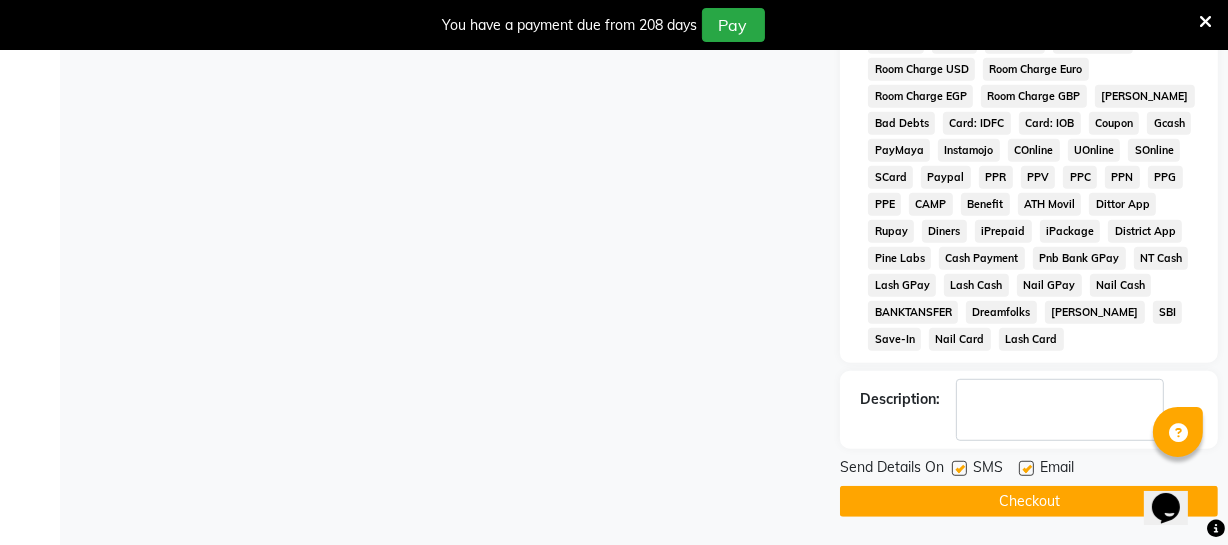scroll, scrollTop: 1039, scrollLeft: 0, axis: vertical 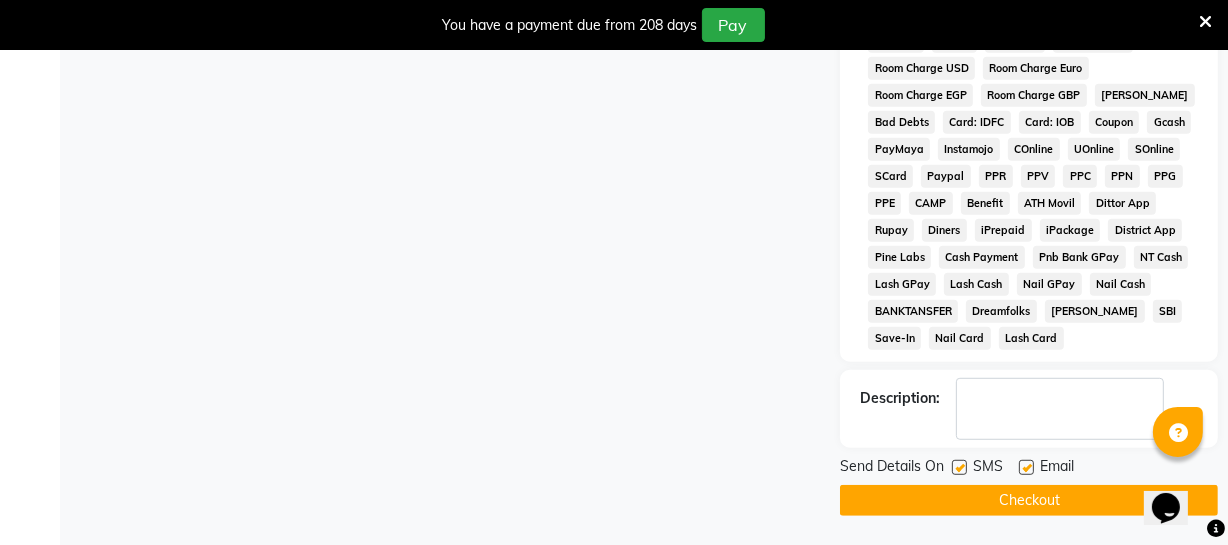click on "Checkout" 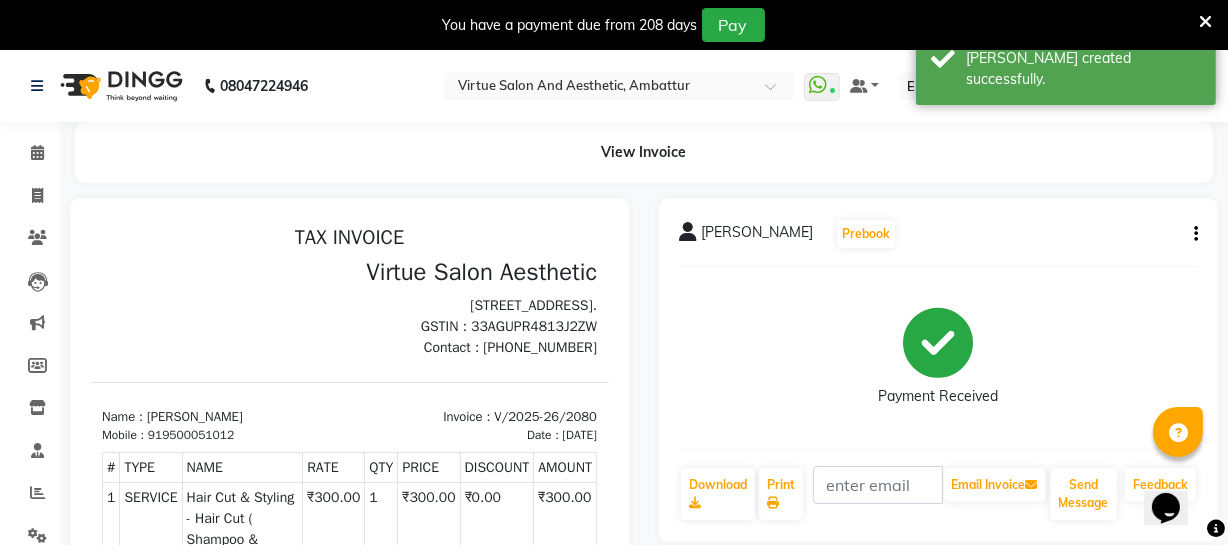 scroll, scrollTop: 0, scrollLeft: 0, axis: both 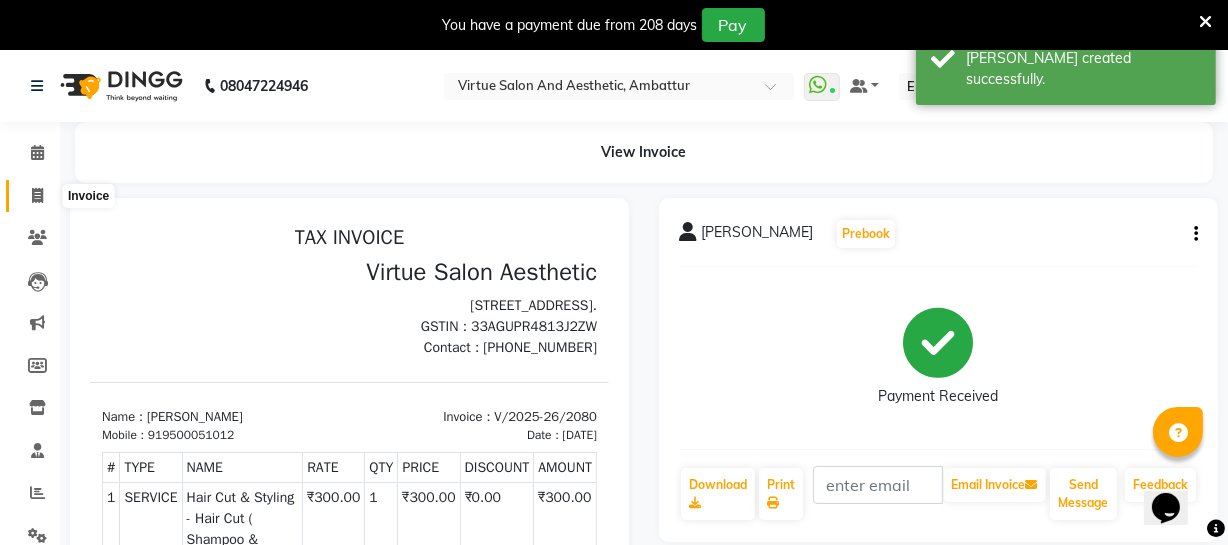 click 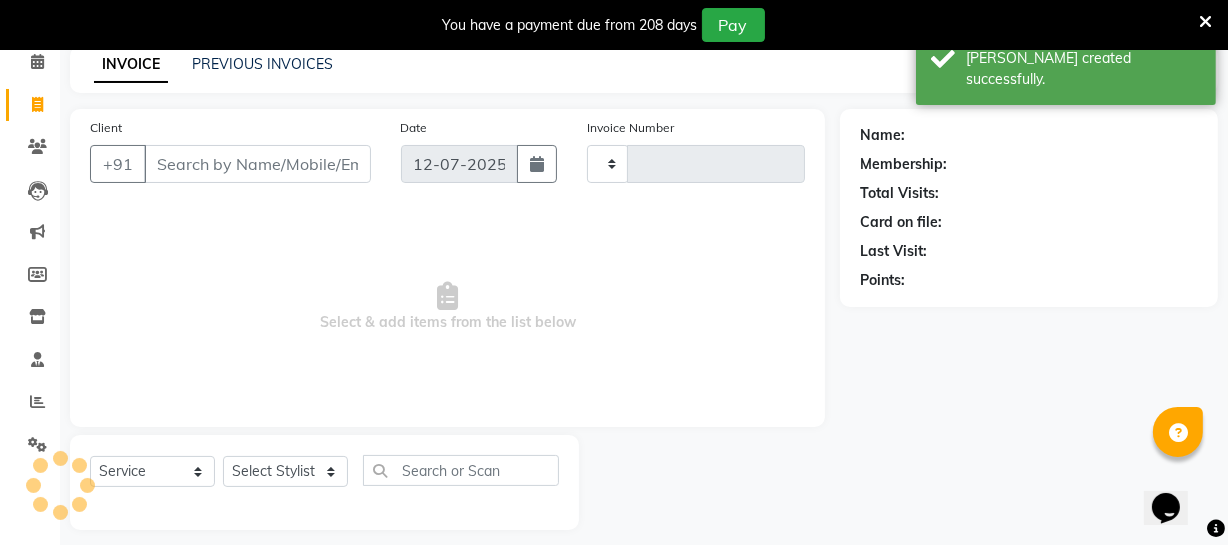 type on "2081" 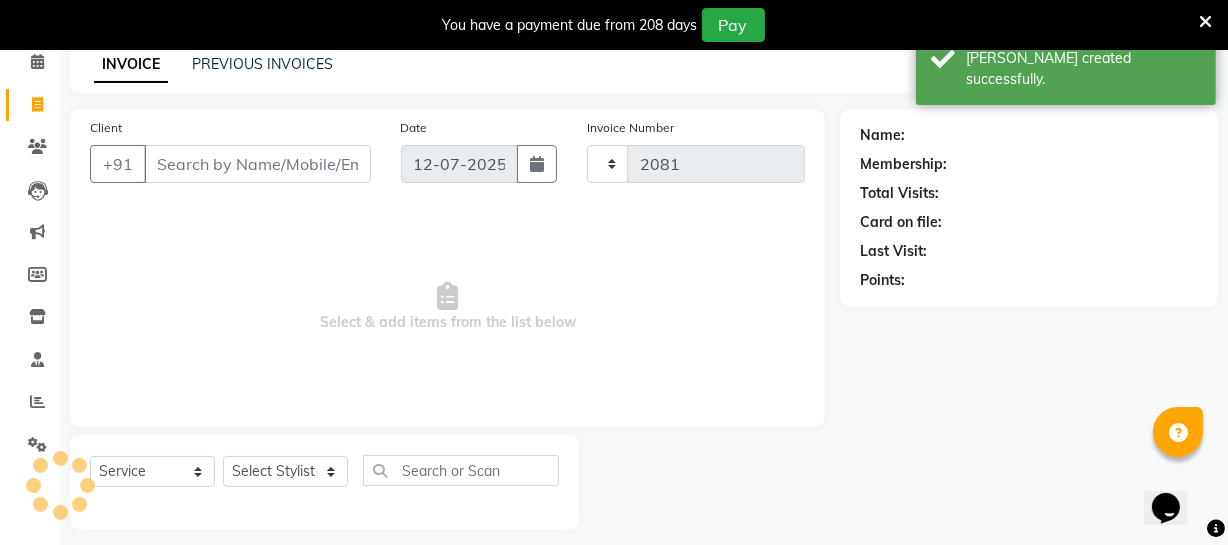 select on "5237" 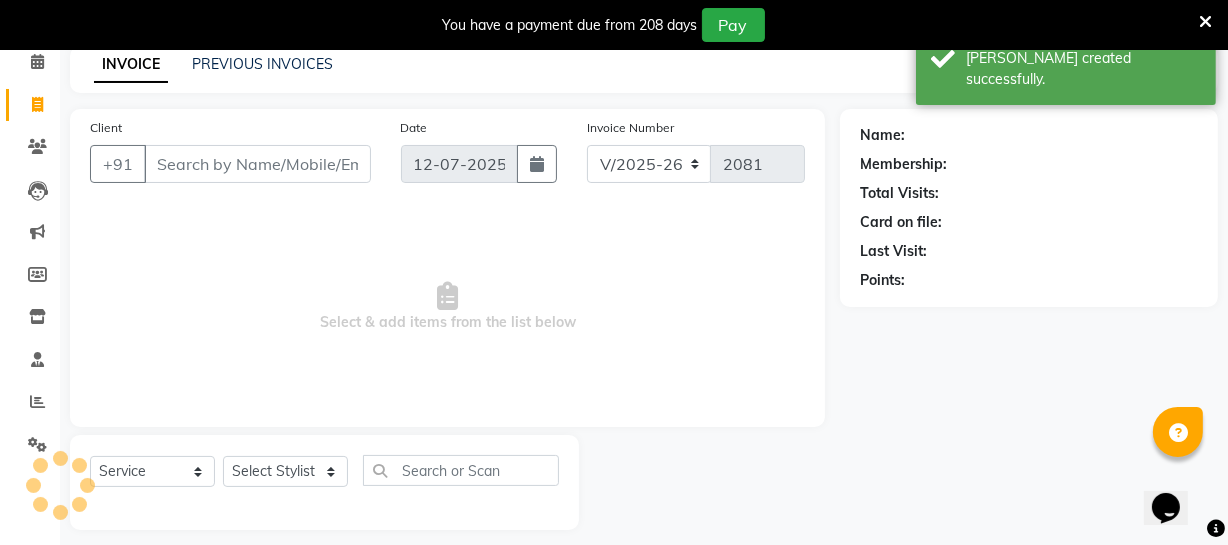 scroll, scrollTop: 107, scrollLeft: 0, axis: vertical 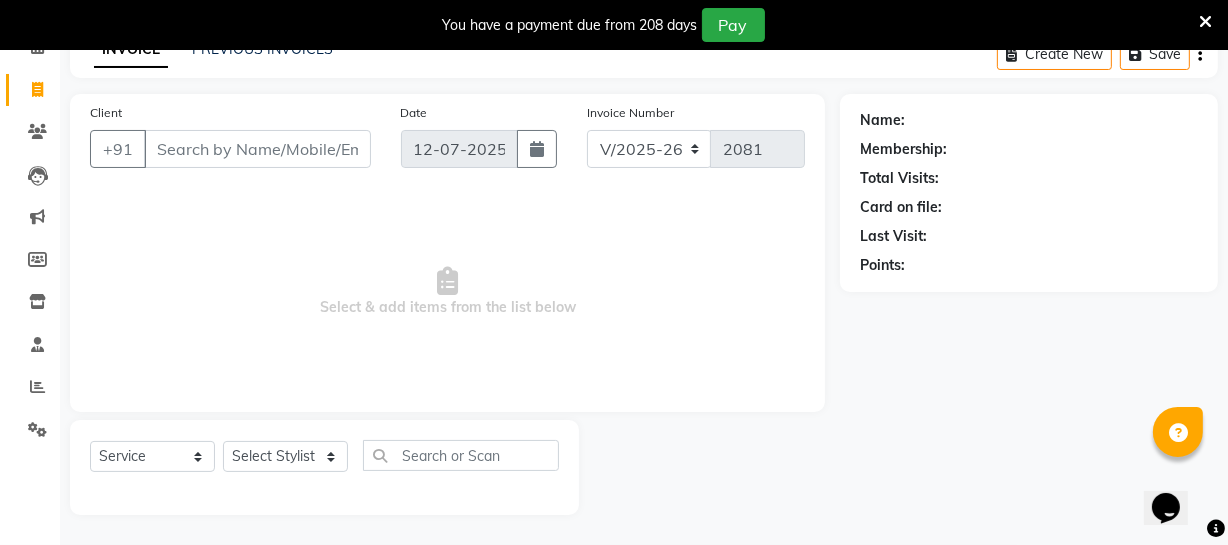 click on "Client" at bounding box center (257, 149) 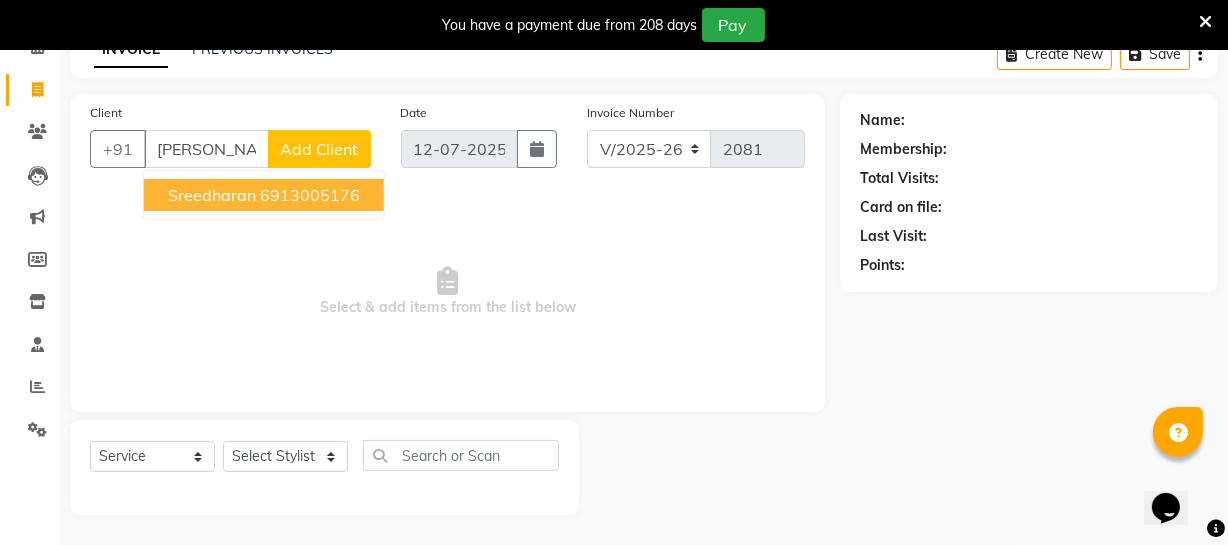 click on "sreedharan" at bounding box center (212, 195) 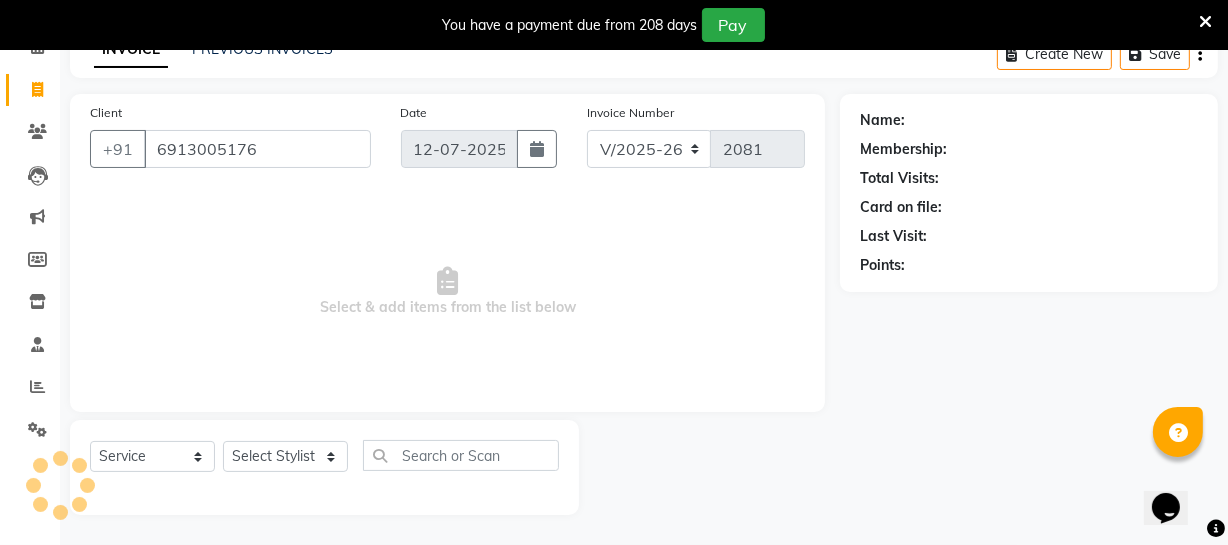 type on "6913005176" 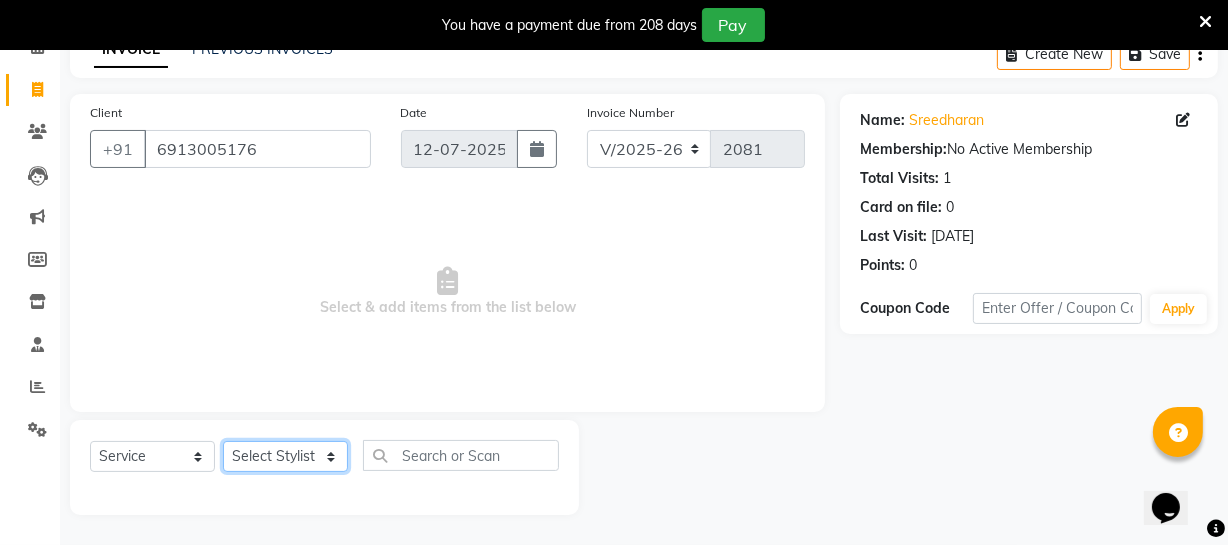 click on "Select Stylist [PERSON_NAME] [PERSON_NAME] [PERSON_NAME] [PERSON_NAME] [PERSON_NAME] [PERSON_NAME] Make up Mani Unisex Stylist [PERSON_NAME] [PERSON_NAME] [PERSON_NAME] Unisex Ramya [PERSON_NAME] Unisex [PERSON_NAME] [PERSON_NAME] [PERSON_NAME] Thiru Virtue Aesthetic Virtue Ambattur" 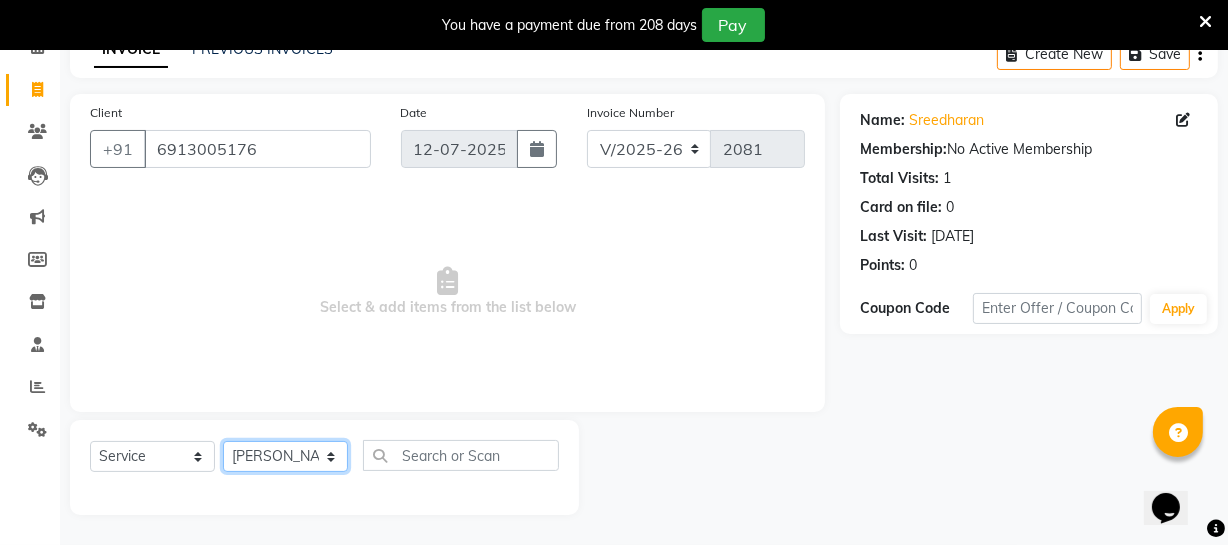 click on "Select Stylist [PERSON_NAME] [PERSON_NAME] [PERSON_NAME] [PERSON_NAME] [PERSON_NAME] [PERSON_NAME] Make up Mani Unisex Stylist [PERSON_NAME] [PERSON_NAME] [PERSON_NAME] Unisex Ramya [PERSON_NAME] Unisex [PERSON_NAME] [PERSON_NAME] [PERSON_NAME] Thiru Virtue Aesthetic Virtue Ambattur" 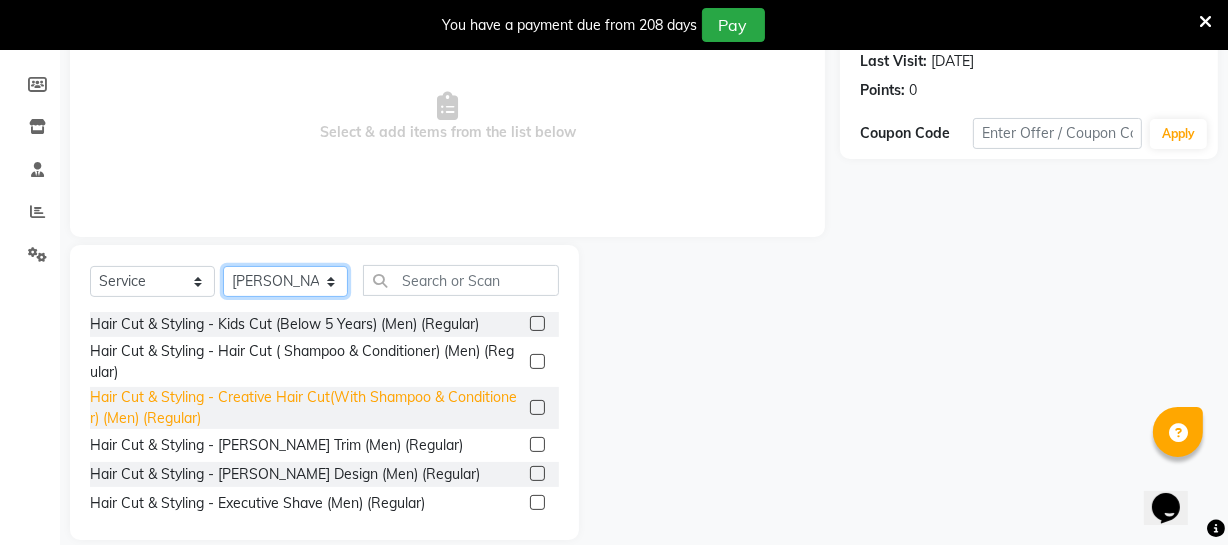 scroll, scrollTop: 289, scrollLeft: 0, axis: vertical 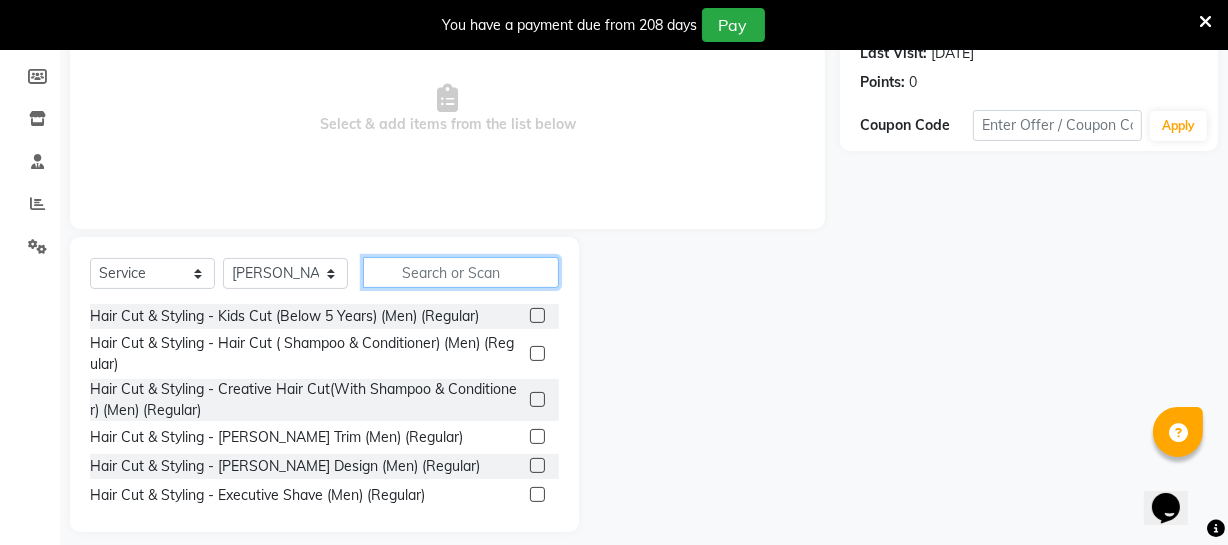 click 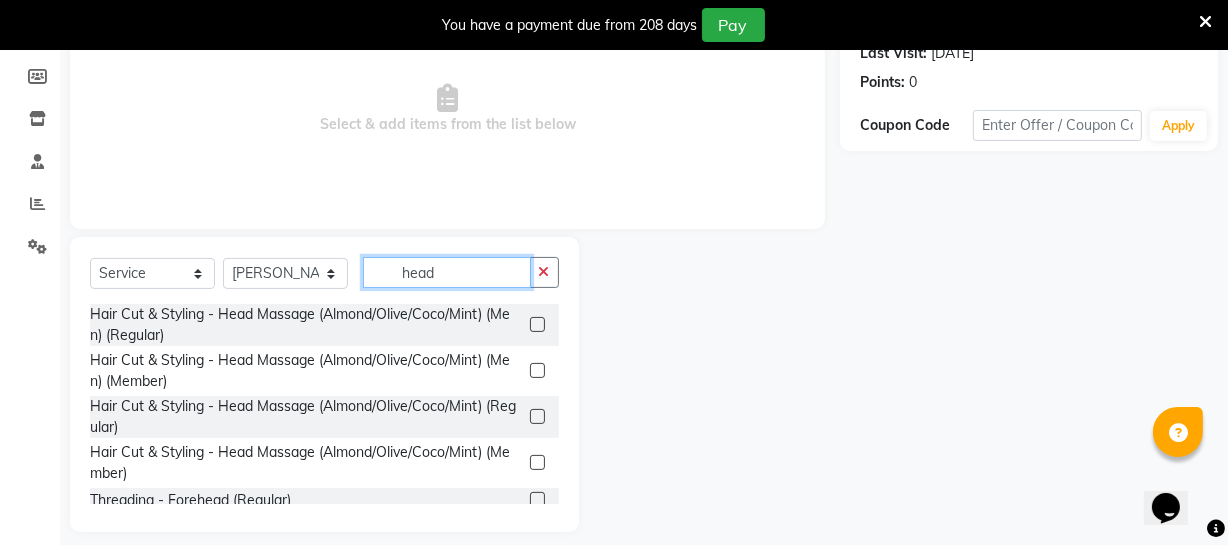 type on "head" 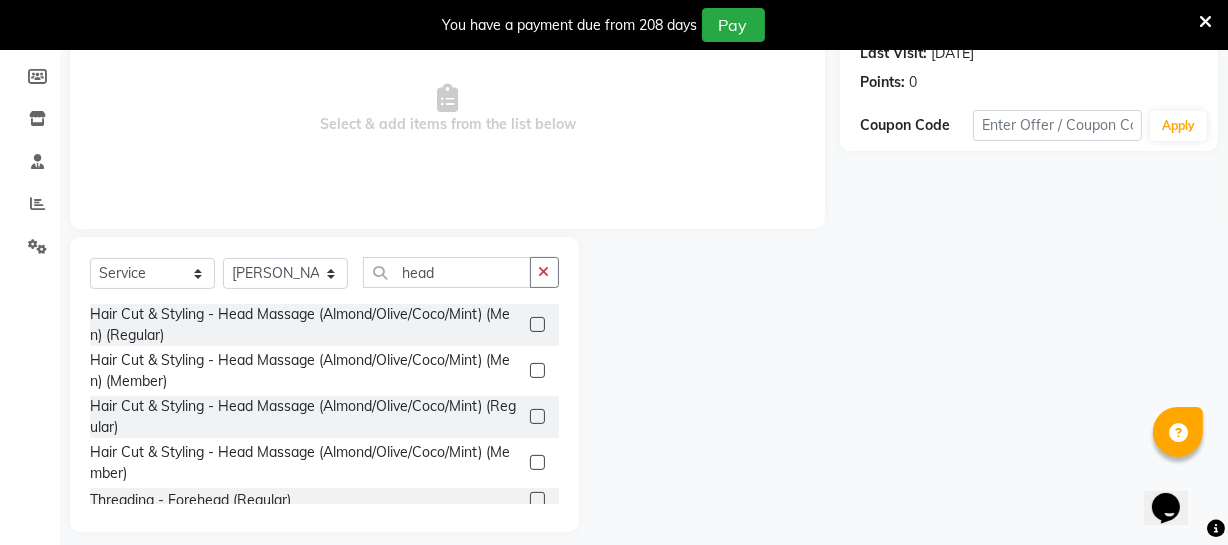 click 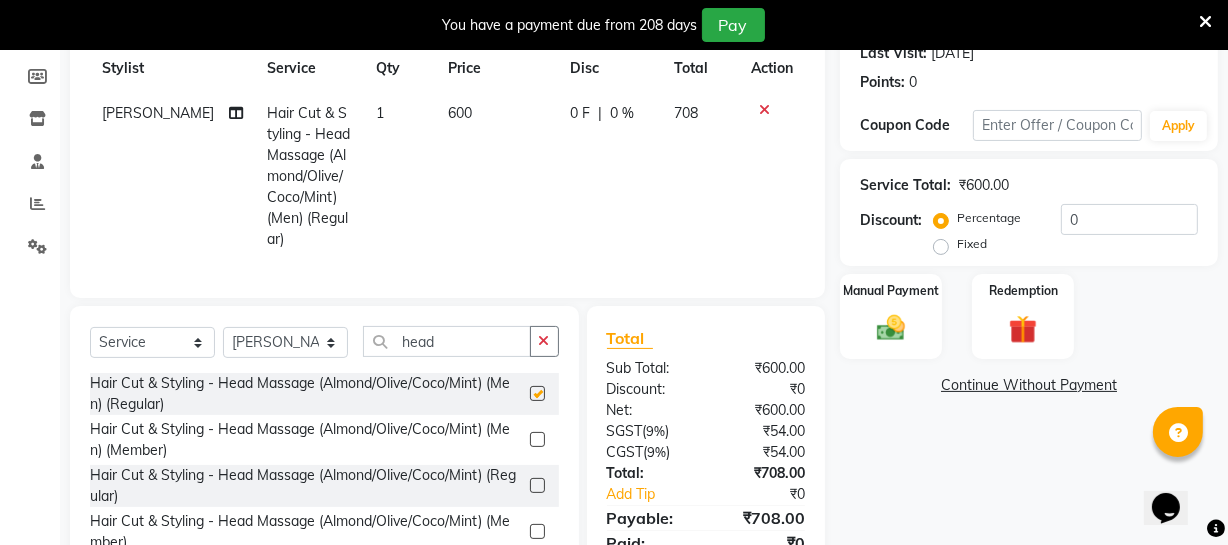 checkbox on "false" 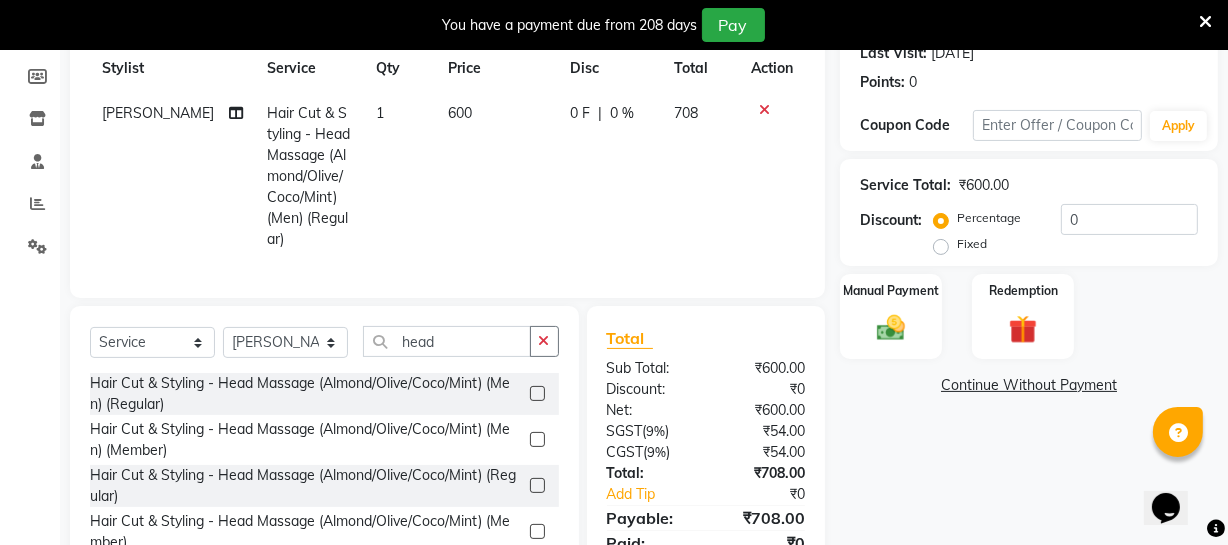 click on "600" 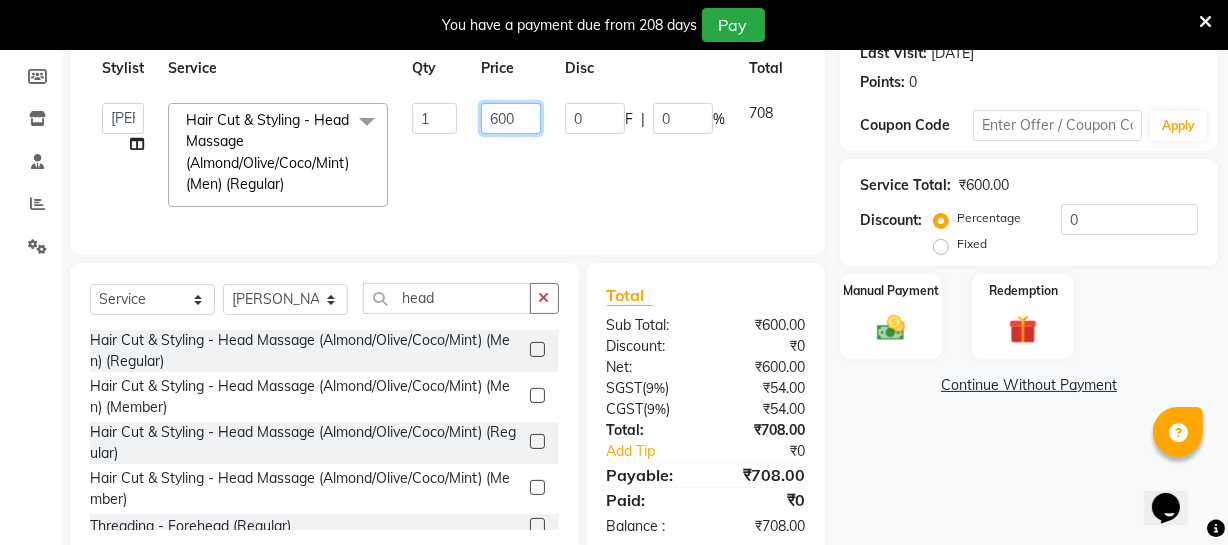click on "600" 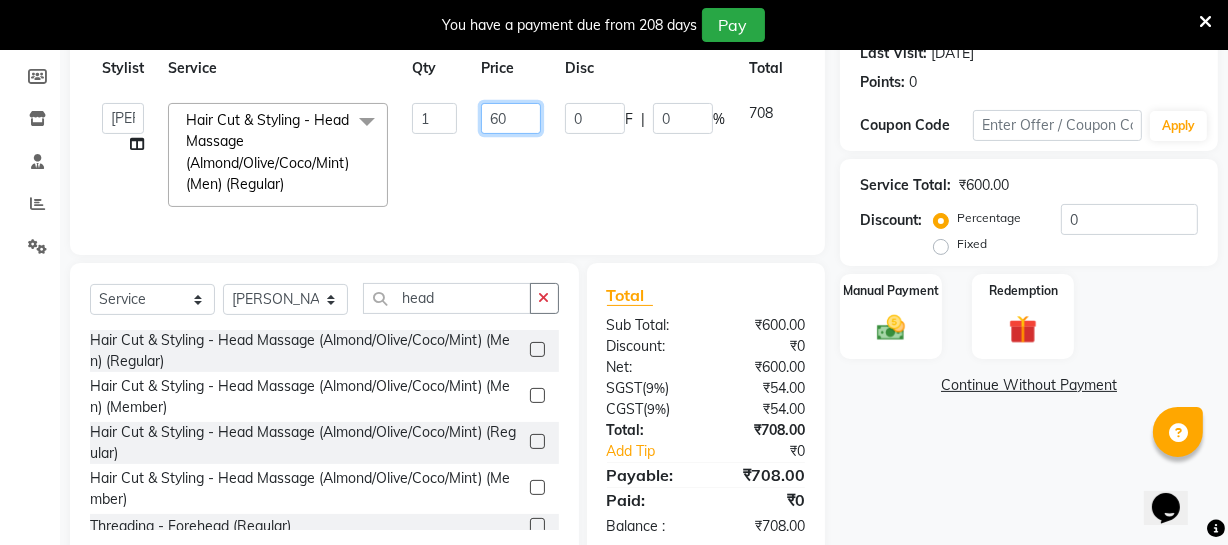 type on "6" 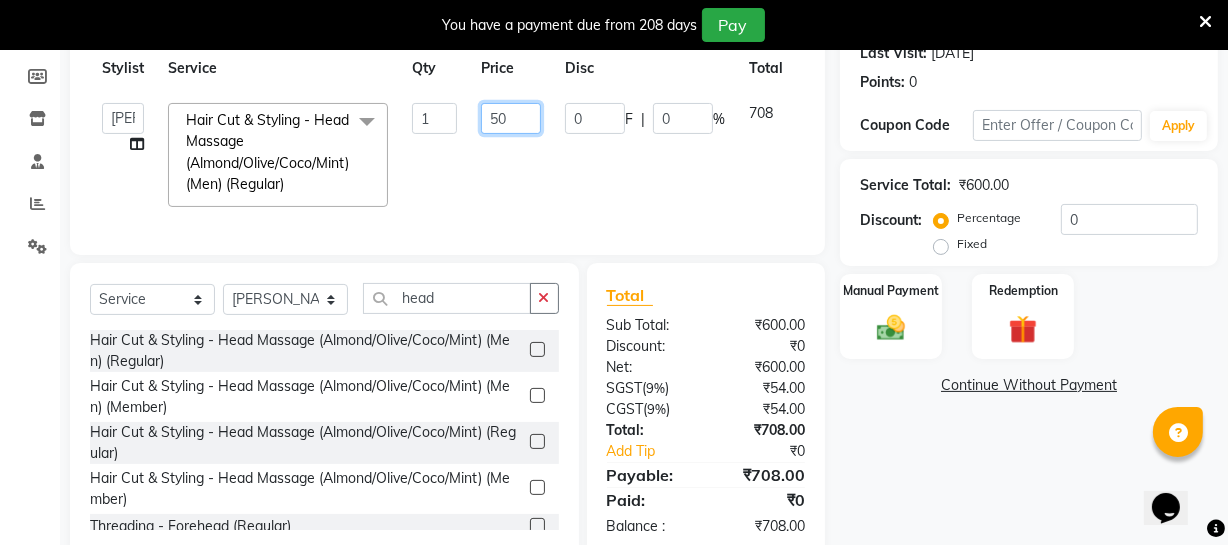 type on "500" 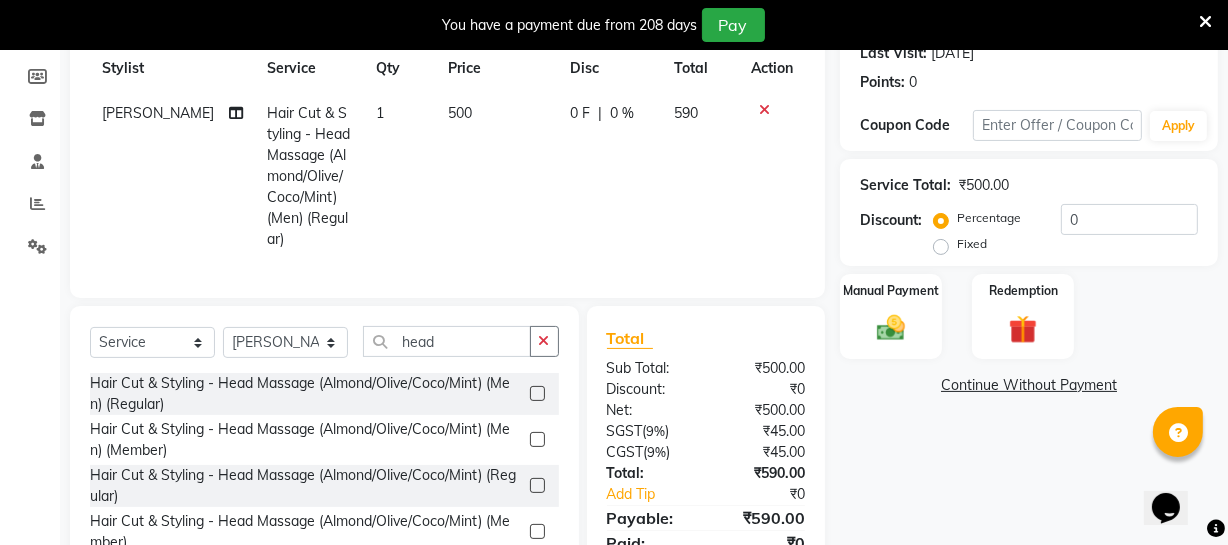 click on "0 F | 0 %" 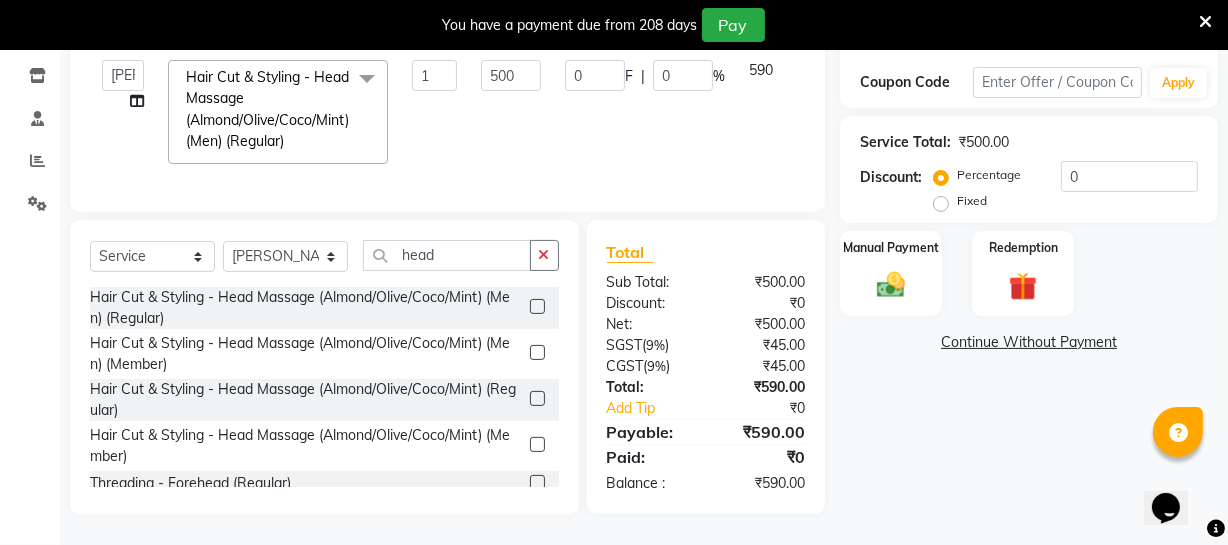 scroll, scrollTop: 346, scrollLeft: 0, axis: vertical 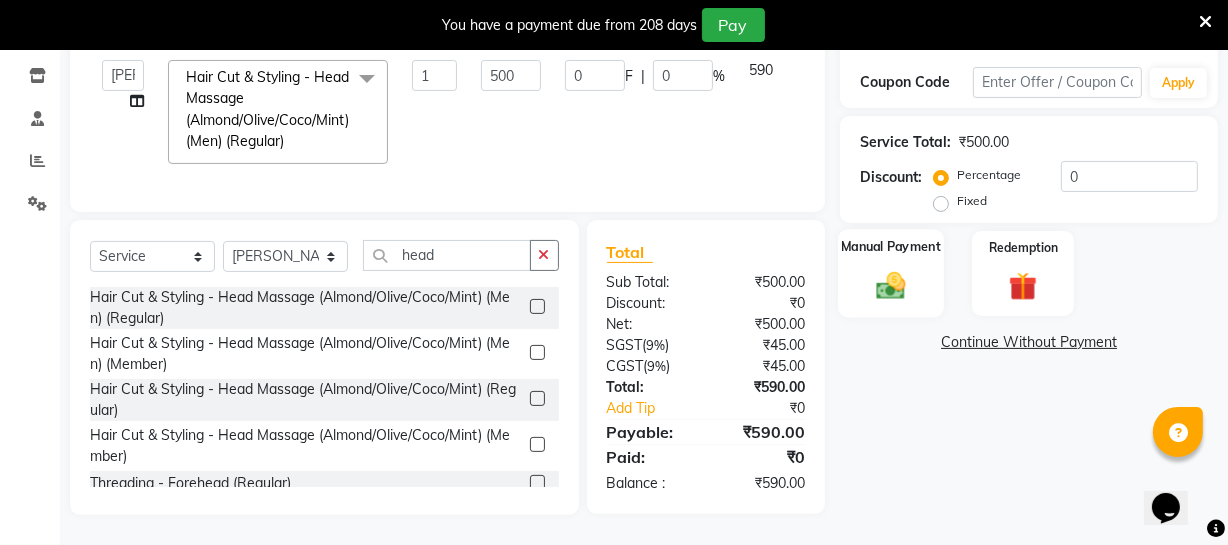 click 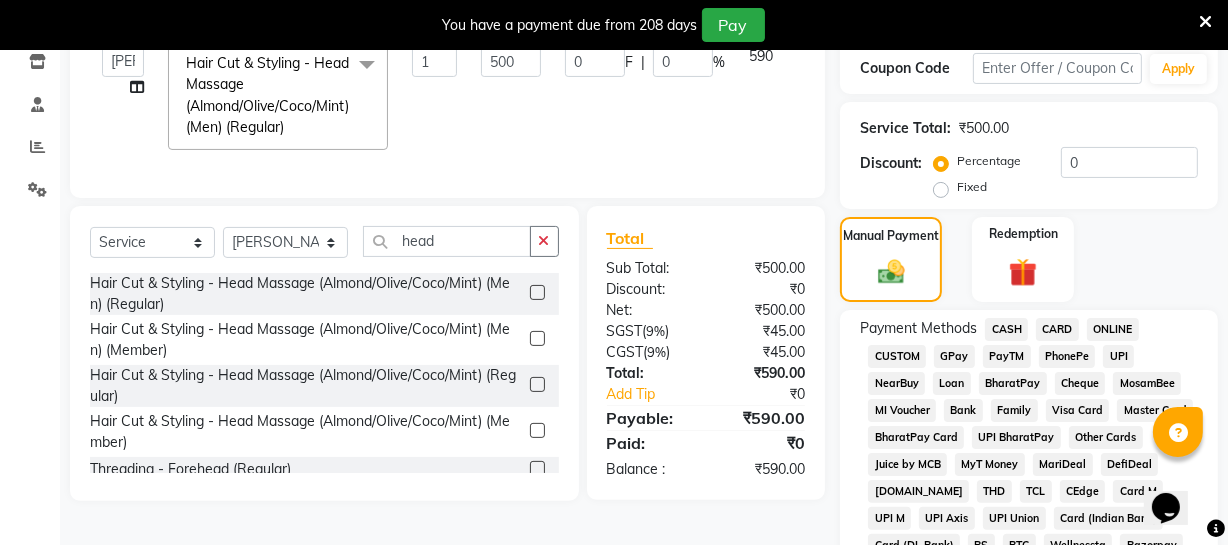 click on "ONLINE" 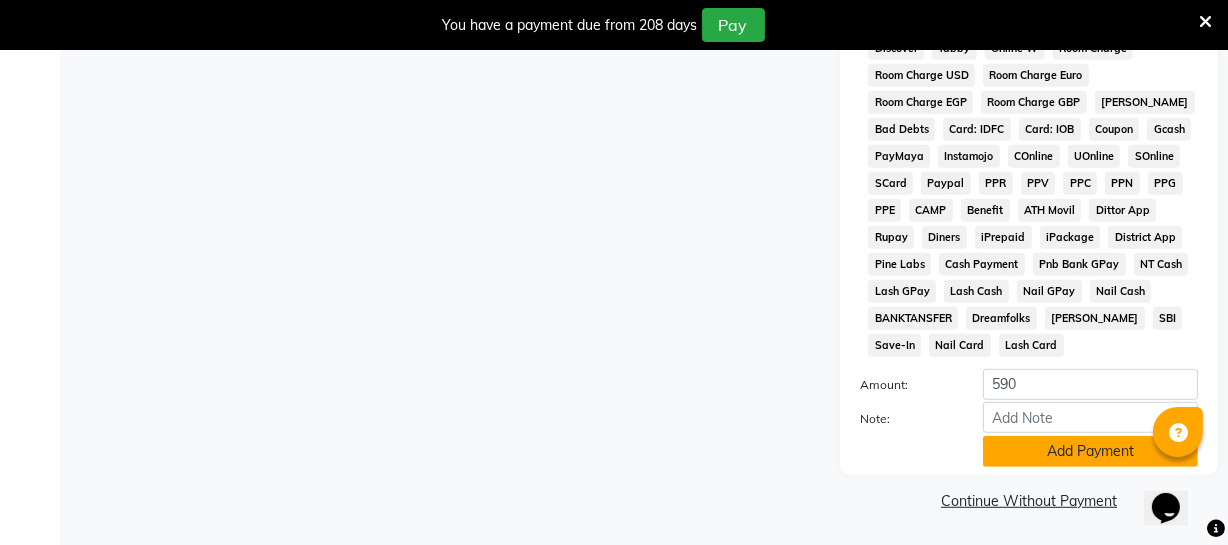 scroll, scrollTop: 1033, scrollLeft: 0, axis: vertical 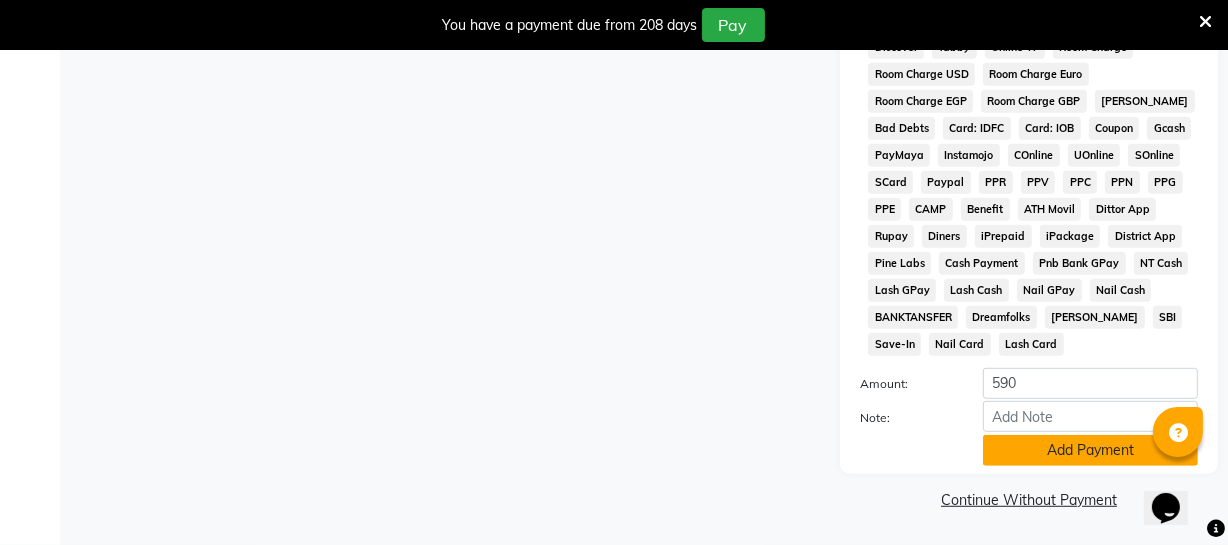 click on "Add Payment" 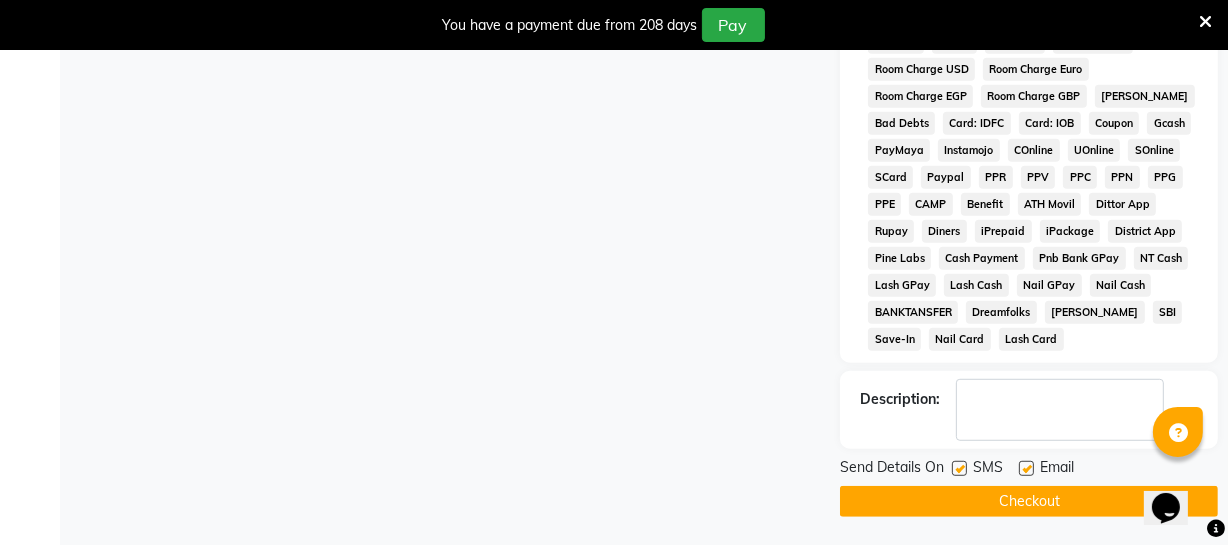 scroll, scrollTop: 1039, scrollLeft: 0, axis: vertical 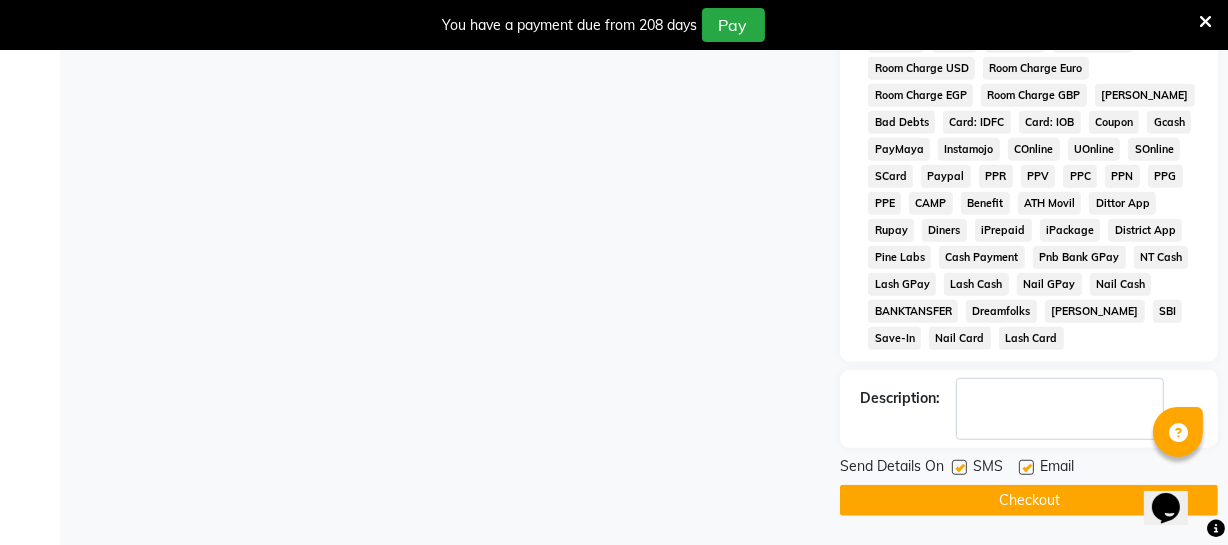 click on "Checkout" 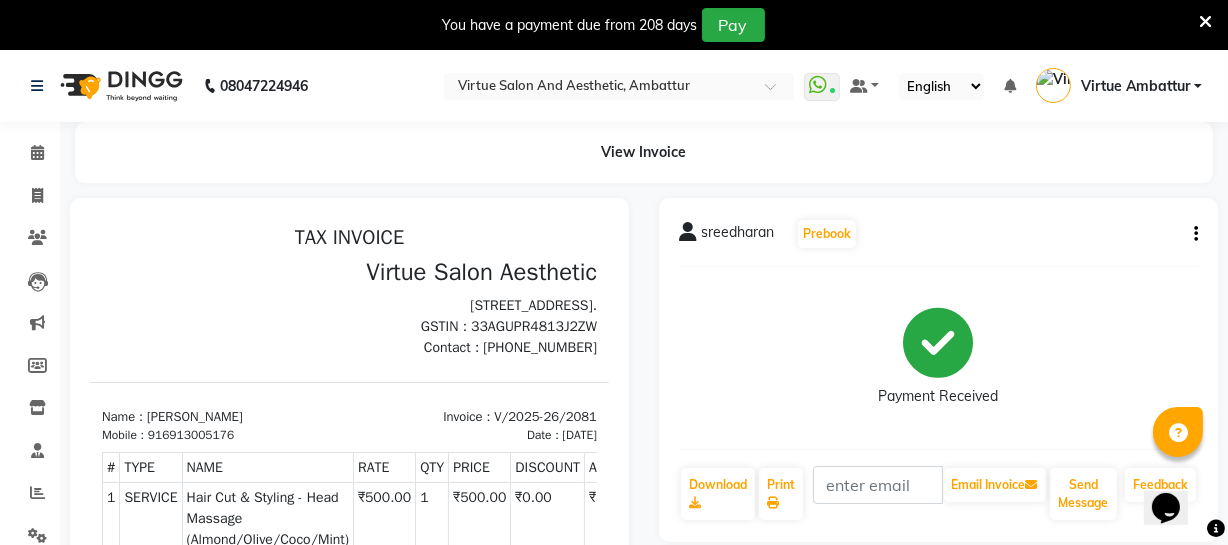 scroll, scrollTop: 0, scrollLeft: 0, axis: both 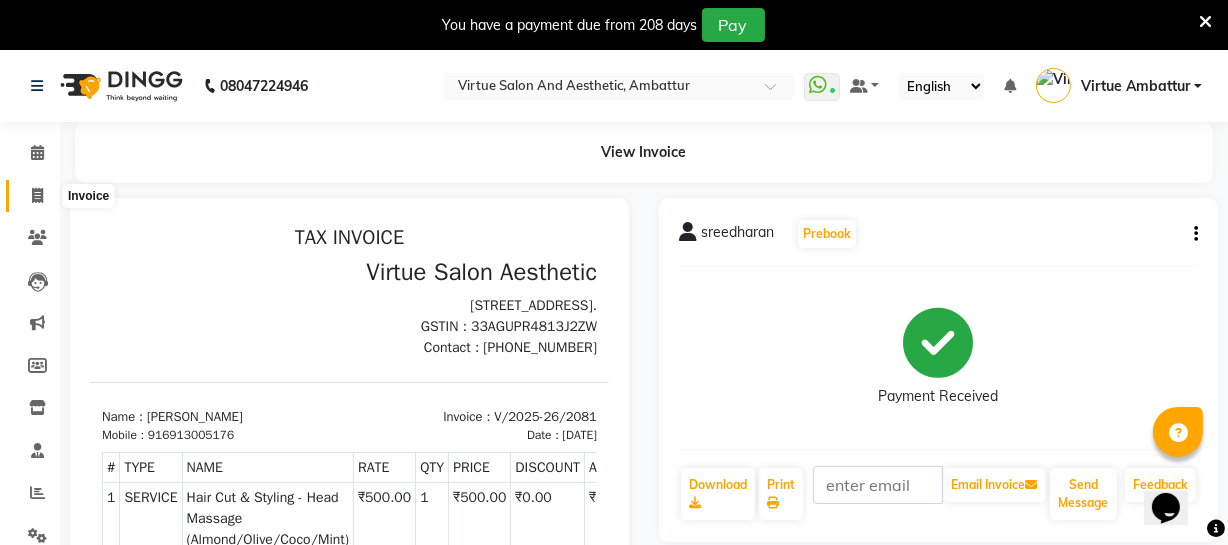 click 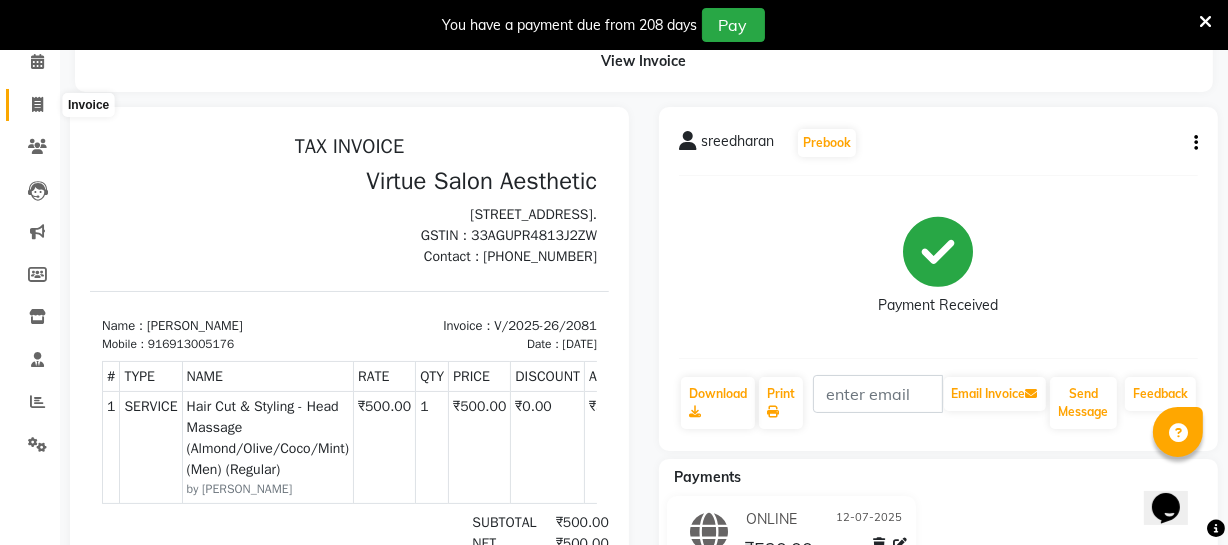 select on "5237" 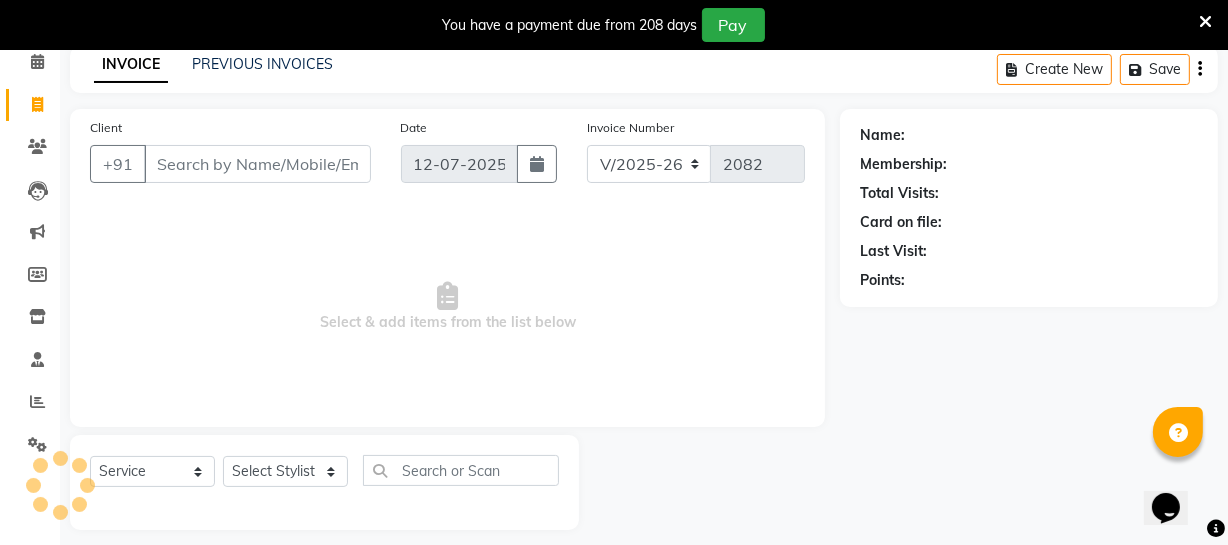 scroll, scrollTop: 107, scrollLeft: 0, axis: vertical 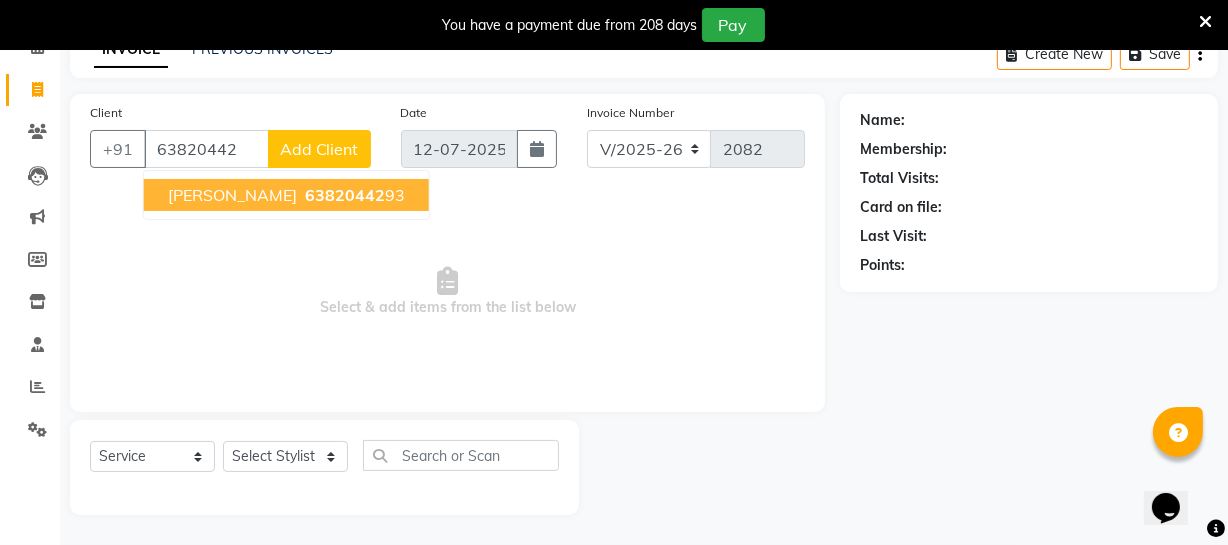 click on "Vignesh   63820442 93" at bounding box center [286, 195] 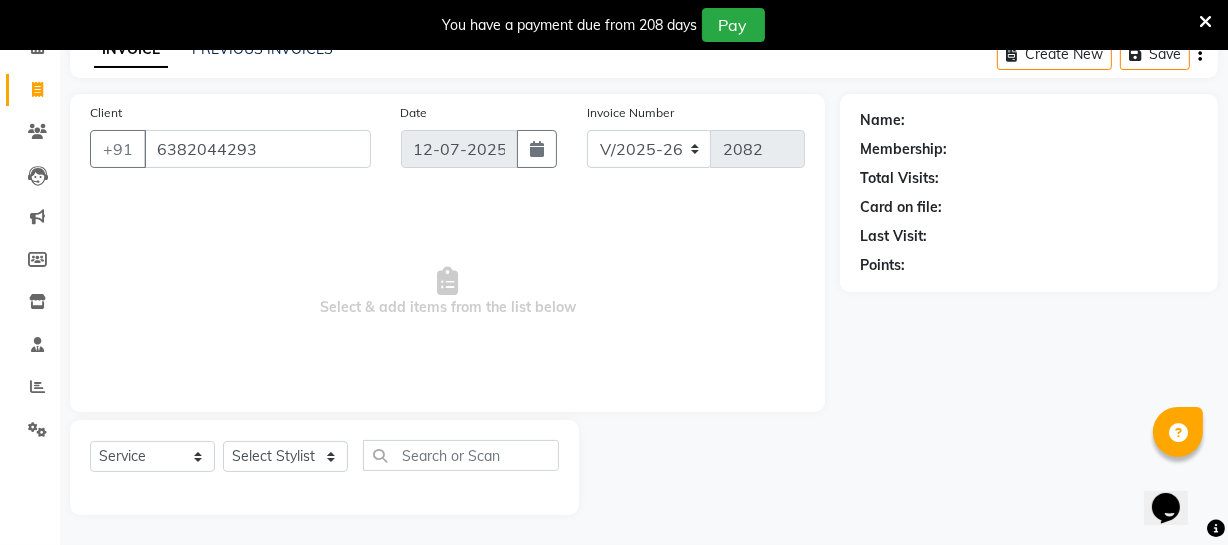 type on "6382044293" 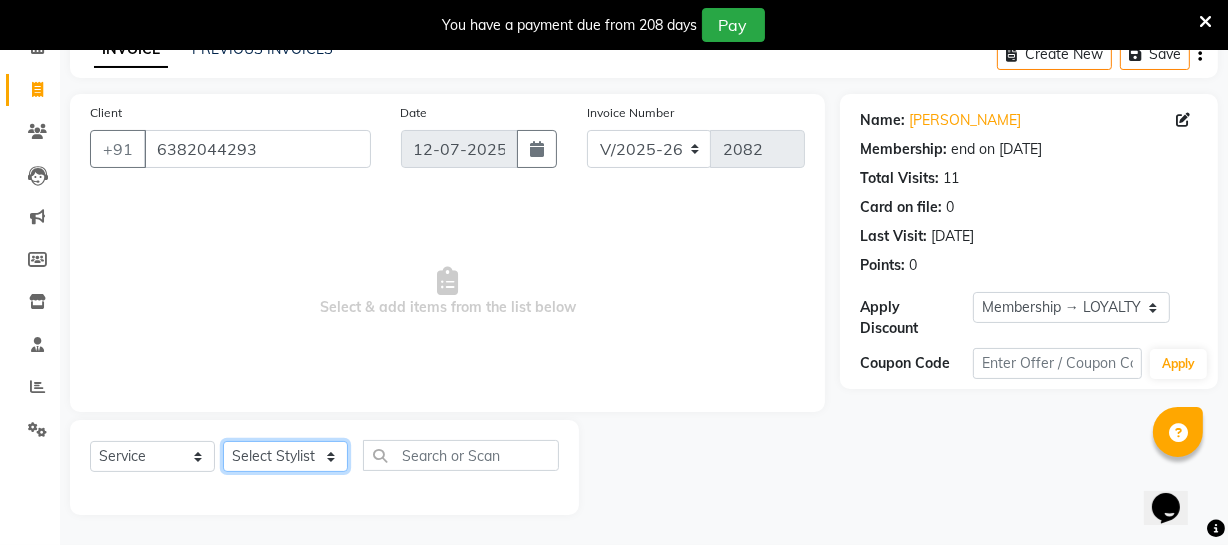 click on "Select Stylist [PERSON_NAME] [PERSON_NAME] [PERSON_NAME] [PERSON_NAME] [PERSON_NAME] [PERSON_NAME] Make up Mani Unisex Stylist [PERSON_NAME] [PERSON_NAME] [PERSON_NAME] Unisex Ramya [PERSON_NAME] Unisex [PERSON_NAME] [PERSON_NAME] [PERSON_NAME] Thiru Virtue Aesthetic Virtue Ambattur" 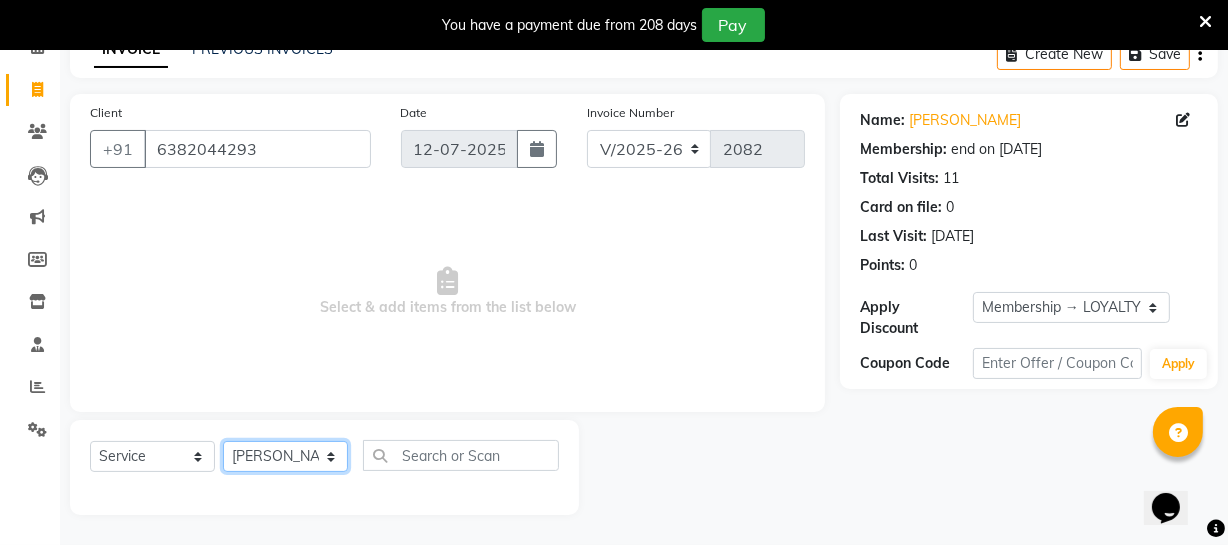 click on "Select Stylist [PERSON_NAME] [PERSON_NAME] [PERSON_NAME] [PERSON_NAME] [PERSON_NAME] [PERSON_NAME] Make up Mani Unisex Stylist [PERSON_NAME] [PERSON_NAME] [PERSON_NAME] Unisex Ramya [PERSON_NAME] Unisex [PERSON_NAME] [PERSON_NAME] [PERSON_NAME] Thiru Virtue Aesthetic Virtue Ambattur" 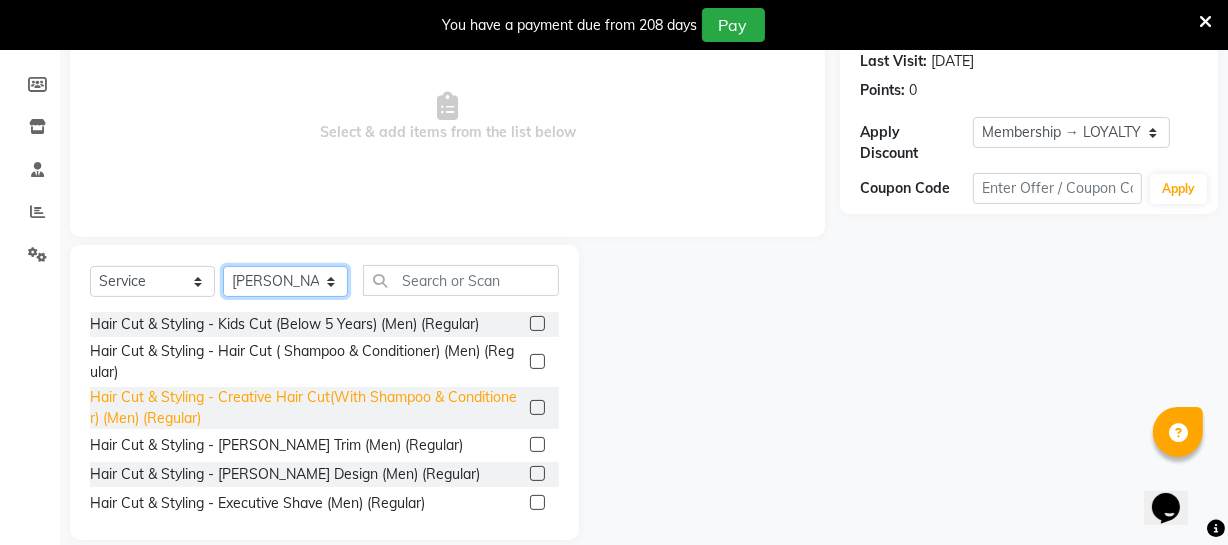 scroll, scrollTop: 289, scrollLeft: 0, axis: vertical 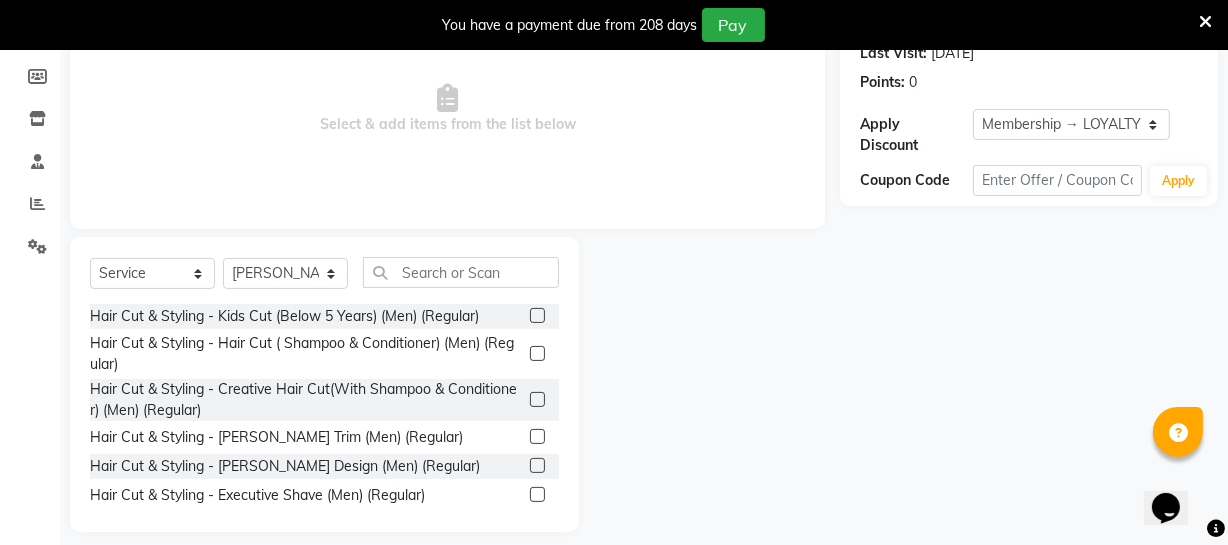 click 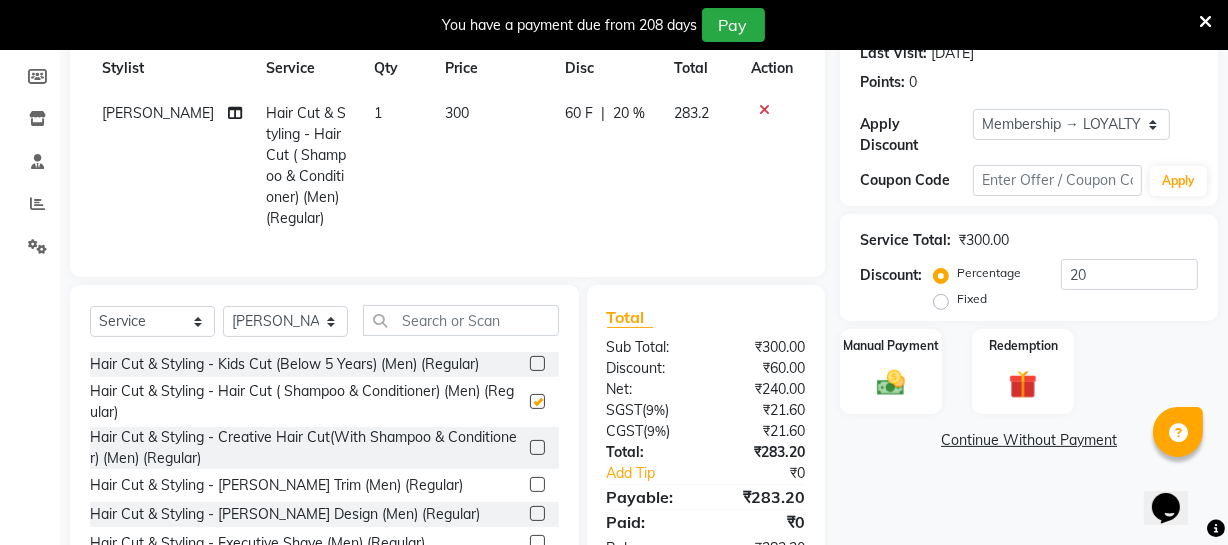 checkbox on "false" 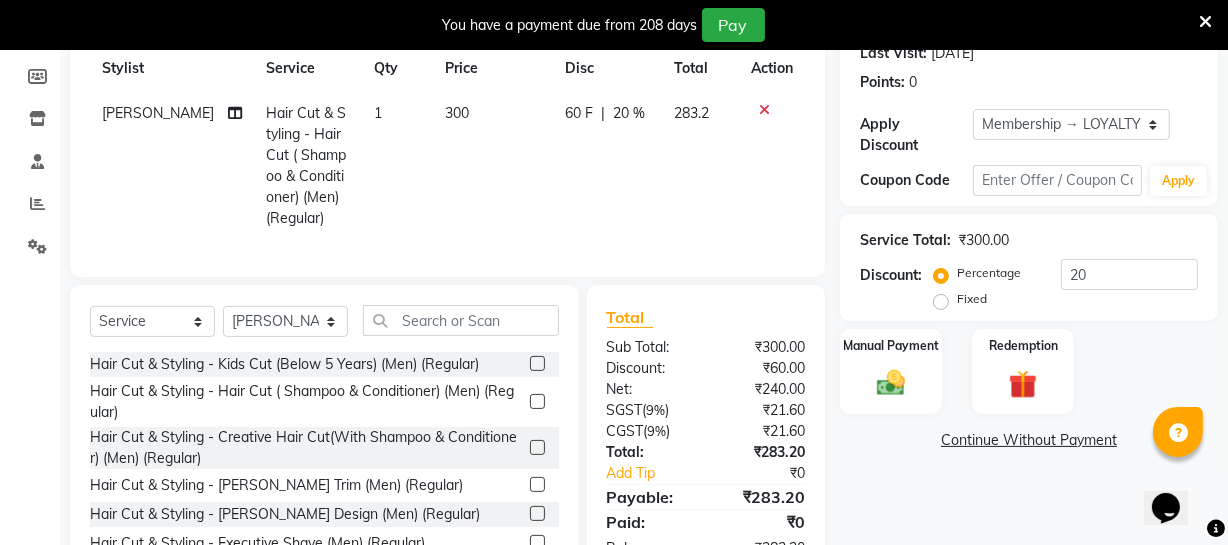 click on "300" 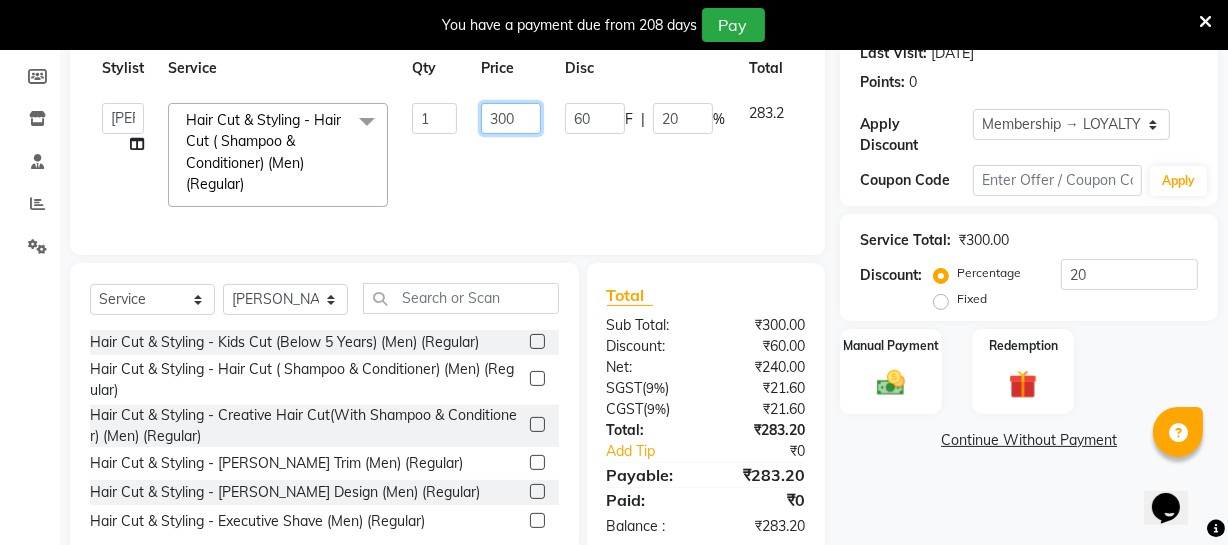 click on "300" 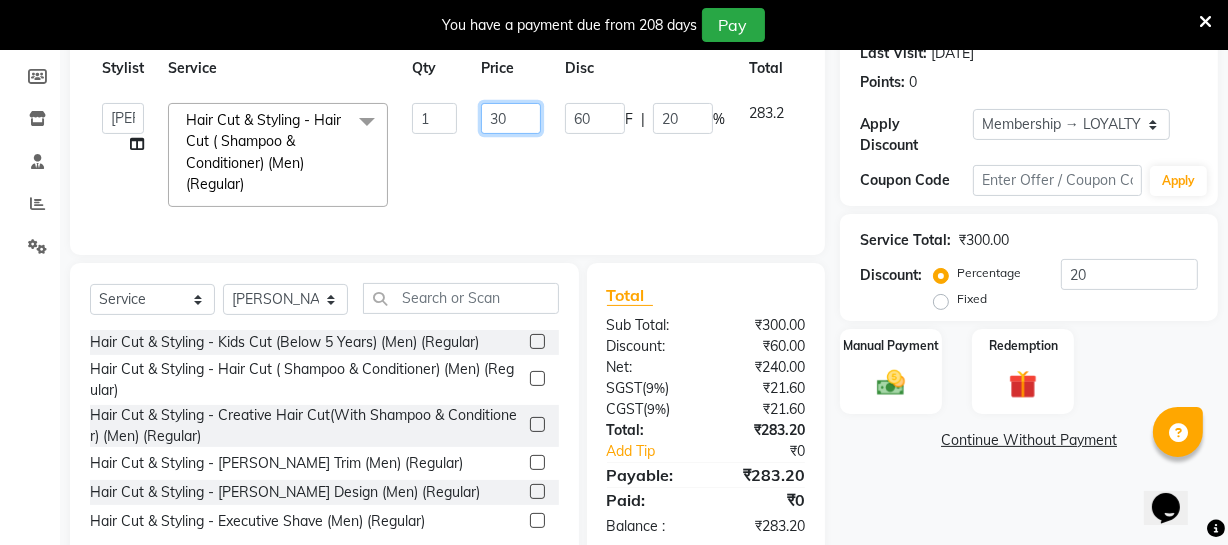 type on "3" 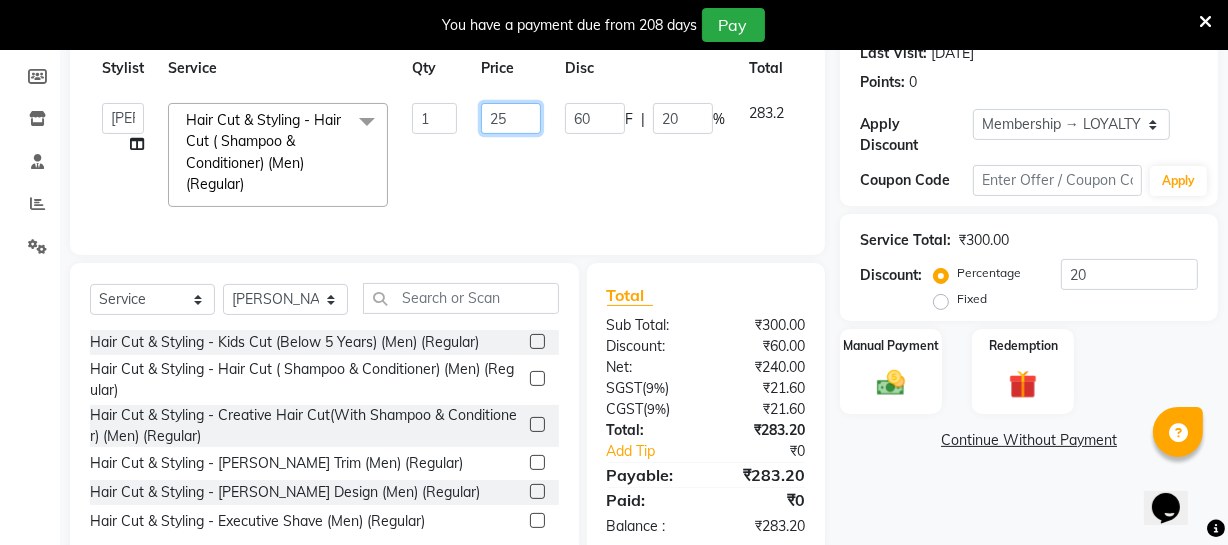 type on "250" 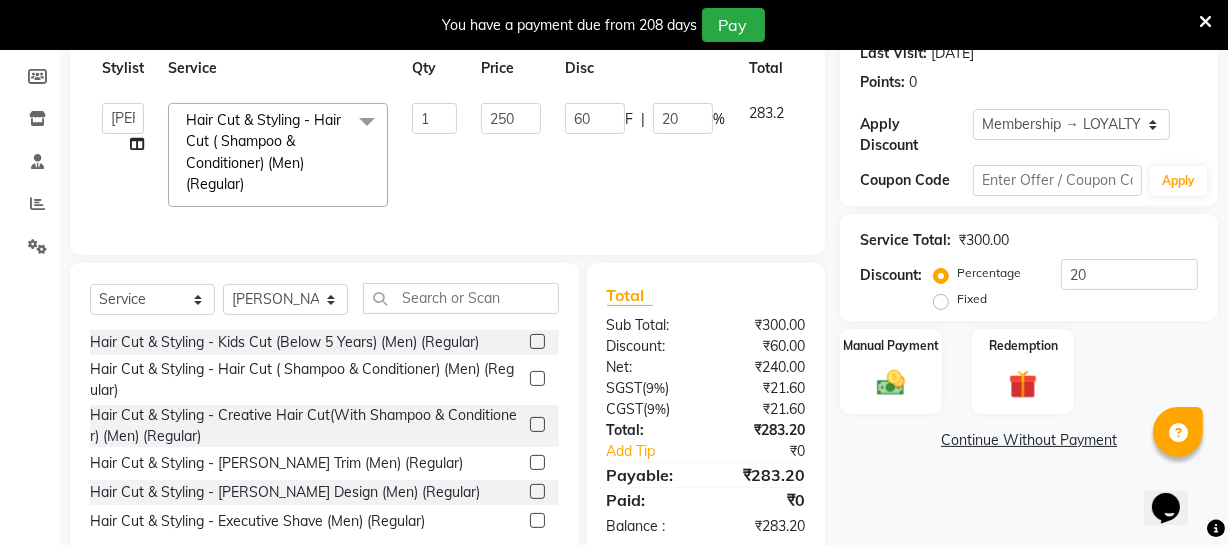 click on "Archana   Bhagi   Deepika   Devi   Dilip    Divya   Dolly   Dr Prakash   Faizan   Gopi   Madan Aravind   Make up   Mani Unisex Stylist   Manoj   Meena   Moses   Nandhini   Raju Unisex   Ramya   RICITTA   Sahil Unisex   Santhosh   Sathya   Shantha kumar   Shanthi   Surya   Thiru   Virtue Aesthetic   Virtue Ambattur  Hair Cut & Styling - Hair Cut ( Shampoo & Conditioner) (Men) (Regular)  x Hair Cut & Styling - Kids Cut (Below 5 Years) (Men) (Regular) Hair Cut & Styling - Hair Cut ( Shampoo & Conditioner) (Men) (Regular) Hair Cut & Styling - Creative Hair Cut(With Shampoo & Conditioner) (Men) (Regular) Hair Cut & Styling - Beard Trim (Men) (Regular) Hair Cut & Styling - Beard Design (Men) (Regular) Hair Cut & Styling - Executive Shave (Men) (Regular) Hair Cut & Styling - Hair Wash & Conditioner (Schwarzkopf) (Men) (Regular) Hair Cut & Styling - Hair Wash & Conditioner (Davines) (Men) (Regular) Hair Cut & Styling - Head Massage (Almond/Olive/Coco/Mint) (Men) (Regular) Hair Cut & Styling - Fringe Cut  (Regular)" 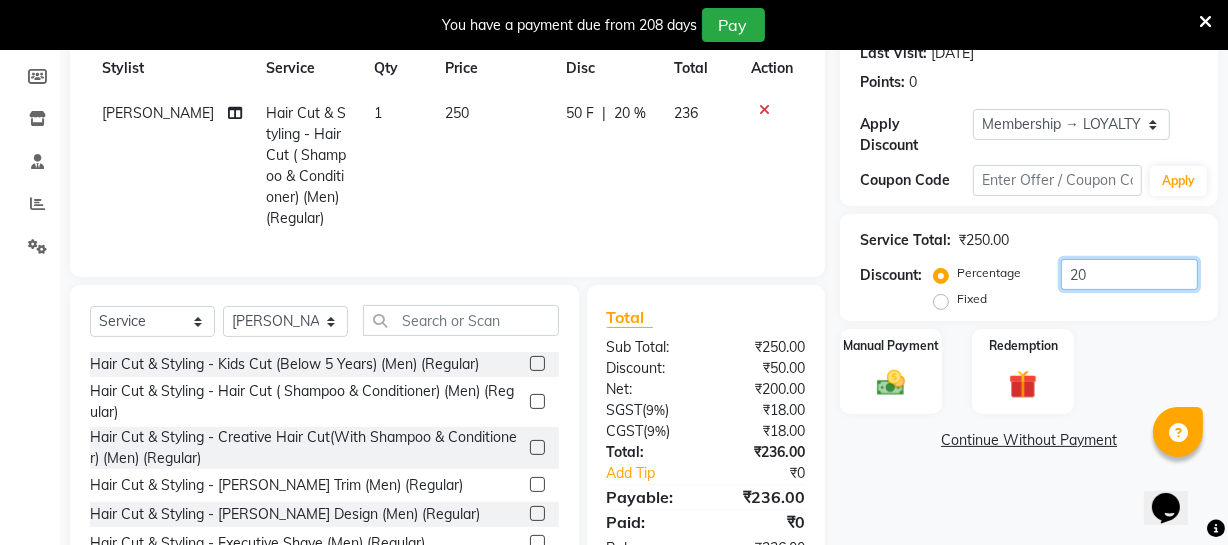 click on "20" 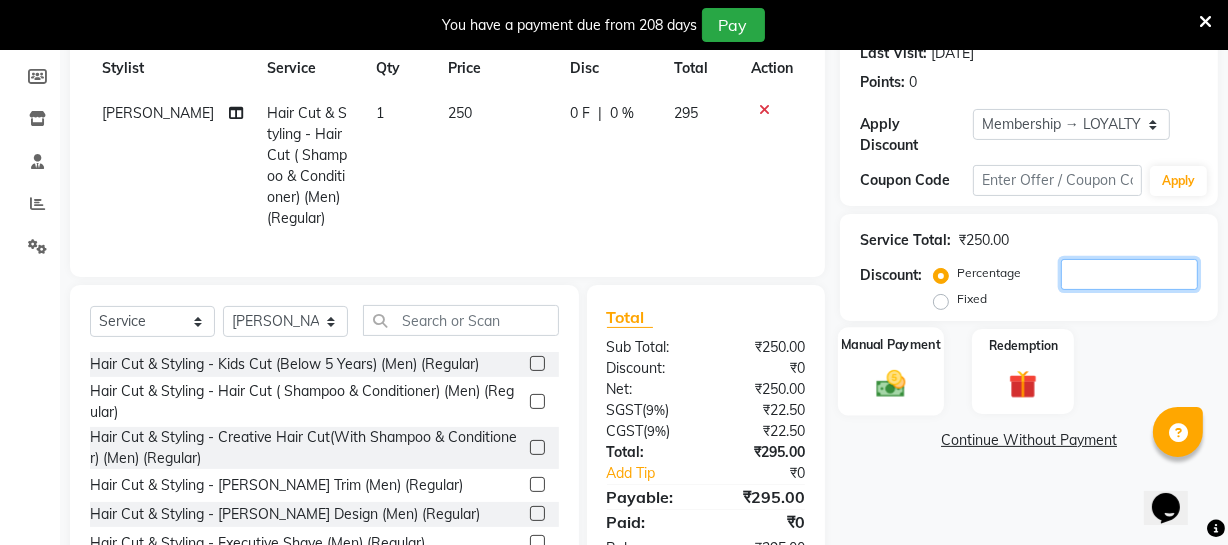 type 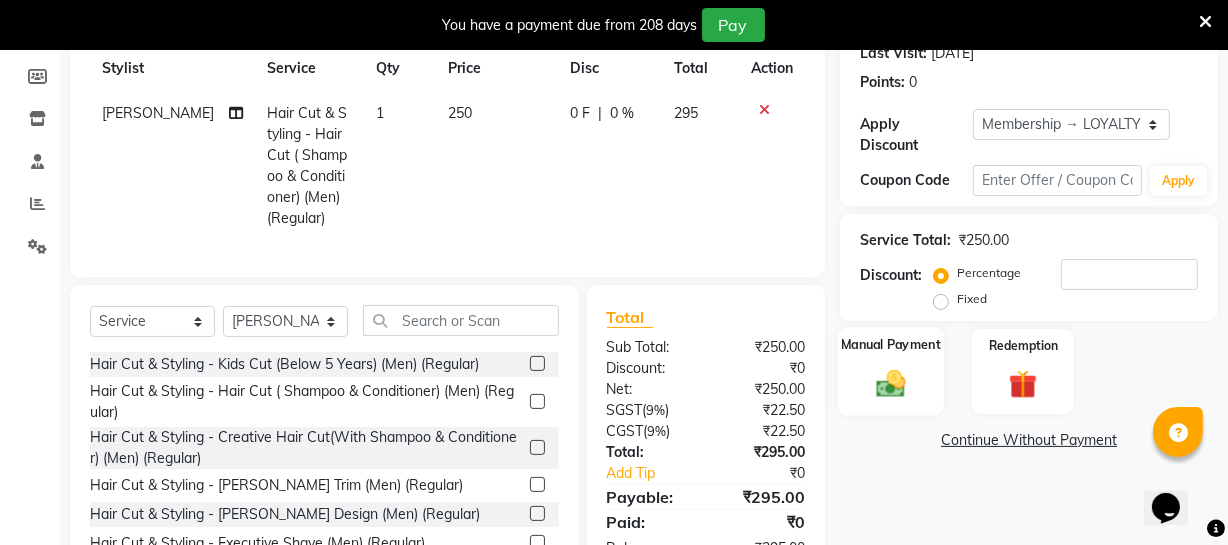 click 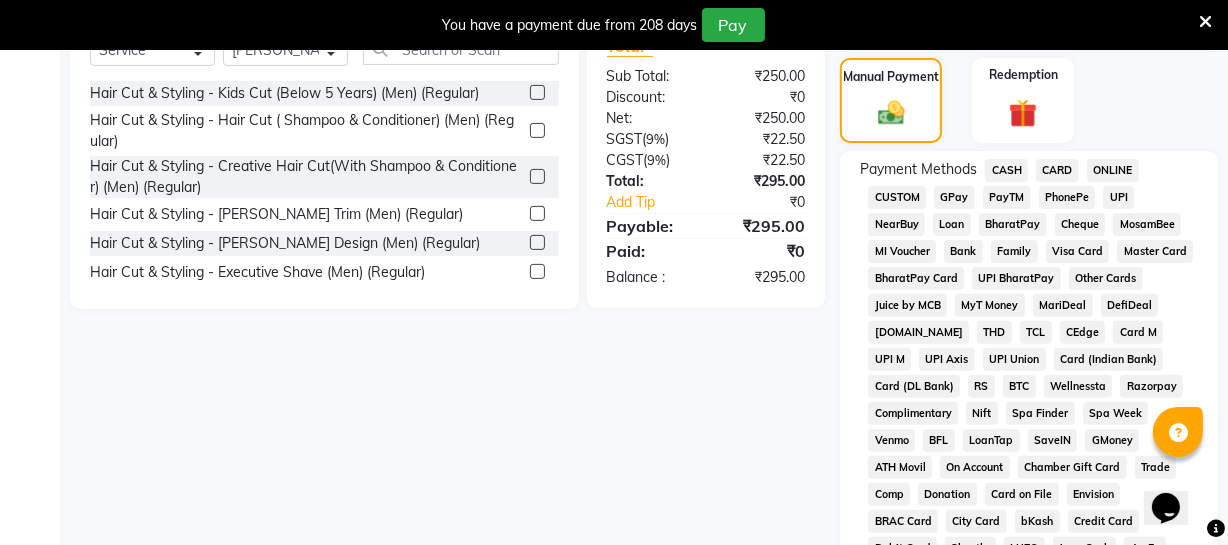 scroll, scrollTop: 561, scrollLeft: 0, axis: vertical 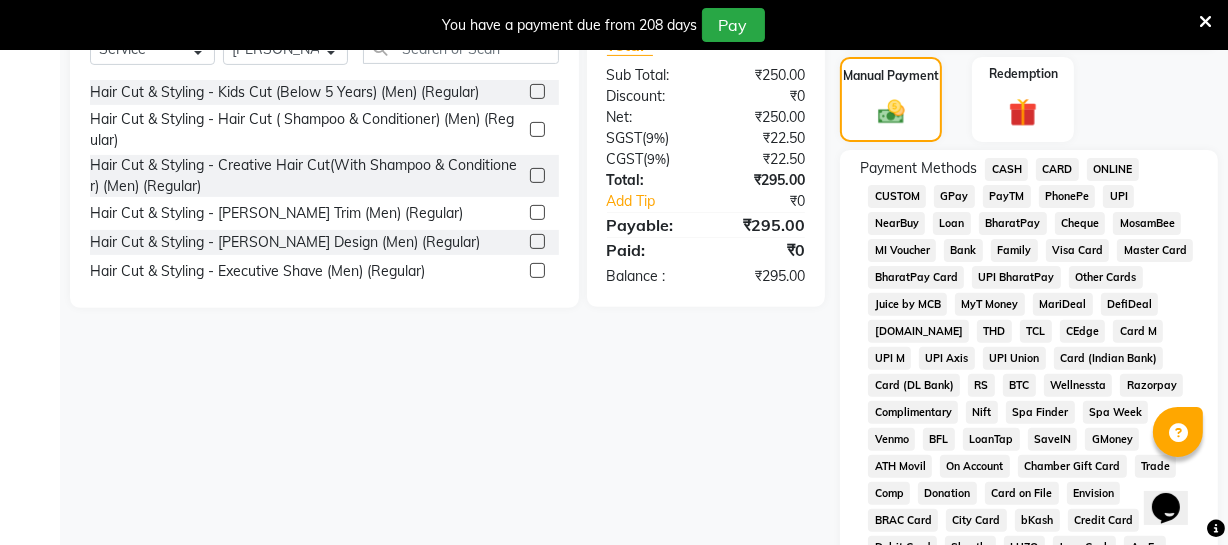 click on "ONLINE" 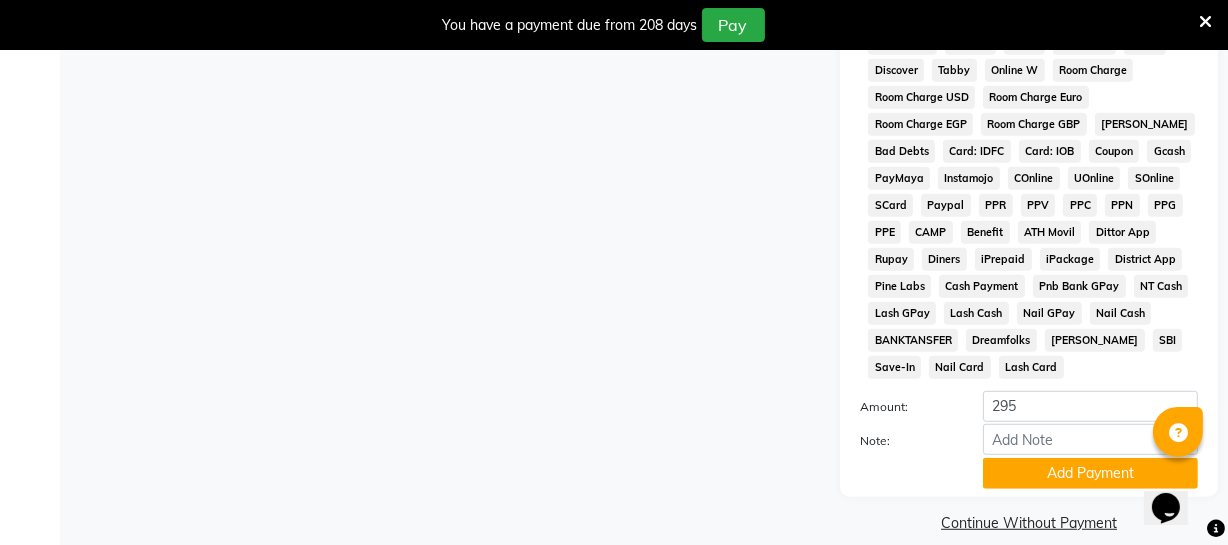 scroll, scrollTop: 1088, scrollLeft: 0, axis: vertical 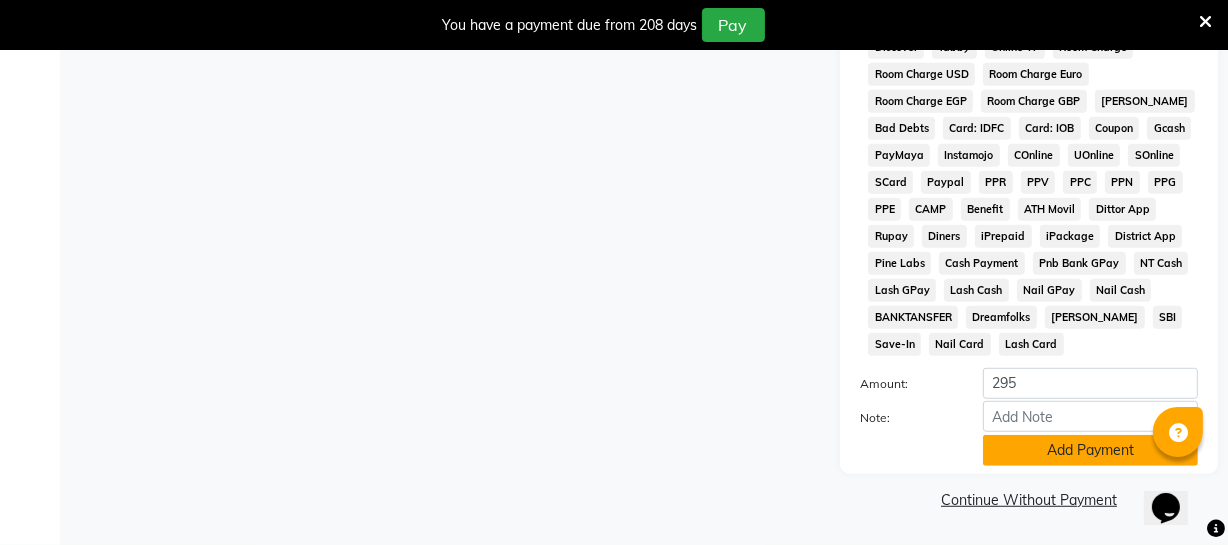 click on "Add Payment" 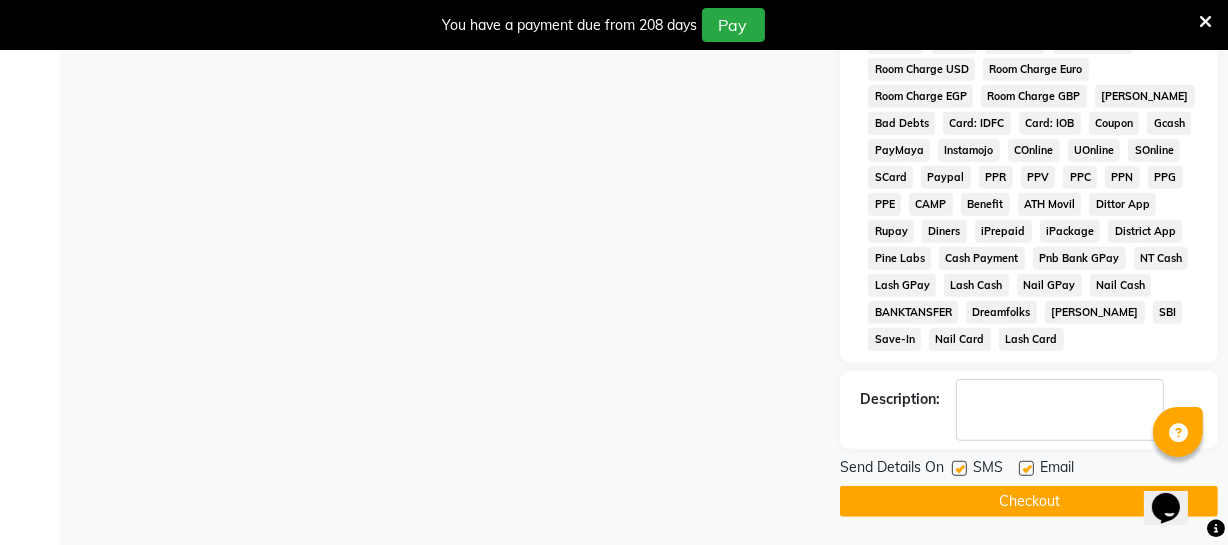 scroll, scrollTop: 1094, scrollLeft: 0, axis: vertical 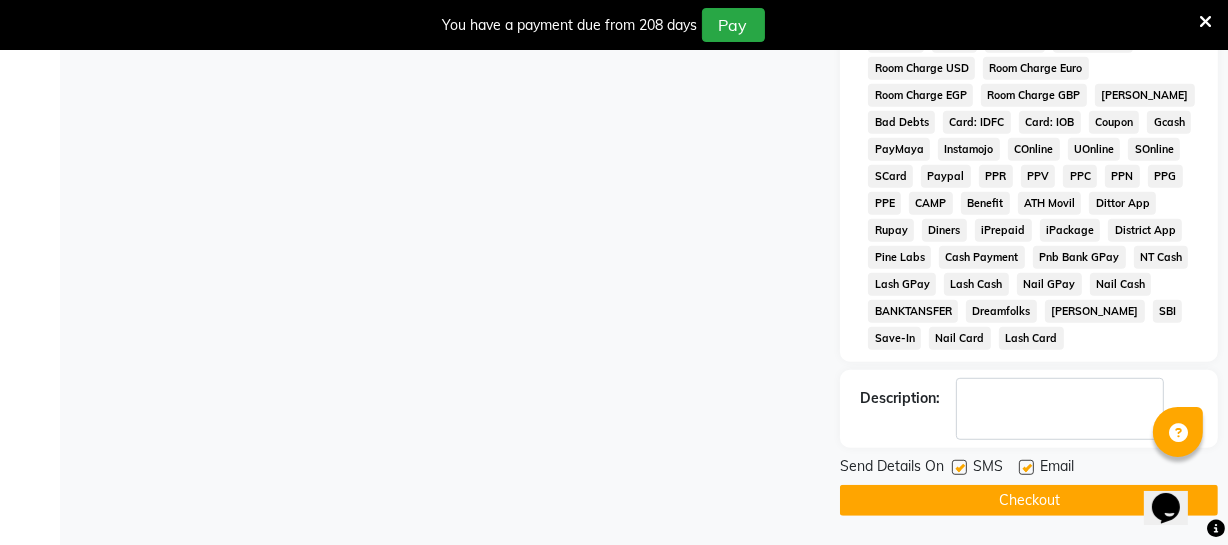 click on "Checkout" 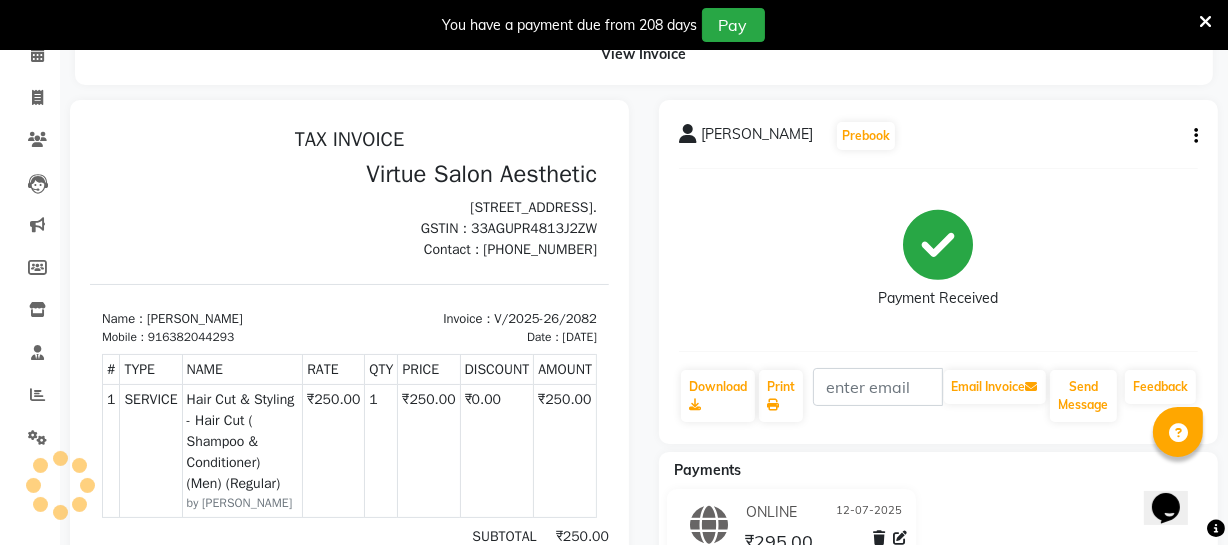 scroll, scrollTop: 0, scrollLeft: 0, axis: both 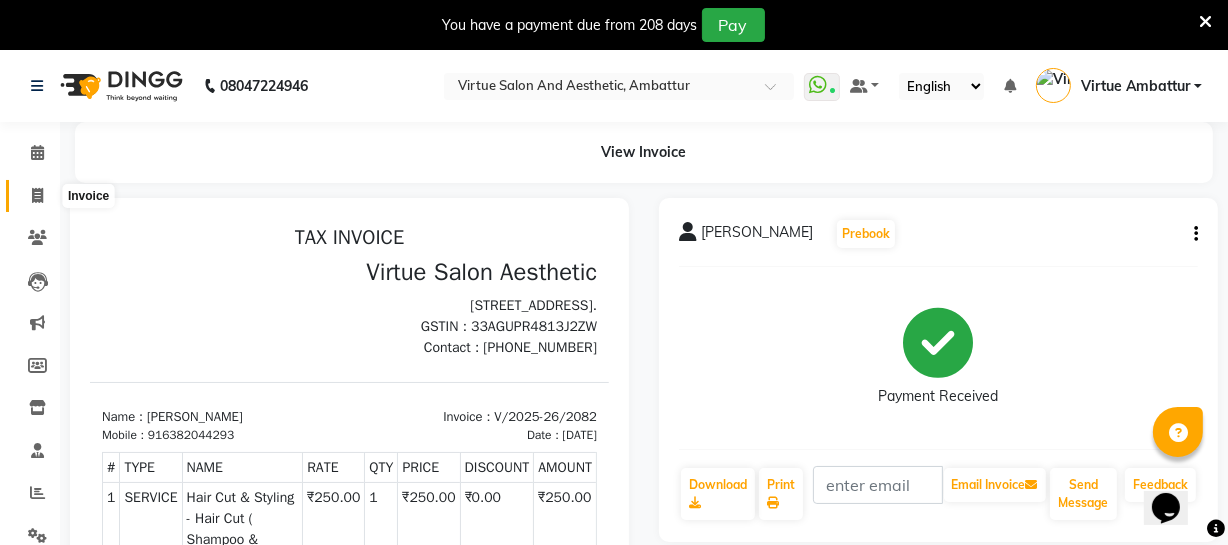 click 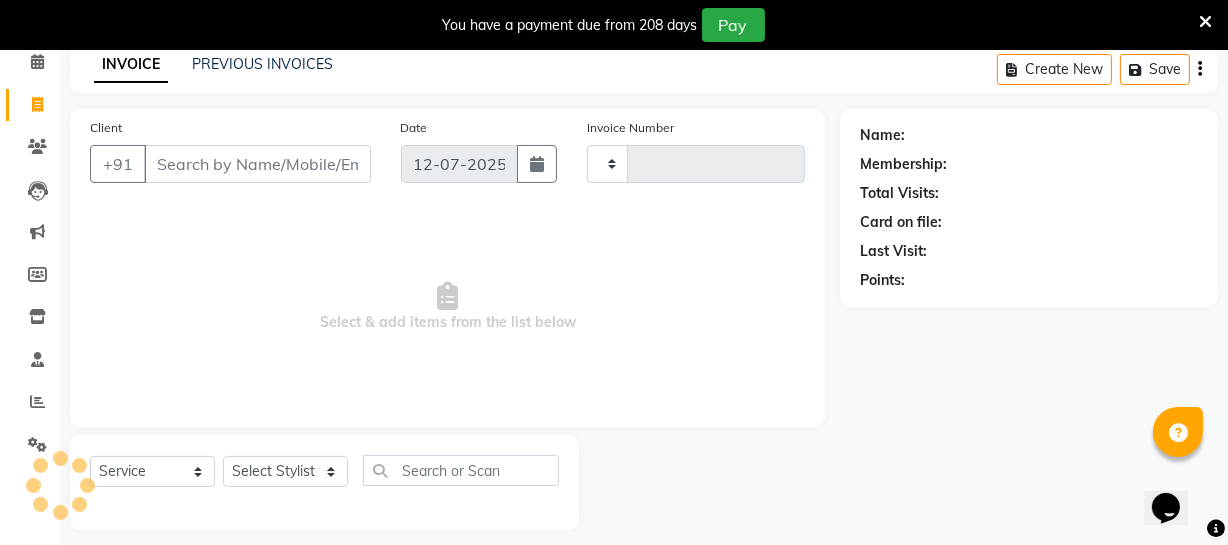 type on "2083" 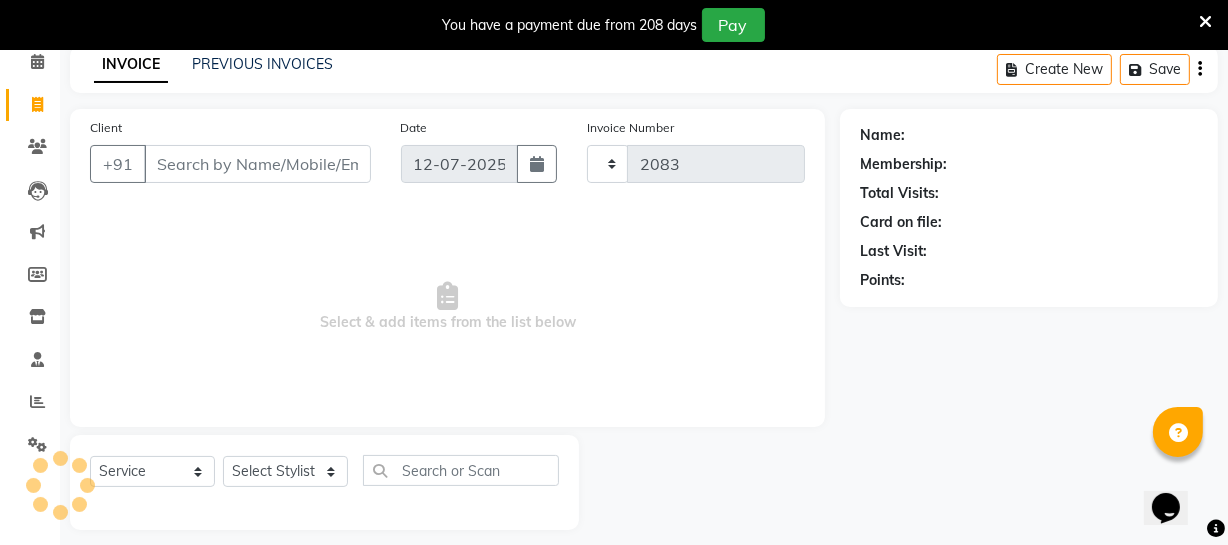 scroll, scrollTop: 107, scrollLeft: 0, axis: vertical 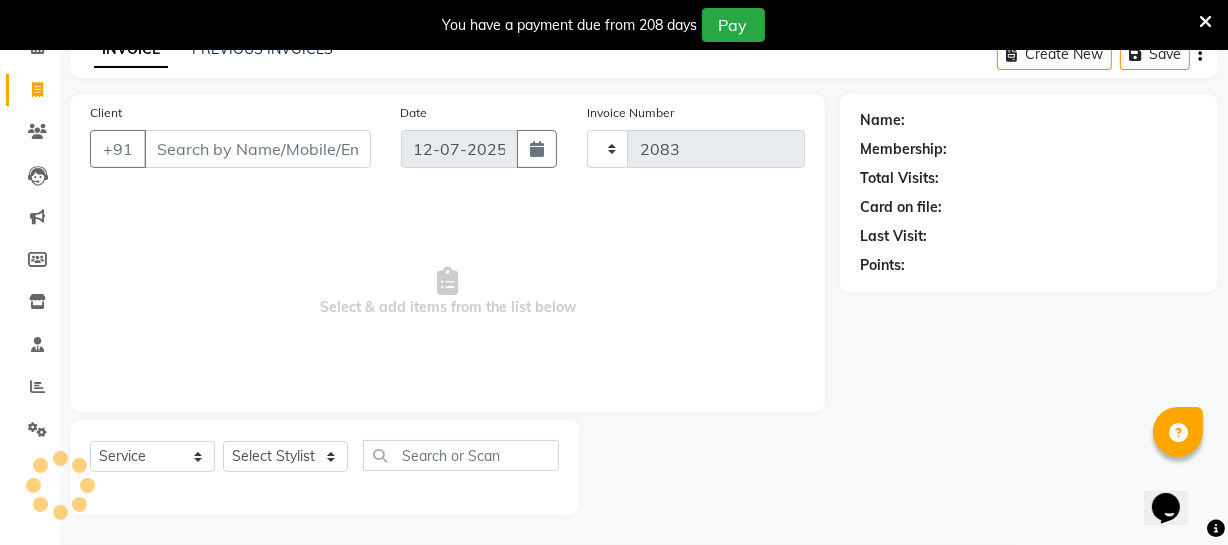 select on "5237" 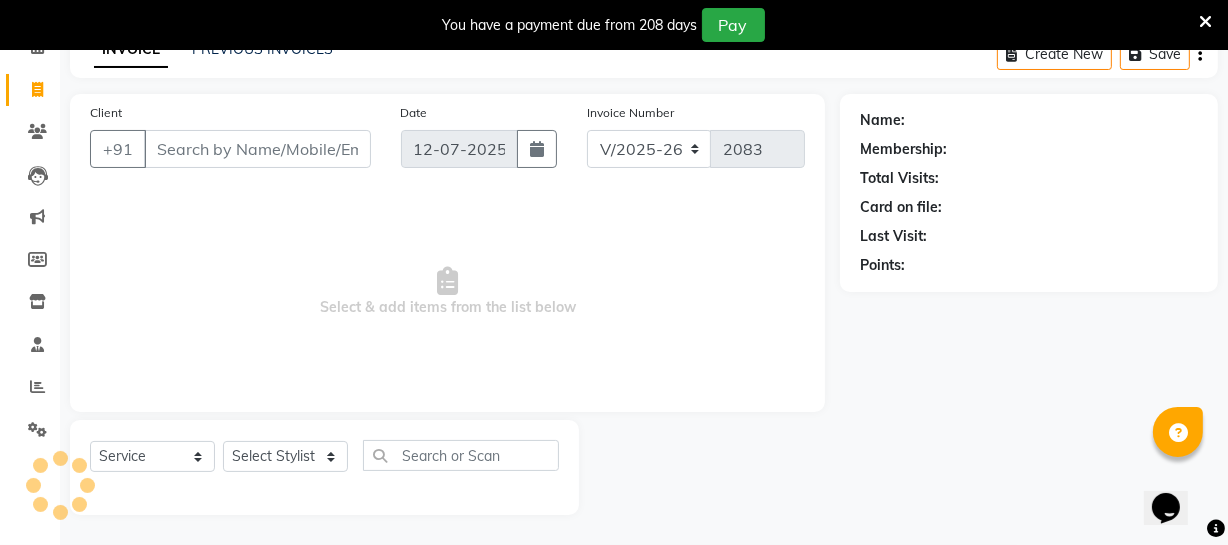 click on "Client" at bounding box center [257, 149] 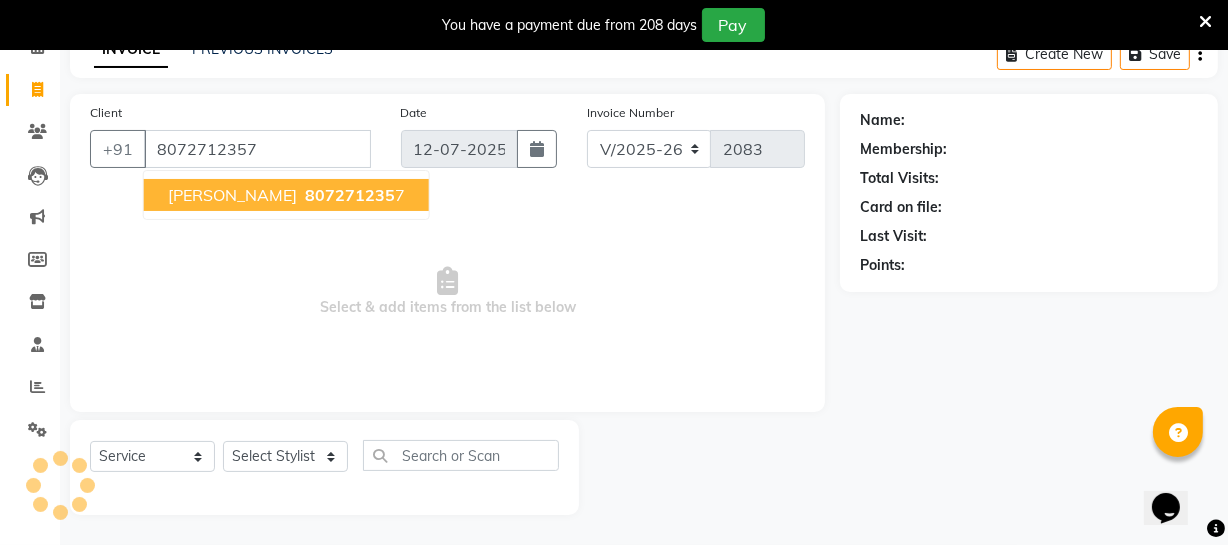type on "8072712357" 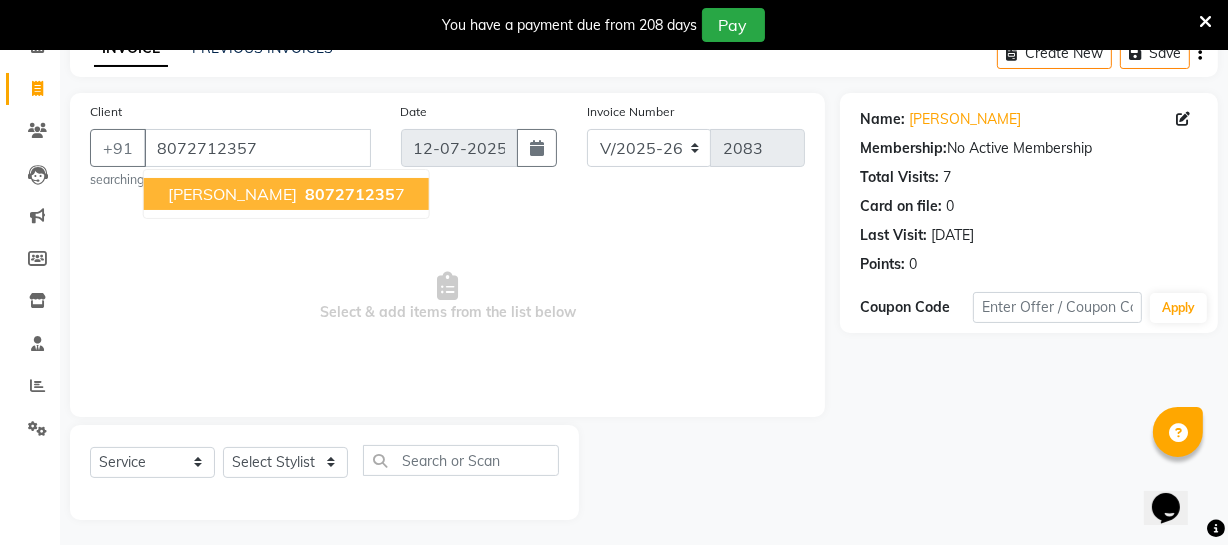 drag, startPoint x: 232, startPoint y: 181, endPoint x: 222, endPoint y: 191, distance: 14.142136 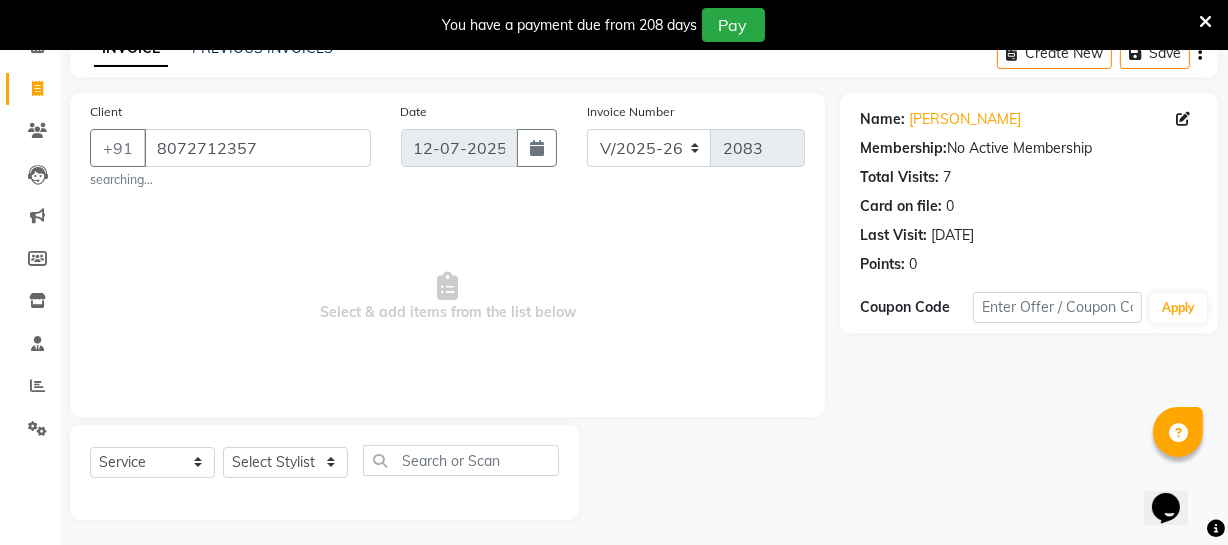 scroll, scrollTop: 113, scrollLeft: 0, axis: vertical 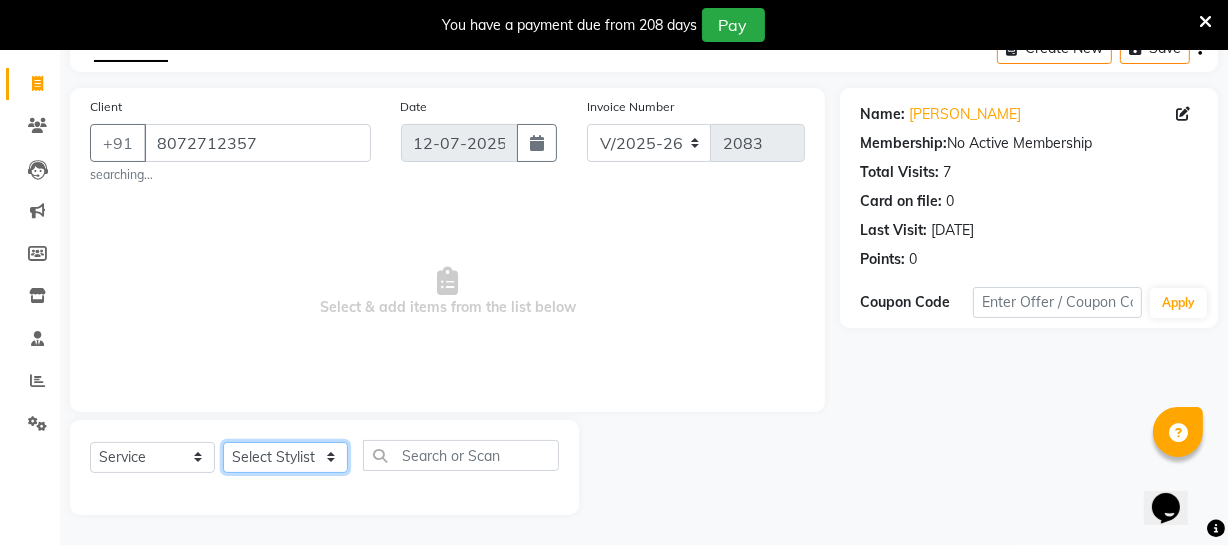 click on "Select Stylist [PERSON_NAME] [PERSON_NAME] [PERSON_NAME] [PERSON_NAME] [PERSON_NAME] [PERSON_NAME] Make up Mani Unisex Stylist [PERSON_NAME] [PERSON_NAME] [PERSON_NAME] Unisex Ramya [PERSON_NAME] Unisex [PERSON_NAME] [PERSON_NAME] [PERSON_NAME] Thiru Virtue Aesthetic Virtue Ambattur" 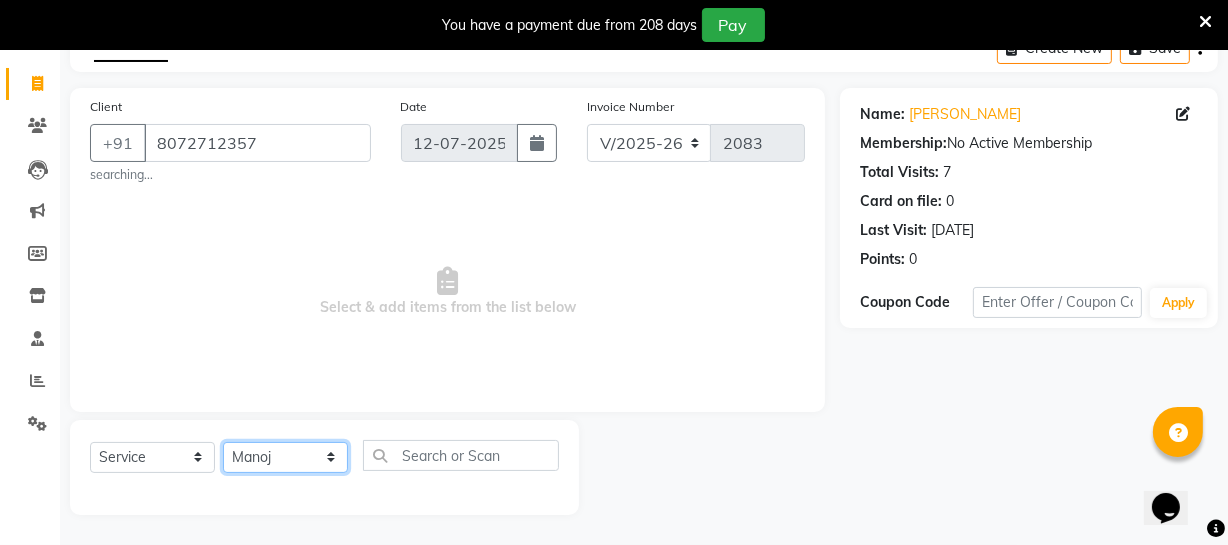 click on "Select Stylist [PERSON_NAME] [PERSON_NAME] [PERSON_NAME] [PERSON_NAME] [PERSON_NAME] [PERSON_NAME] Make up Mani Unisex Stylist [PERSON_NAME] [PERSON_NAME] [PERSON_NAME] Unisex Ramya [PERSON_NAME] Unisex [PERSON_NAME] [PERSON_NAME] [PERSON_NAME] Thiru Virtue Aesthetic Virtue Ambattur" 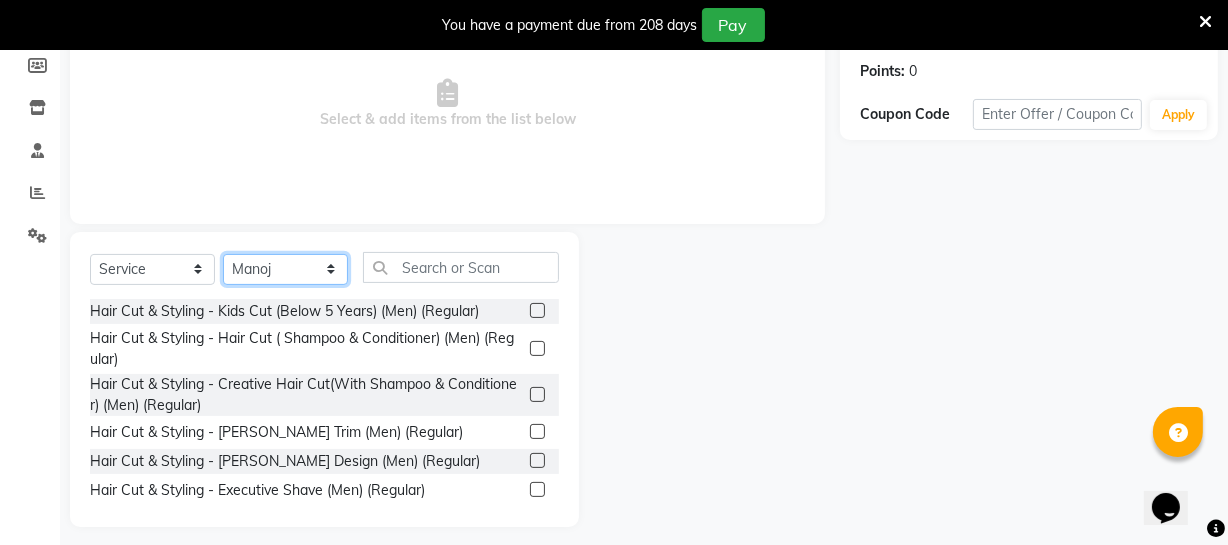 scroll, scrollTop: 313, scrollLeft: 0, axis: vertical 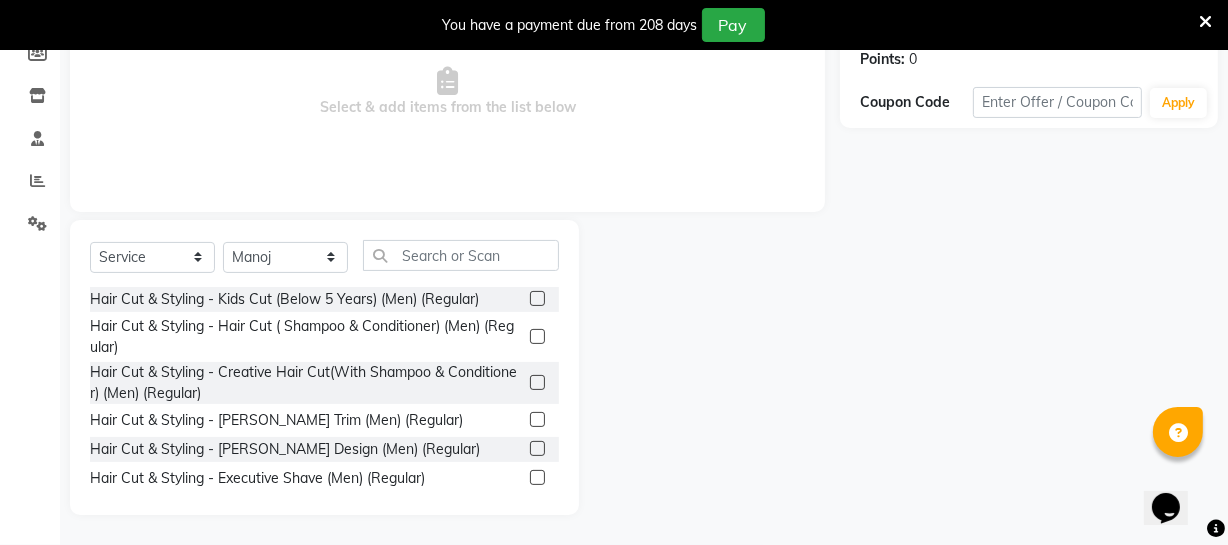 click 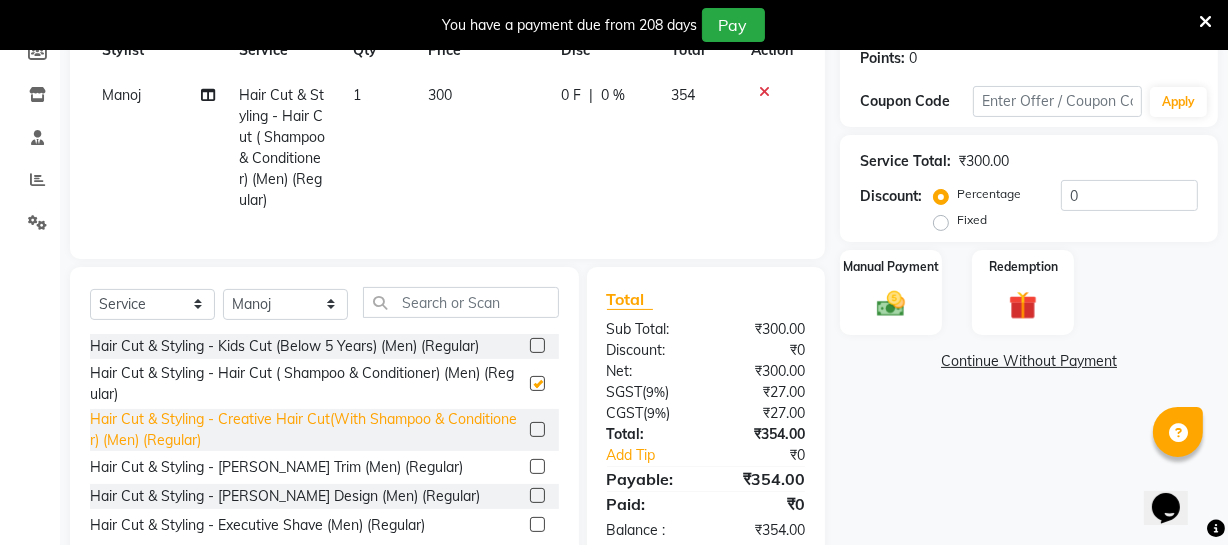 checkbox on "false" 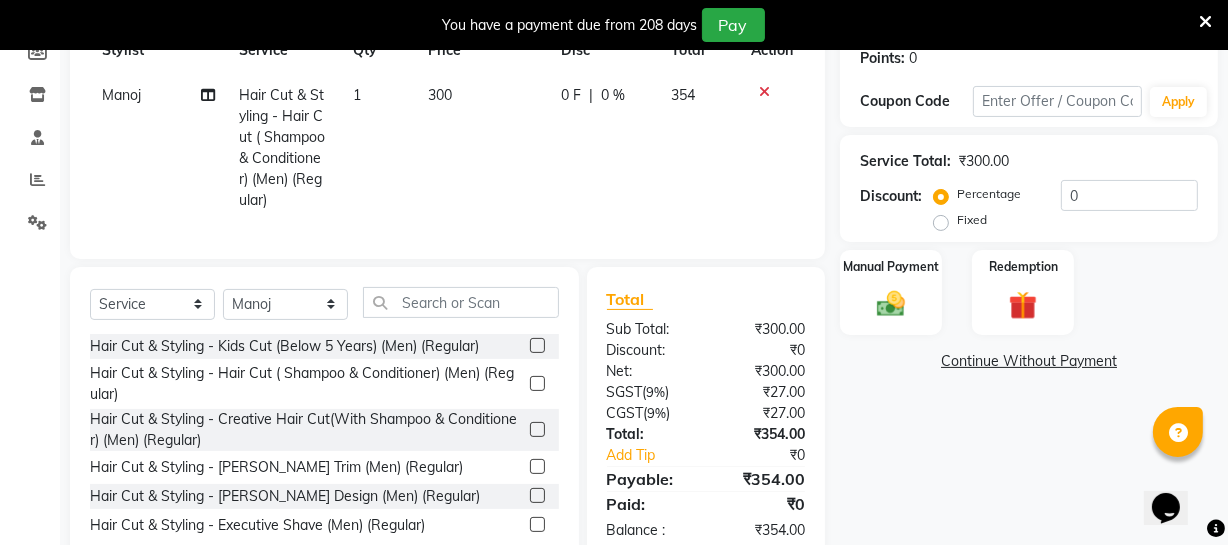 click 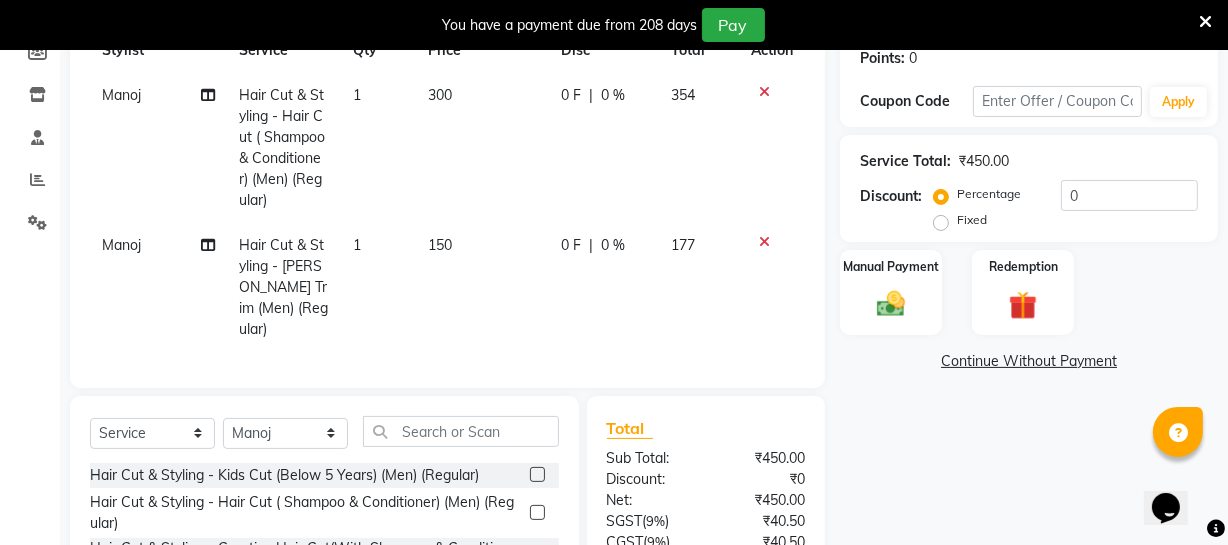 checkbox on "false" 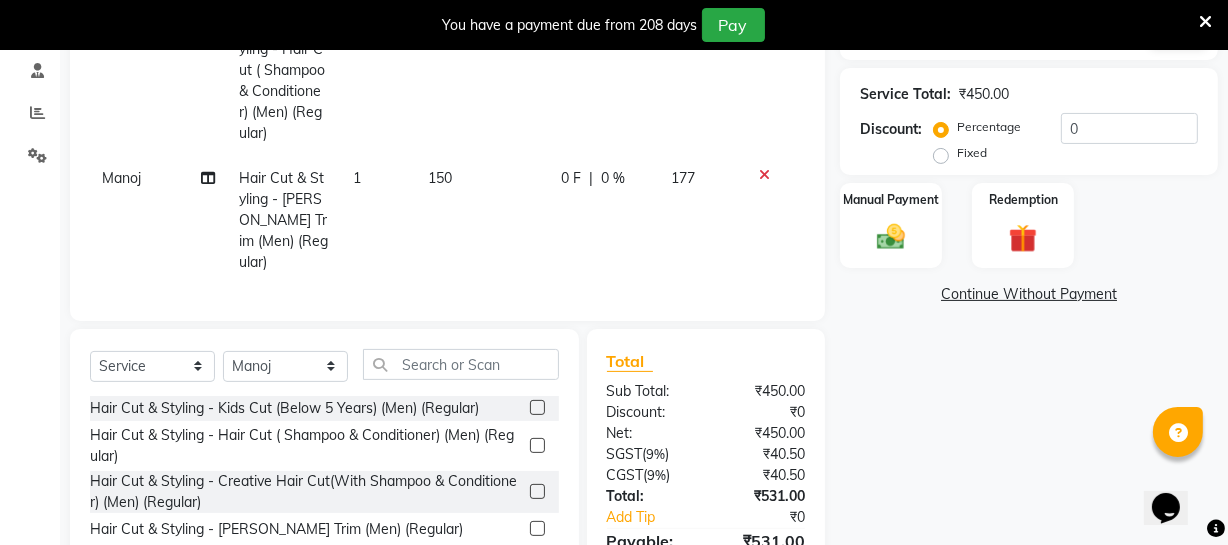 scroll, scrollTop: 482, scrollLeft: 0, axis: vertical 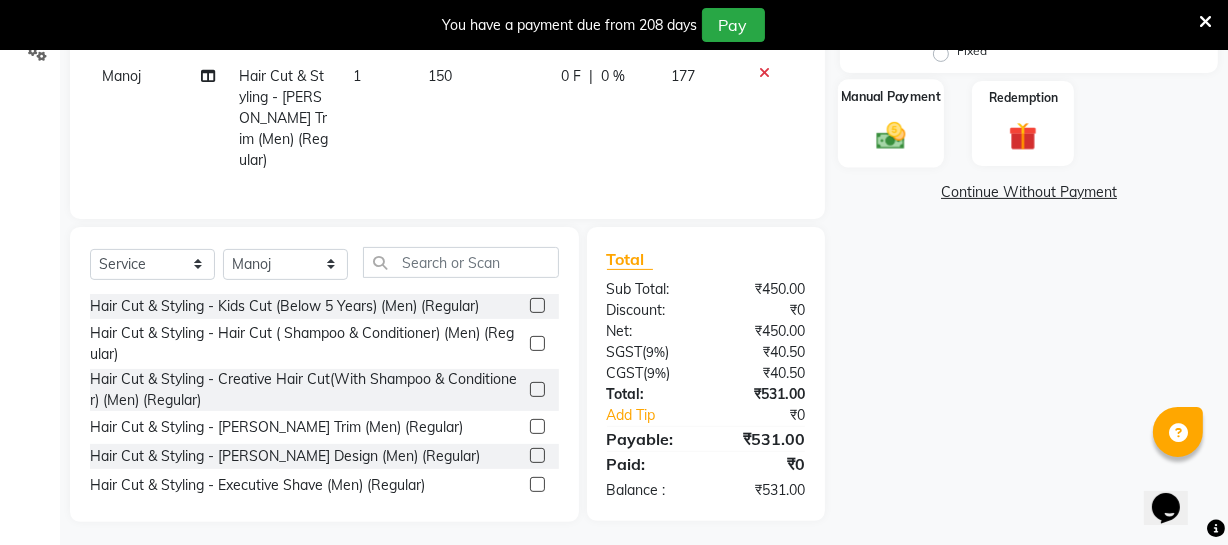 click 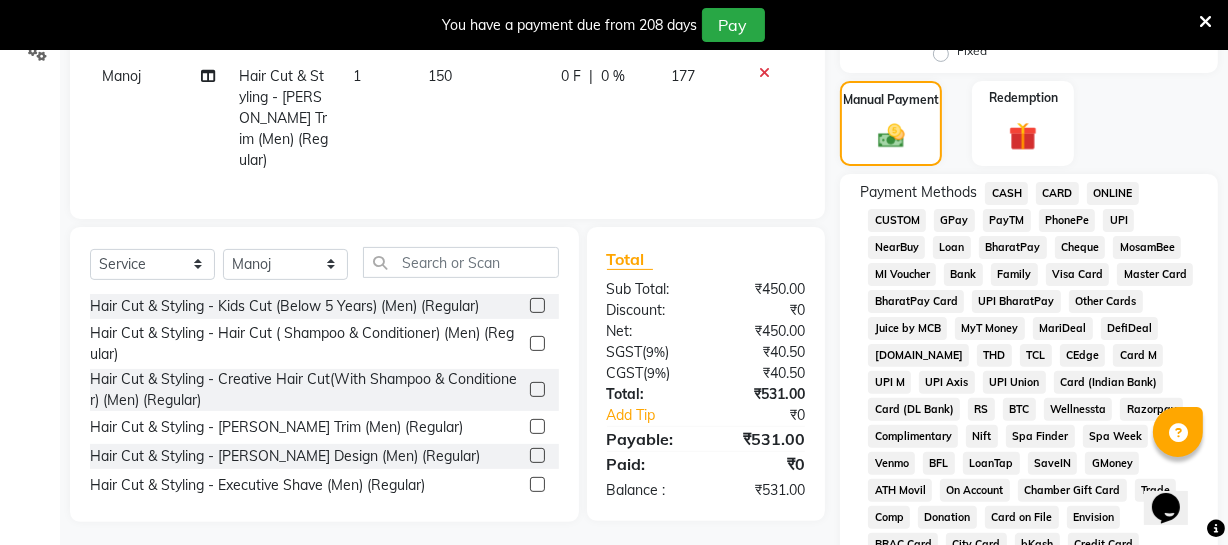 click on "CASH" 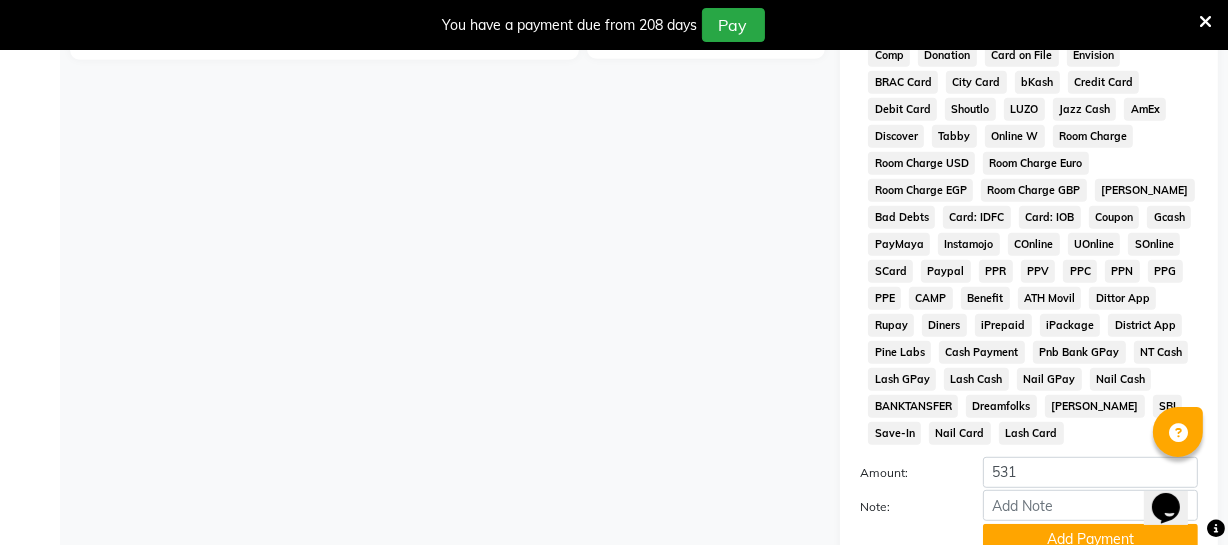 scroll, scrollTop: 1033, scrollLeft: 0, axis: vertical 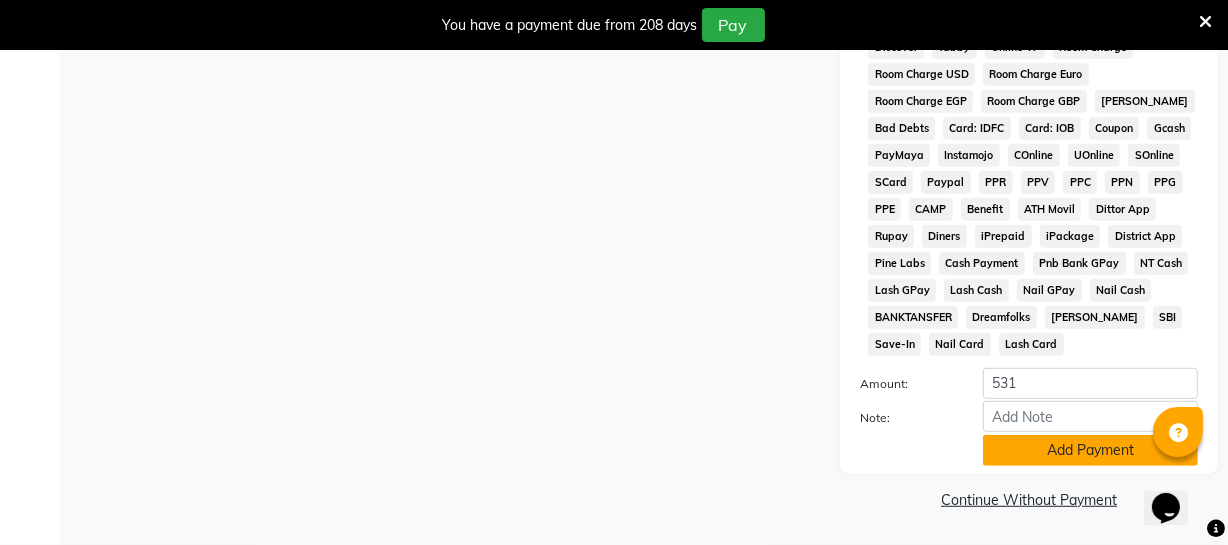 click on "Add Payment" 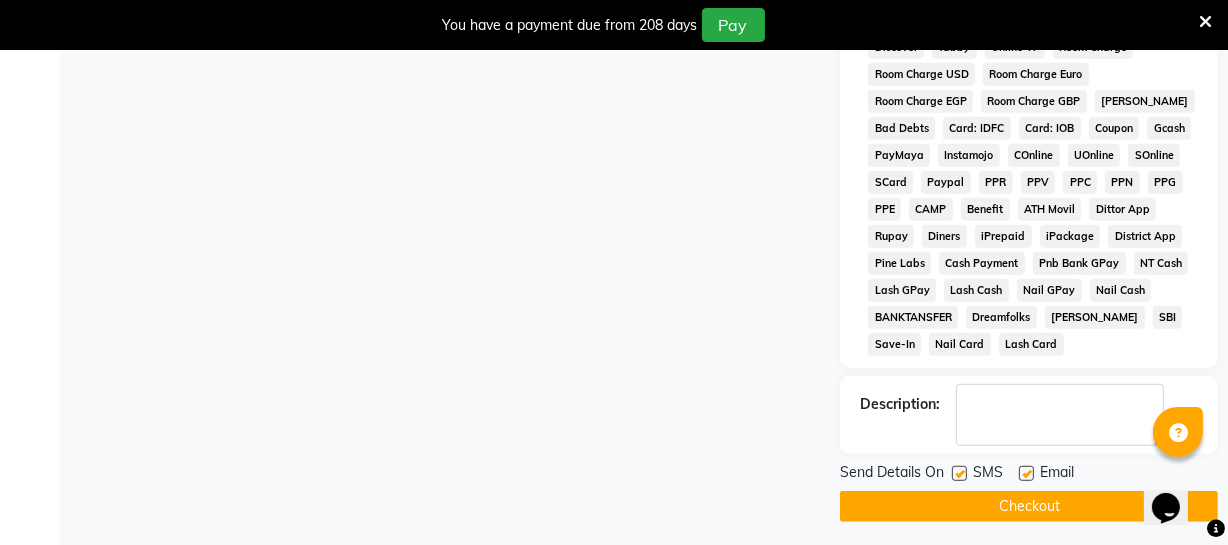 click on "Checkout" 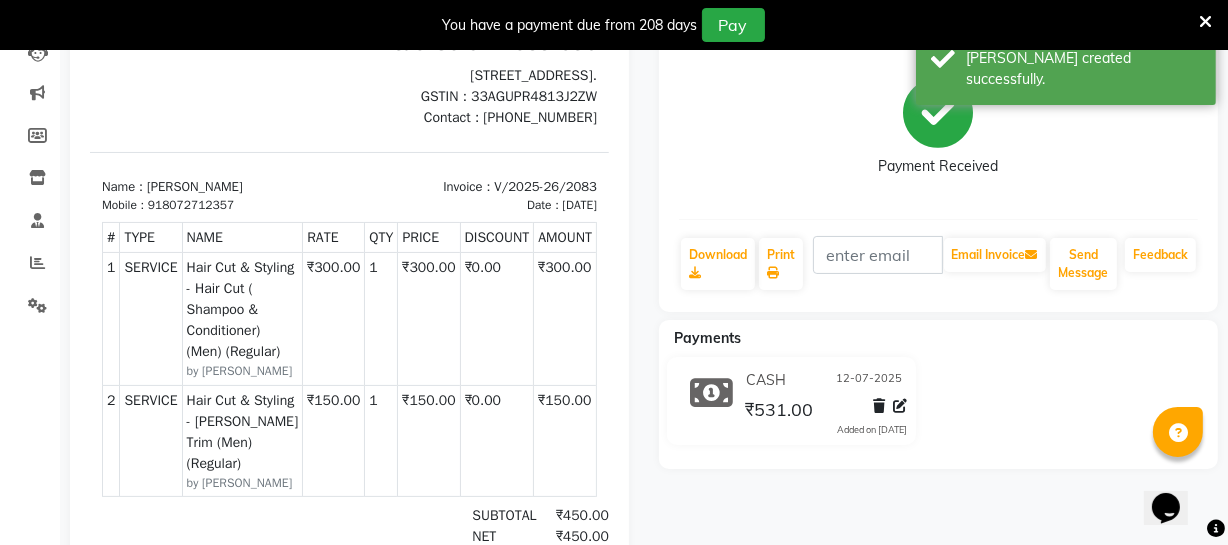 scroll, scrollTop: 0, scrollLeft: 0, axis: both 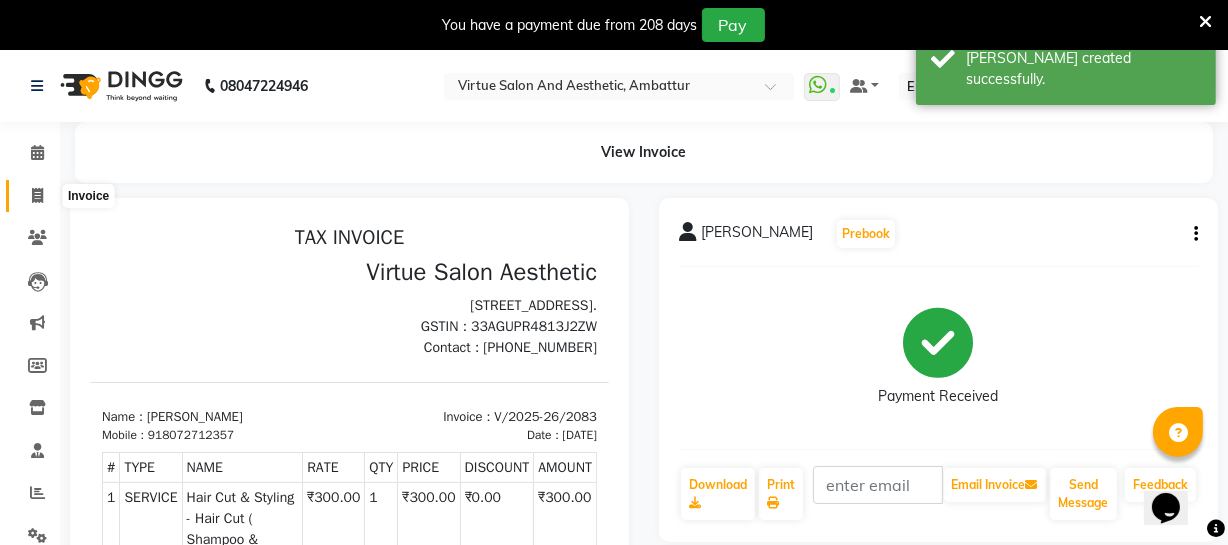click 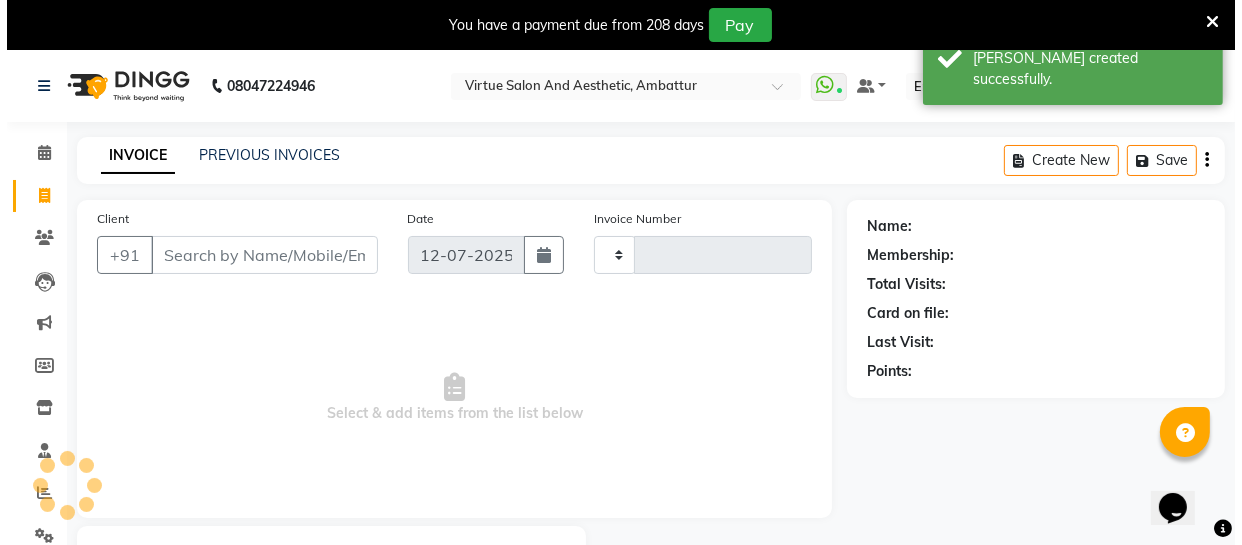 scroll, scrollTop: 107, scrollLeft: 0, axis: vertical 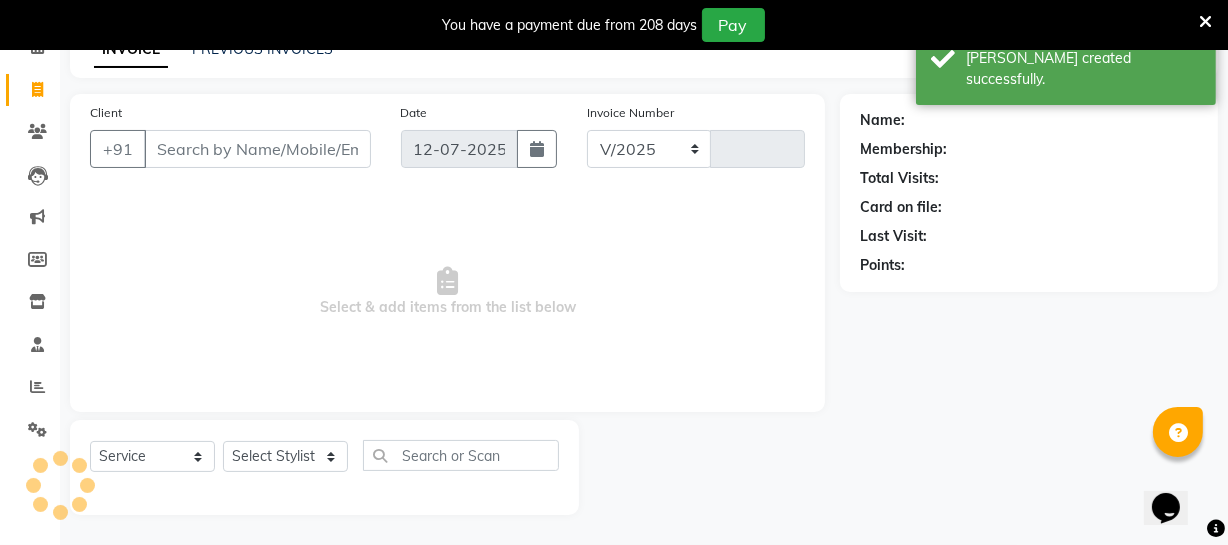 select on "5237" 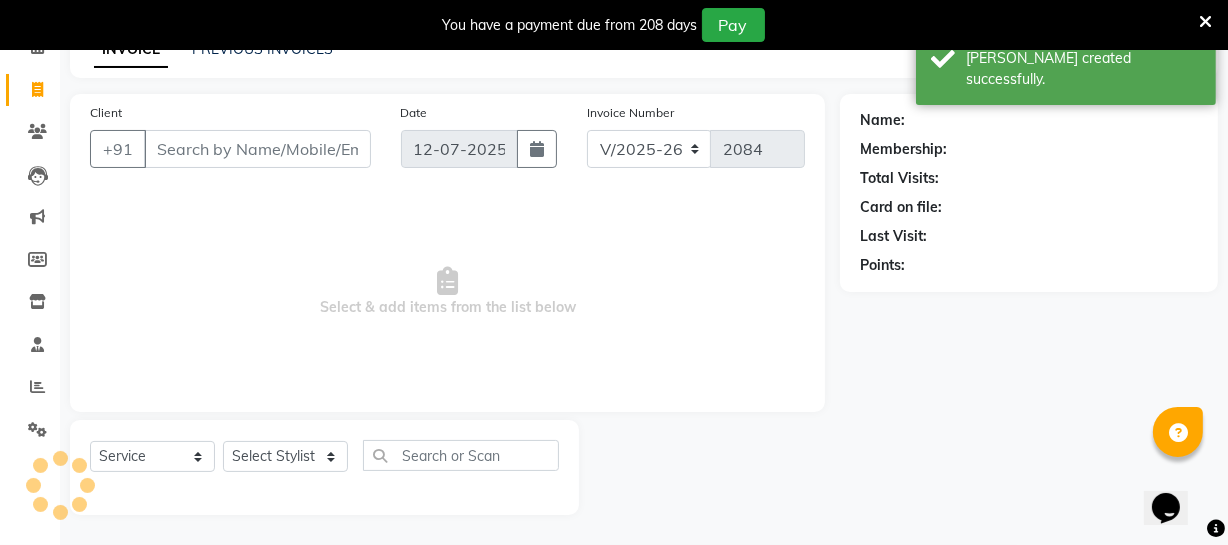 click on "Client" at bounding box center (257, 149) 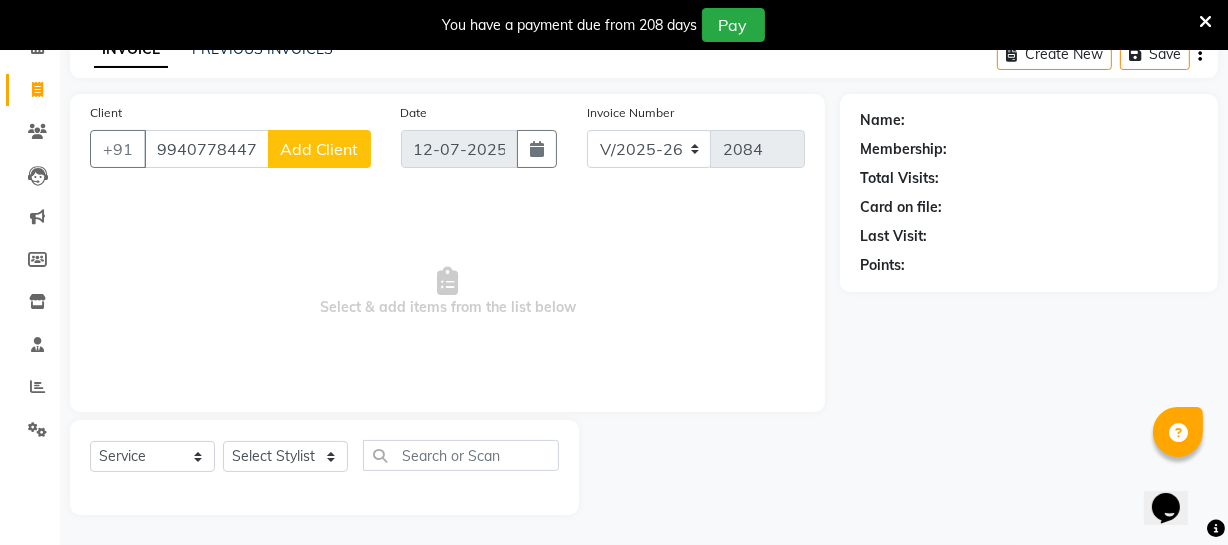 type on "9940778447" 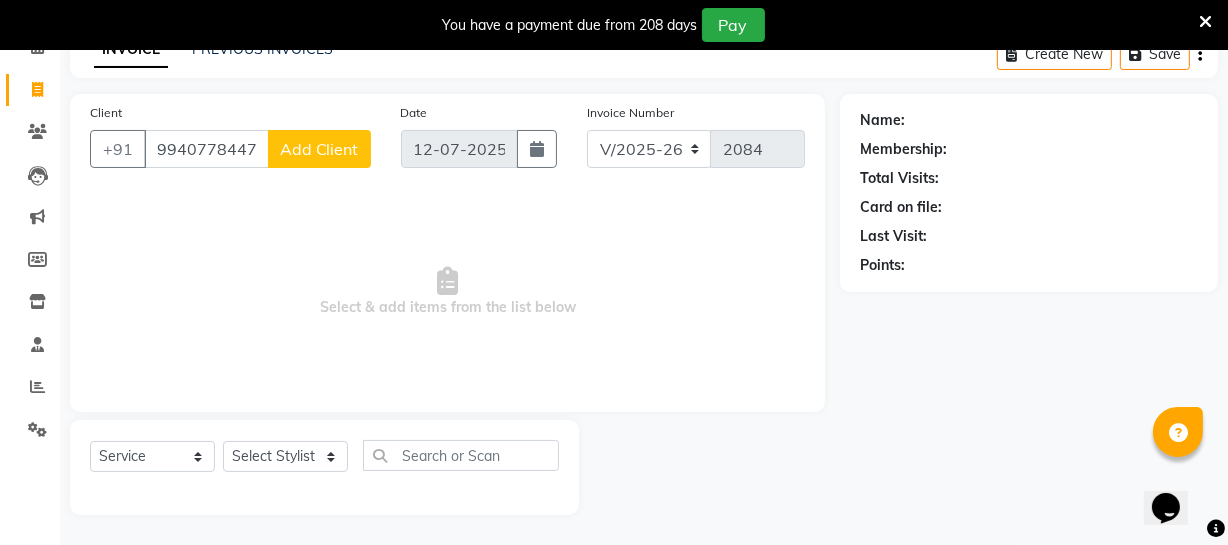 click on "Add Client" 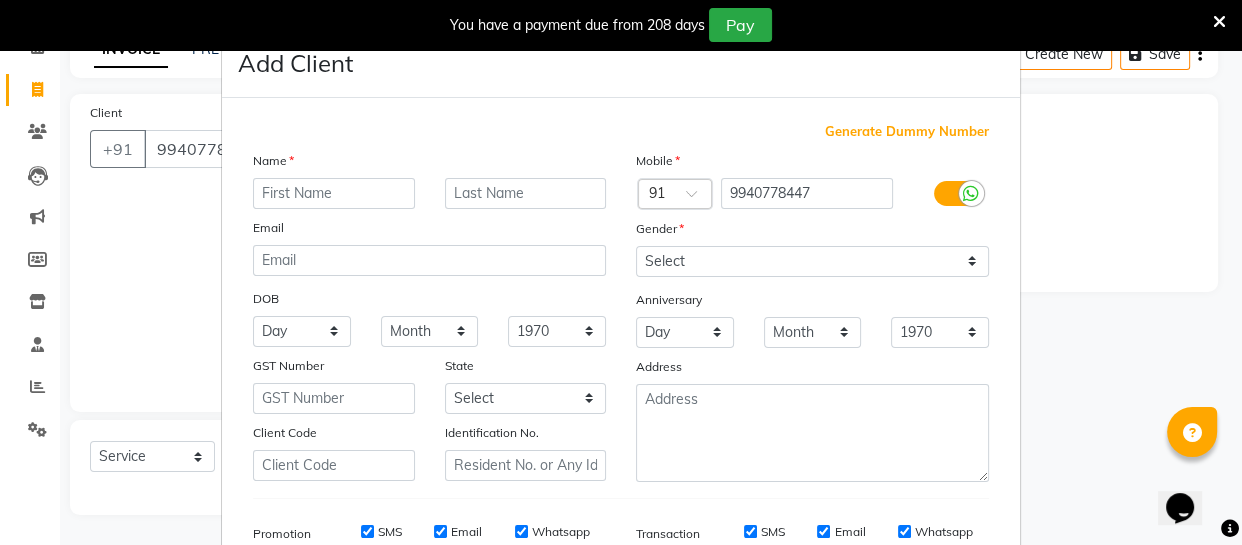 click at bounding box center [334, 193] 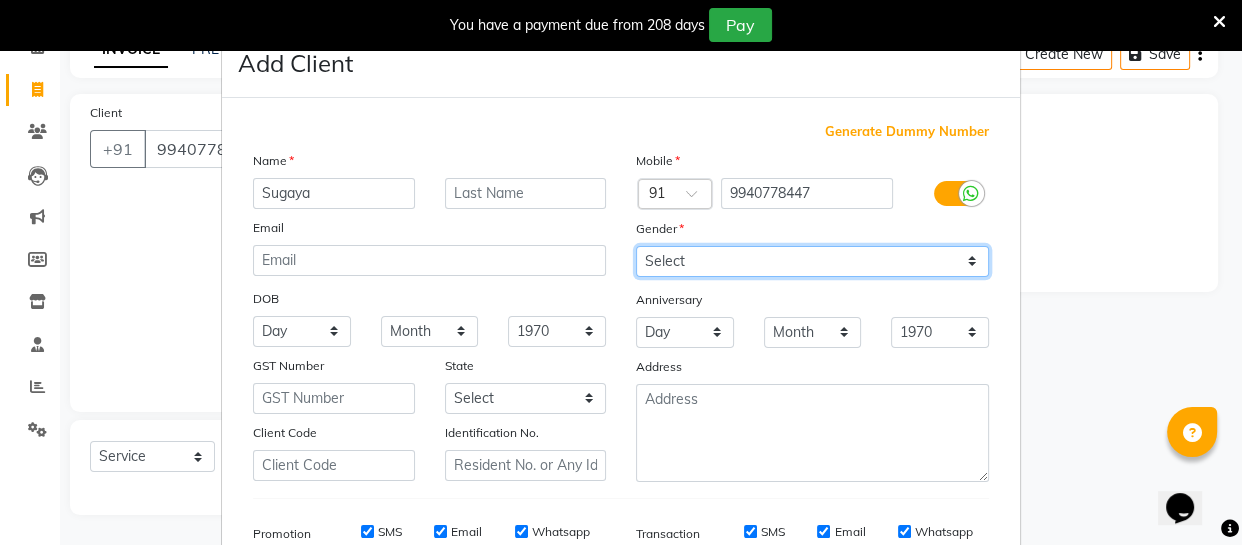 click on "Select [DEMOGRAPHIC_DATA] [DEMOGRAPHIC_DATA] Other Prefer Not To Say" at bounding box center (812, 261) 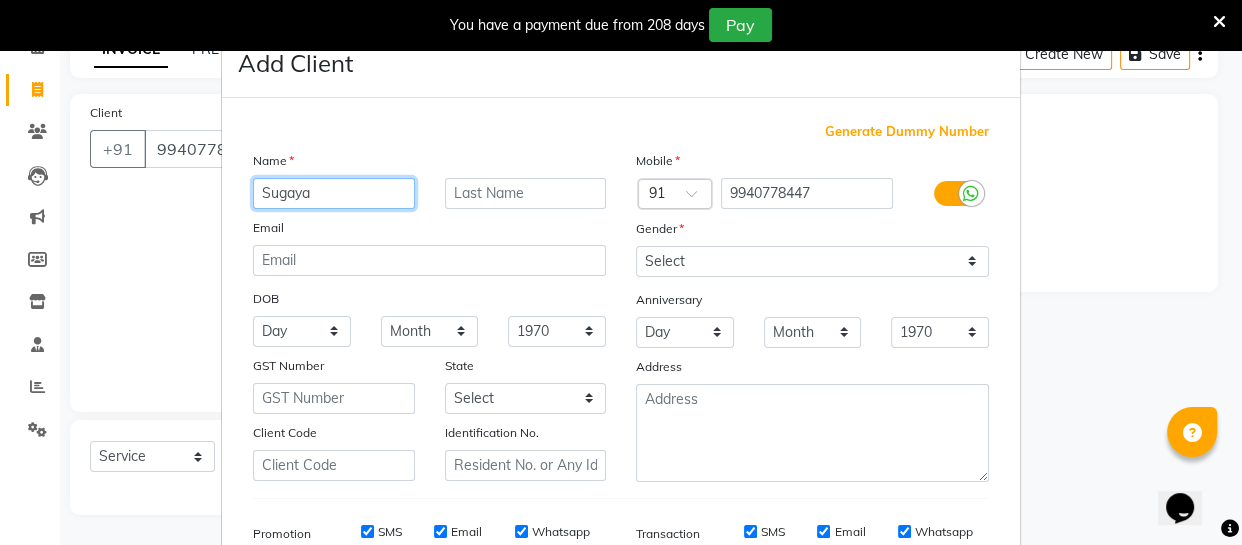 click on "Sugaya" at bounding box center [334, 193] 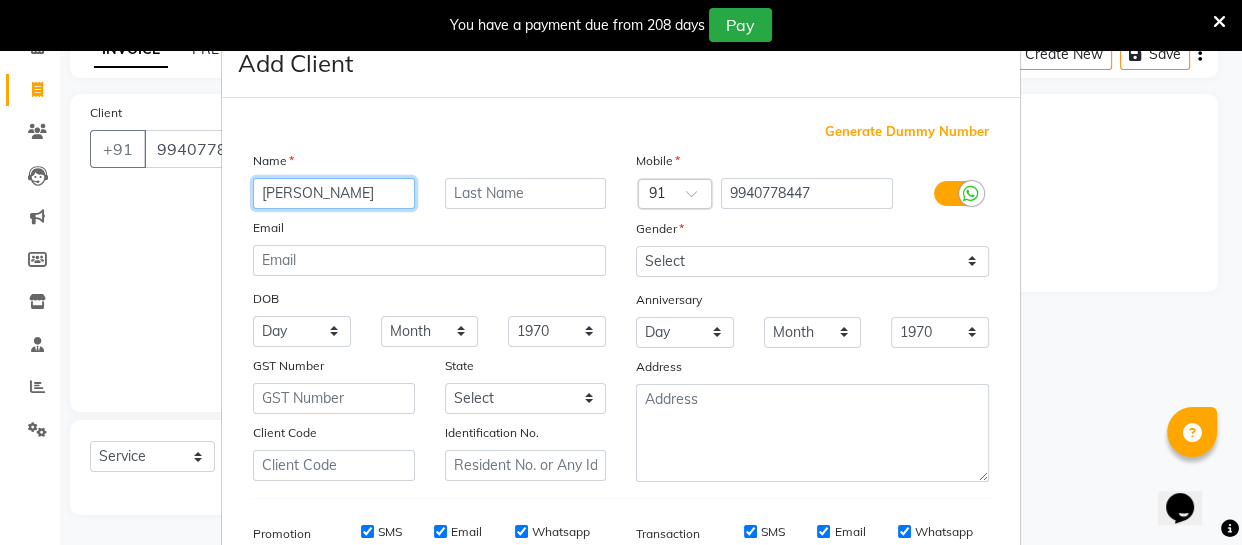 type on "[PERSON_NAME]" 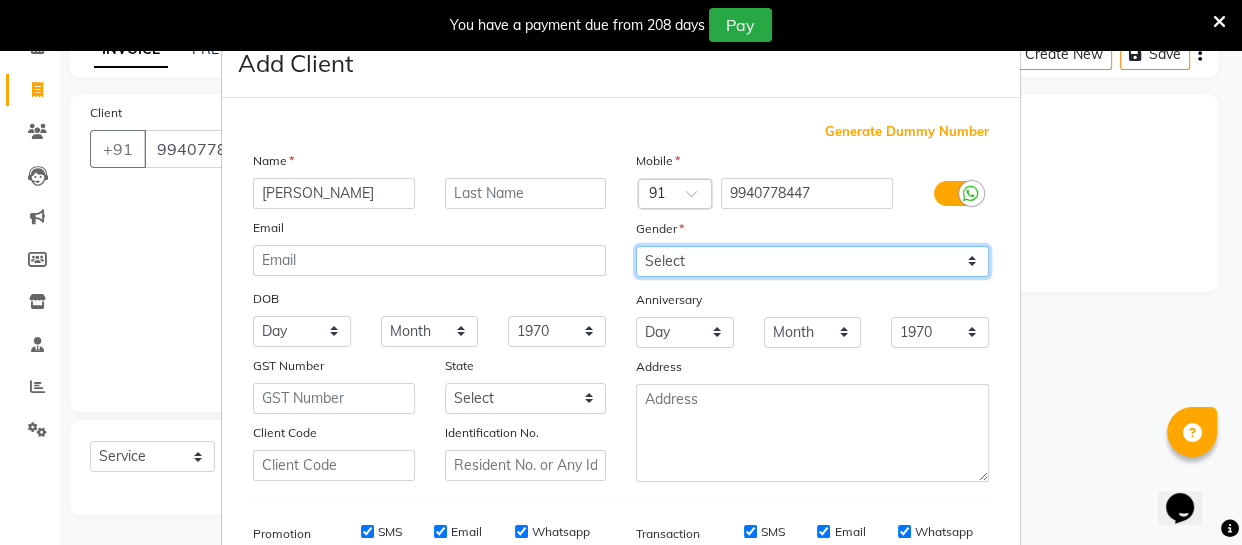 click on "Select [DEMOGRAPHIC_DATA] [DEMOGRAPHIC_DATA] Other Prefer Not To Say" at bounding box center (812, 261) 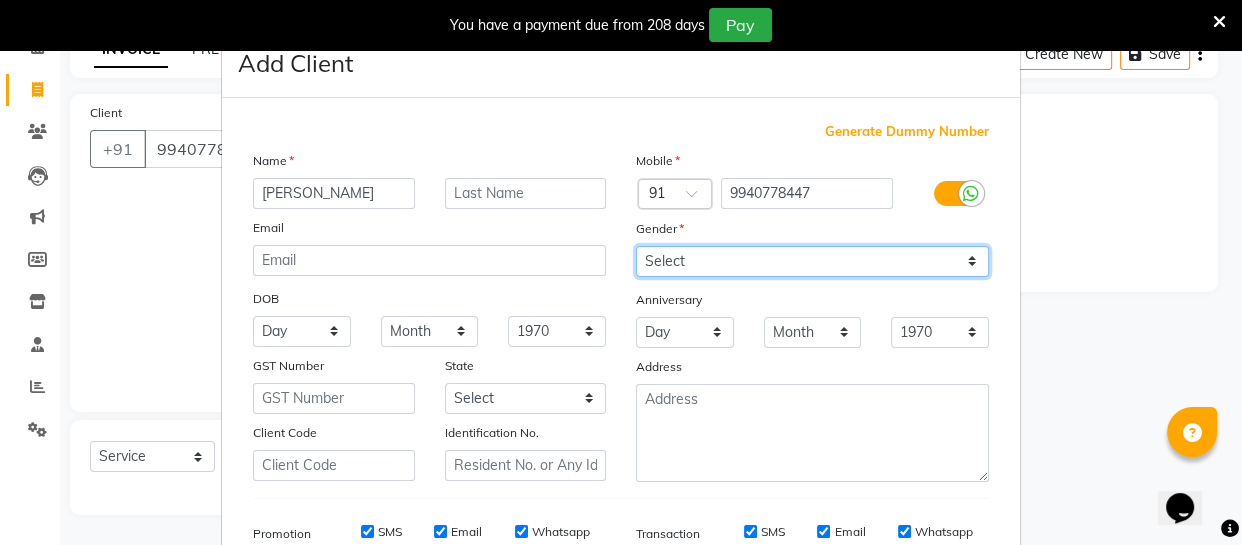 select on "[DEMOGRAPHIC_DATA]" 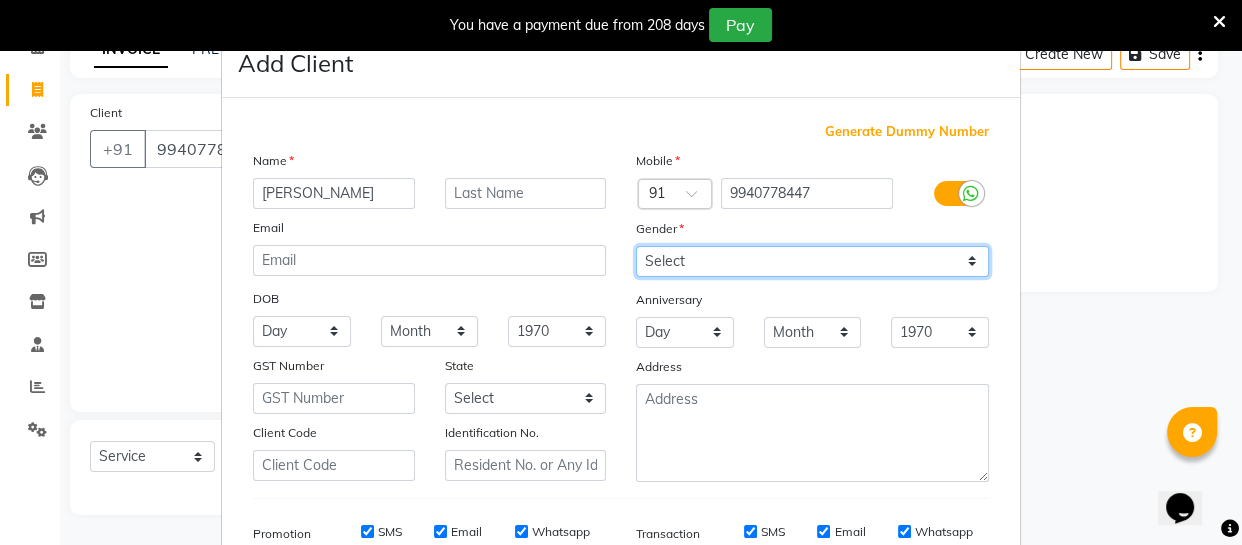 click on "Select [DEMOGRAPHIC_DATA] [DEMOGRAPHIC_DATA] Other Prefer Not To Say" at bounding box center [812, 261] 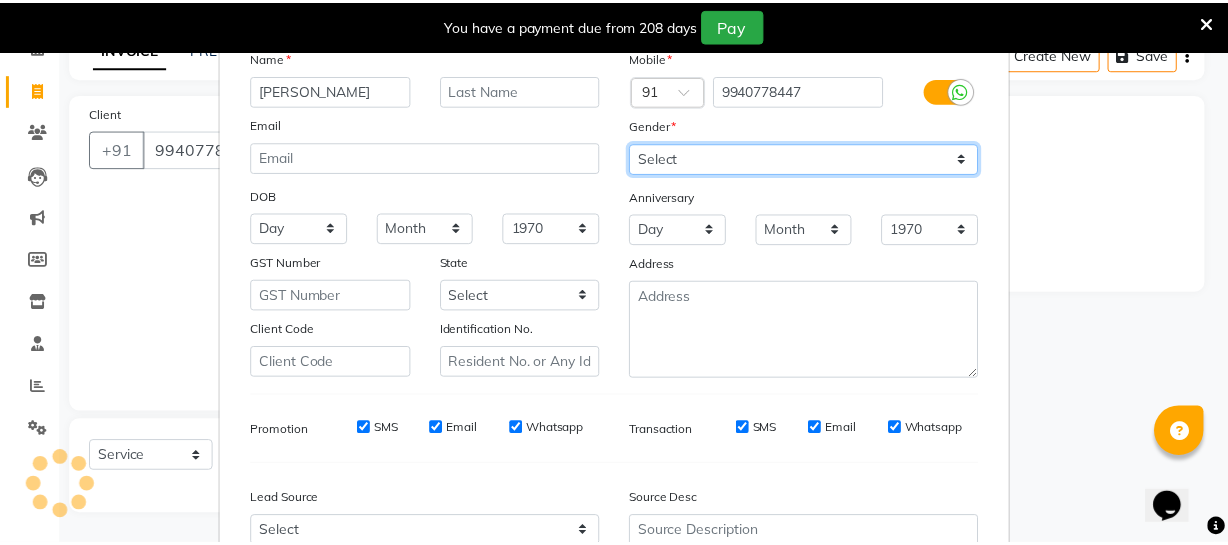 scroll, scrollTop: 309, scrollLeft: 0, axis: vertical 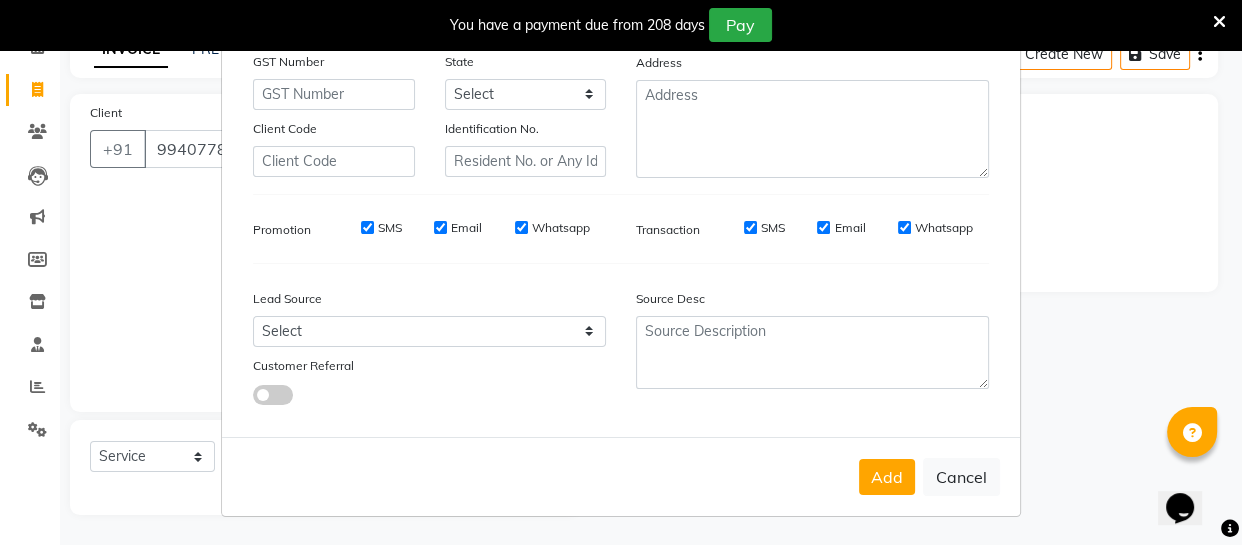 click on "Add" at bounding box center (887, 477) 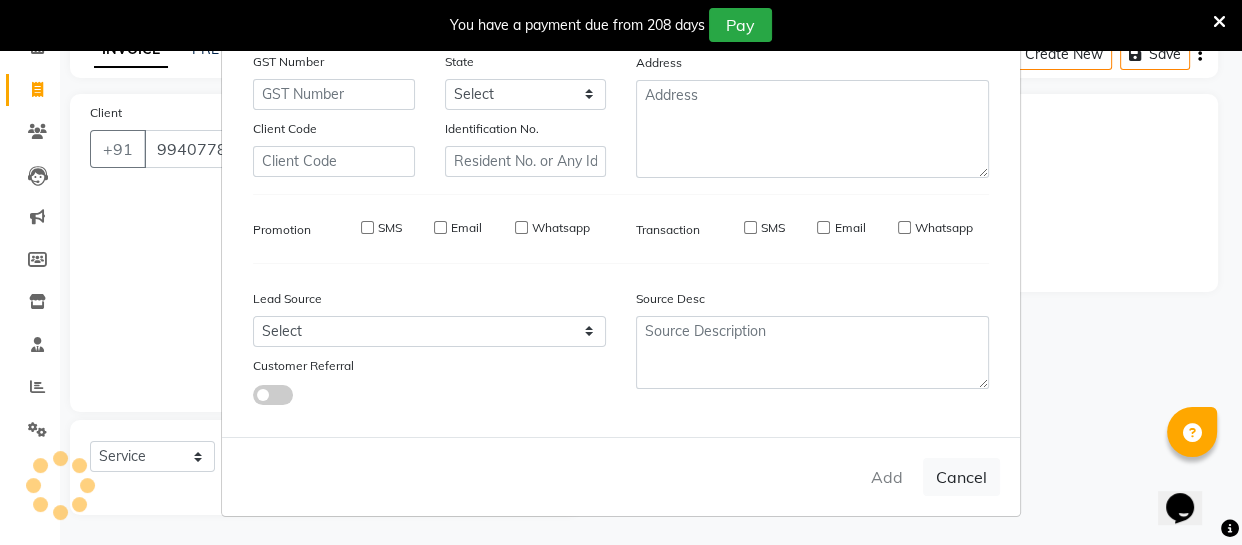 type 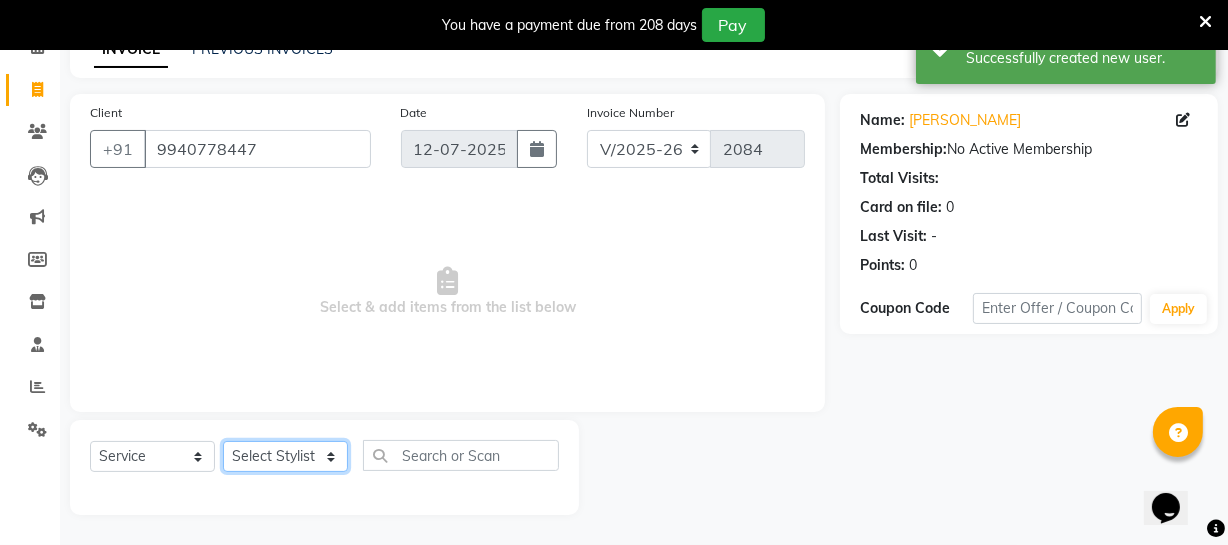 click on "Select Stylist [PERSON_NAME] [PERSON_NAME] [PERSON_NAME] [PERSON_NAME] [PERSON_NAME] [PERSON_NAME] Make up Mani Unisex Stylist [PERSON_NAME] [PERSON_NAME] [PERSON_NAME] Unisex Ramya [PERSON_NAME] Unisex [PERSON_NAME] [PERSON_NAME] [PERSON_NAME] Thiru Virtue Aesthetic Virtue Ambattur" 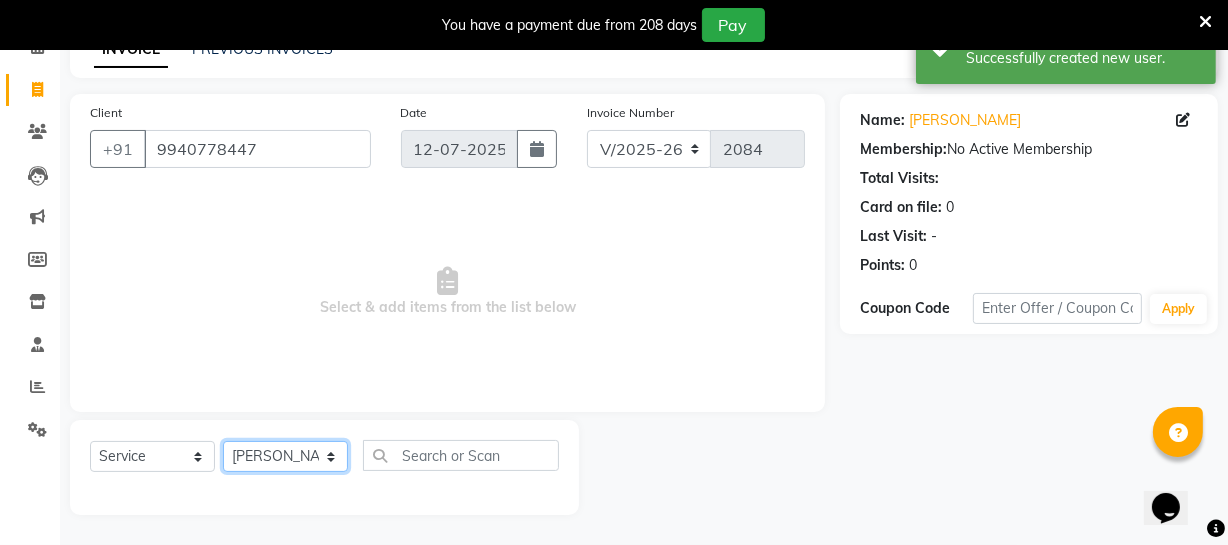 click on "Select Stylist [PERSON_NAME] [PERSON_NAME] [PERSON_NAME] [PERSON_NAME] [PERSON_NAME] [PERSON_NAME] Make up Mani Unisex Stylist [PERSON_NAME] [PERSON_NAME] [PERSON_NAME] Unisex Ramya [PERSON_NAME] Unisex [PERSON_NAME] [PERSON_NAME] [PERSON_NAME] Thiru Virtue Aesthetic Virtue Ambattur" 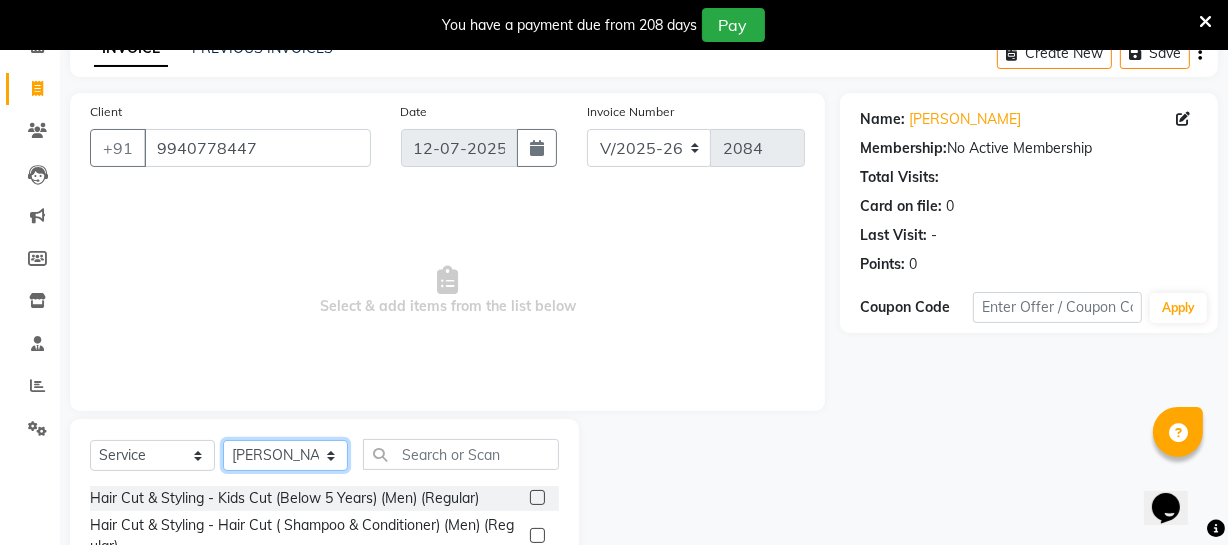 scroll, scrollTop: 307, scrollLeft: 0, axis: vertical 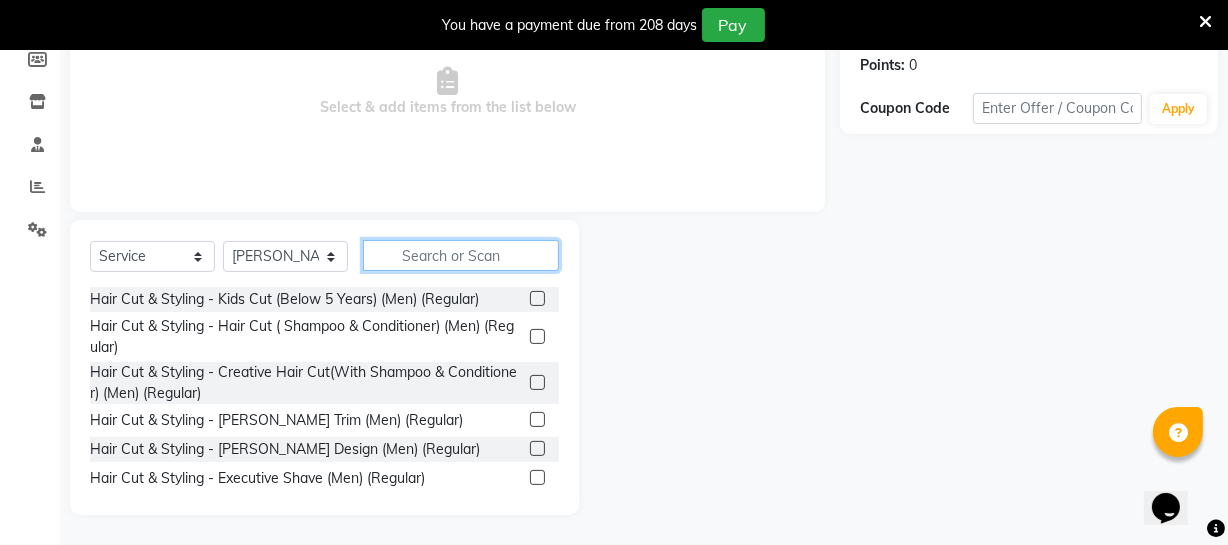 click 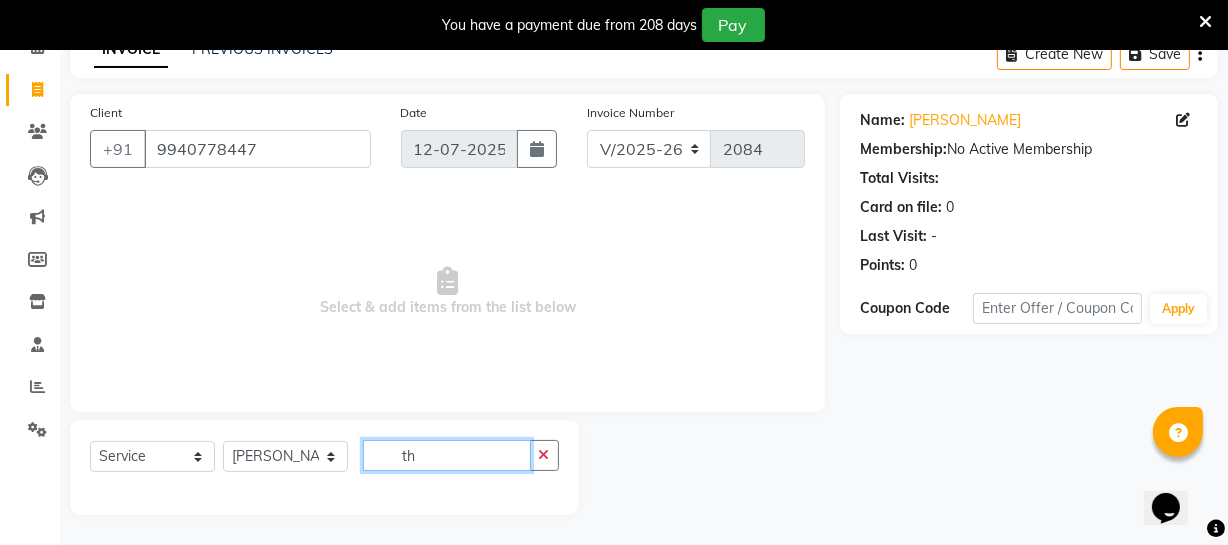 scroll, scrollTop: 307, scrollLeft: 0, axis: vertical 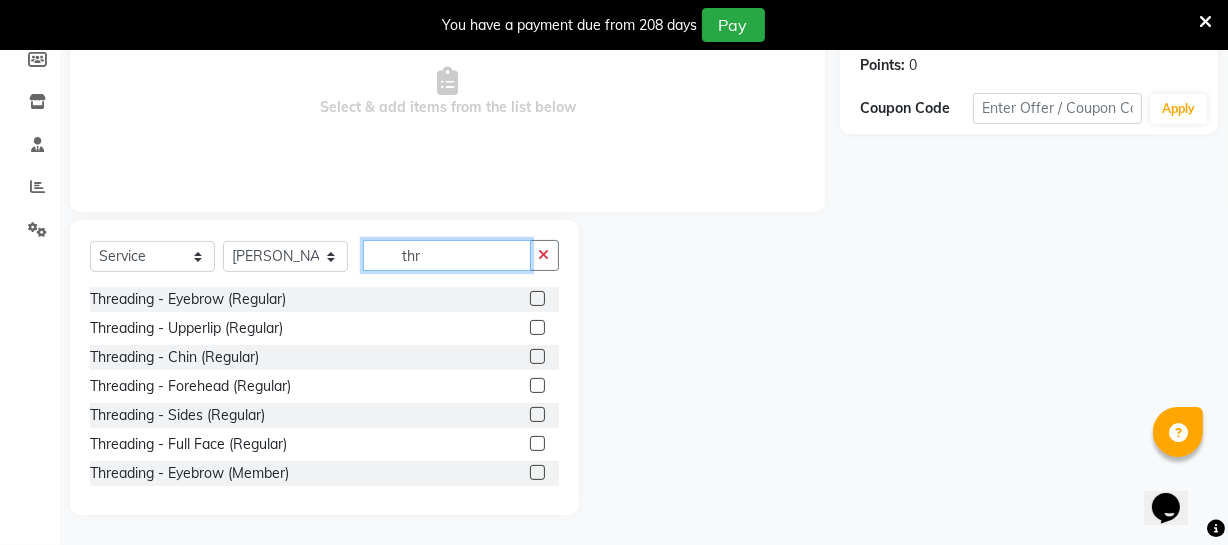 type on "thr" 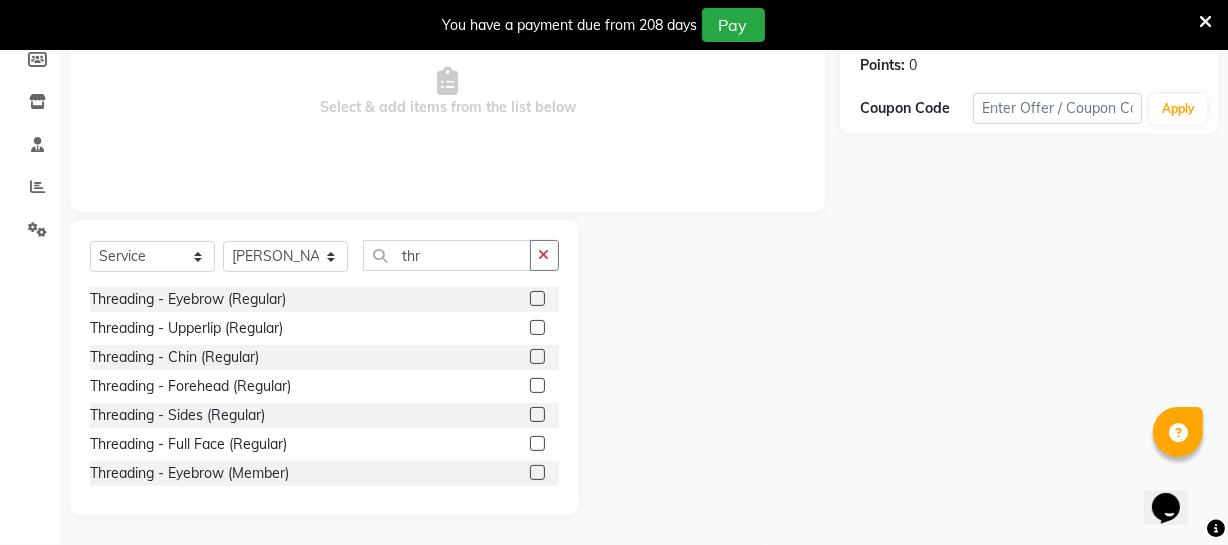 click 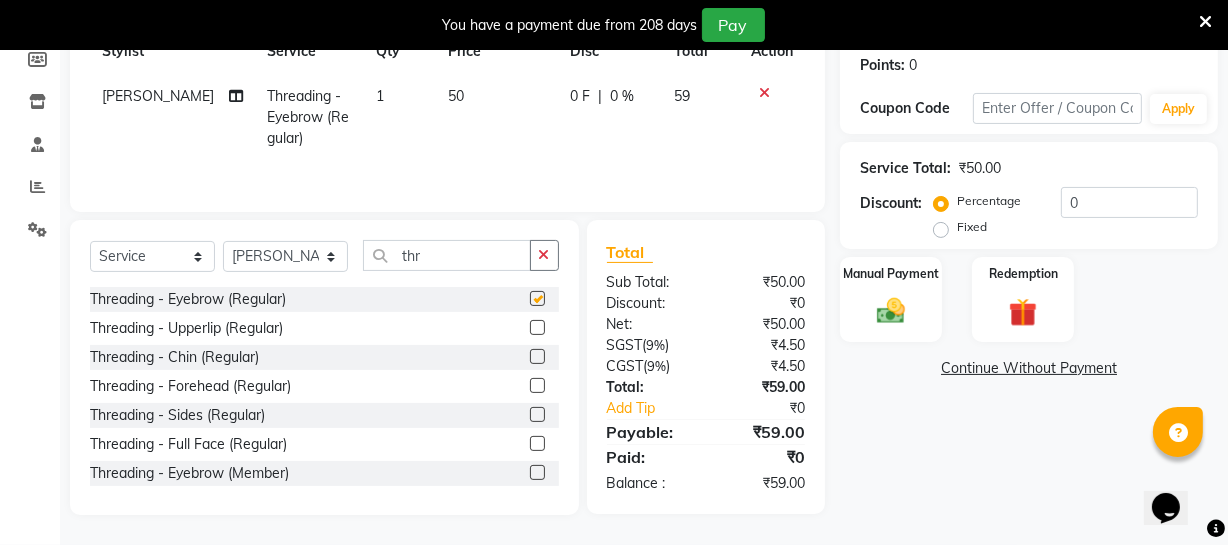checkbox on "false" 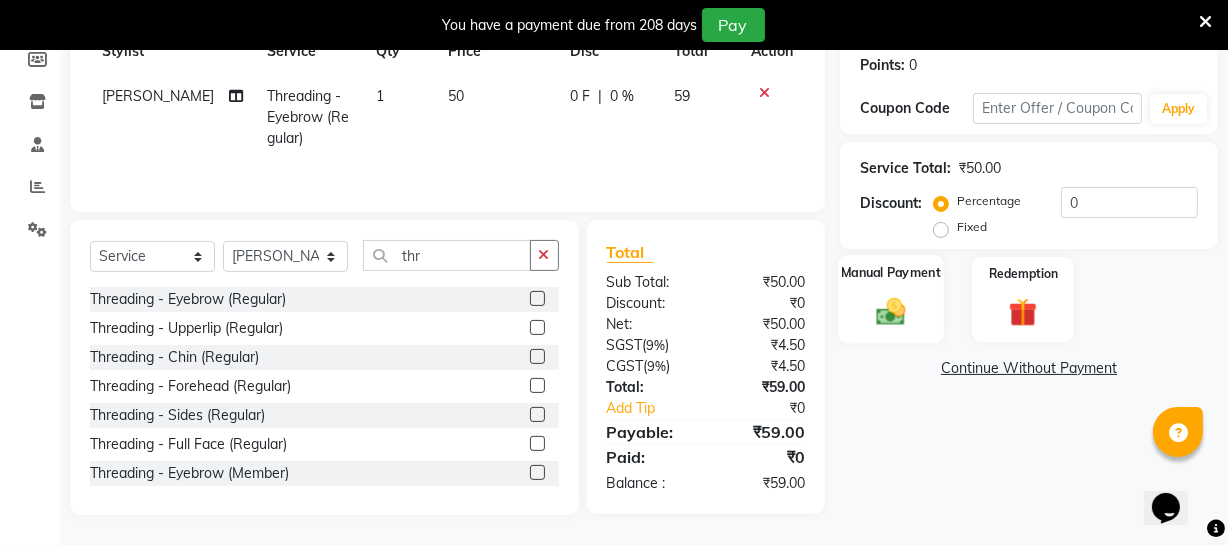 click 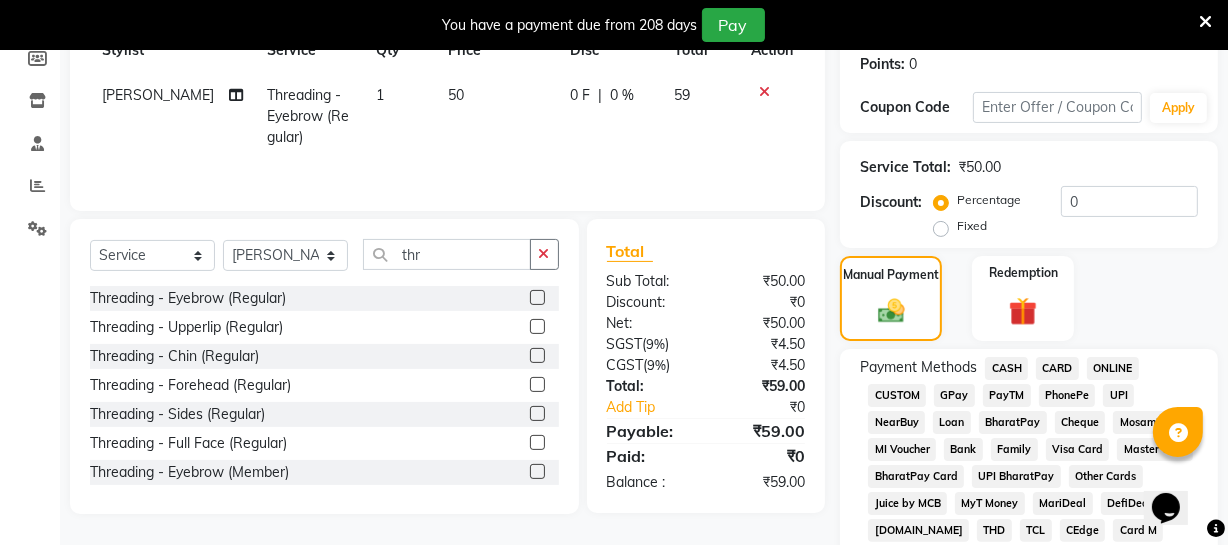 click on "ONLINE" 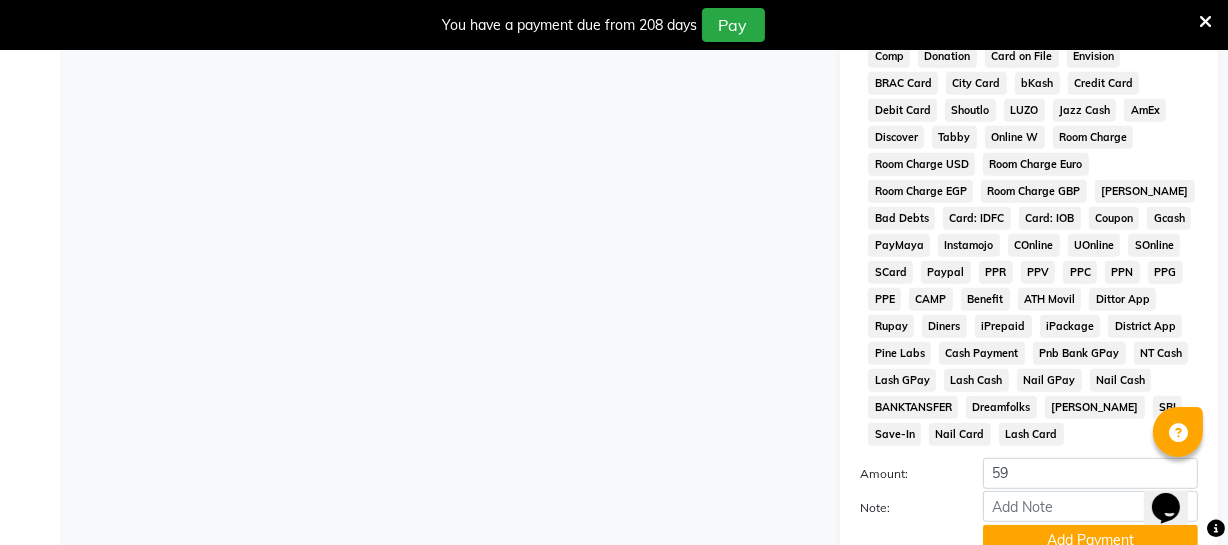 scroll, scrollTop: 1033, scrollLeft: 0, axis: vertical 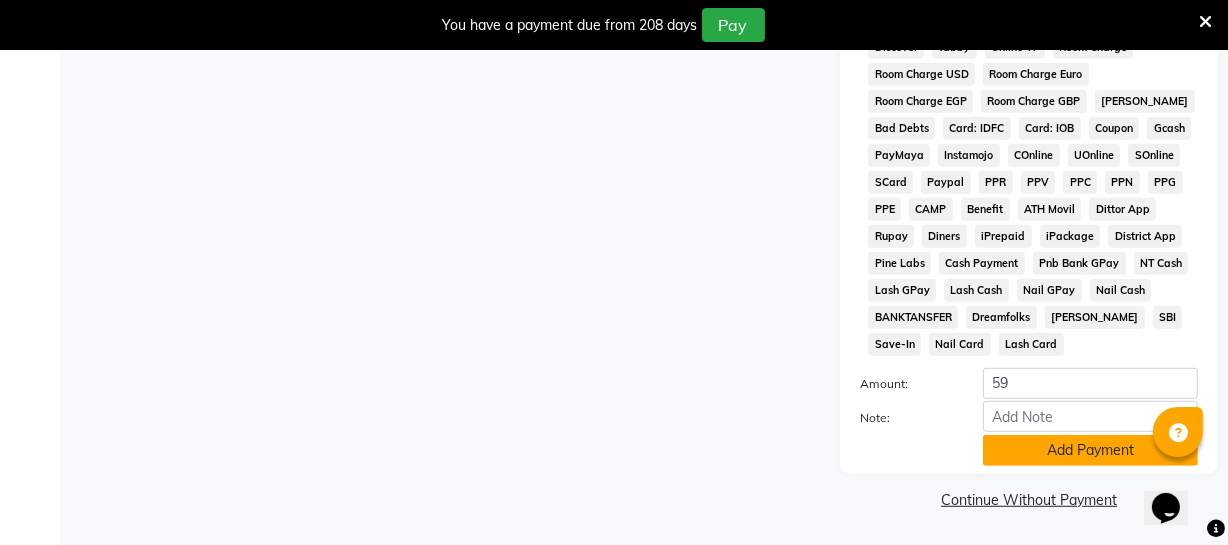 click on "Add Payment" 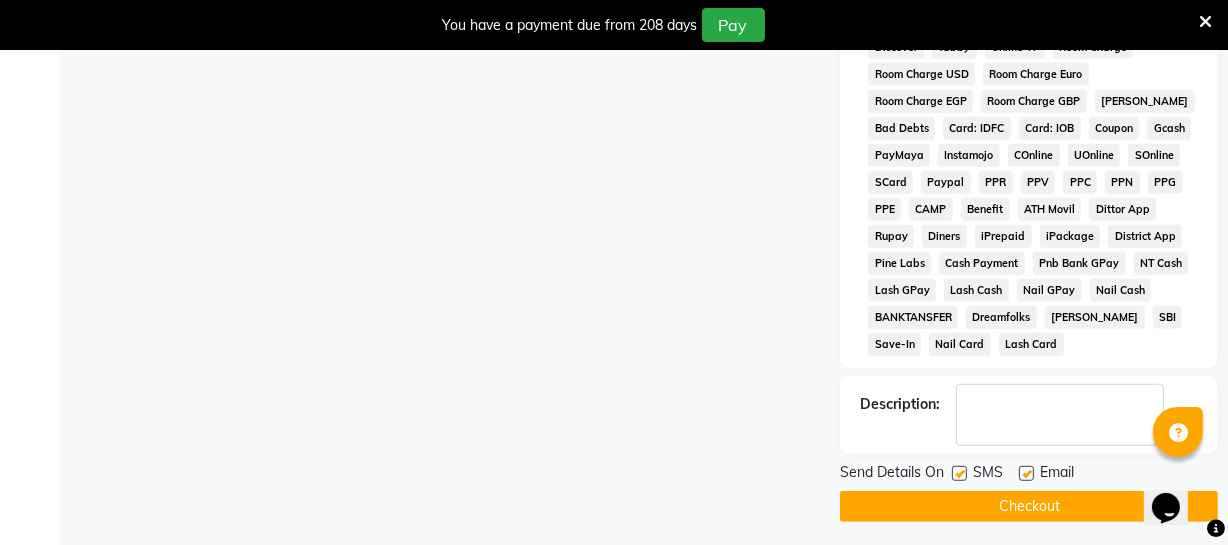 click on "Checkout" 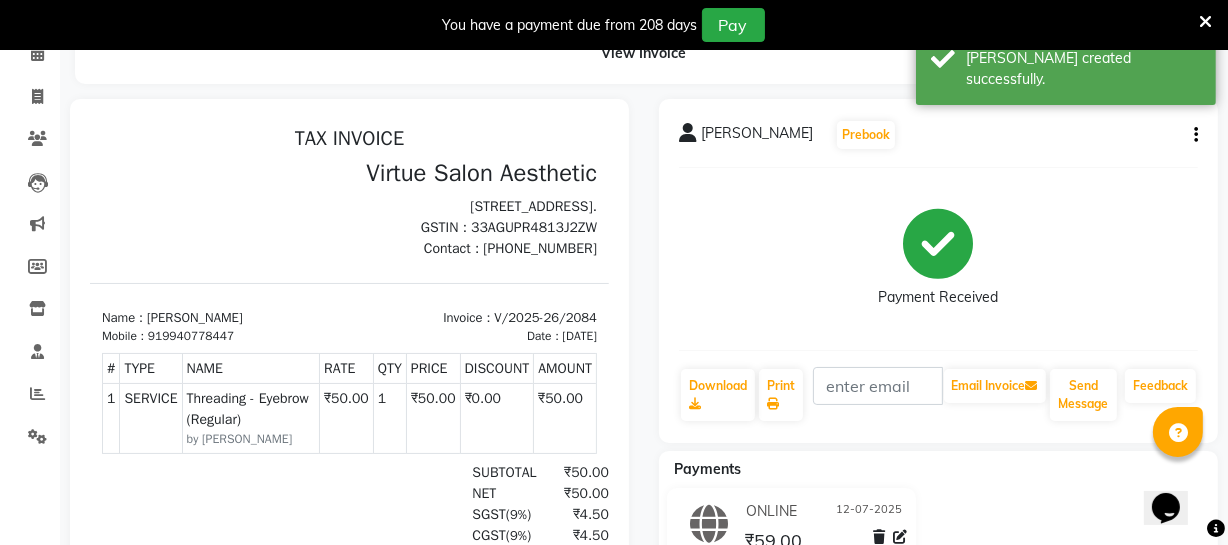 scroll, scrollTop: 0, scrollLeft: 0, axis: both 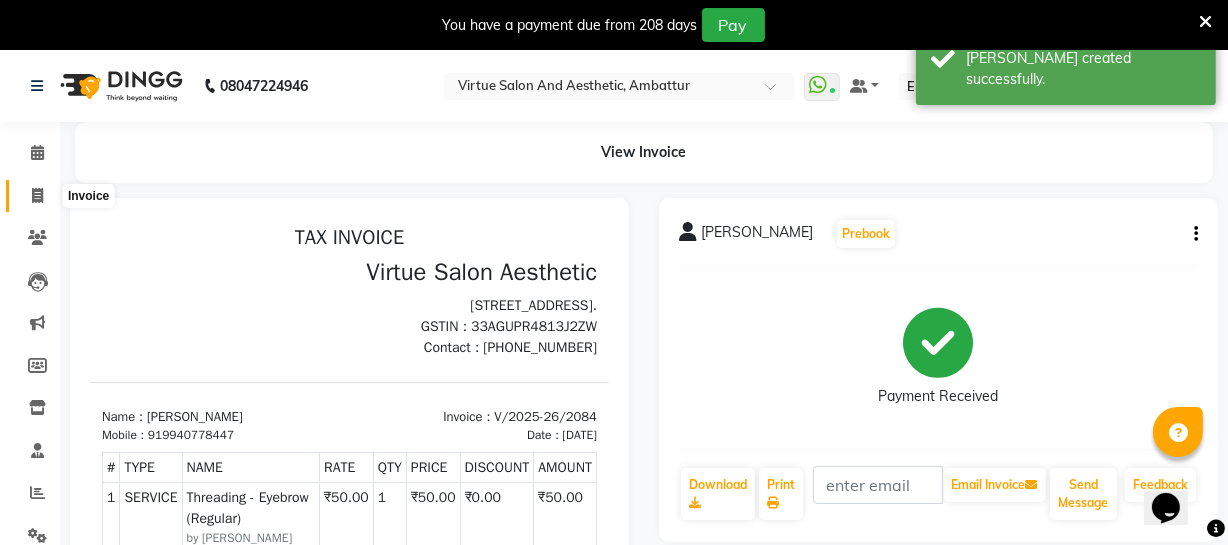 click 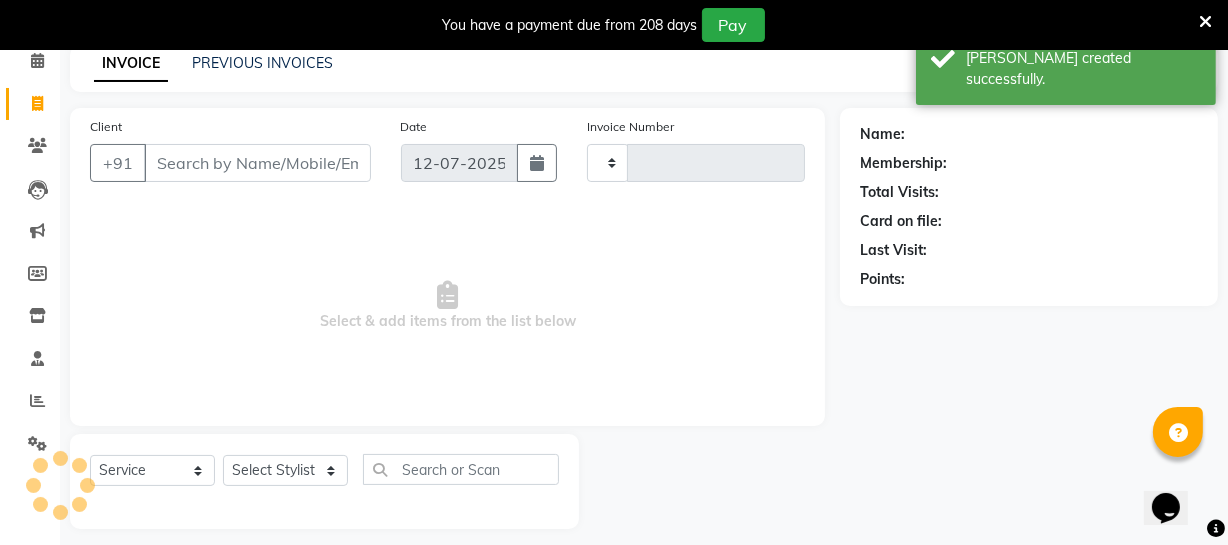 type on "2085" 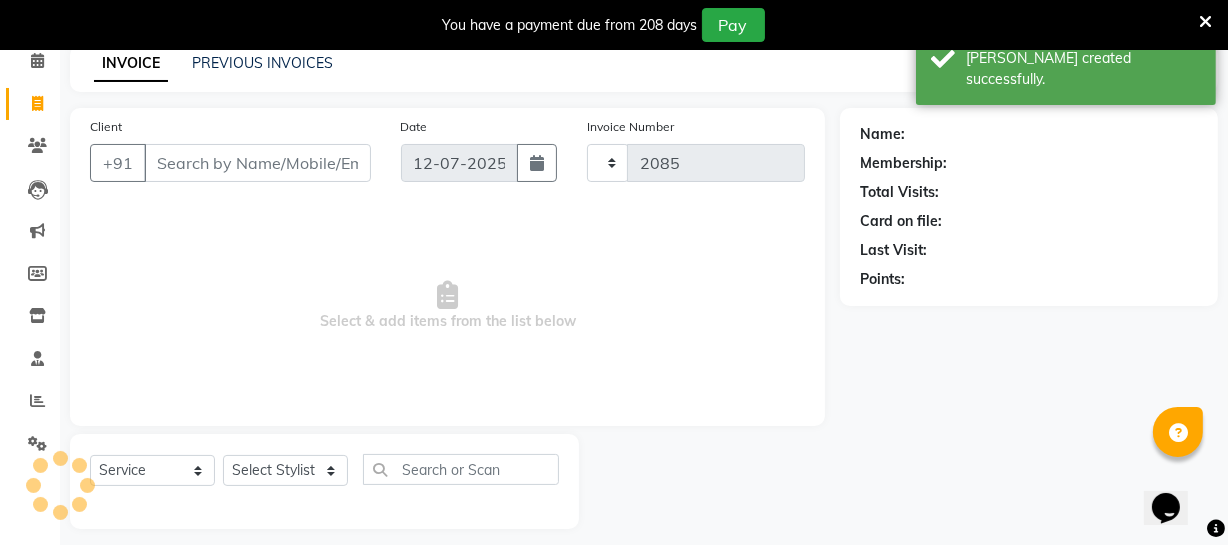 scroll, scrollTop: 107, scrollLeft: 0, axis: vertical 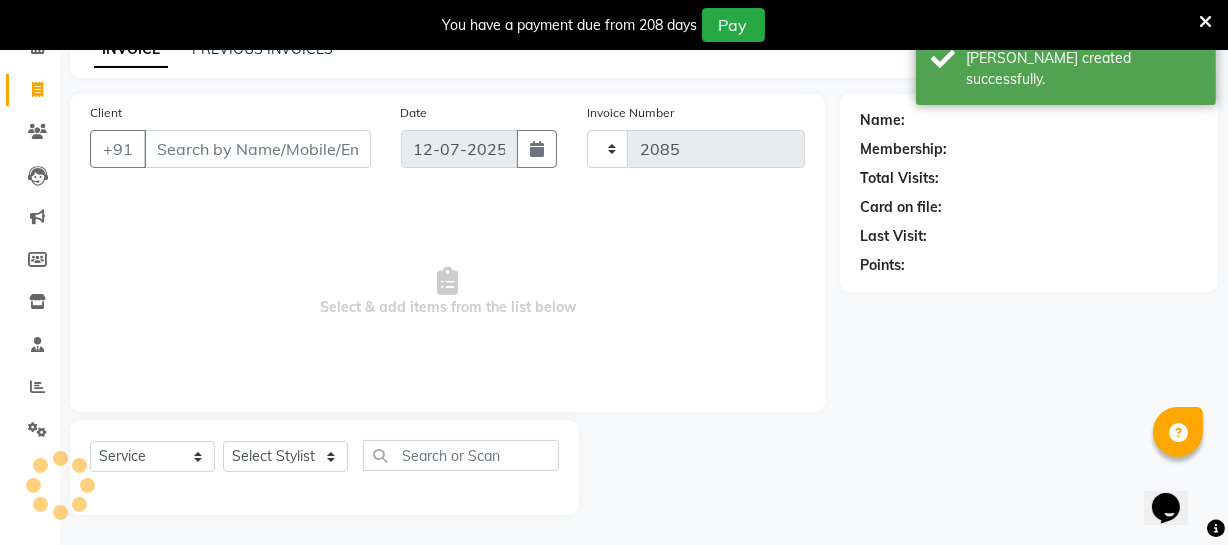 select on "5237" 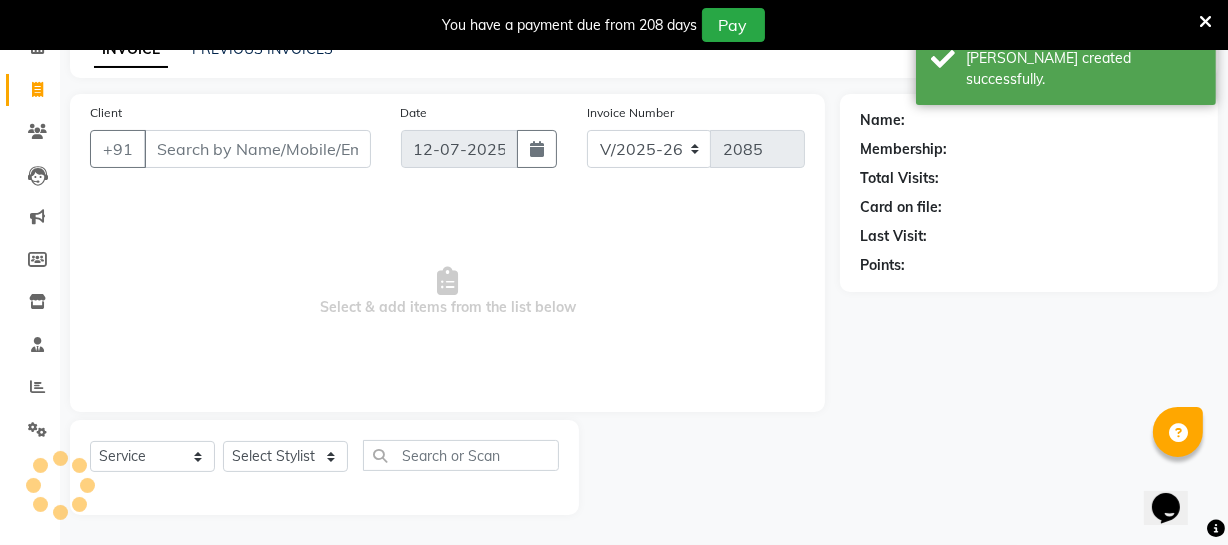 click on "Client" at bounding box center [257, 149] 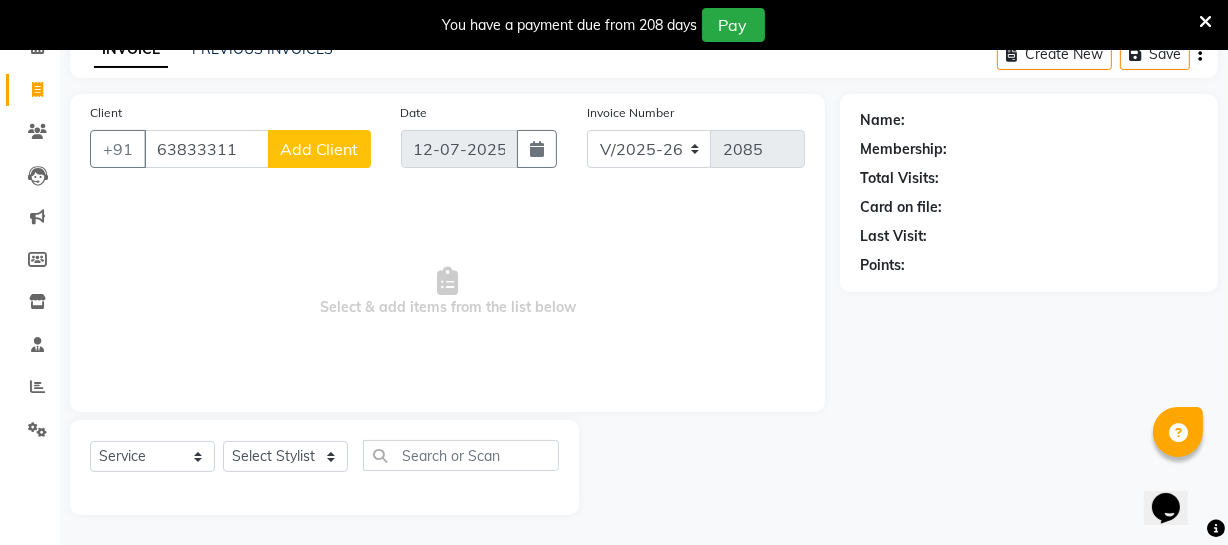 click on "63833311" at bounding box center (206, 149) 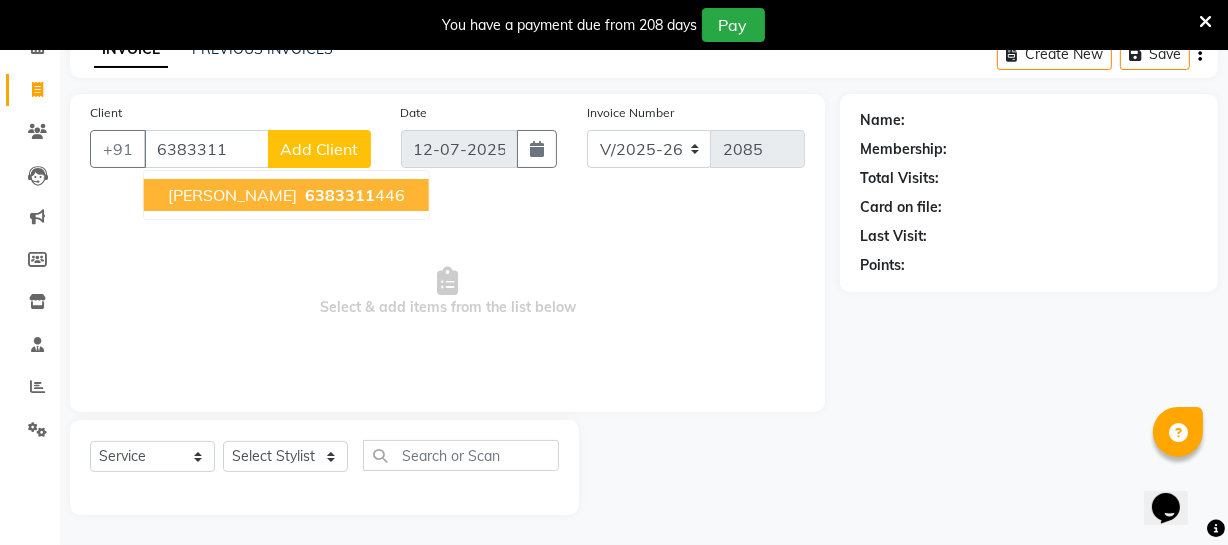 click on "6383311 446" at bounding box center [353, 195] 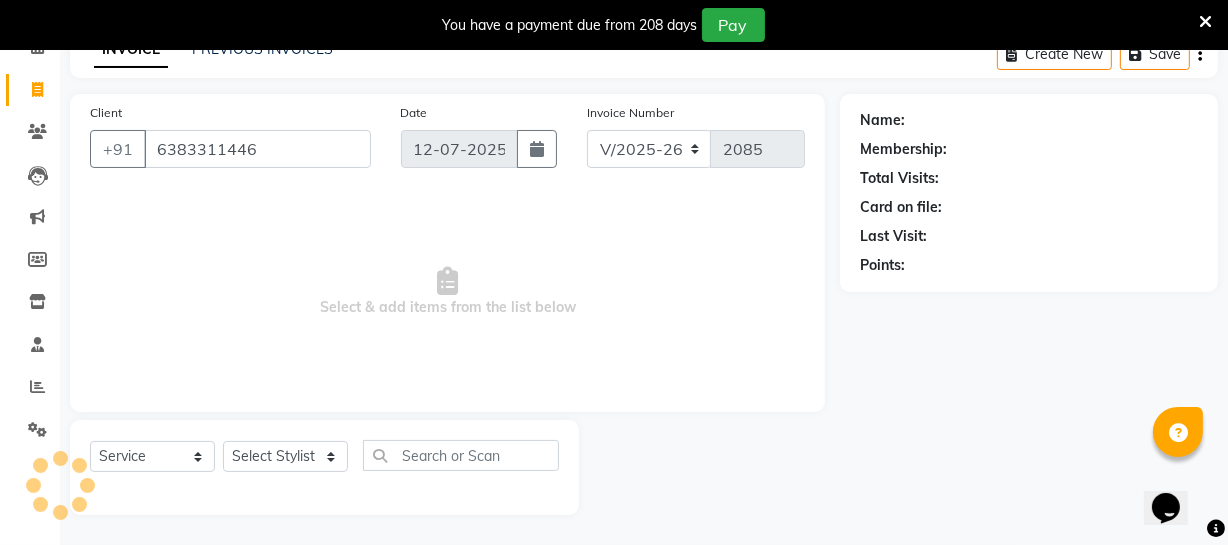 type on "6383311446" 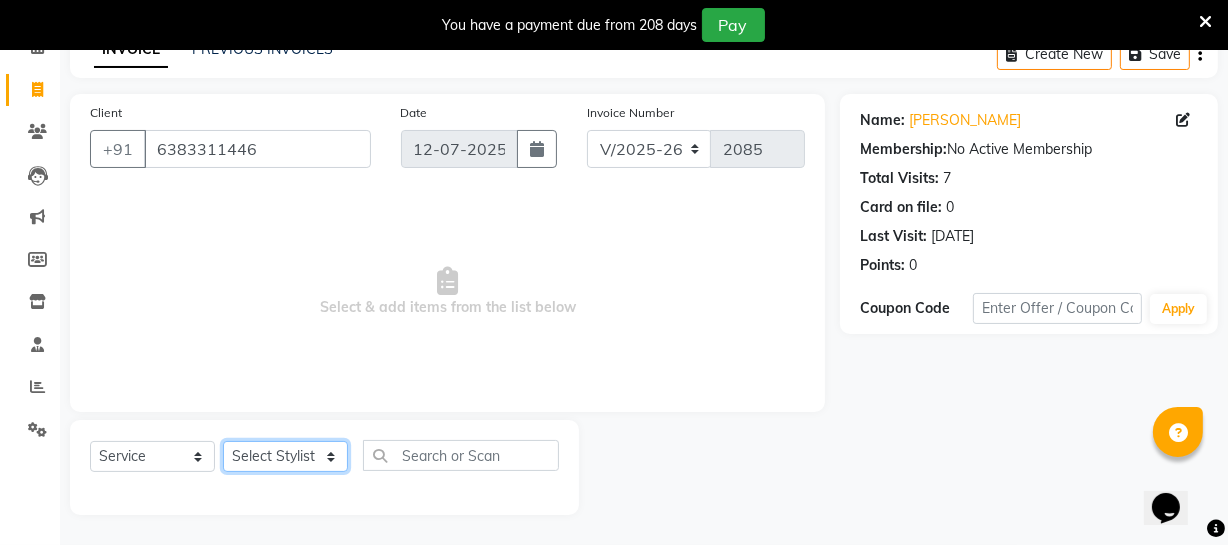 click on "Select Stylist [PERSON_NAME] [PERSON_NAME] [PERSON_NAME] [PERSON_NAME] [PERSON_NAME] [PERSON_NAME] Make up Mani Unisex Stylist [PERSON_NAME] [PERSON_NAME] [PERSON_NAME] Unisex Ramya [PERSON_NAME] Unisex [PERSON_NAME] [PERSON_NAME] [PERSON_NAME] Thiru Virtue Aesthetic Virtue Ambattur" 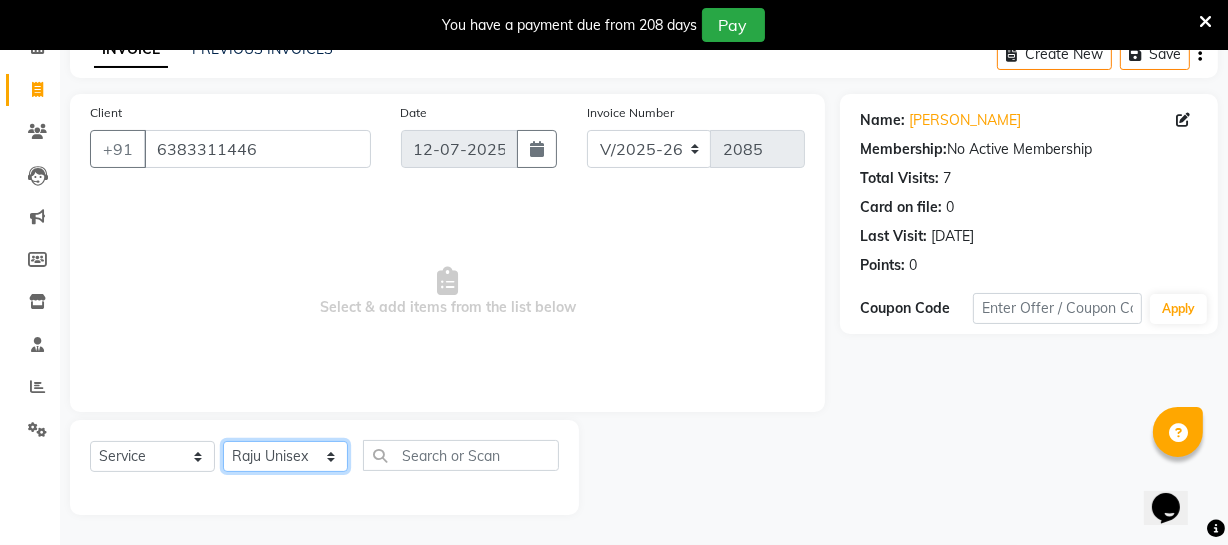 click on "Select Stylist [PERSON_NAME] [PERSON_NAME] [PERSON_NAME] [PERSON_NAME] [PERSON_NAME] [PERSON_NAME] Make up Mani Unisex Stylist [PERSON_NAME] [PERSON_NAME] [PERSON_NAME] Unisex Ramya [PERSON_NAME] Unisex [PERSON_NAME] [PERSON_NAME] [PERSON_NAME] Thiru Virtue Aesthetic Virtue Ambattur" 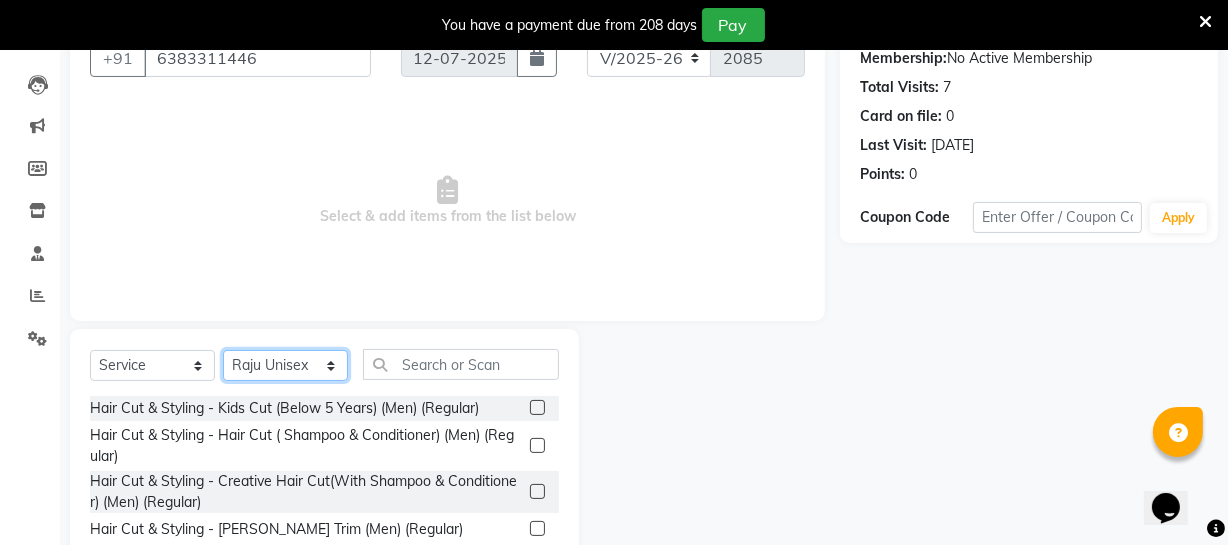 scroll, scrollTop: 307, scrollLeft: 0, axis: vertical 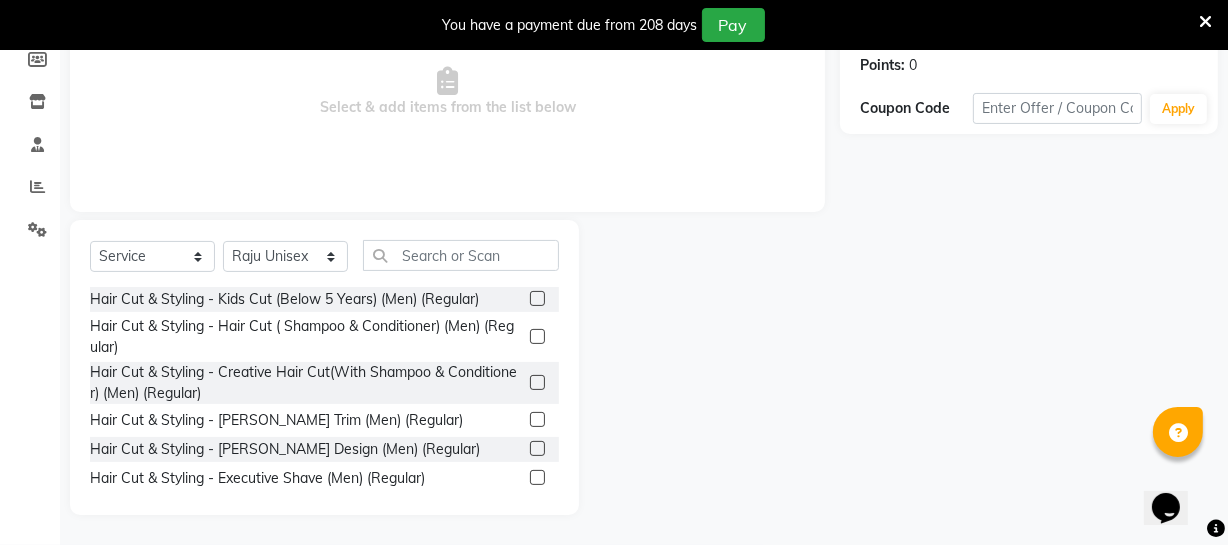 click 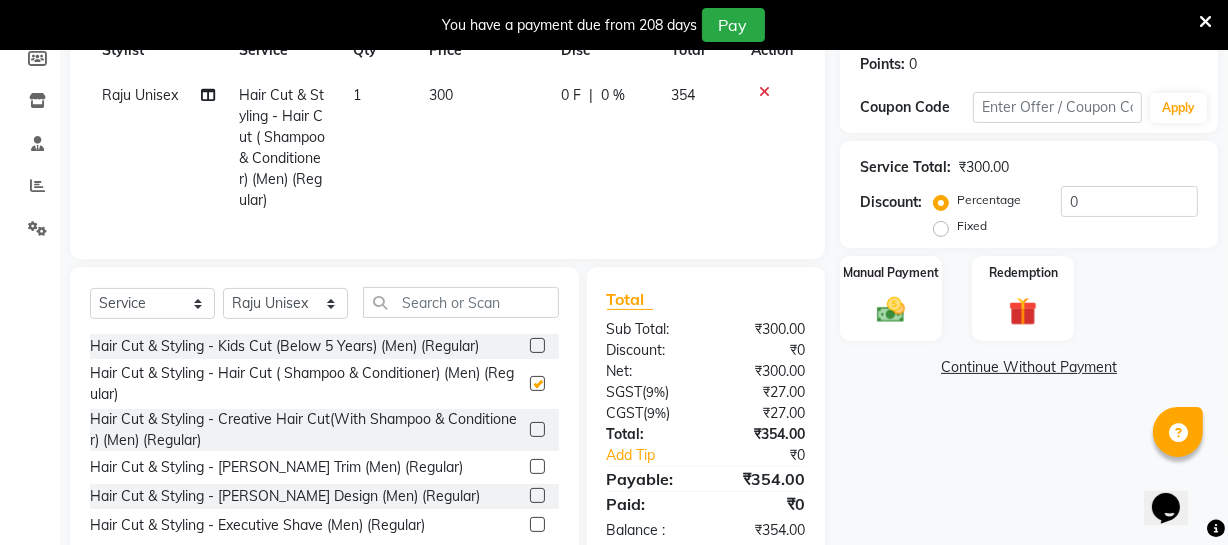 checkbox on "false" 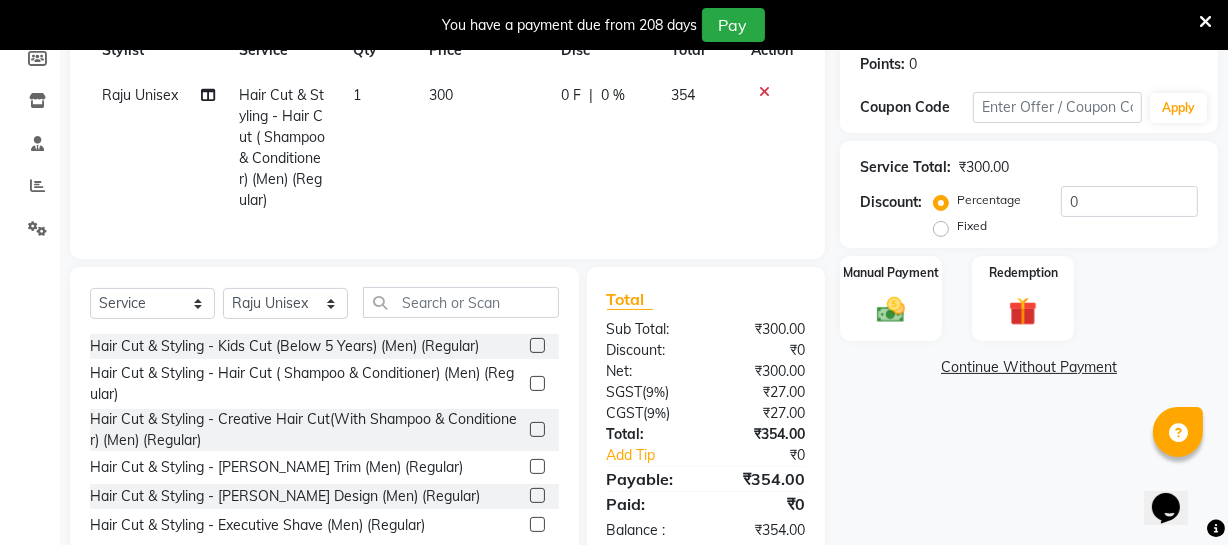 click 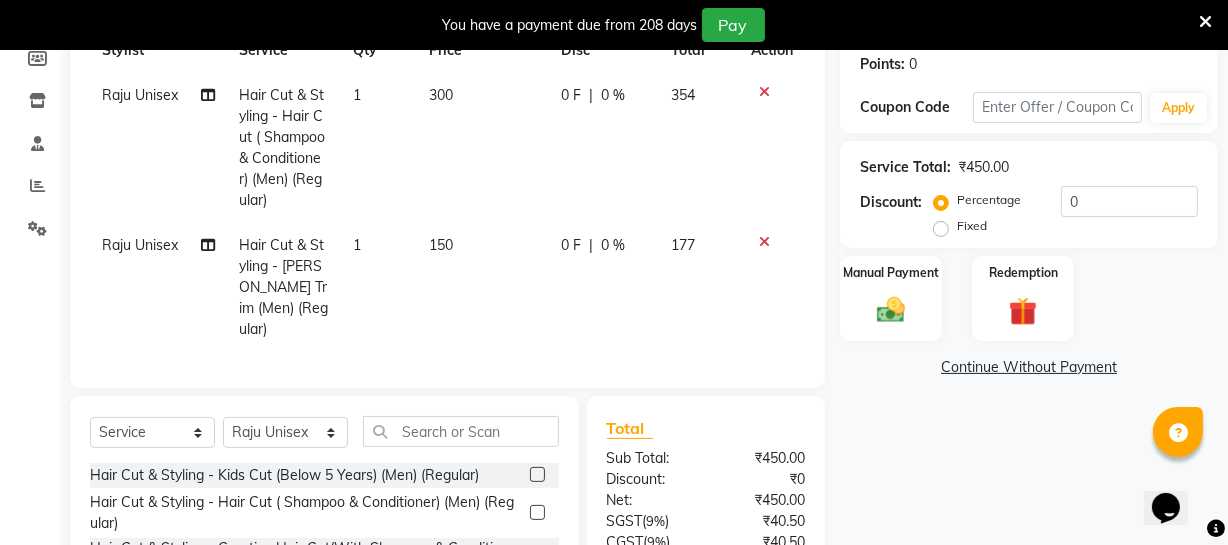 checkbox on "false" 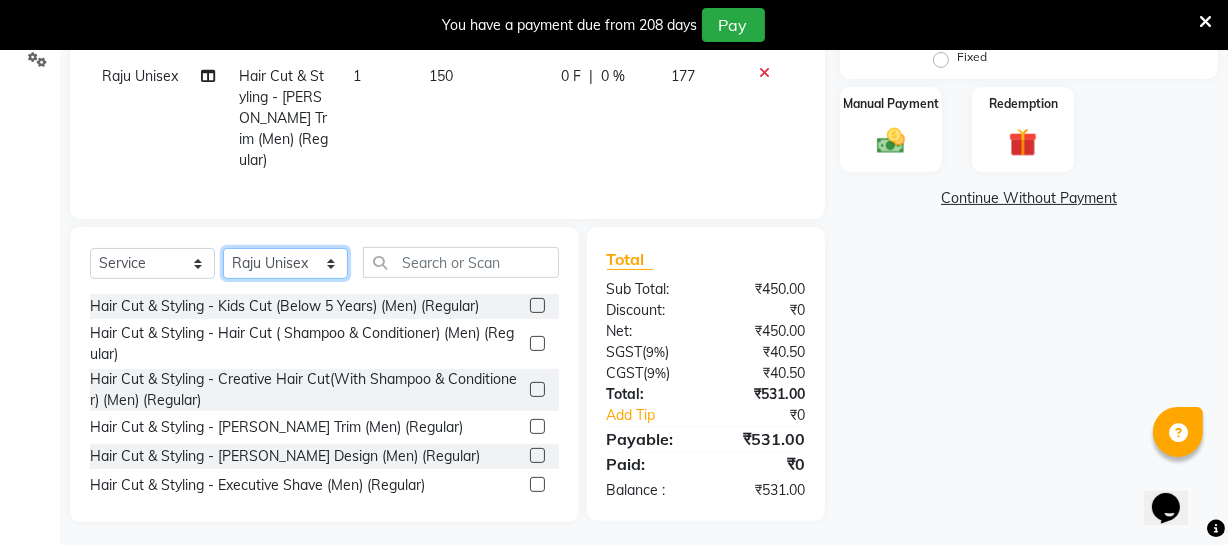 click on "Select Stylist [PERSON_NAME] [PERSON_NAME] [PERSON_NAME] [PERSON_NAME] [PERSON_NAME] [PERSON_NAME] Make up Mani Unisex Stylist [PERSON_NAME] [PERSON_NAME] [PERSON_NAME] Unisex Ramya [PERSON_NAME] Unisex [PERSON_NAME] [PERSON_NAME] [PERSON_NAME] Thiru Virtue Aesthetic Virtue Ambattur" 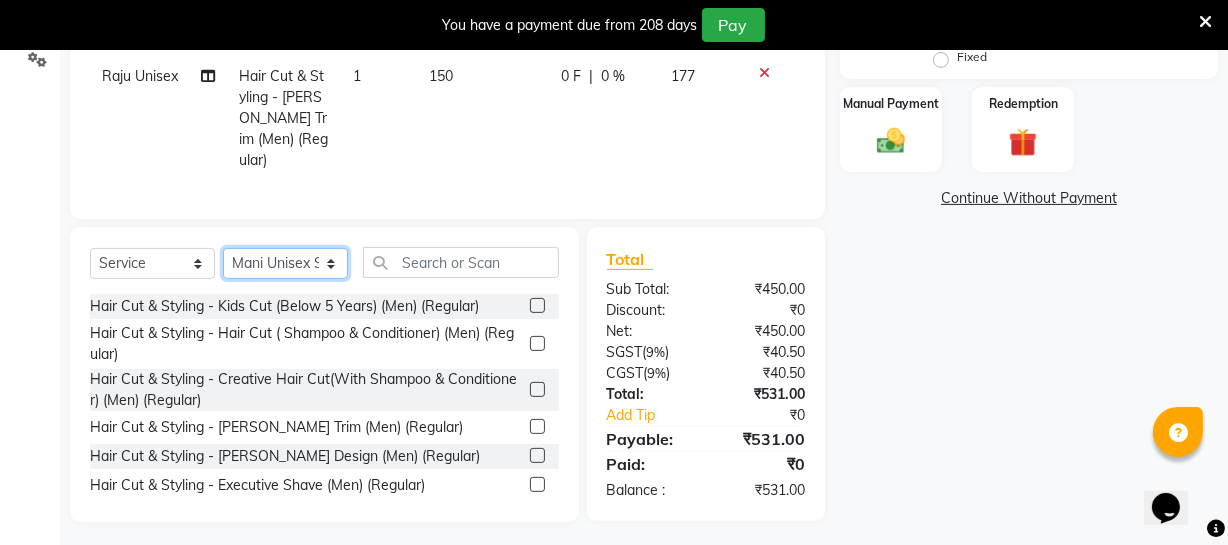click on "Select Stylist [PERSON_NAME] [PERSON_NAME] [PERSON_NAME] [PERSON_NAME] [PERSON_NAME] [PERSON_NAME] Make up Mani Unisex Stylist [PERSON_NAME] [PERSON_NAME] [PERSON_NAME] Unisex Ramya [PERSON_NAME] Unisex [PERSON_NAME] [PERSON_NAME] [PERSON_NAME] Thiru Virtue Aesthetic Virtue Ambattur" 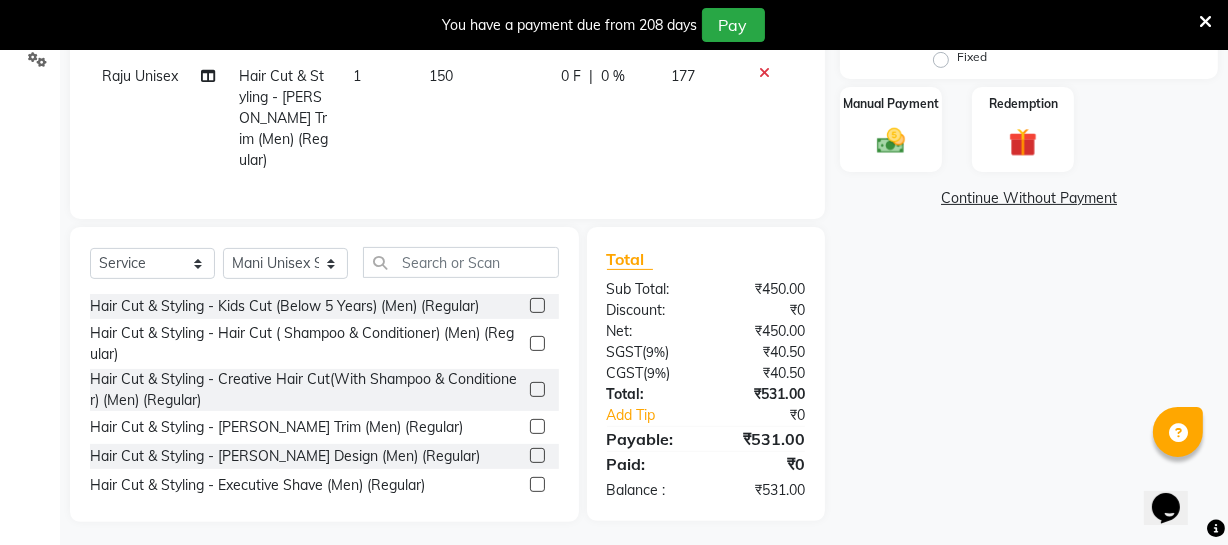 click 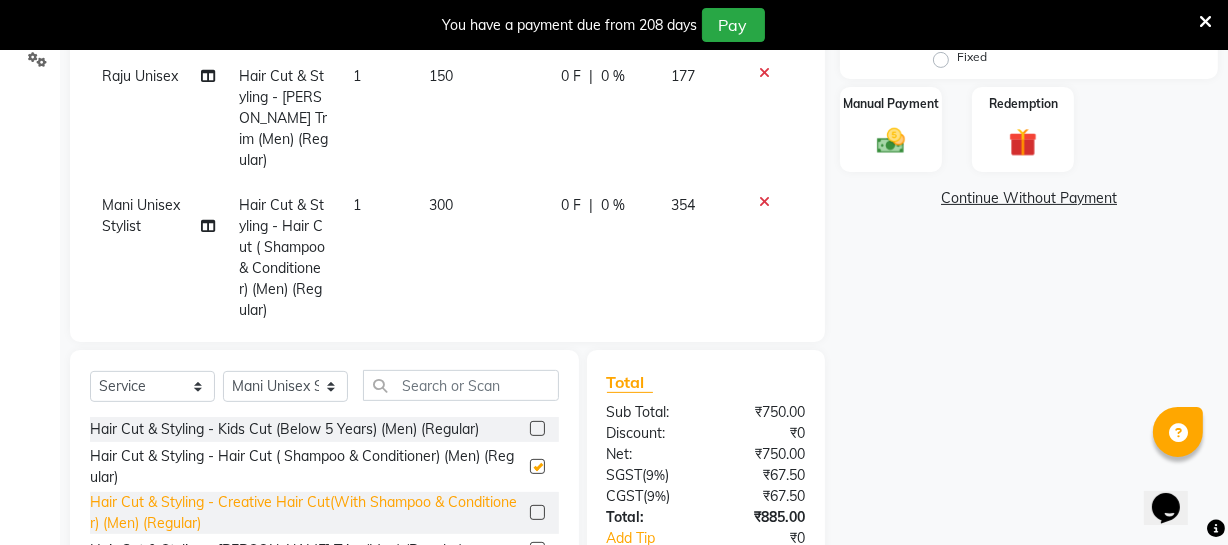 checkbox on "false" 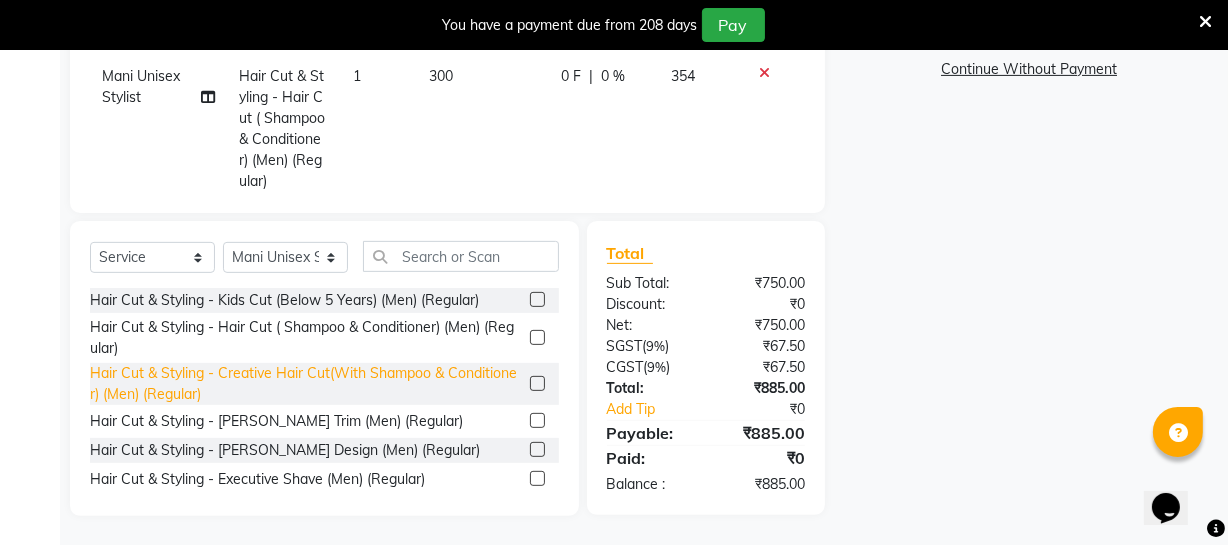 scroll, scrollTop: 607, scrollLeft: 0, axis: vertical 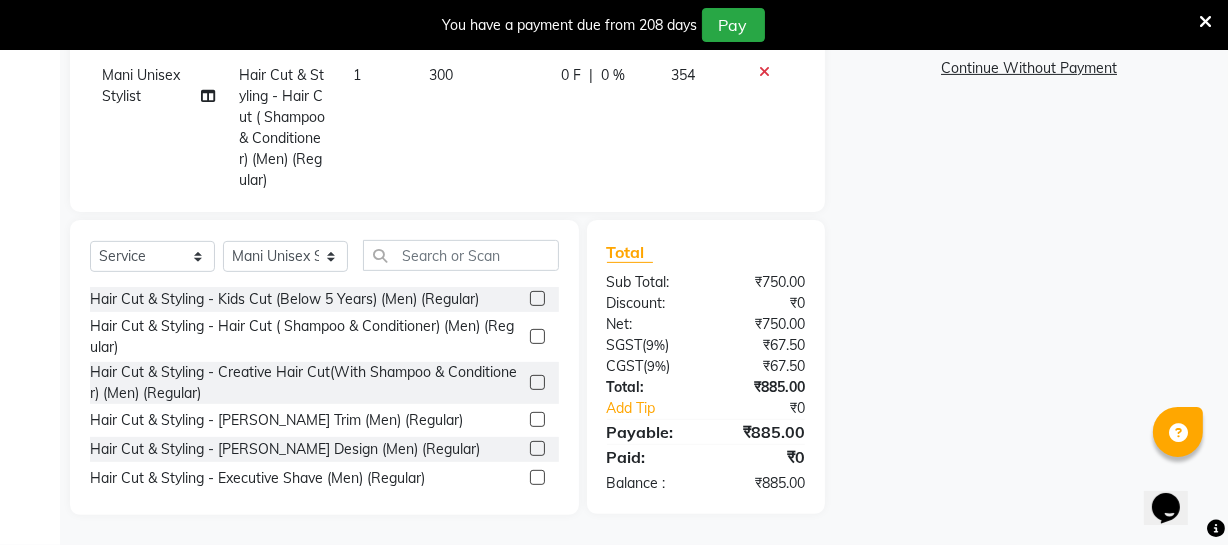 click 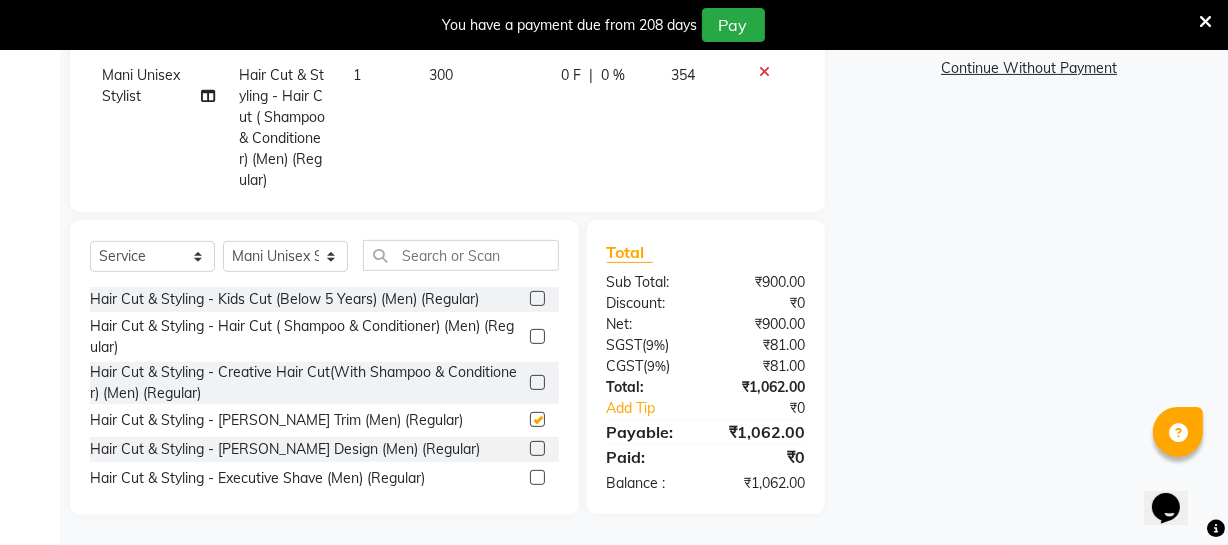 checkbox on "false" 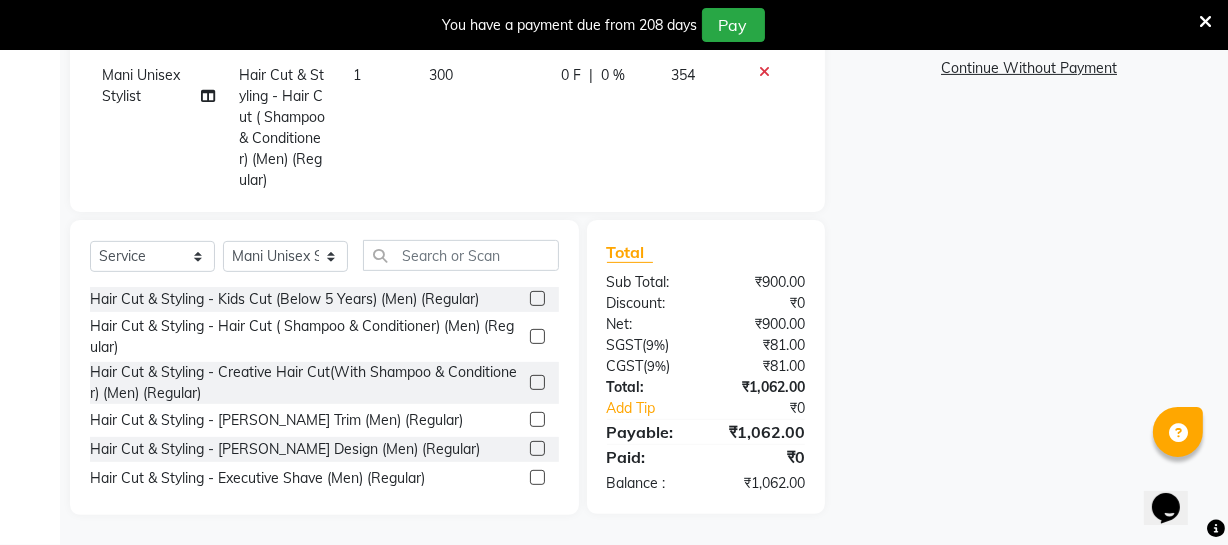 scroll, scrollTop: 127, scrollLeft: 0, axis: vertical 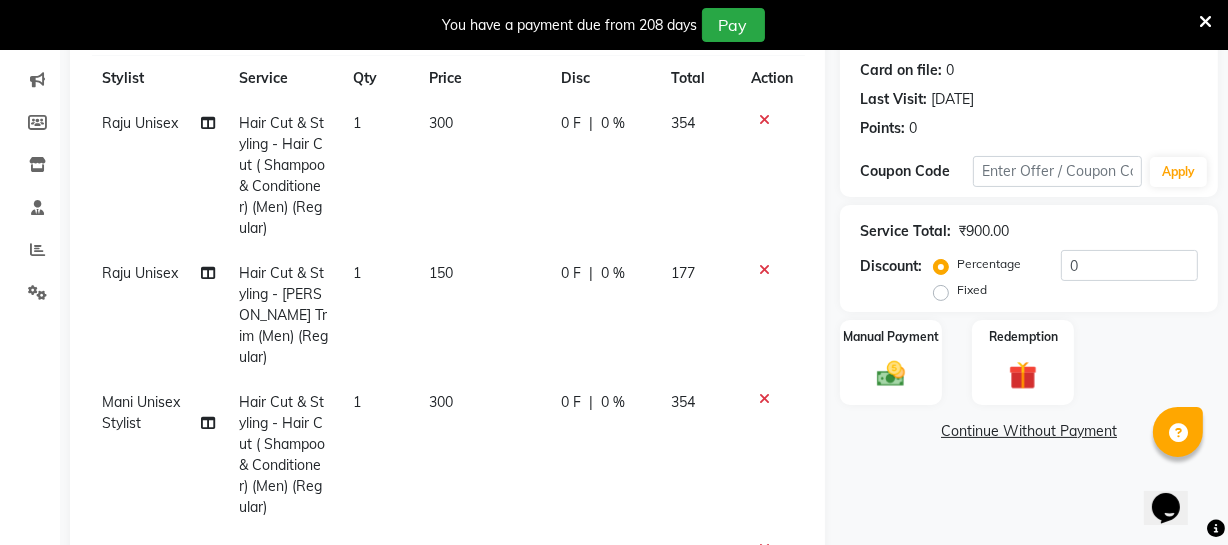 click on "300" 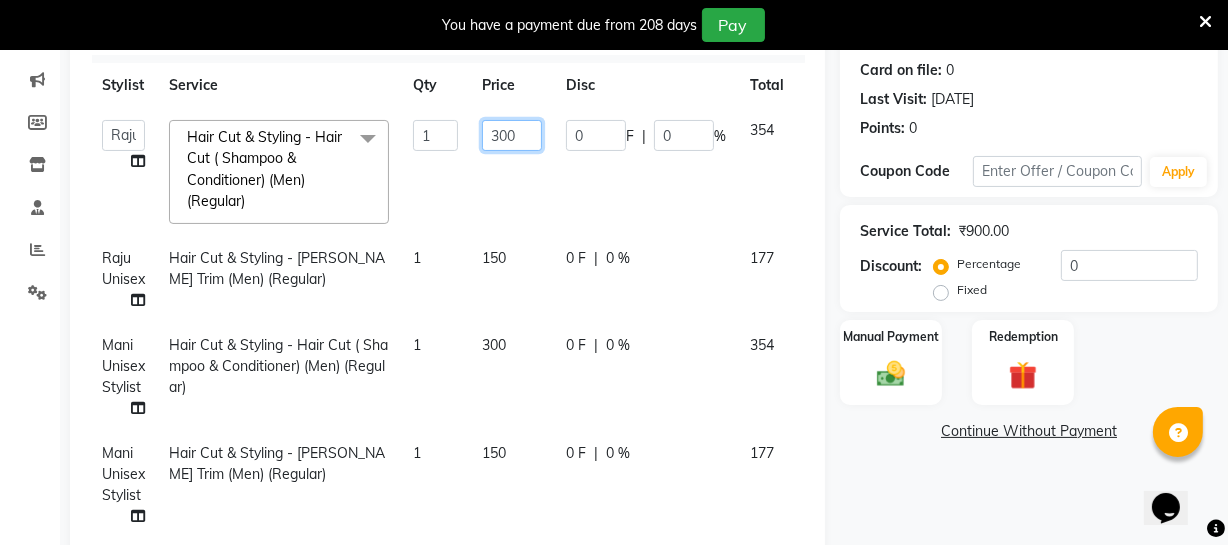 click on "300" 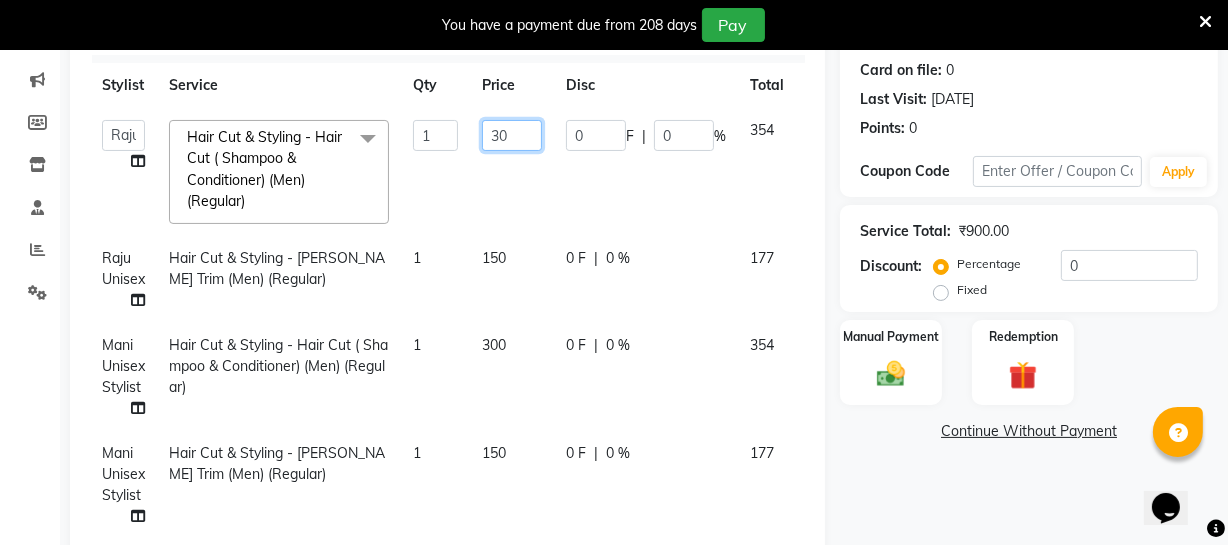 type on "3" 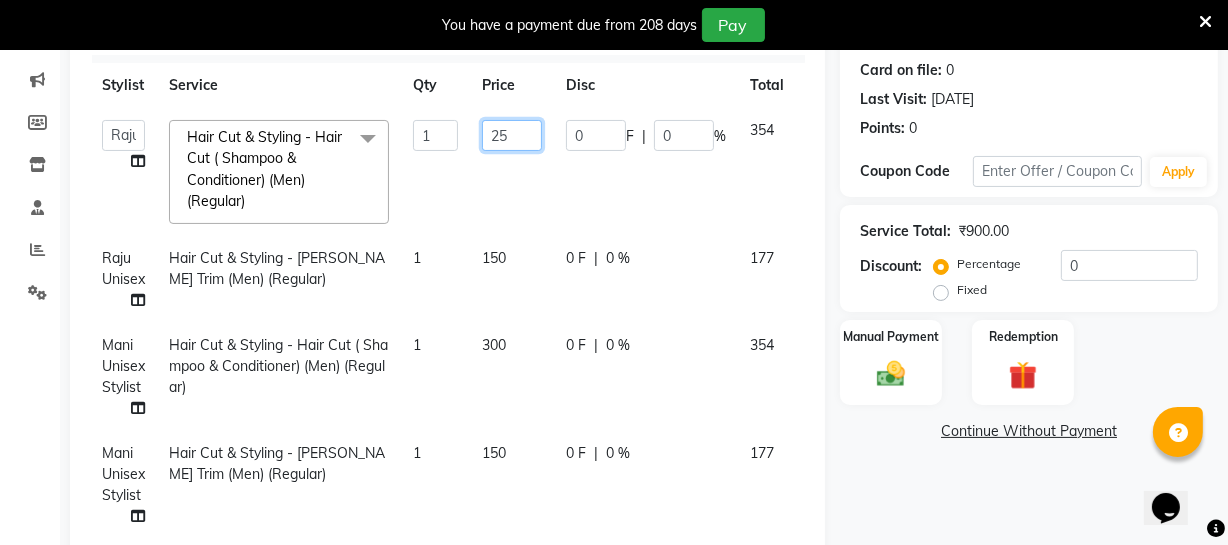 type on "250" 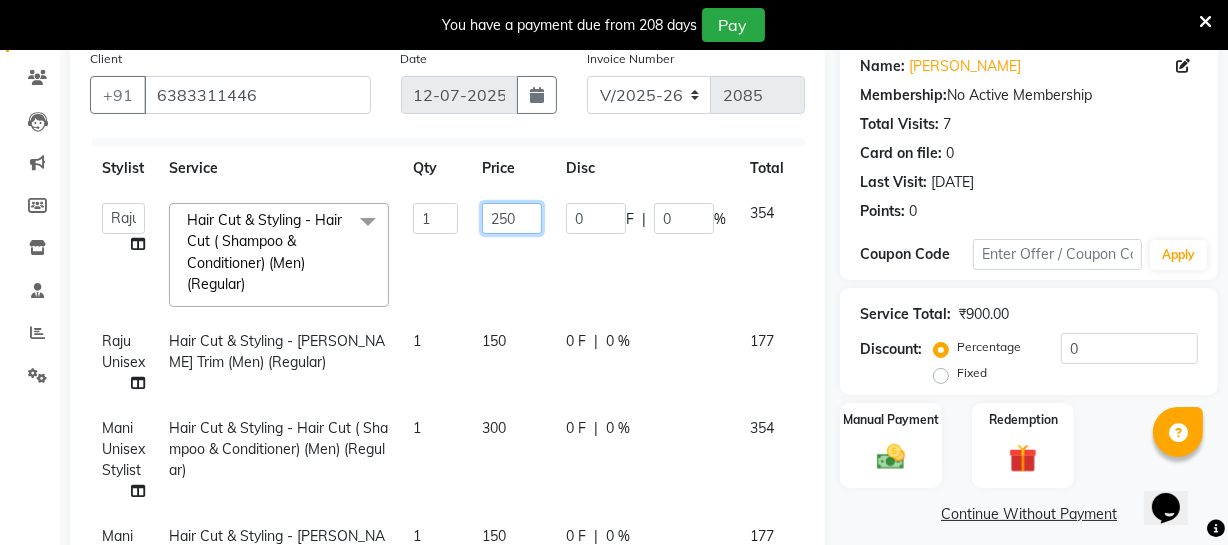 scroll, scrollTop: 61, scrollLeft: 0, axis: vertical 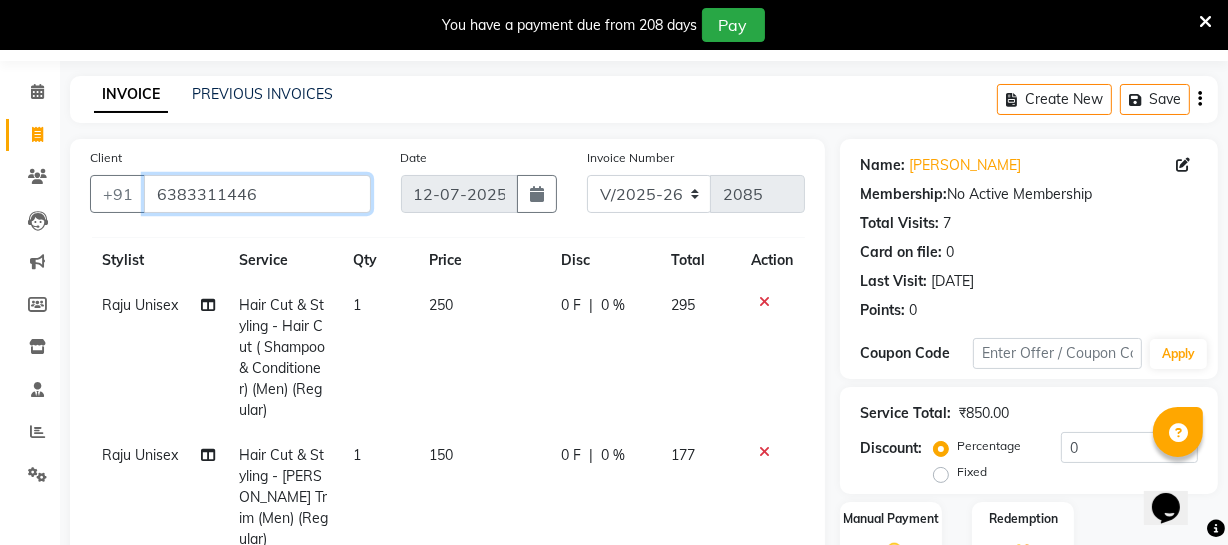 click on "6383311446" at bounding box center (257, 194) 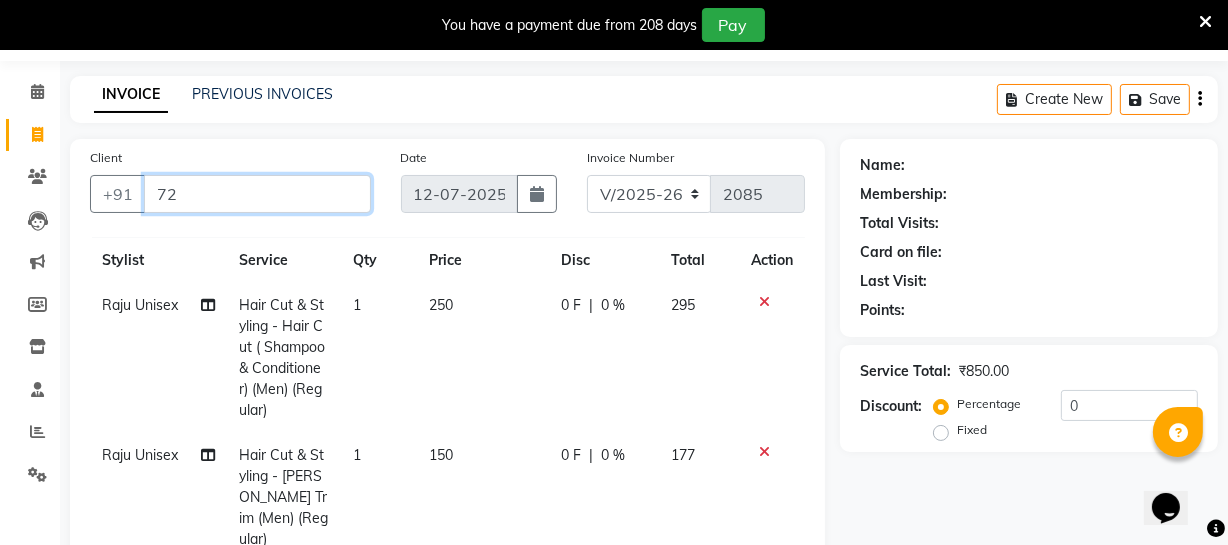 type on "7" 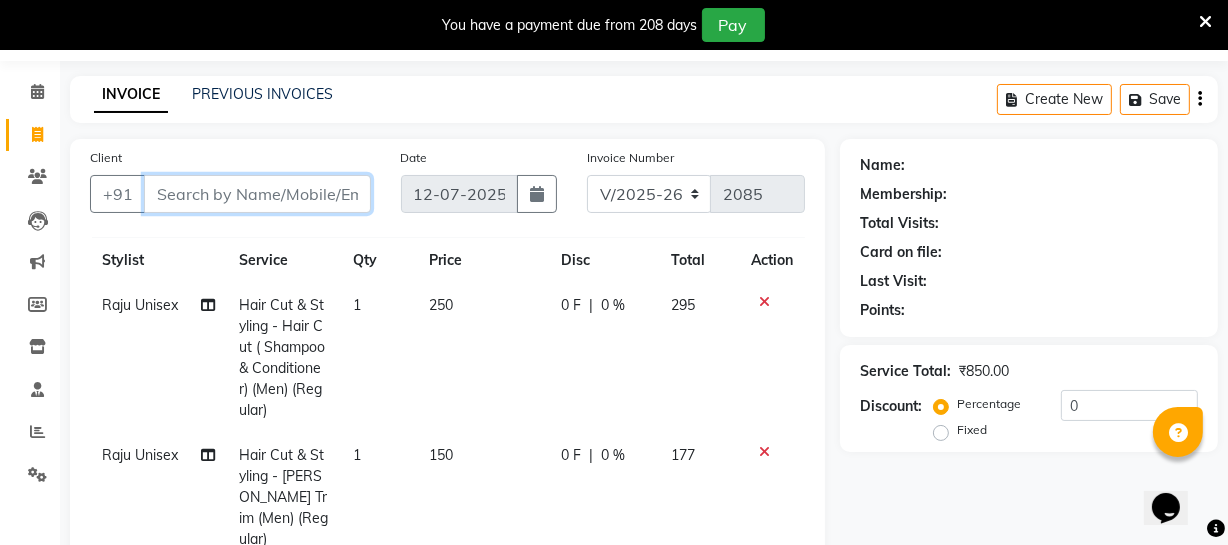 type on "\" 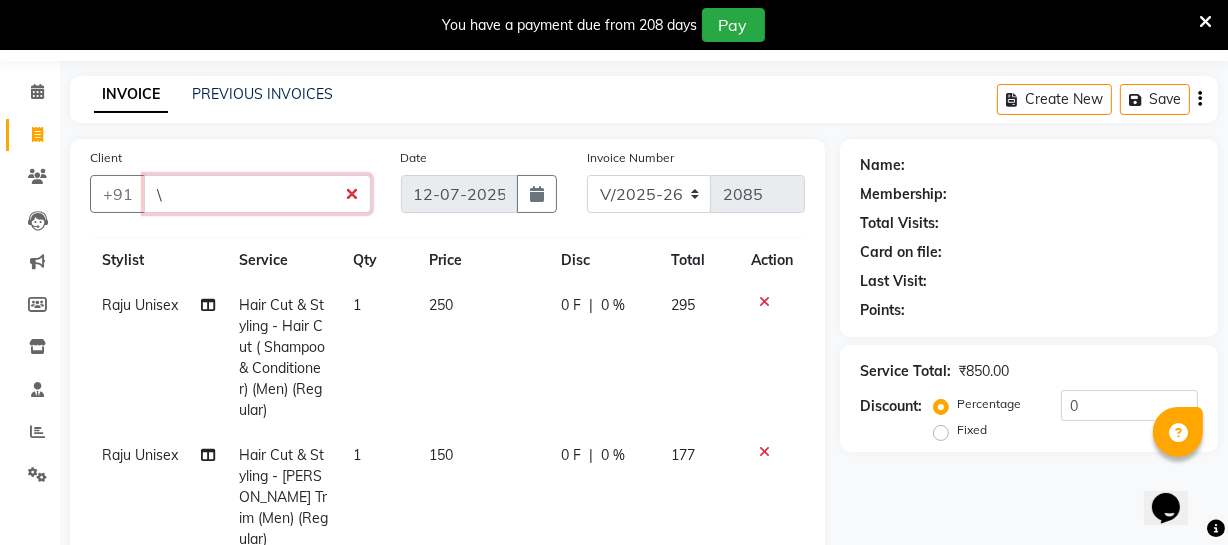 type 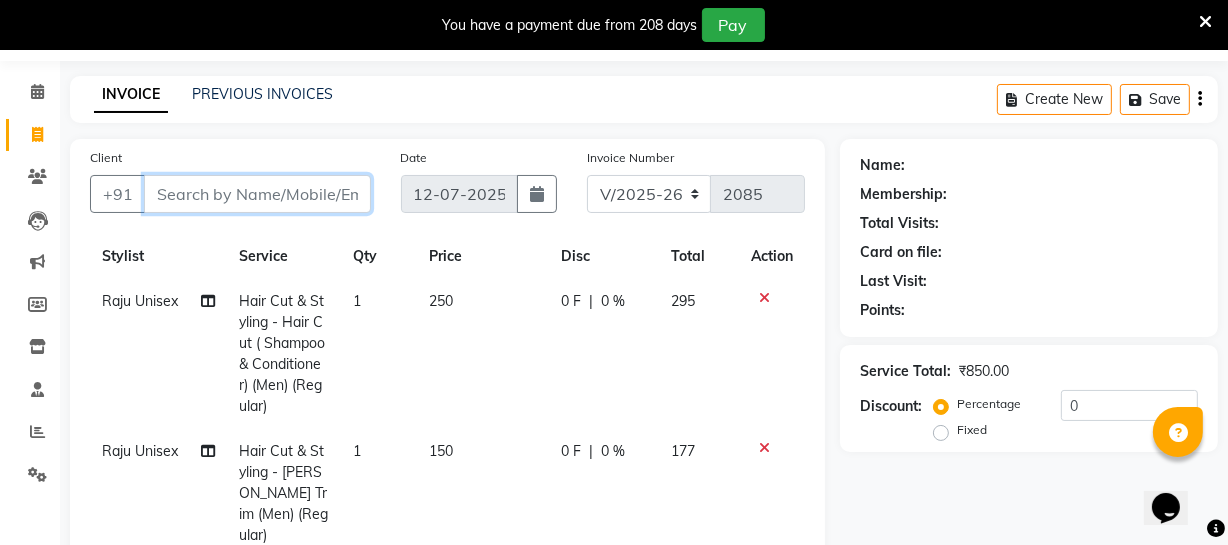 scroll, scrollTop: 0, scrollLeft: 0, axis: both 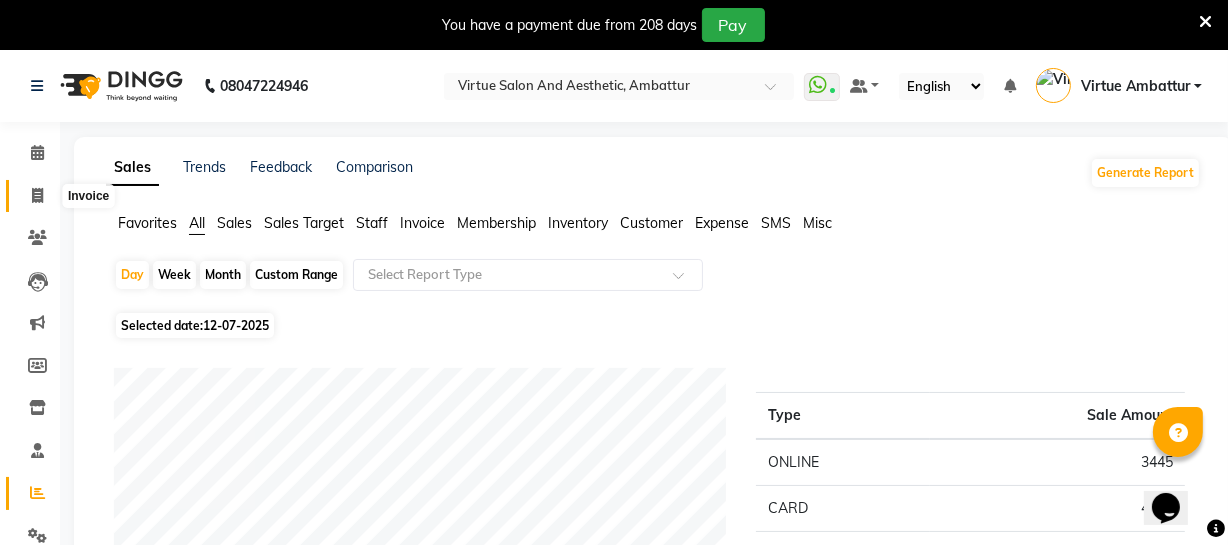 click 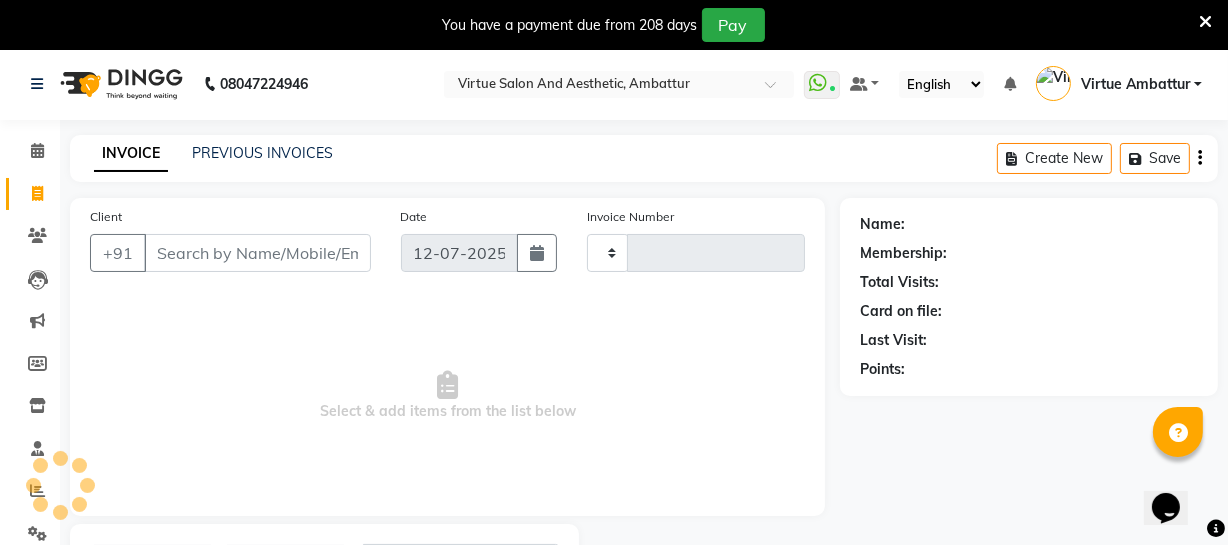 type on "2085" 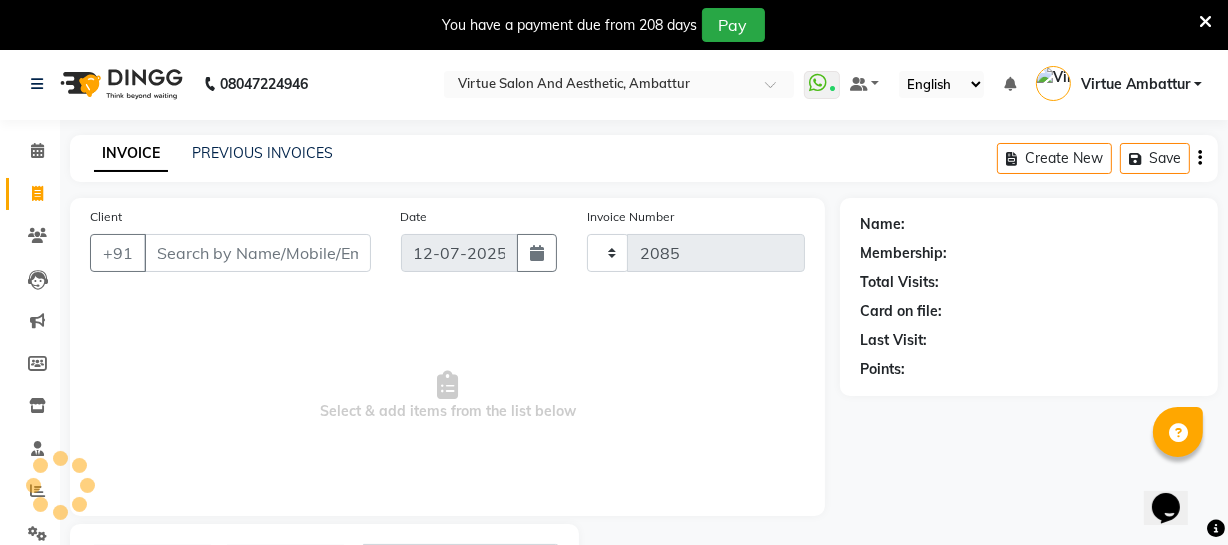 scroll, scrollTop: 107, scrollLeft: 0, axis: vertical 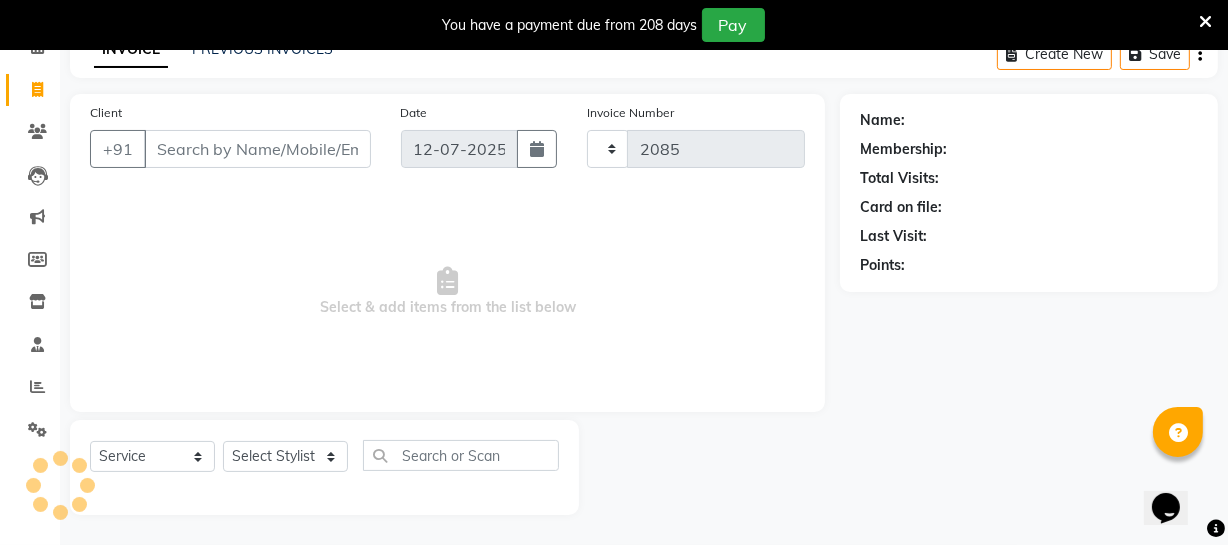 select on "5237" 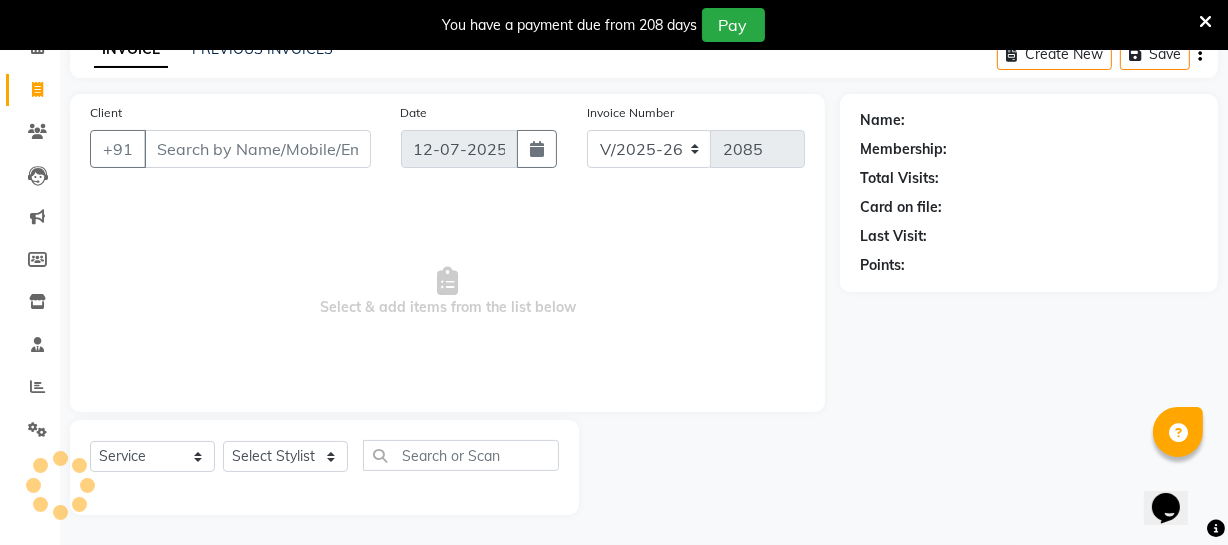 click on "Client" at bounding box center [257, 149] 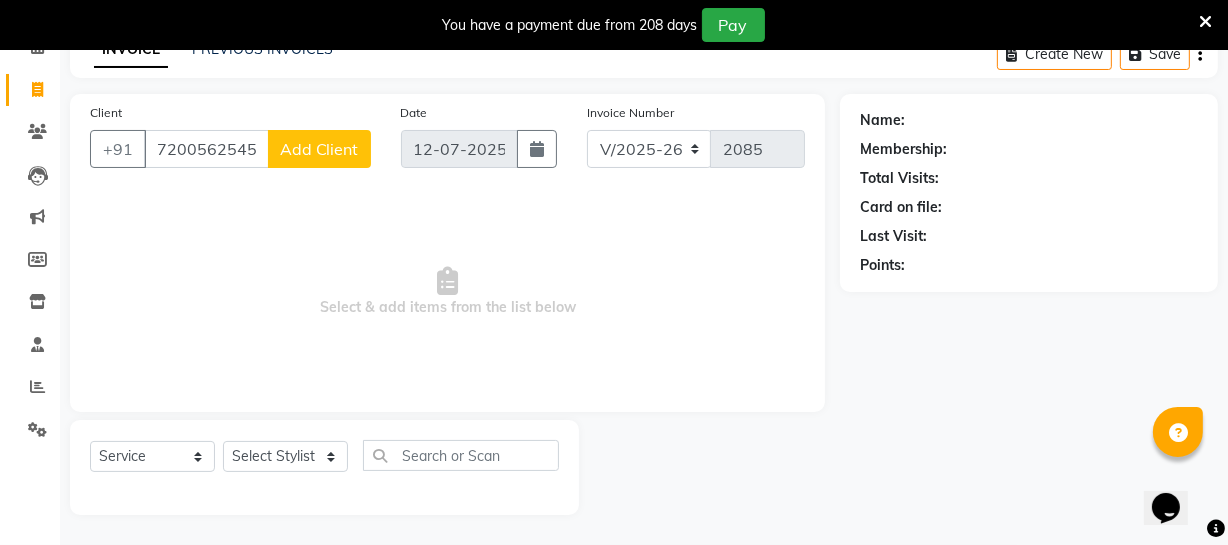 type on "7200562545" 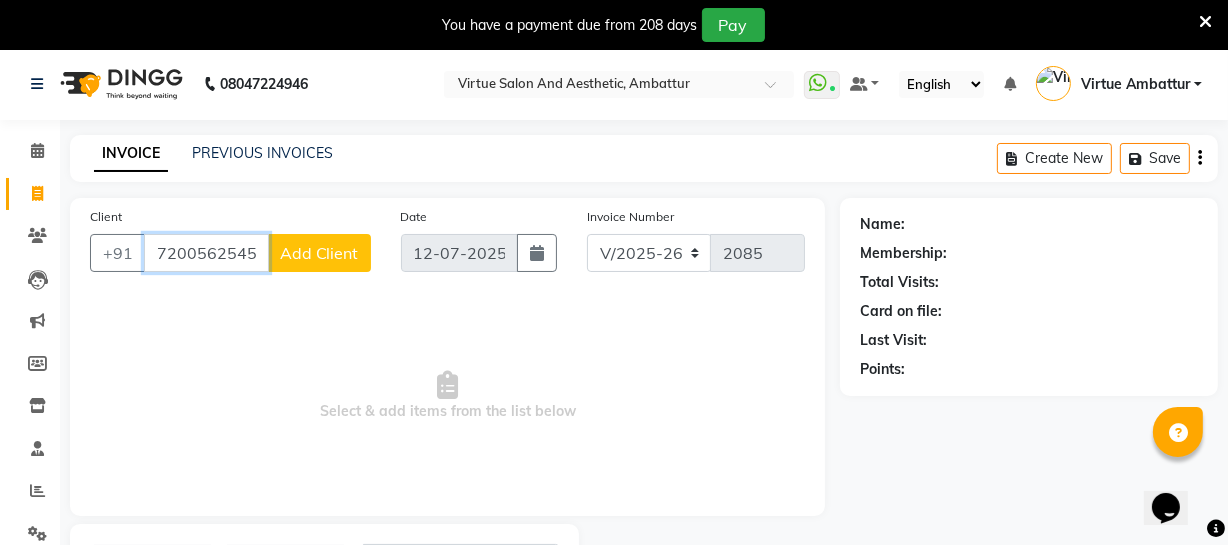 scroll, scrollTop: 0, scrollLeft: 0, axis: both 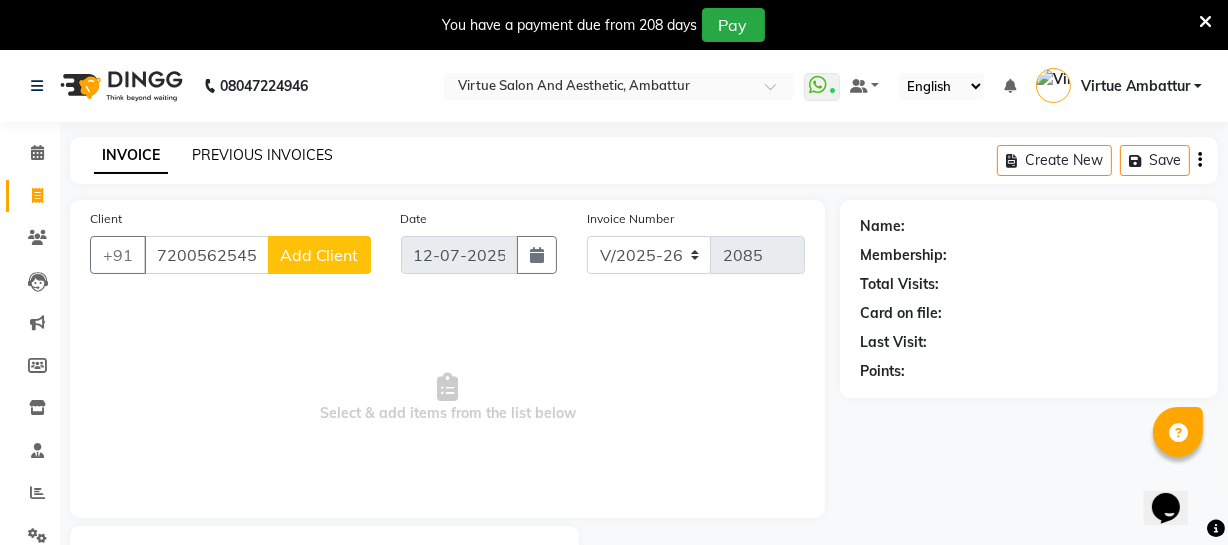 drag, startPoint x: 278, startPoint y: 138, endPoint x: 277, endPoint y: 151, distance: 13.038404 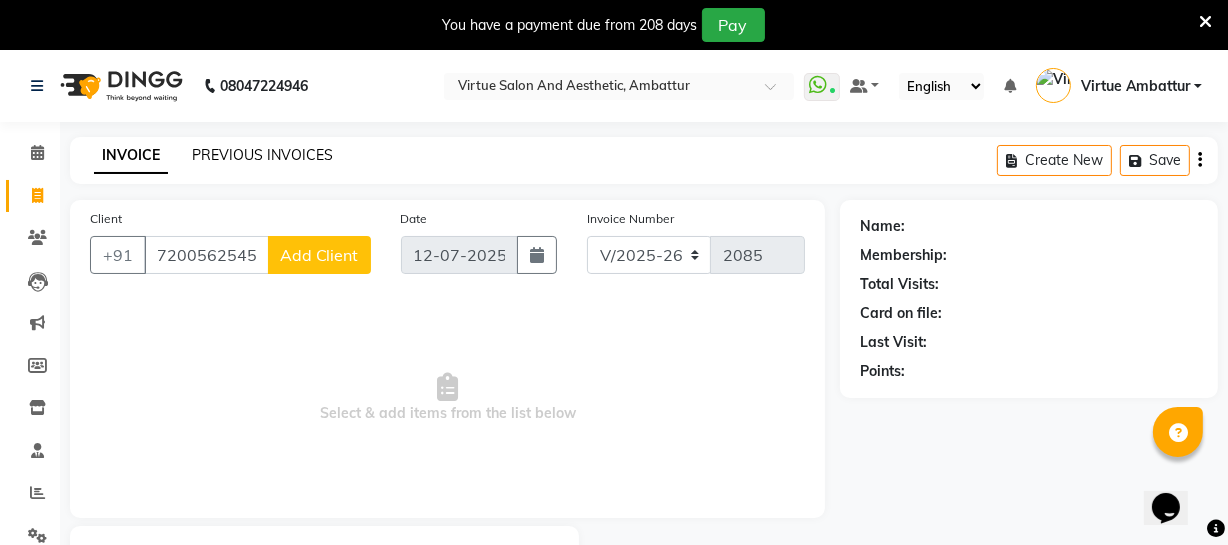 drag, startPoint x: 255, startPoint y: 152, endPoint x: 638, endPoint y: 78, distance: 390.0833 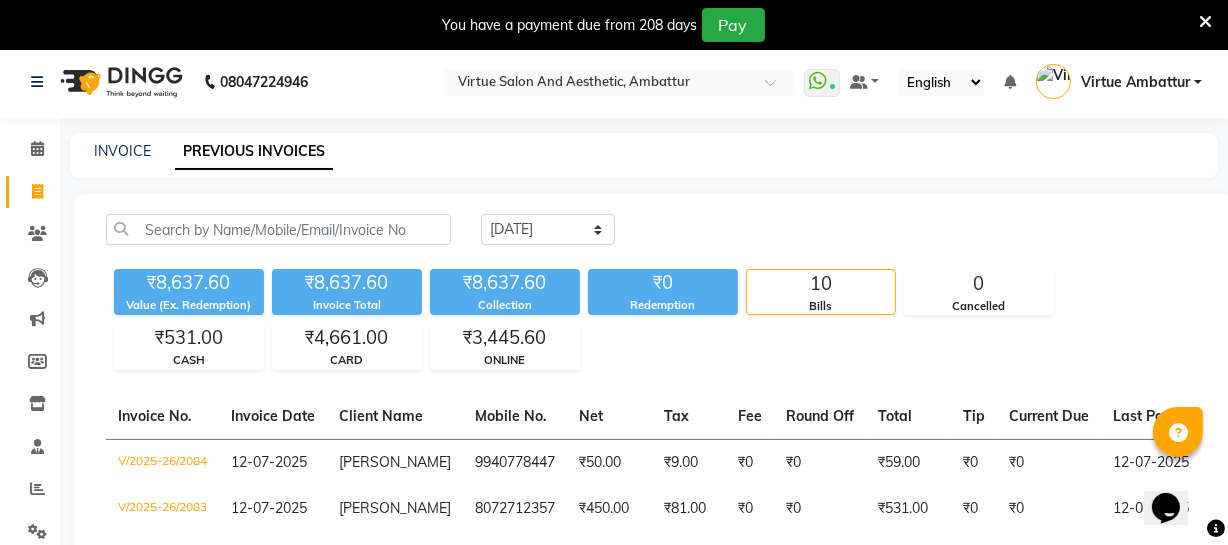 scroll, scrollTop: 0, scrollLeft: 0, axis: both 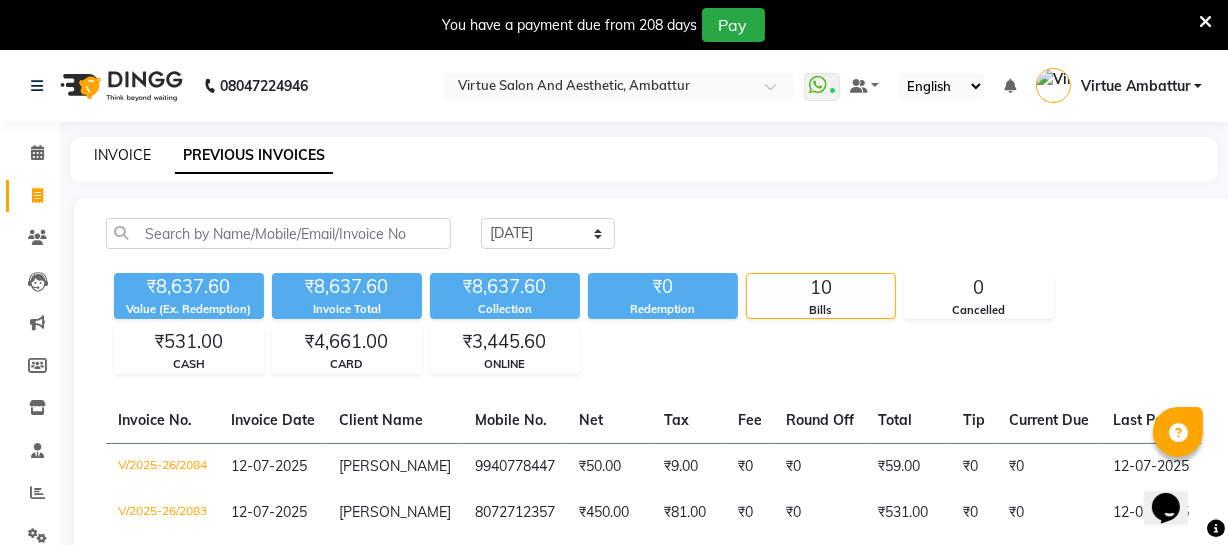 click on "INVOICE" 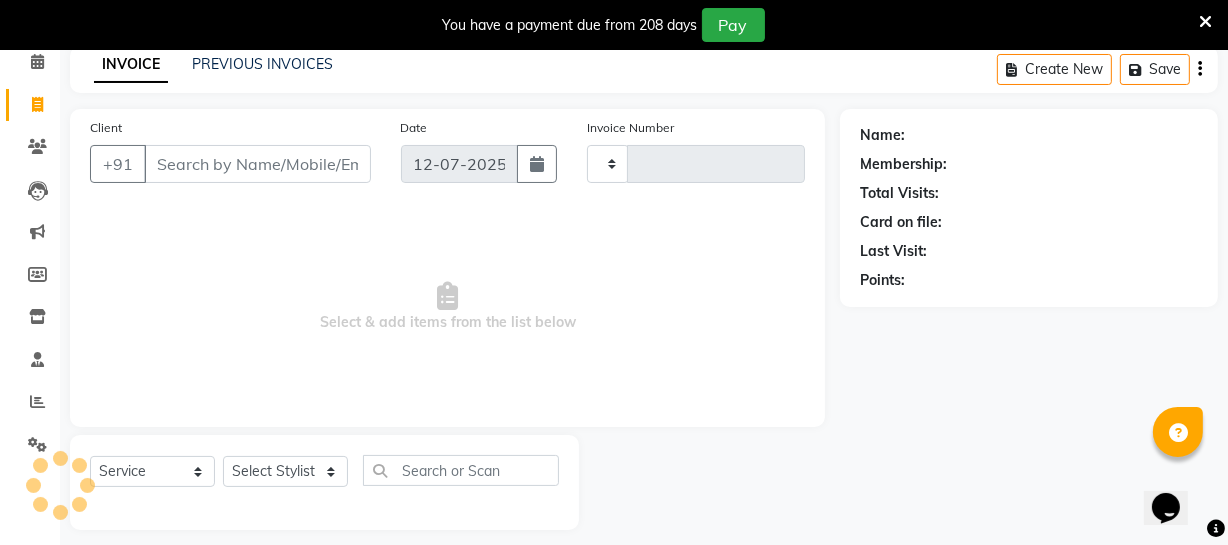 type on "2085" 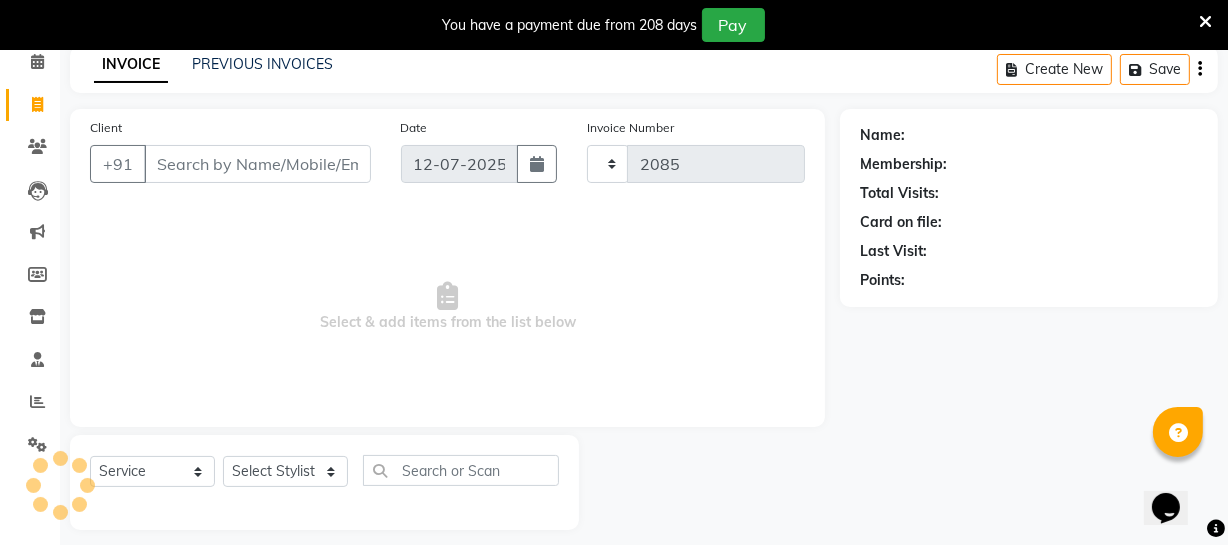 scroll, scrollTop: 107, scrollLeft: 0, axis: vertical 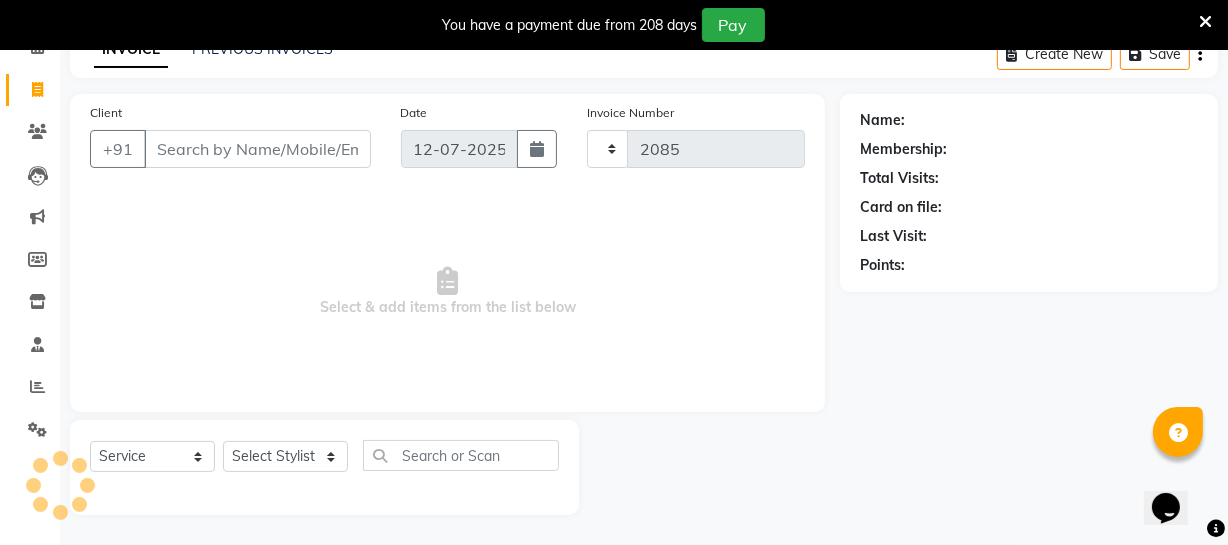 select on "5237" 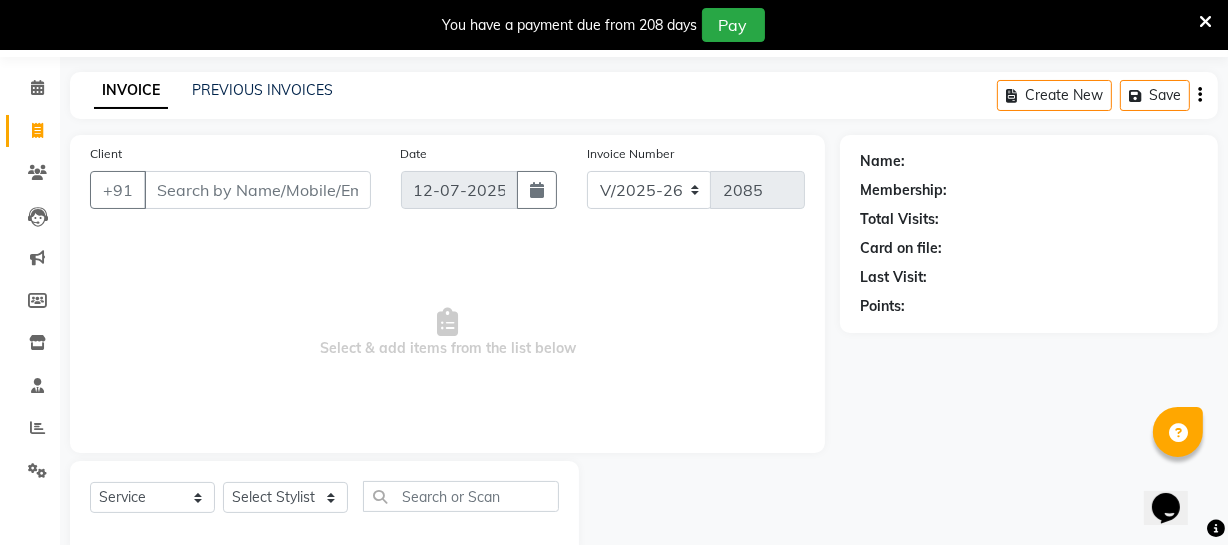 scroll, scrollTop: 0, scrollLeft: 0, axis: both 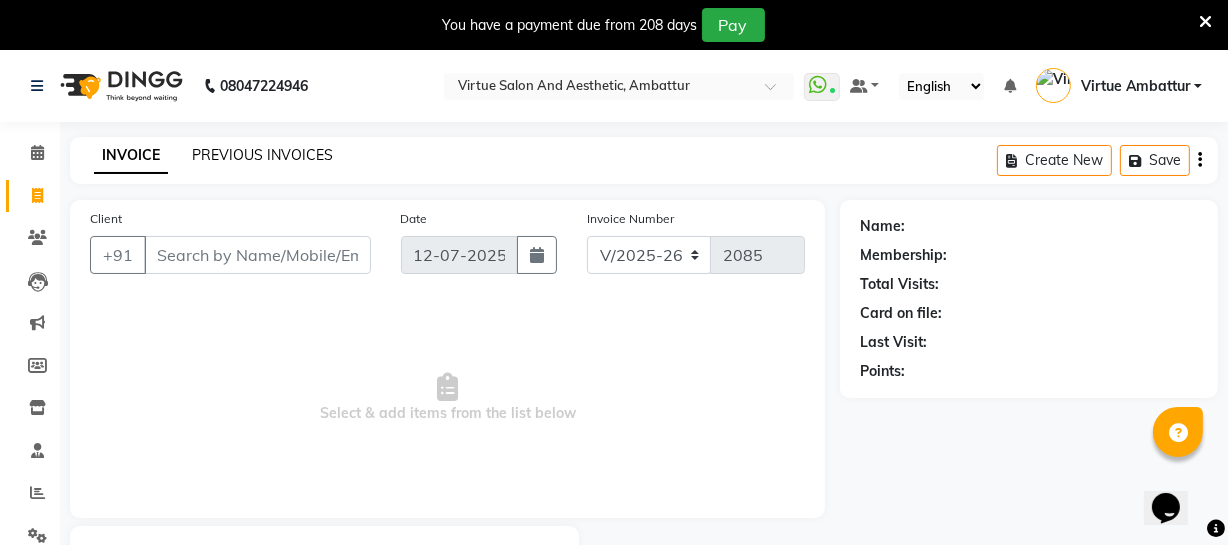 click on "PREVIOUS INVOICES" 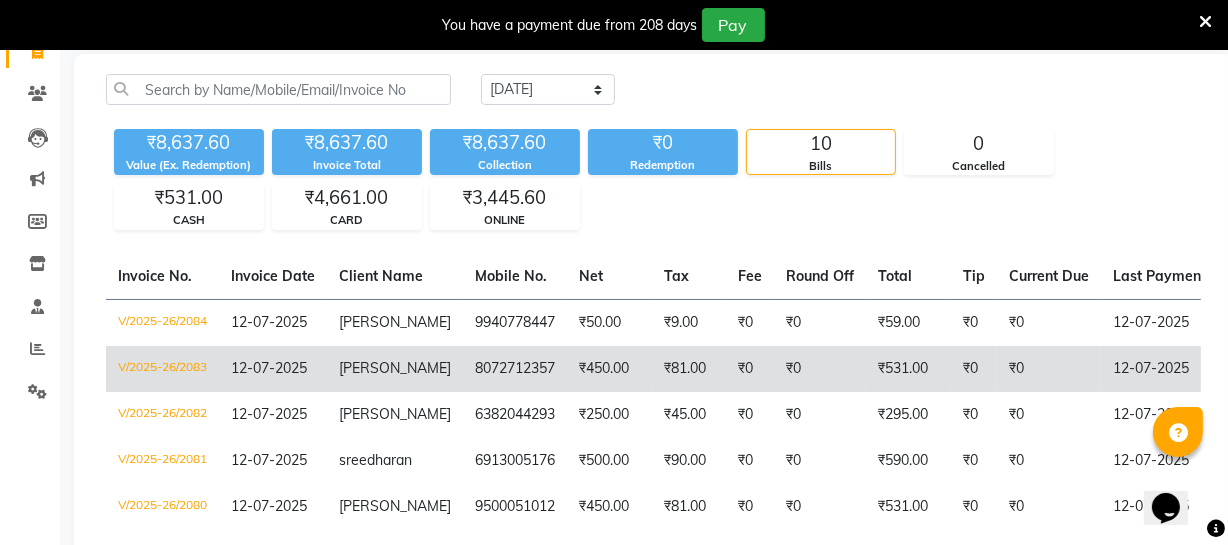 scroll, scrollTop: 0, scrollLeft: 0, axis: both 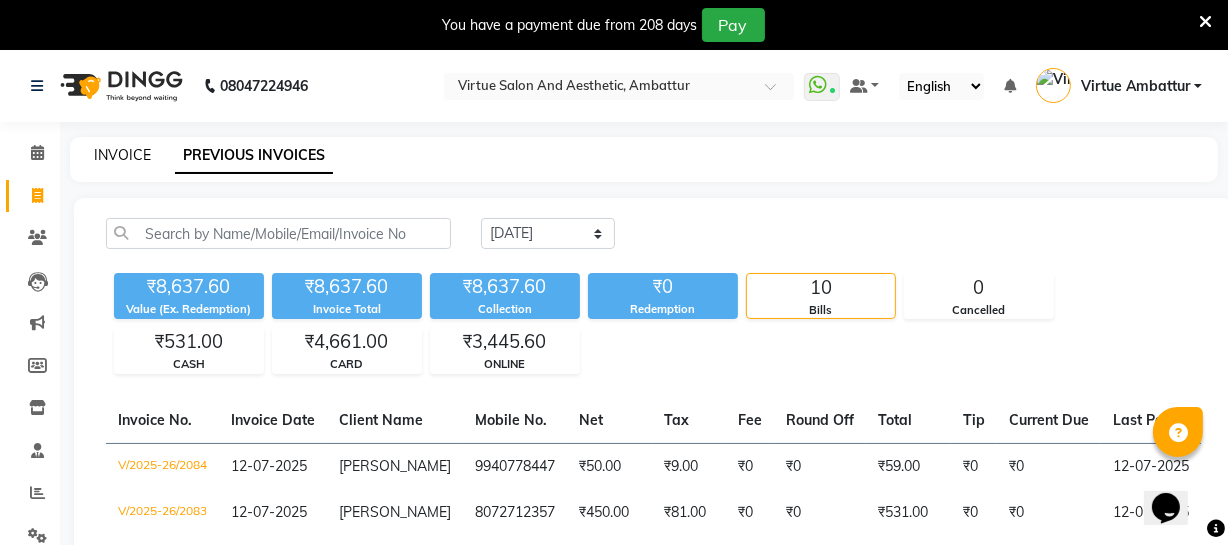 click on "INVOICE" 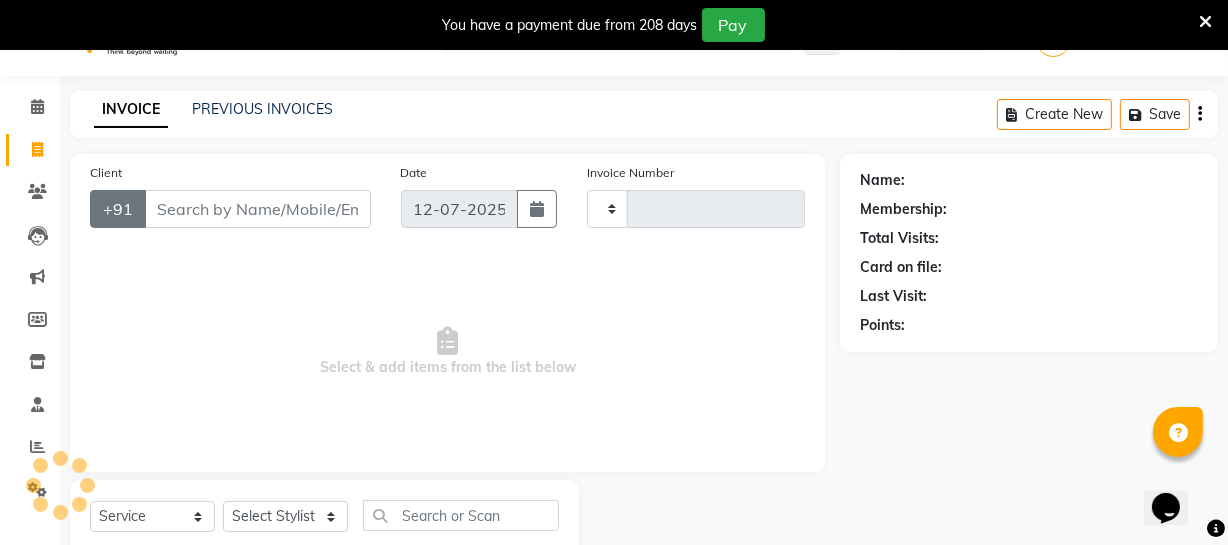 type on "2085" 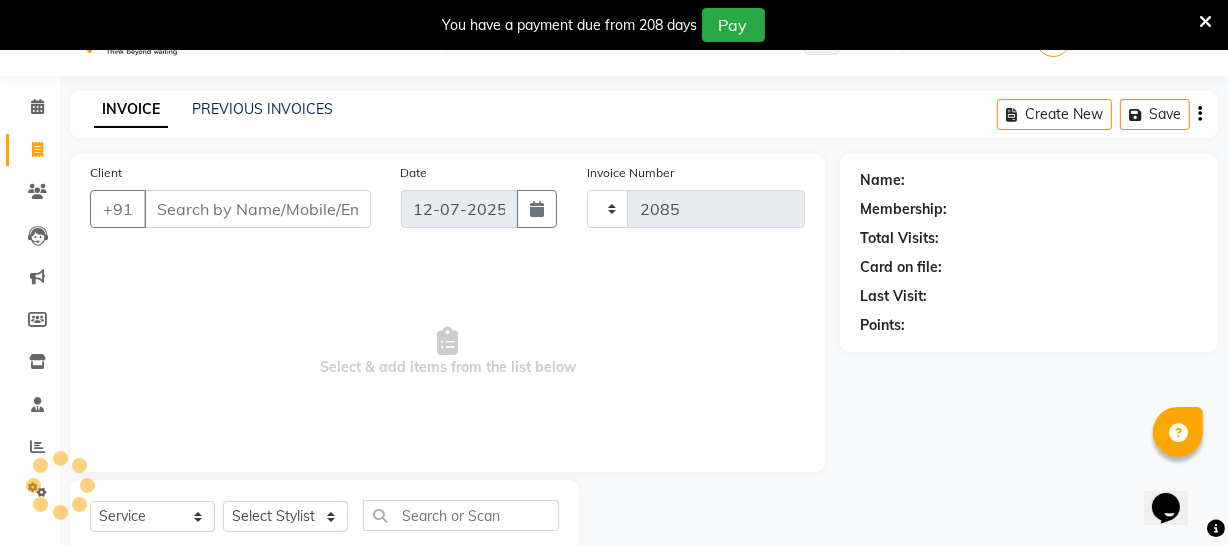 scroll, scrollTop: 107, scrollLeft: 0, axis: vertical 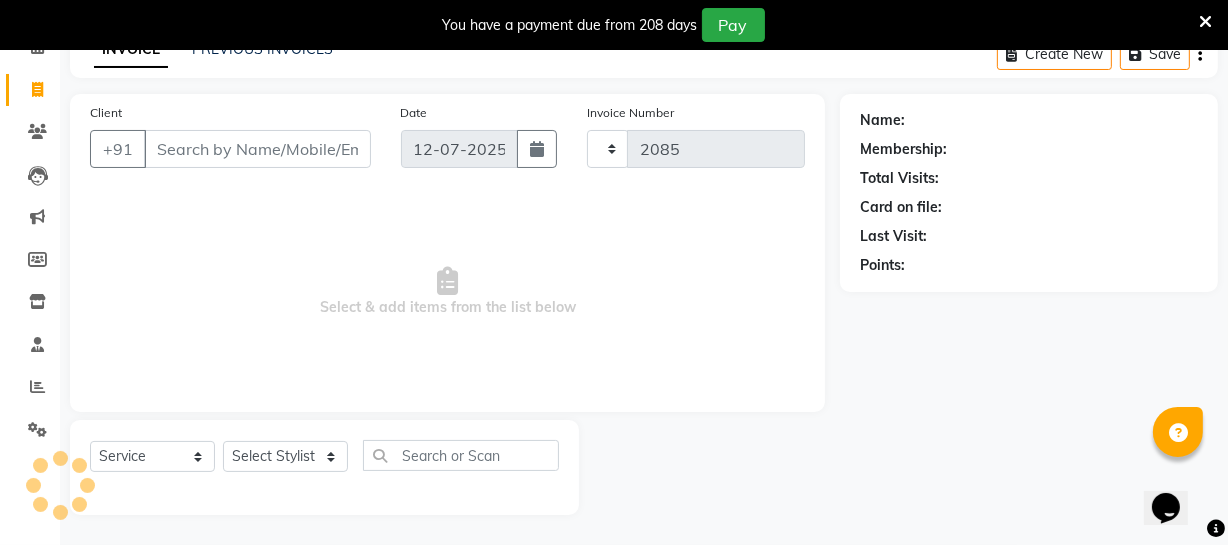 select on "5237" 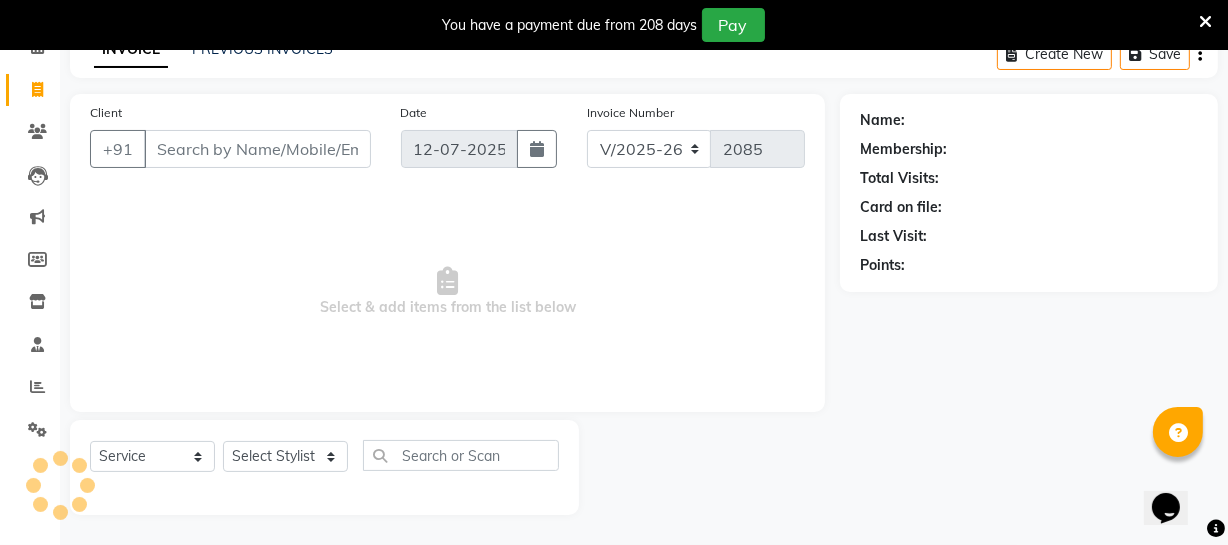click on "Client" at bounding box center [257, 149] 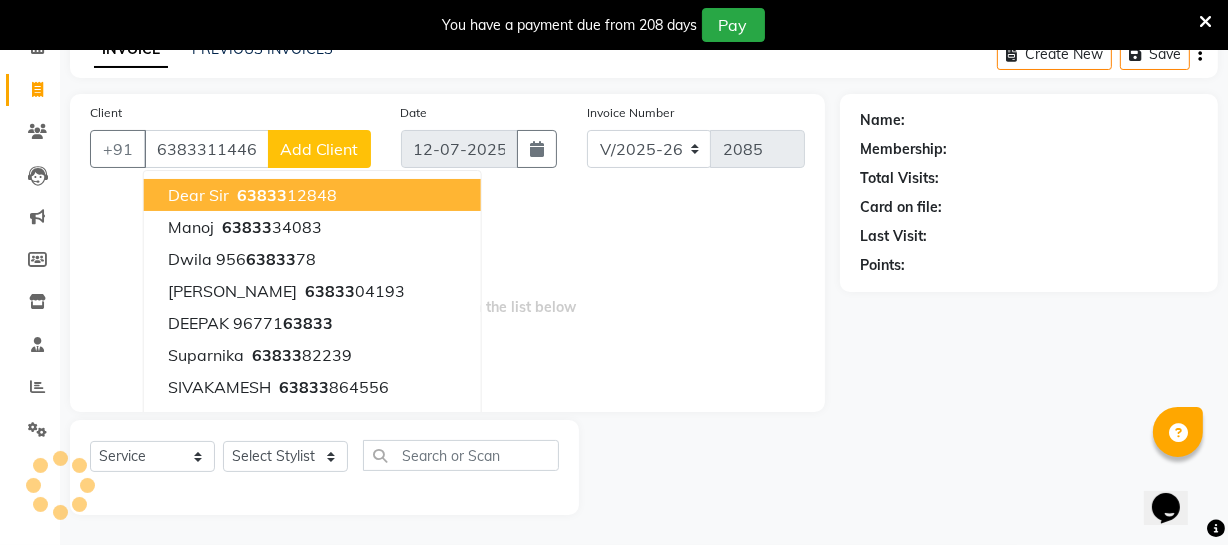 type on "6383311446" 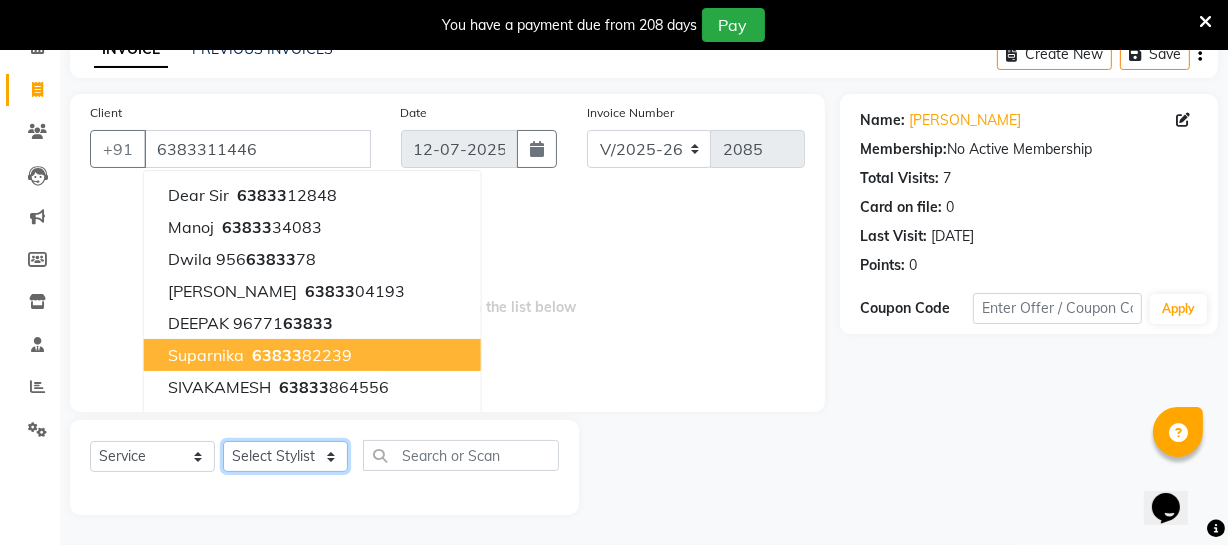 click on "Select Stylist [PERSON_NAME] [PERSON_NAME] [PERSON_NAME] [PERSON_NAME] [PERSON_NAME] [PERSON_NAME] Make up Mani Unisex Stylist [PERSON_NAME] [PERSON_NAME] [PERSON_NAME] Unisex Ramya [PERSON_NAME] Unisex [PERSON_NAME] [PERSON_NAME] [PERSON_NAME] Thiru Virtue Aesthetic Virtue Ambattur" 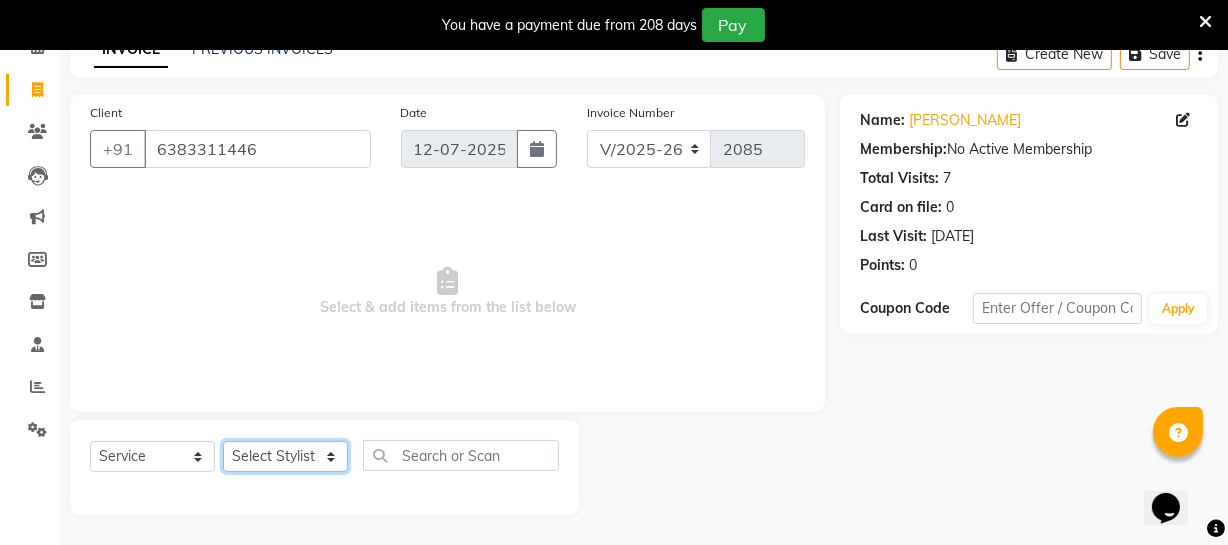 select on "71140" 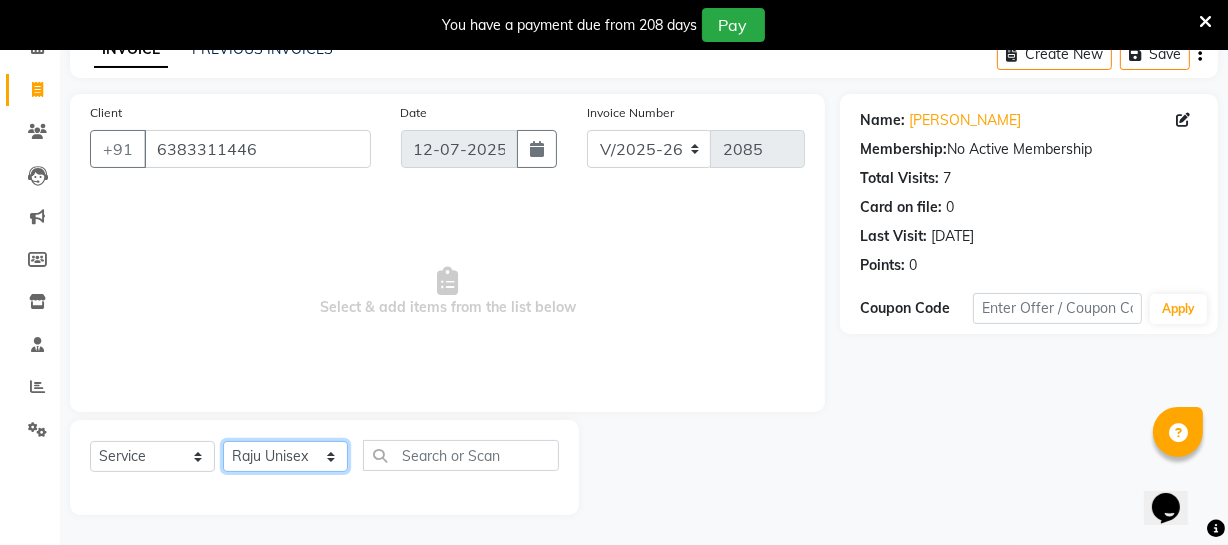 click on "Select Stylist [PERSON_NAME] [PERSON_NAME] [PERSON_NAME] [PERSON_NAME] [PERSON_NAME] [PERSON_NAME] Make up Mani Unisex Stylist [PERSON_NAME] [PERSON_NAME] [PERSON_NAME] Unisex Ramya [PERSON_NAME] Unisex [PERSON_NAME] [PERSON_NAME] [PERSON_NAME] Thiru Virtue Aesthetic Virtue Ambattur" 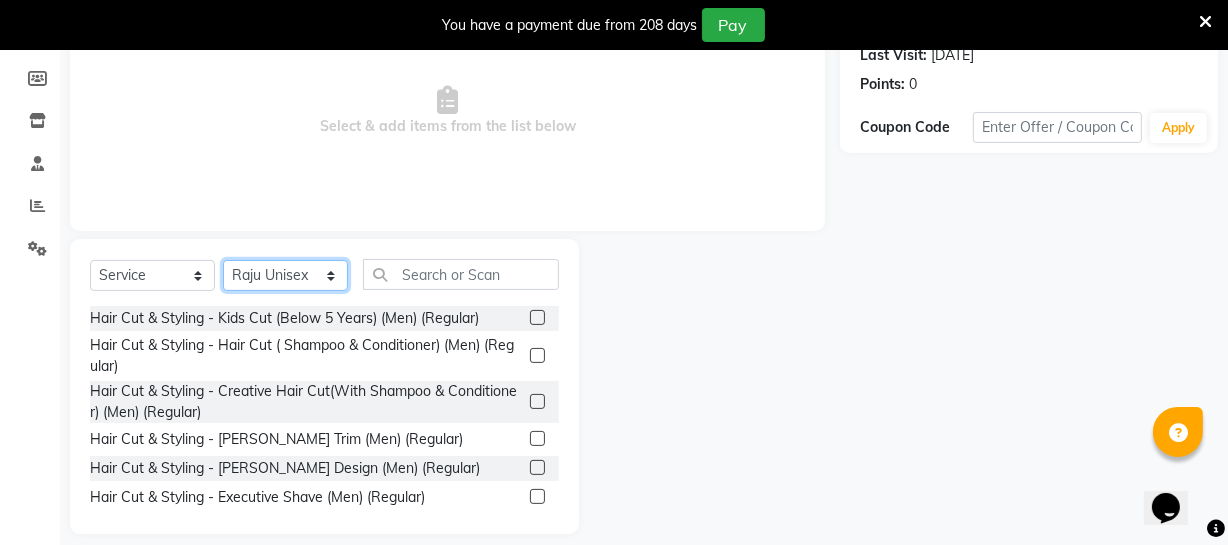 scroll, scrollTop: 289, scrollLeft: 0, axis: vertical 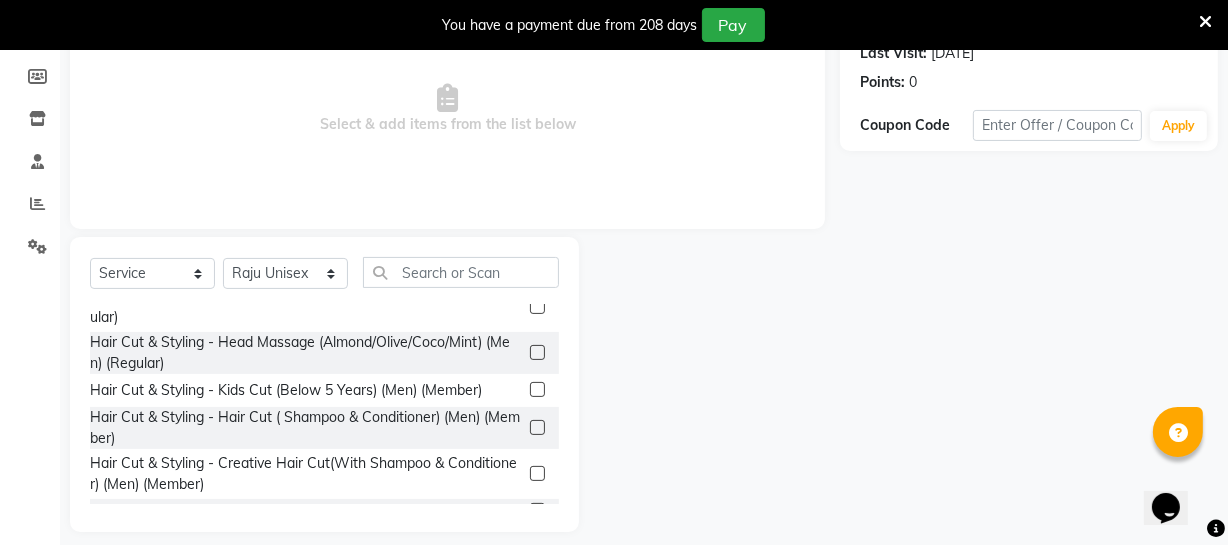 click 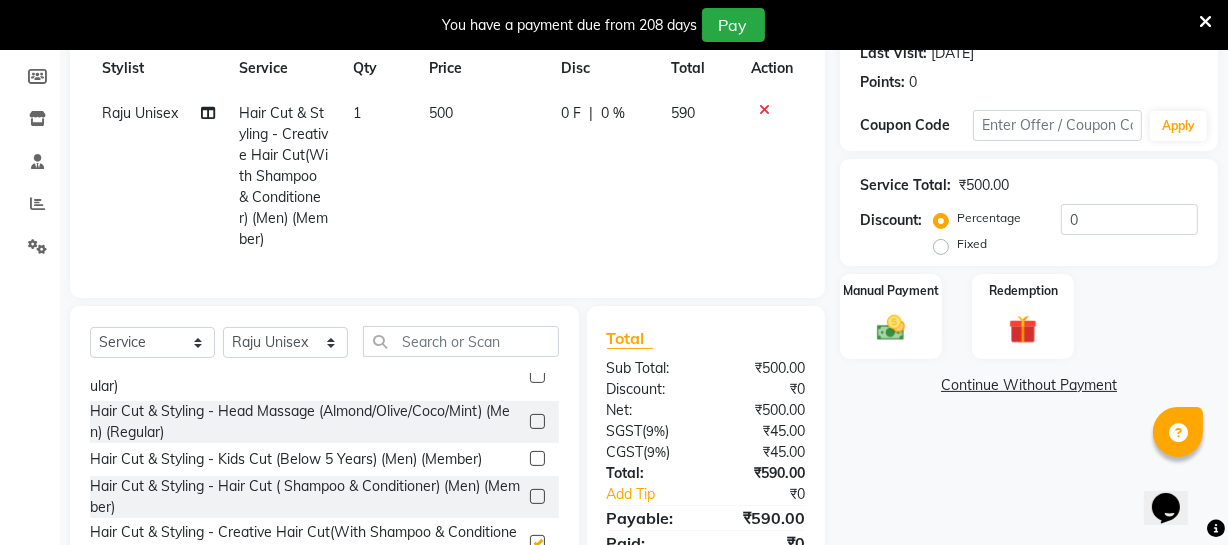 checkbox on "false" 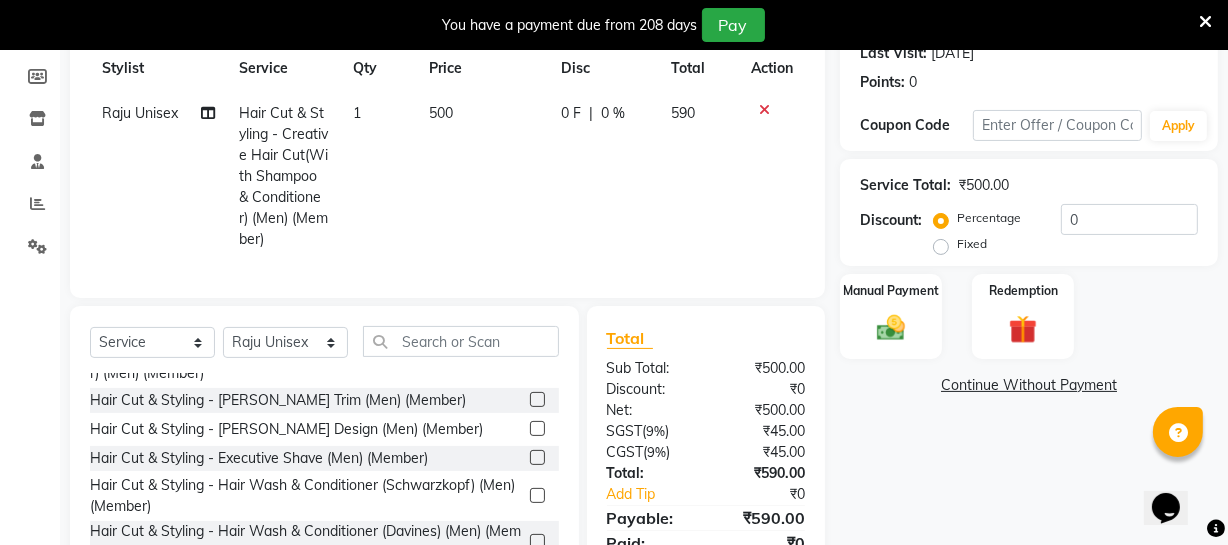scroll, scrollTop: 454, scrollLeft: 0, axis: vertical 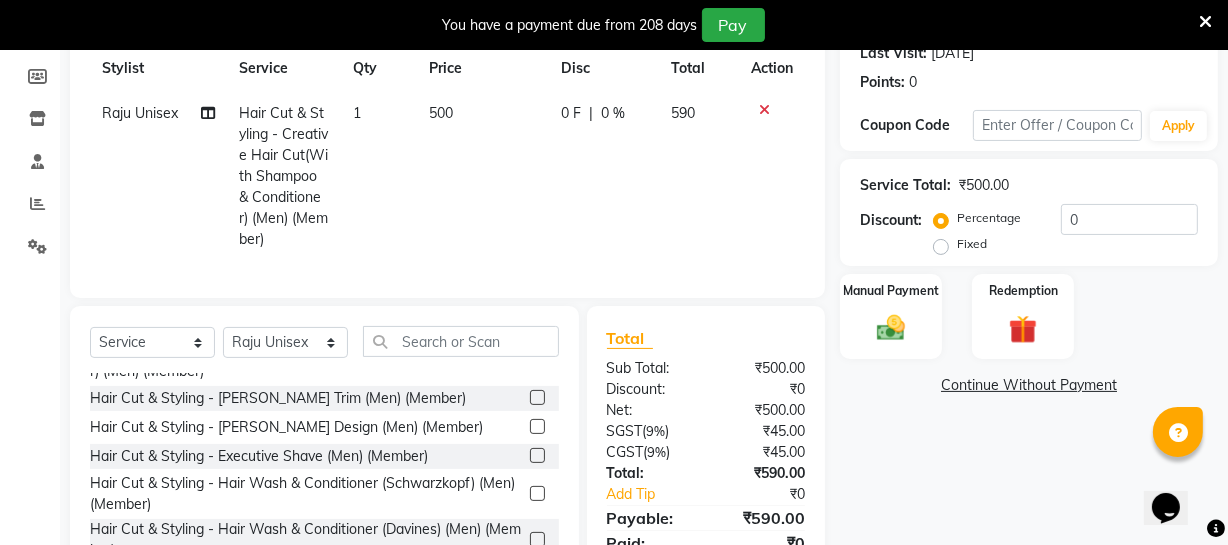 click 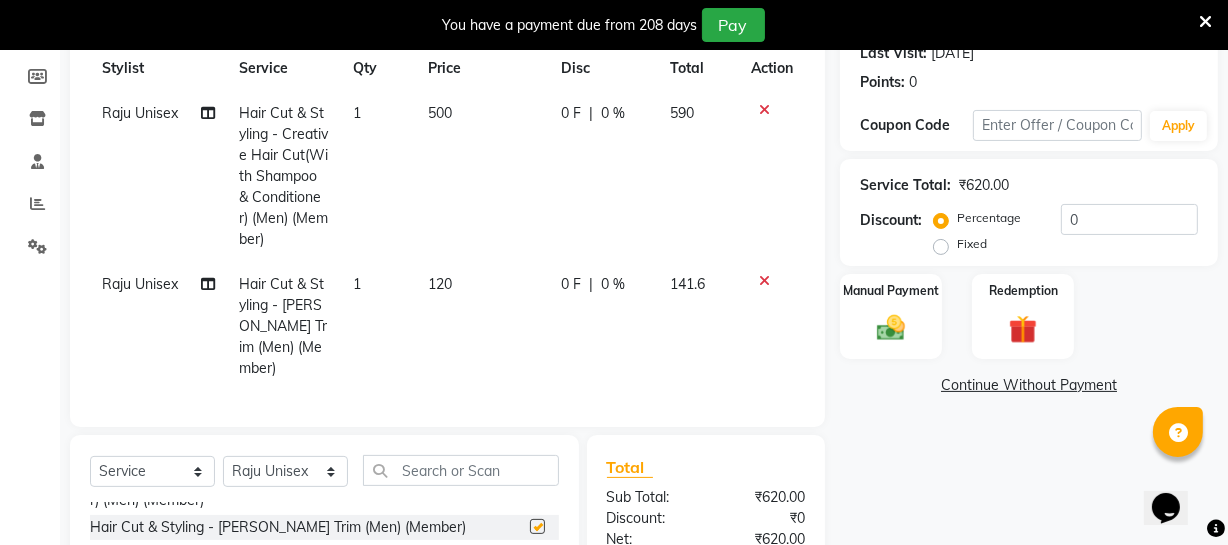 checkbox on "false" 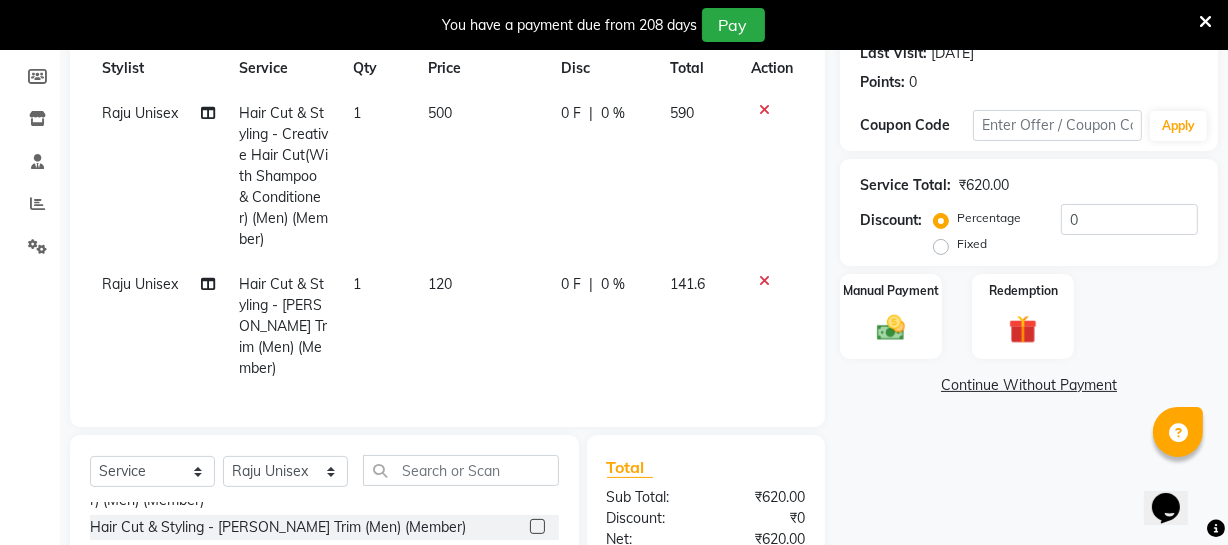 click on "120" 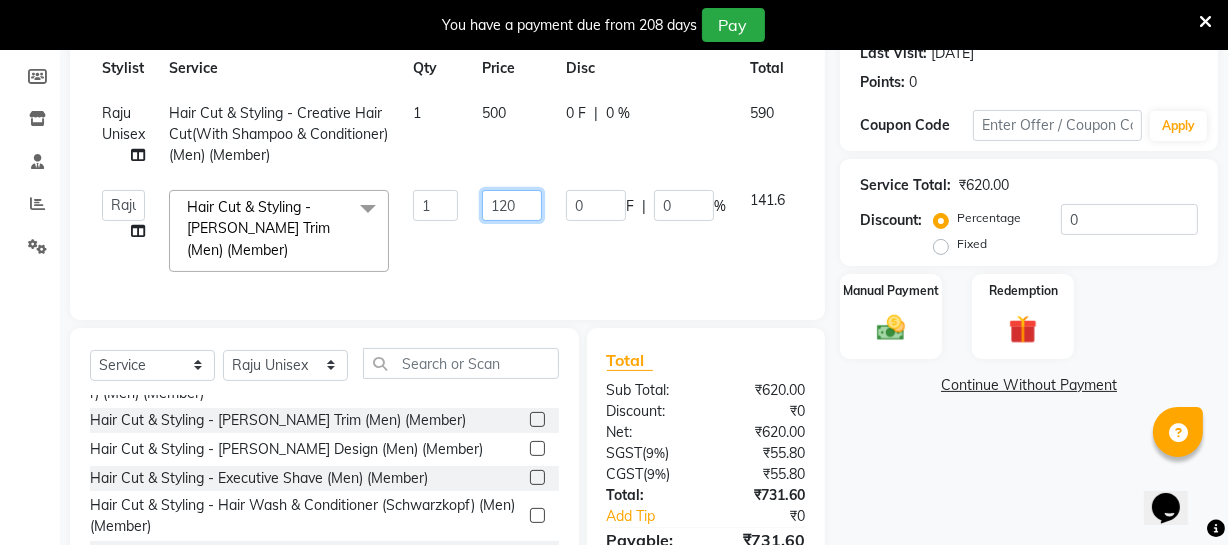 drag, startPoint x: 518, startPoint y: 197, endPoint x: 484, endPoint y: 209, distance: 36.05551 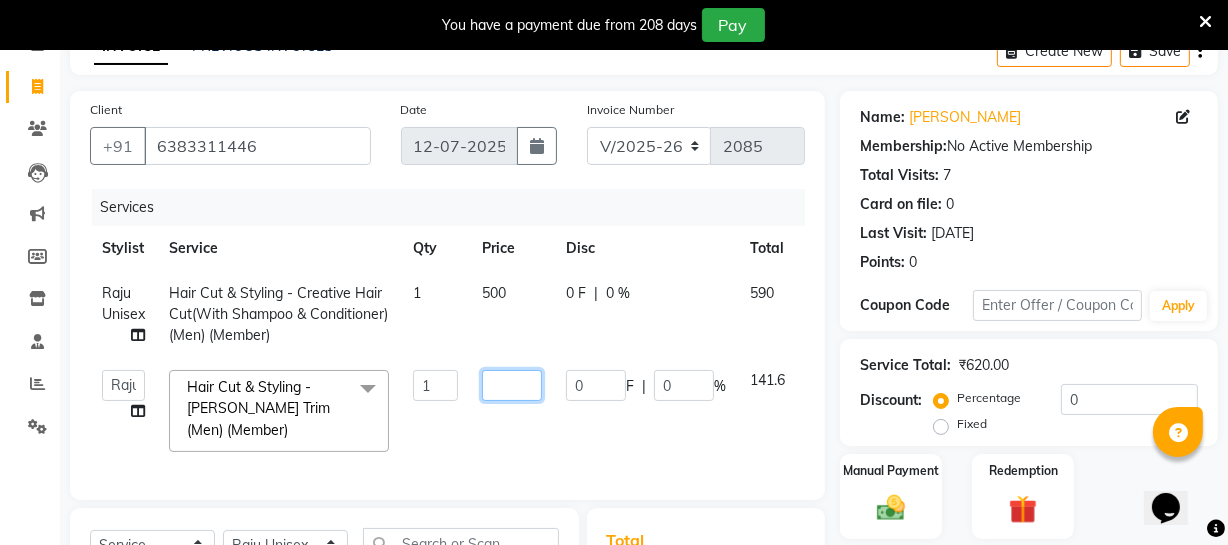 scroll, scrollTop: 107, scrollLeft: 0, axis: vertical 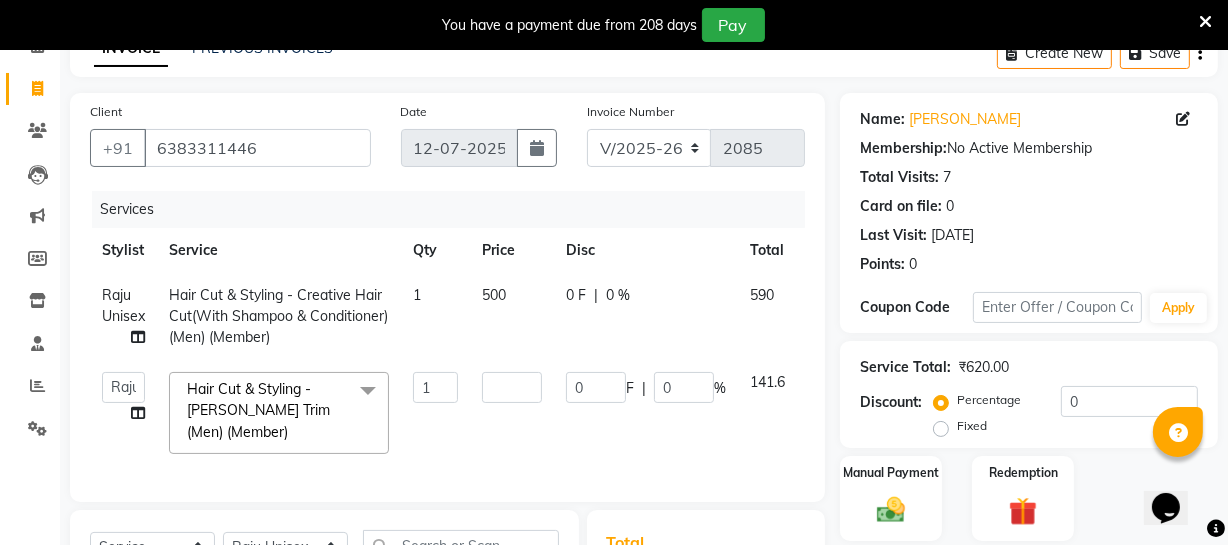 click on "Raju Unisex Hair Cut & Styling - Creative Hair Cut(With Shampoo & Conditioner) (Men) (Member) 1 500 0 F | 0 % 590" 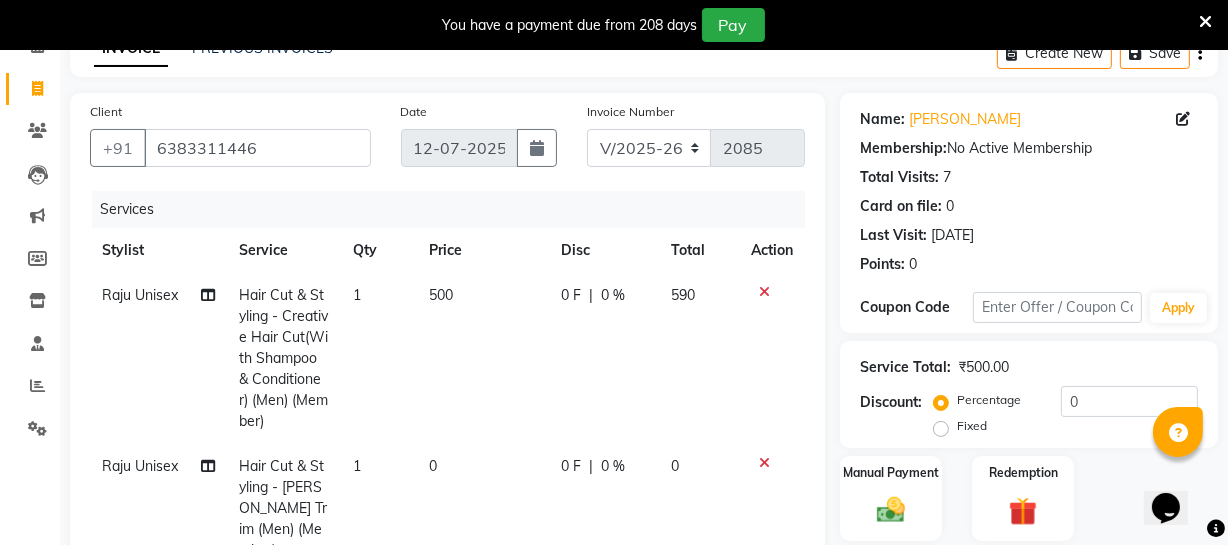 click 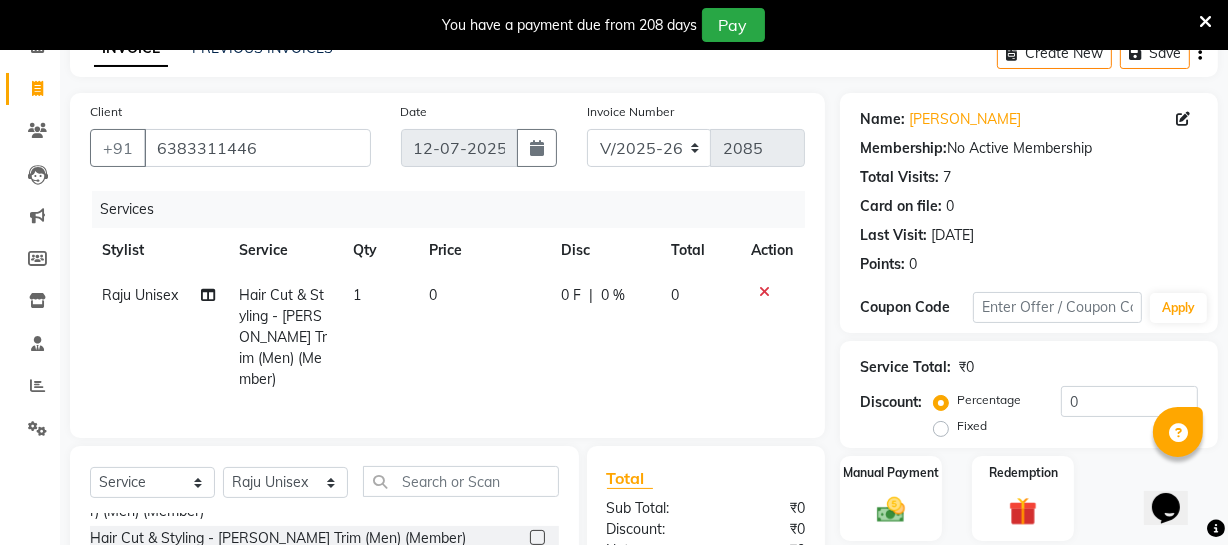 click 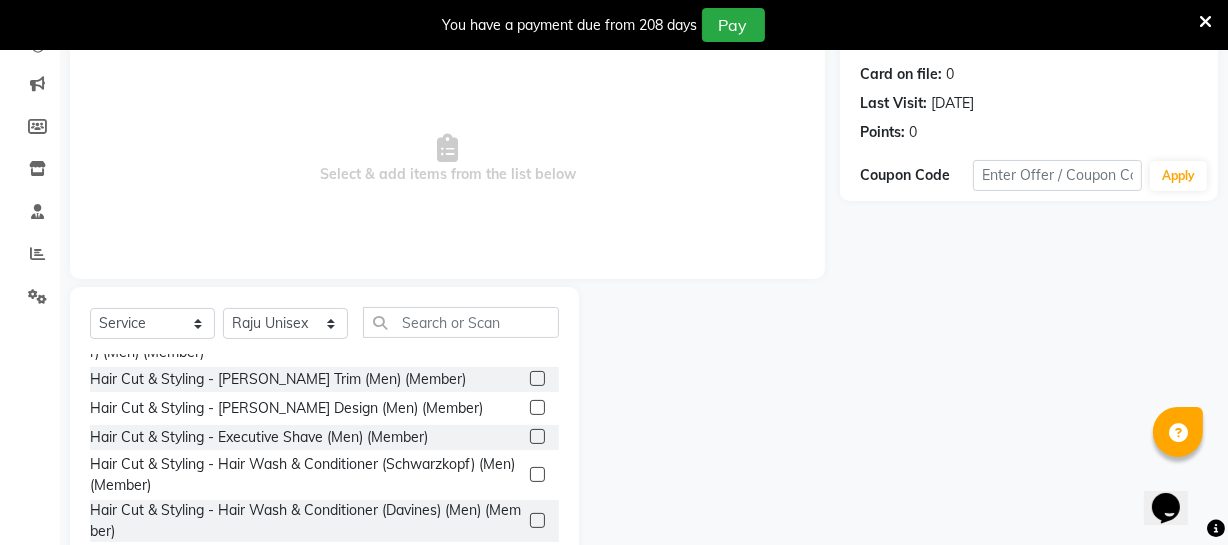scroll, scrollTop: 289, scrollLeft: 0, axis: vertical 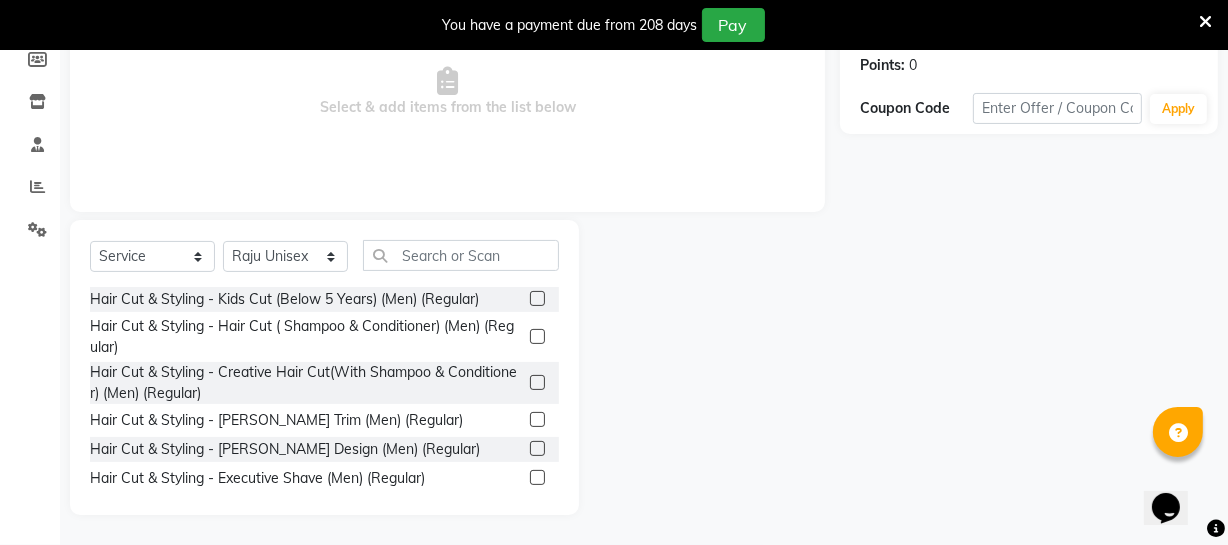 click 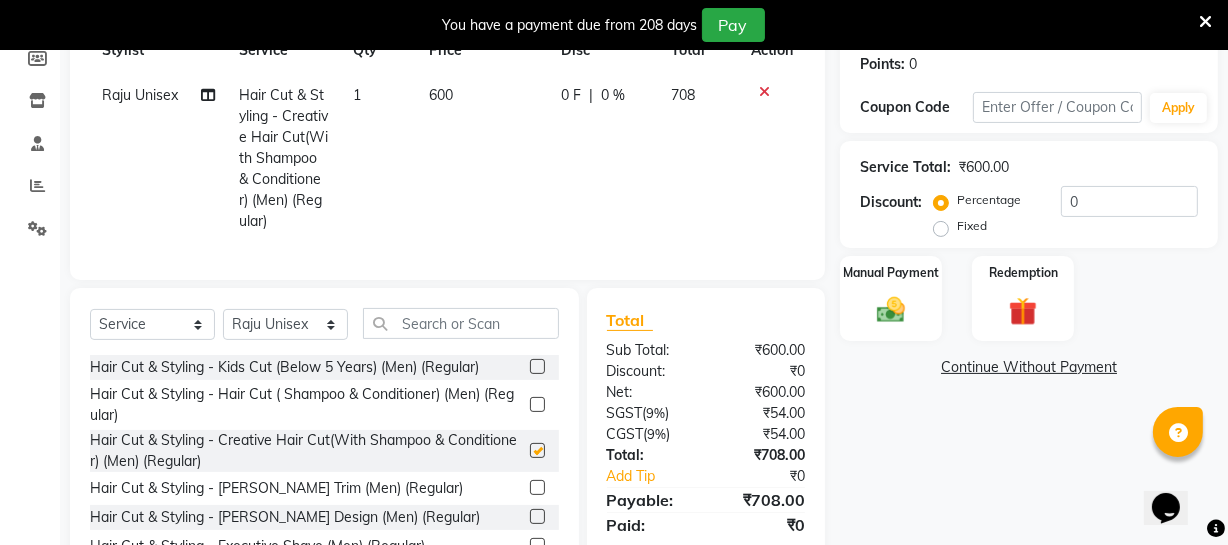 checkbox on "false" 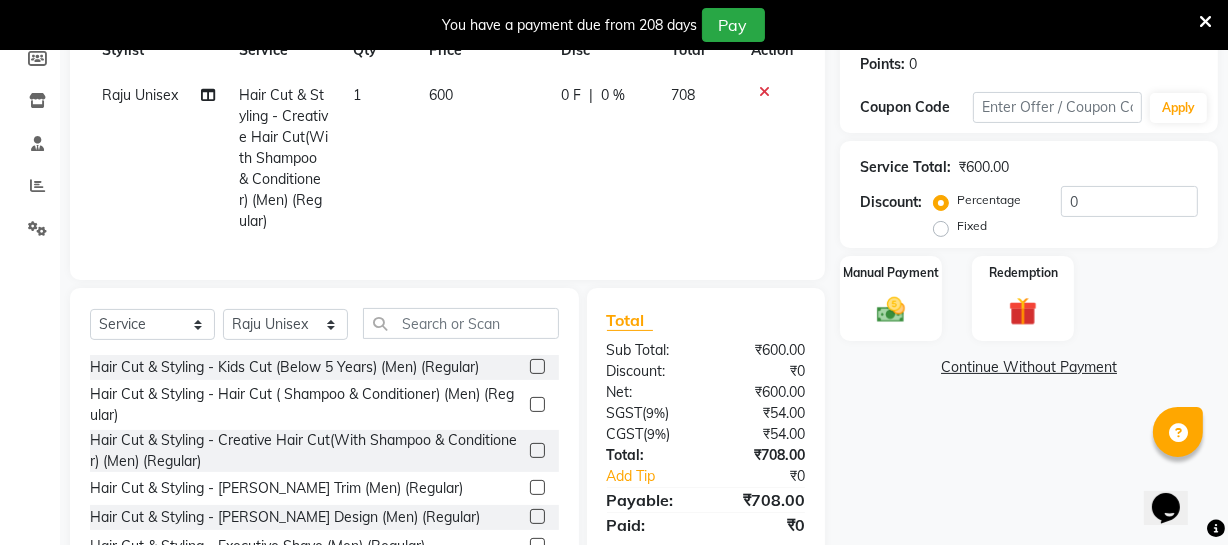 click 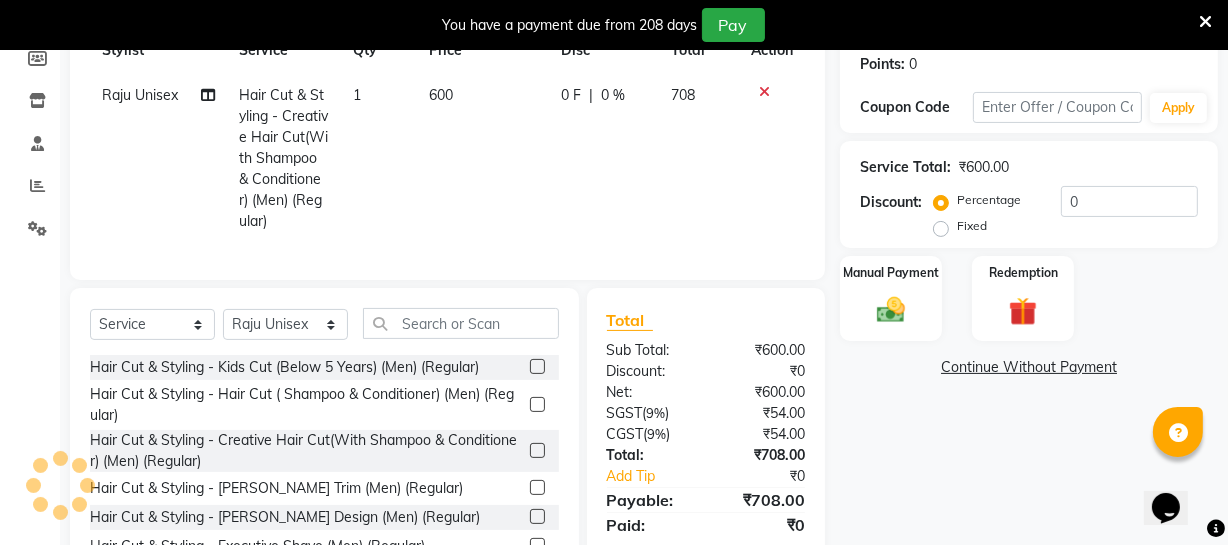 click 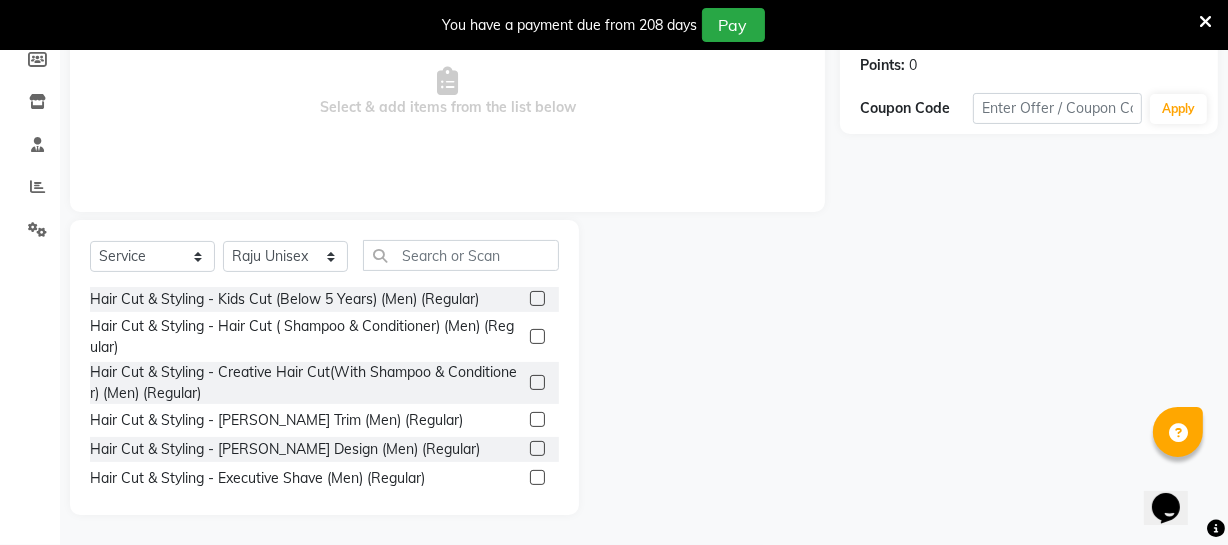 click 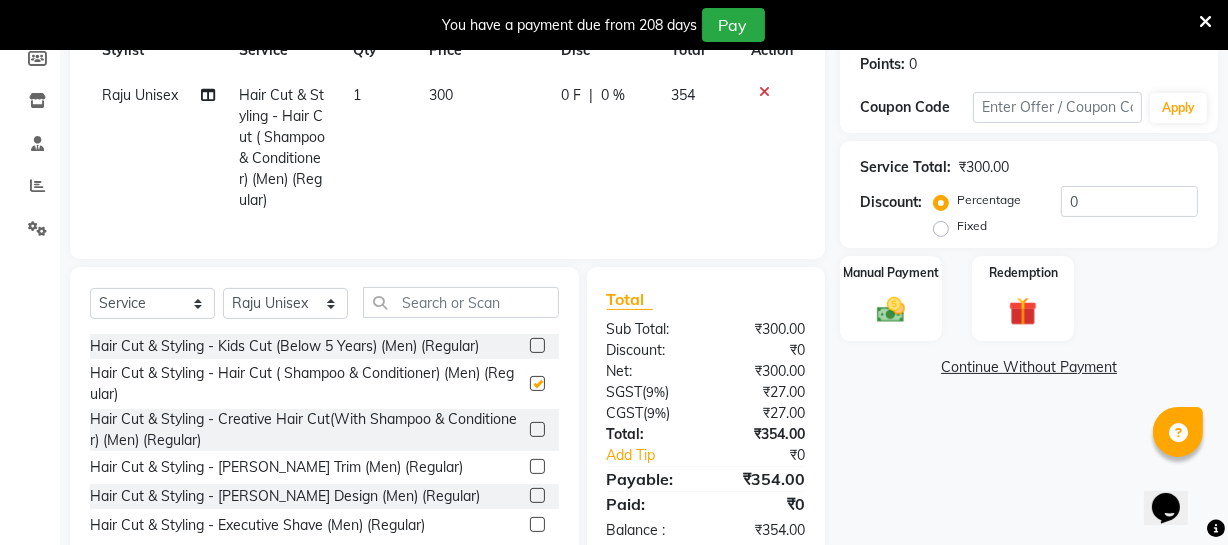 checkbox on "false" 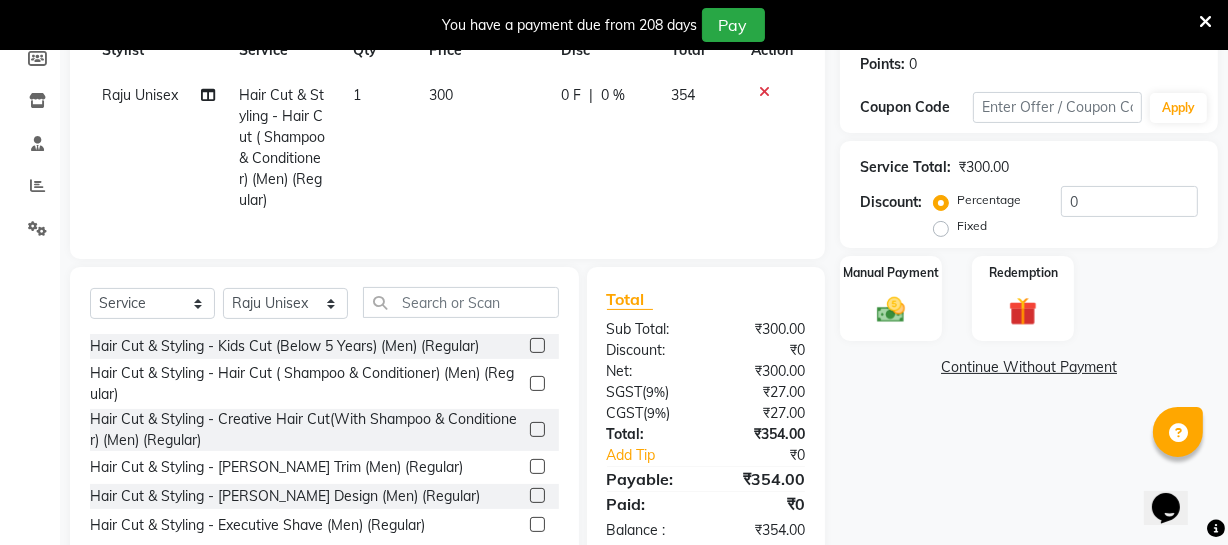 click 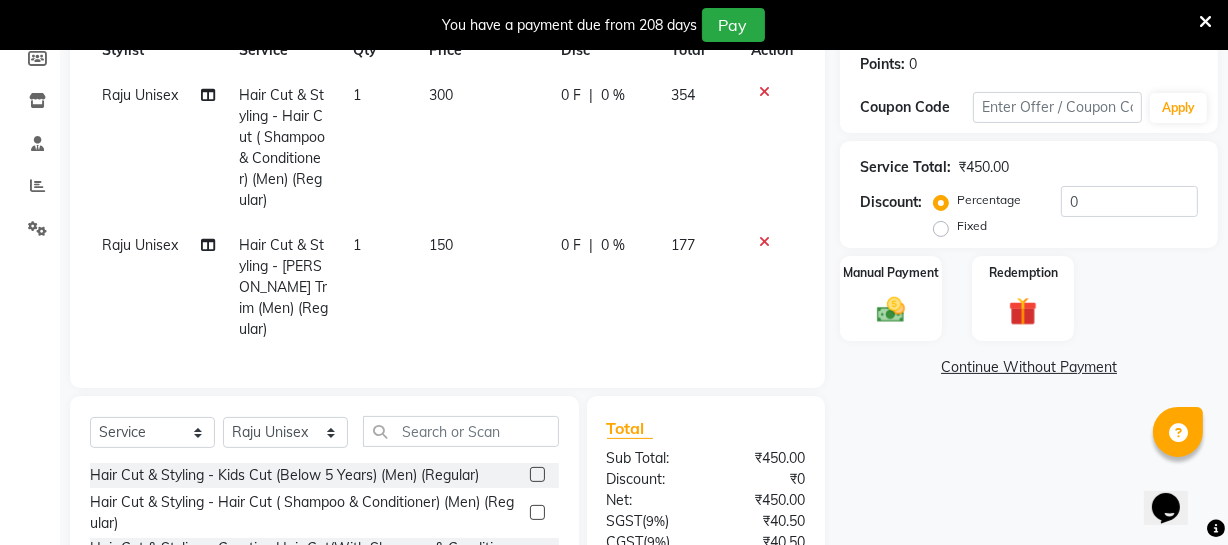 checkbox on "false" 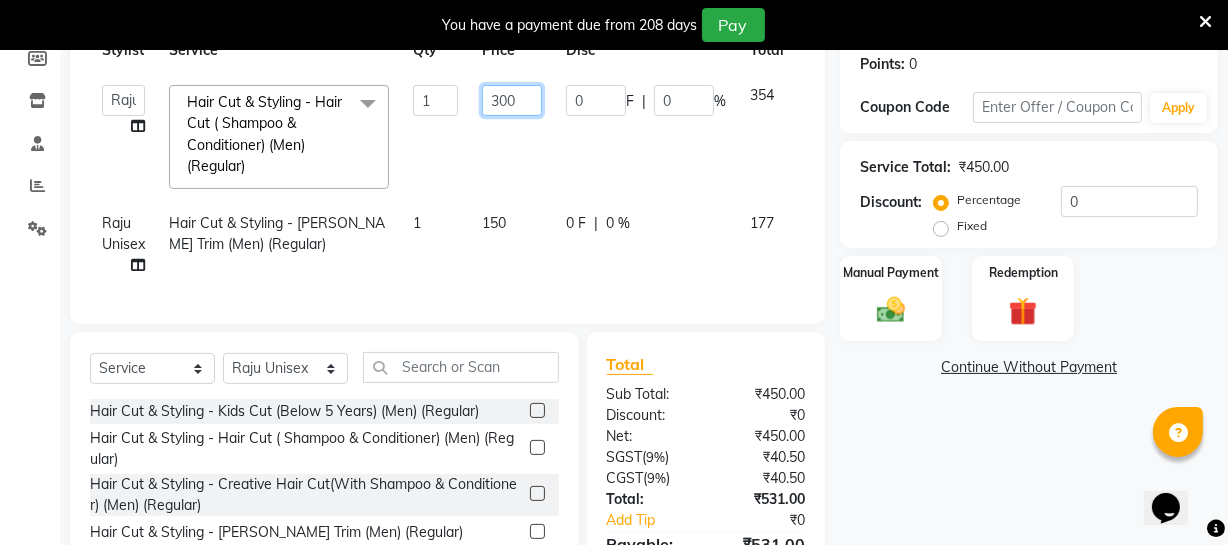 click on "300" 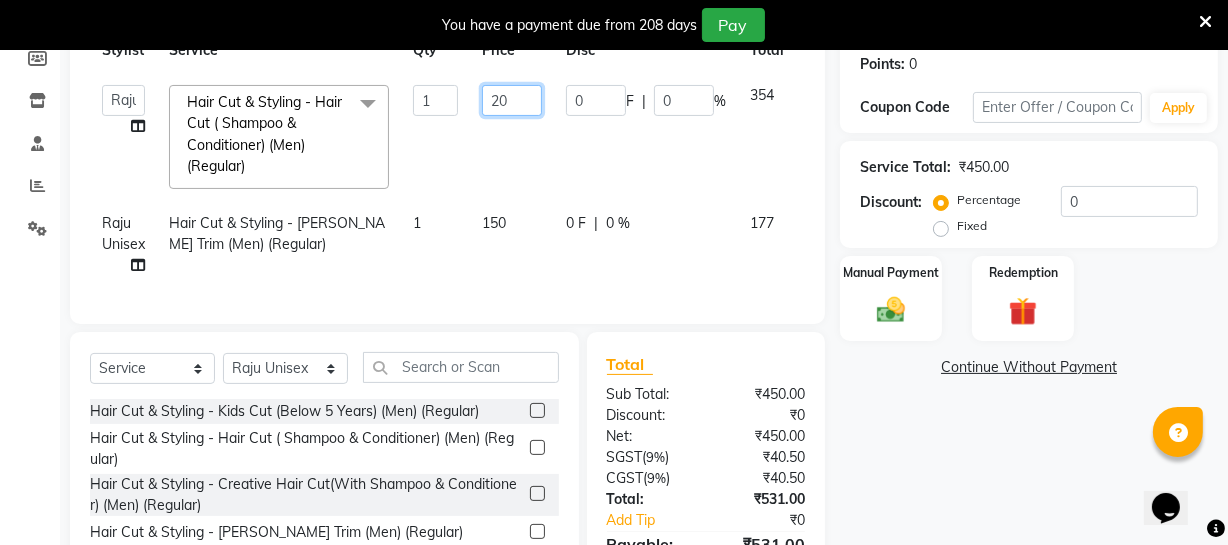 type on "250" 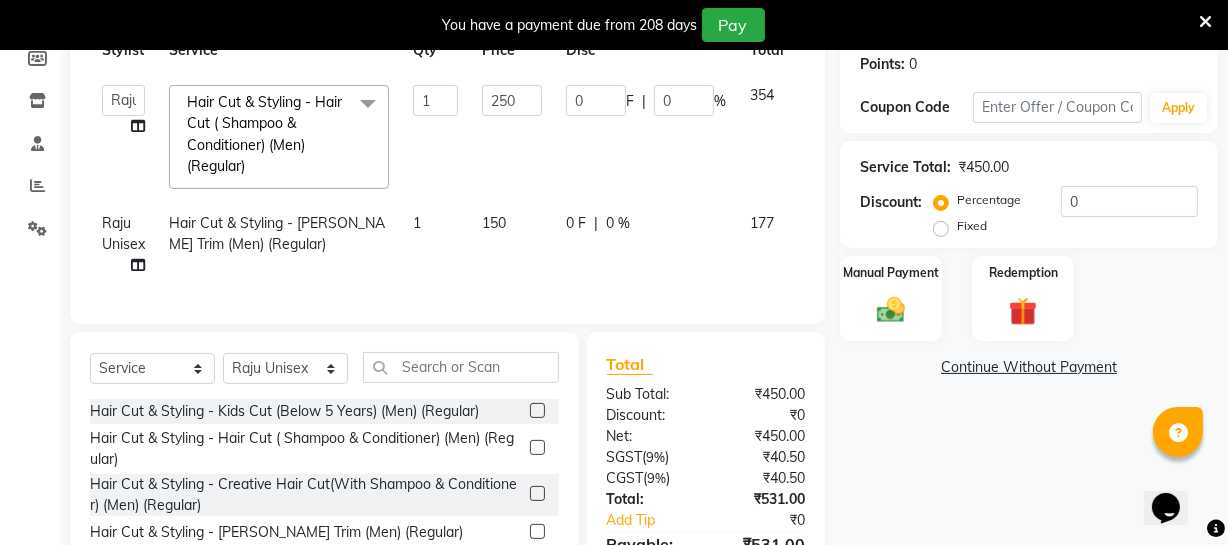 click on "Archana   Bhagi   Deepika   Devi   Dilip    Divya   Dolly   Dr Prakash   Faizan   Gopi   Madan Aravind   Make up   Mani Unisex Stylist   Manoj   Meena   Moses   Nandhini   Raju Unisex   Ramya   RICITTA   Sahil Unisex   Santhosh   Sathya   Shantha kumar   Shanthi   Surya   Thiru   Virtue Aesthetic   Virtue Ambattur  Hair Cut & Styling - Hair Cut ( Shampoo & Conditioner) (Men) (Regular)  x Hair Cut & Styling - Kids Cut (Below 5 Years) (Men) (Regular) Hair Cut & Styling - Hair Cut ( Shampoo & Conditioner) (Men) (Regular) Hair Cut & Styling - Creative Hair Cut(With Shampoo & Conditioner) (Men) (Regular) Hair Cut & Styling - Beard Trim (Men) (Regular) Hair Cut & Styling - Beard Design (Men) (Regular) Hair Cut & Styling - Executive Shave (Men) (Regular) Hair Cut & Styling - Hair Wash & Conditioner (Schwarzkopf) (Men) (Regular) Hair Cut & Styling - Hair Wash & Conditioner (Davines) (Men) (Regular) Hair Cut & Styling - Head Massage (Almond/Olive/Coco/Mint) (Men) (Regular) Hair Cut & Styling - Fringe Cut  (Regular)" 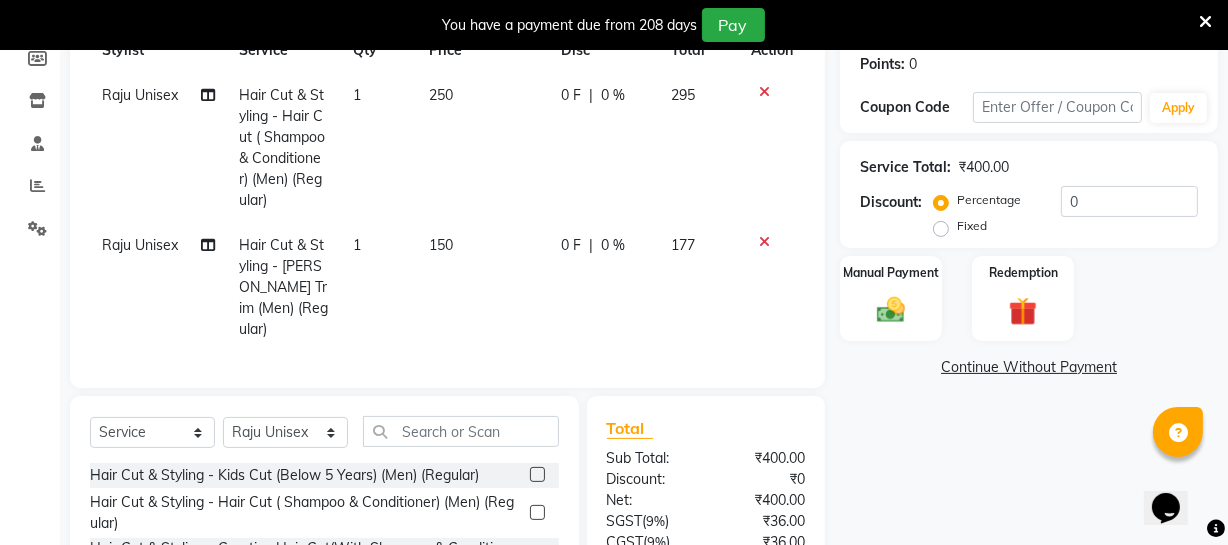 click on "150" 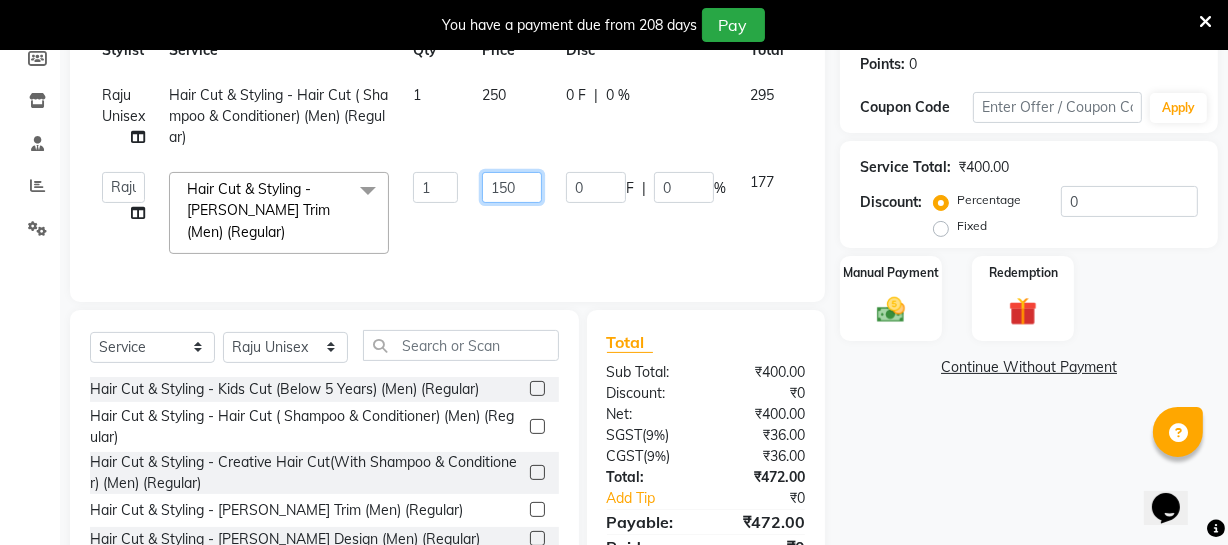 click on "150" 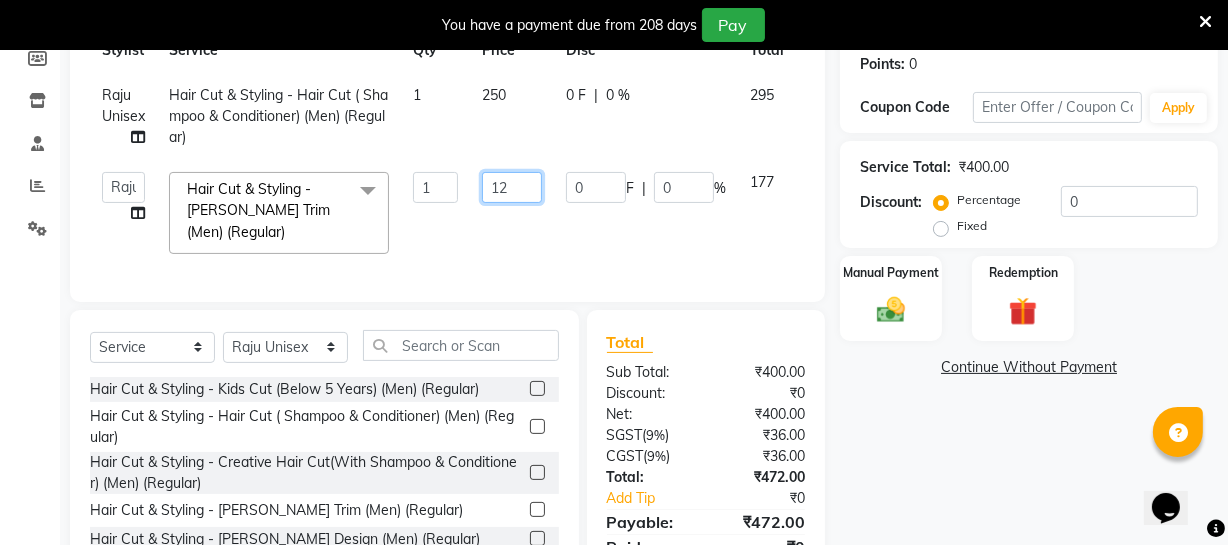 type on "120" 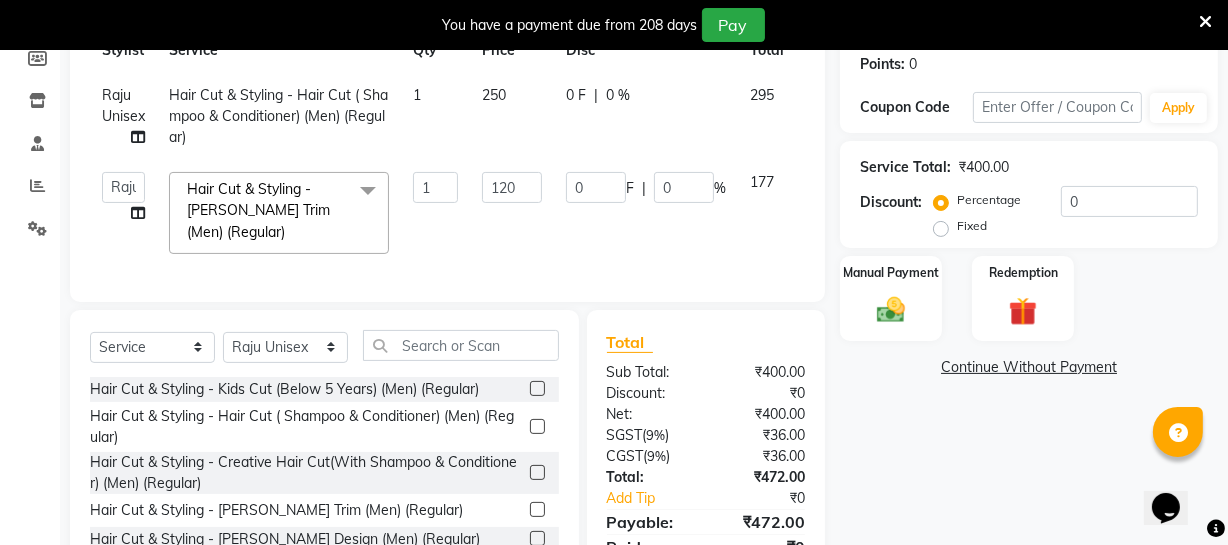 click on "120" 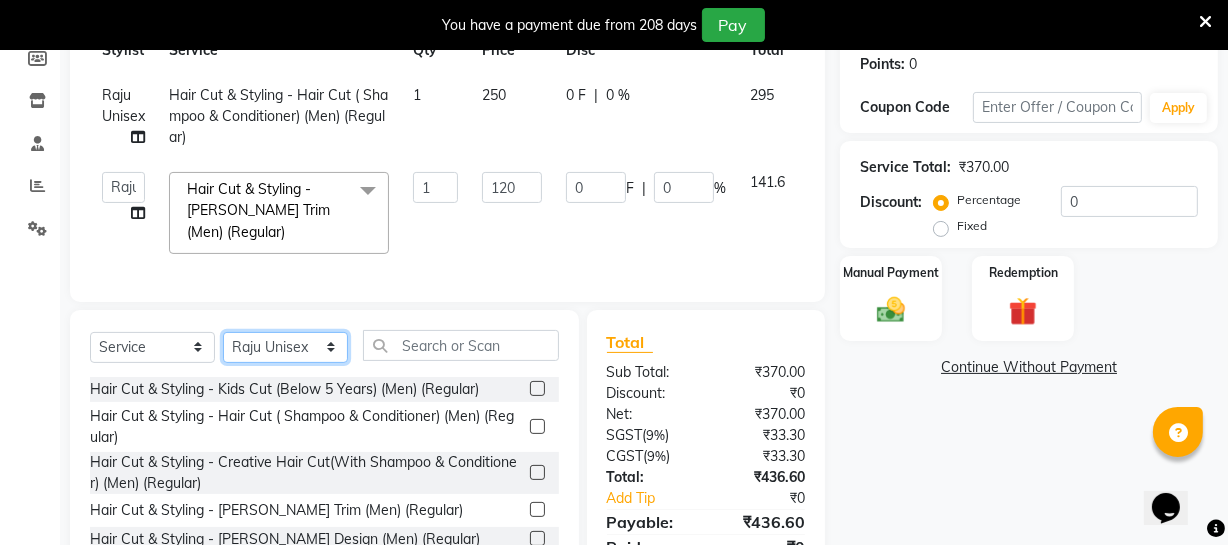 click on "Select Stylist [PERSON_NAME] [PERSON_NAME] [PERSON_NAME] [PERSON_NAME] [PERSON_NAME] [PERSON_NAME] Make up Mani Unisex Stylist [PERSON_NAME] [PERSON_NAME] [PERSON_NAME] Unisex Ramya [PERSON_NAME] Unisex [PERSON_NAME] [PERSON_NAME] [PERSON_NAME] Thiru Virtue Aesthetic Virtue Ambattur" 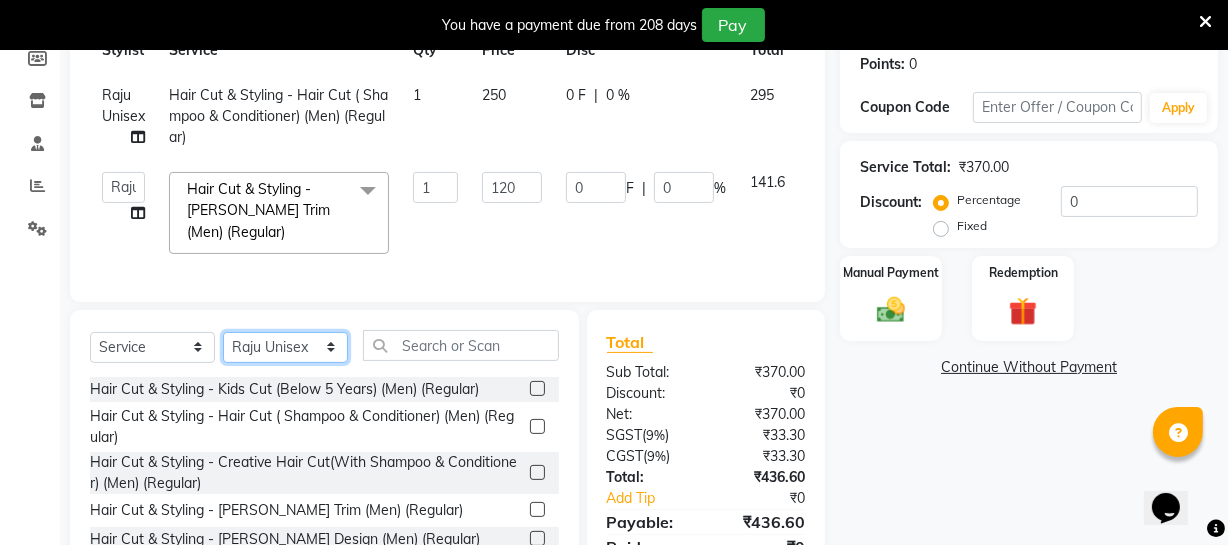 select on "83849" 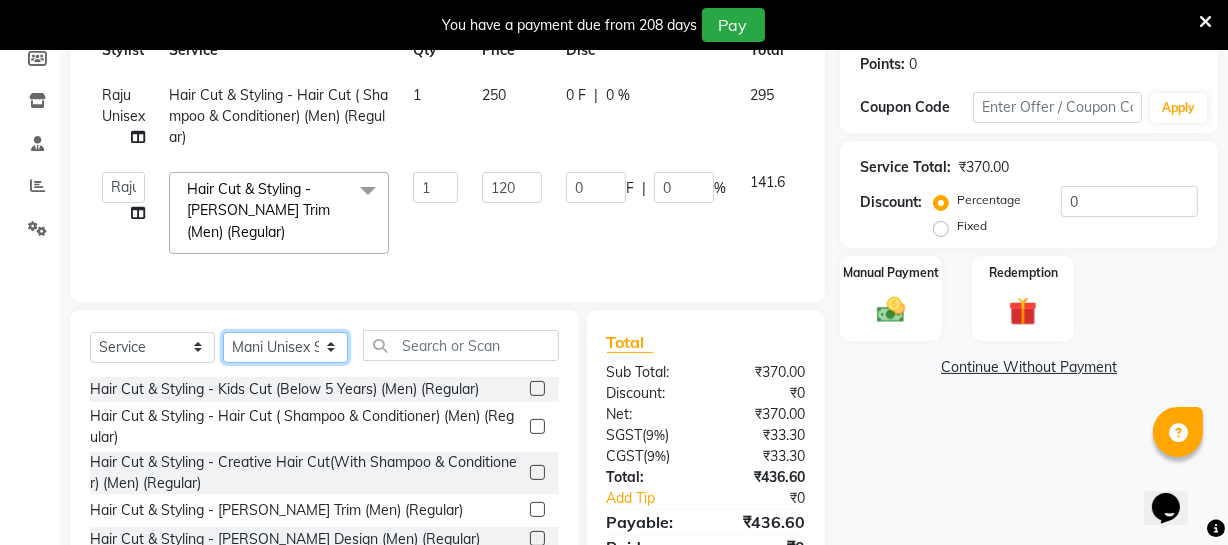 click on "Select Stylist [PERSON_NAME] [PERSON_NAME] [PERSON_NAME] [PERSON_NAME] [PERSON_NAME] [PERSON_NAME] Make up Mani Unisex Stylist [PERSON_NAME] [PERSON_NAME] [PERSON_NAME] Unisex Ramya [PERSON_NAME] Unisex [PERSON_NAME] [PERSON_NAME] [PERSON_NAME] Thiru Virtue Aesthetic Virtue Ambattur" 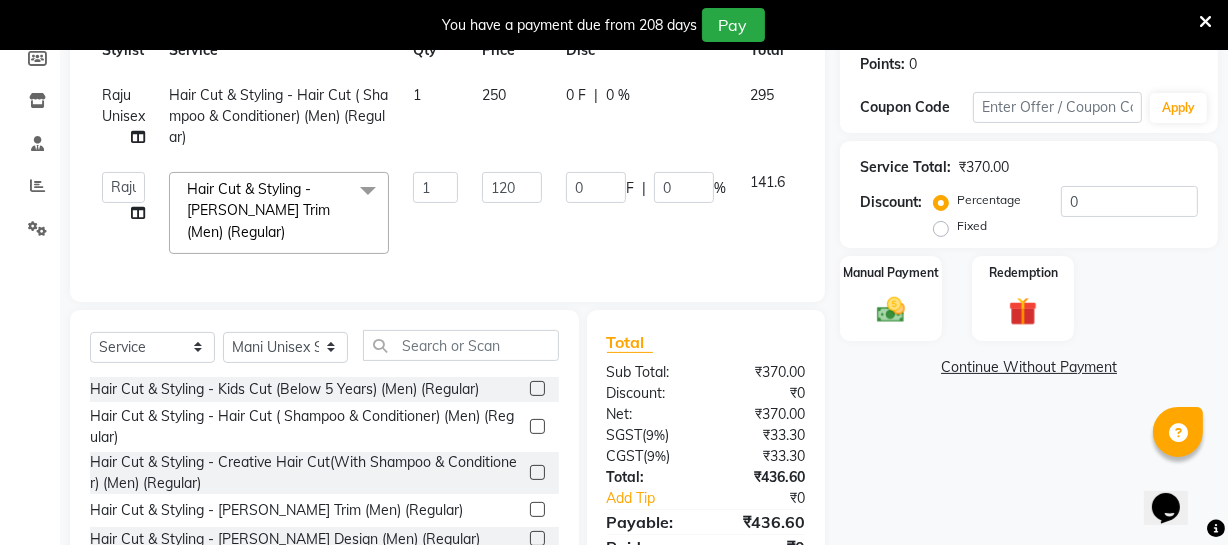 click 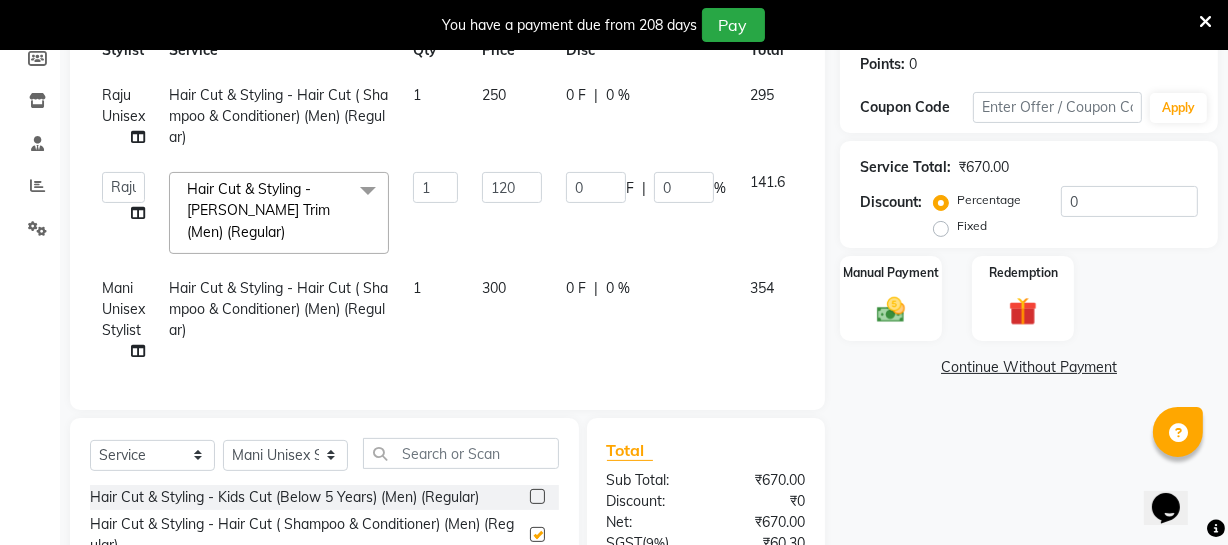 checkbox on "false" 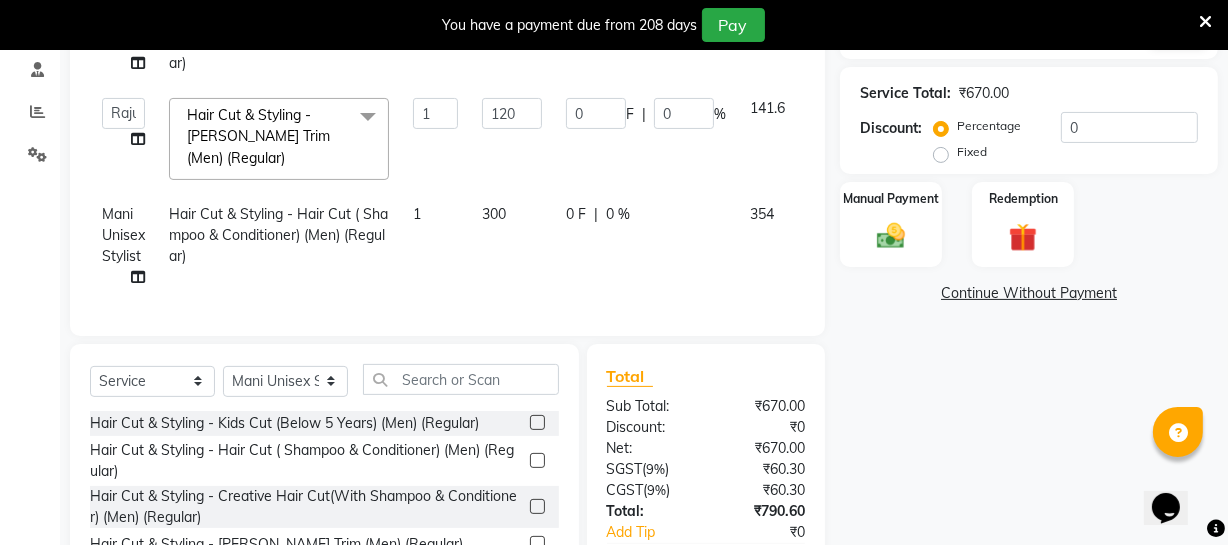 scroll, scrollTop: 520, scrollLeft: 0, axis: vertical 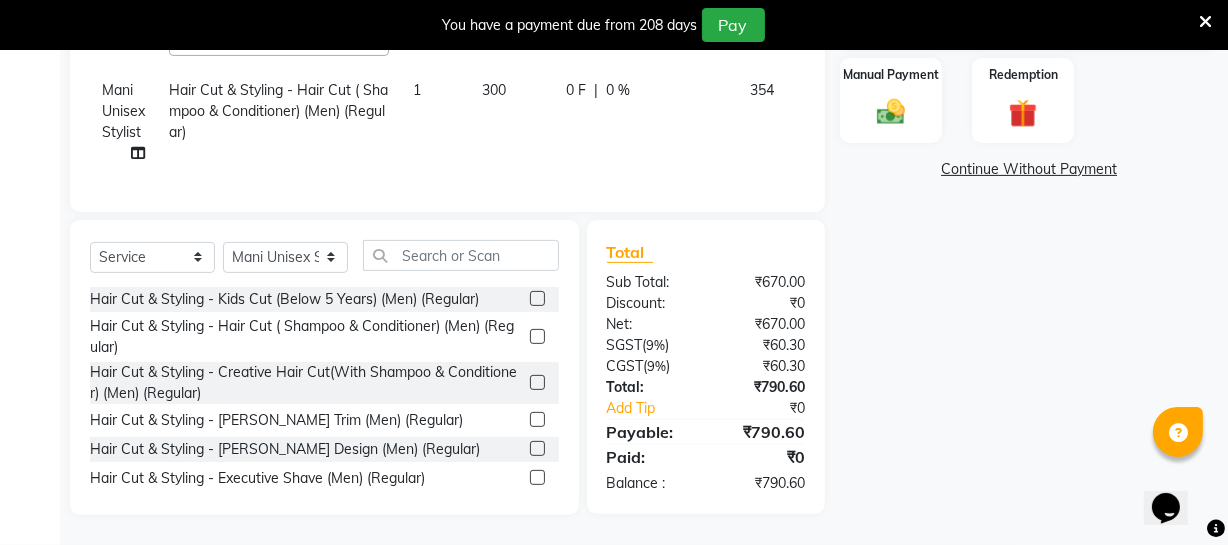 click 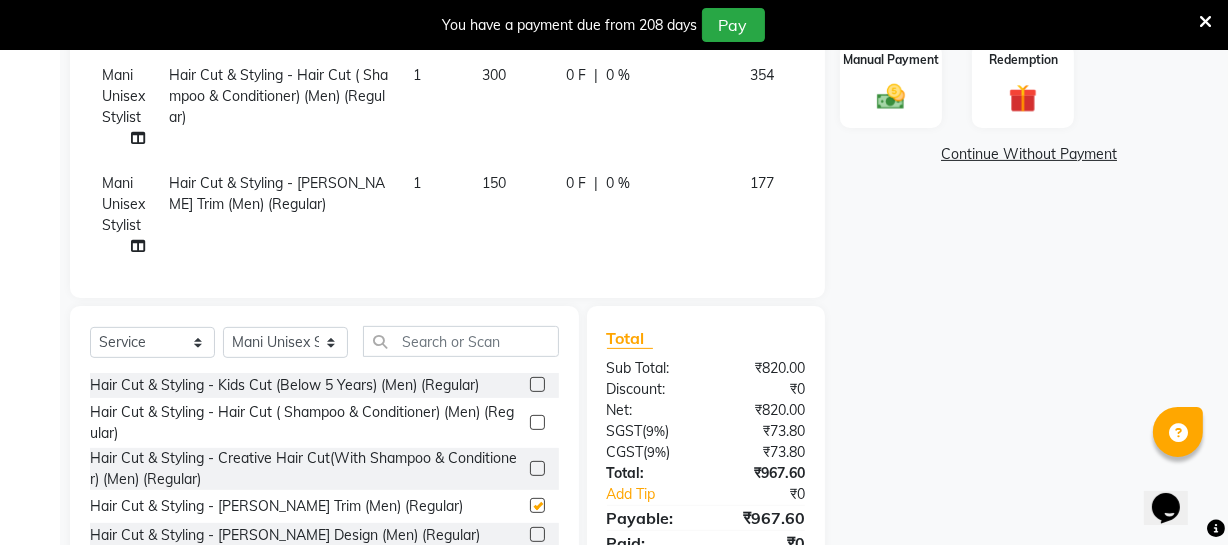 checkbox on "false" 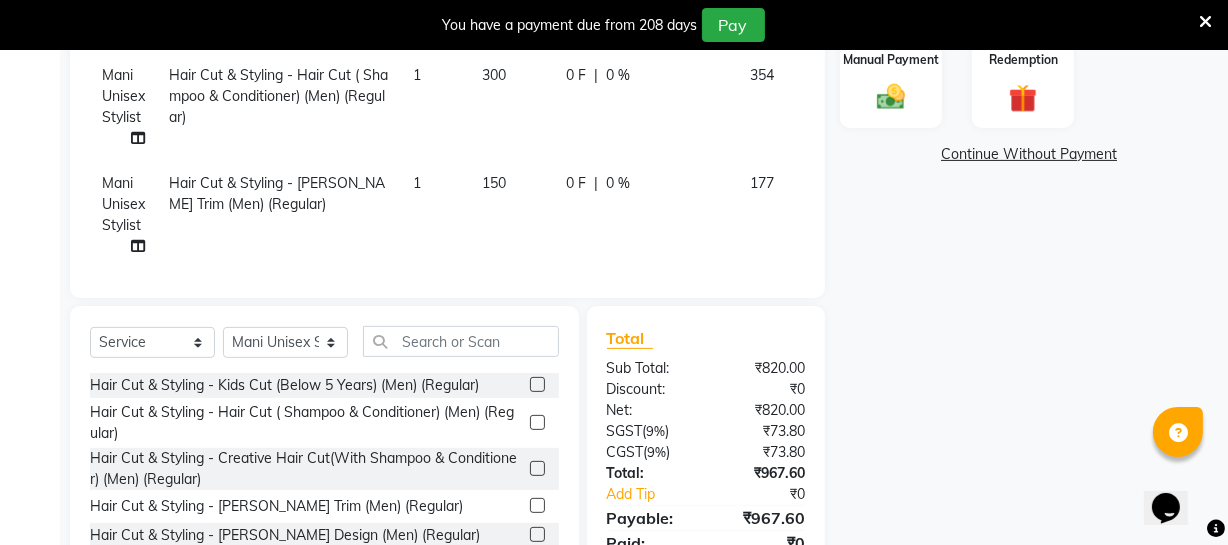 click on "300" 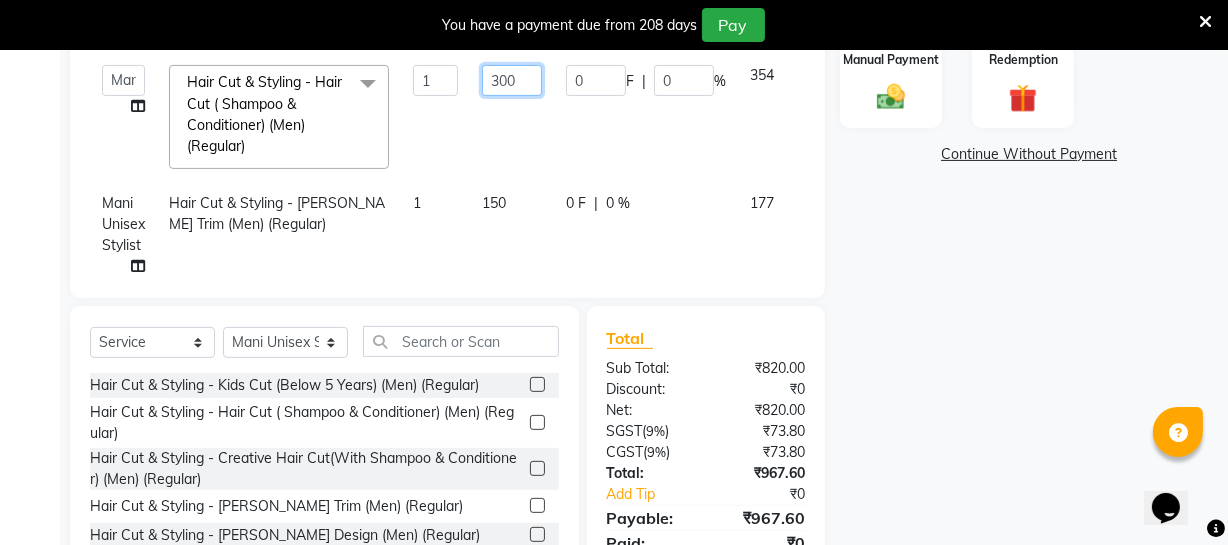 click on "300" 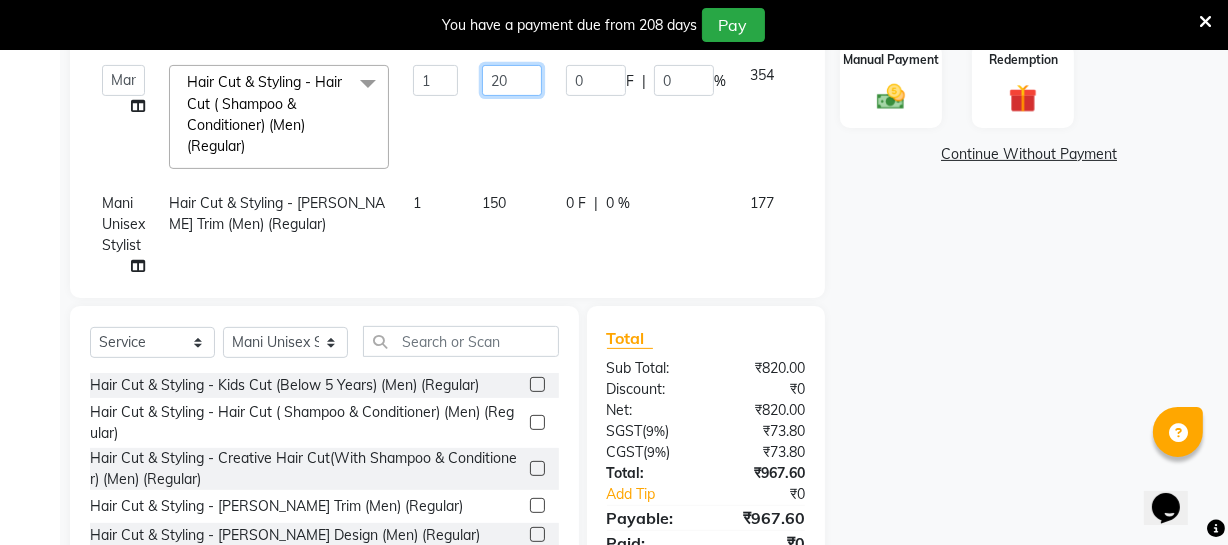 type on "250" 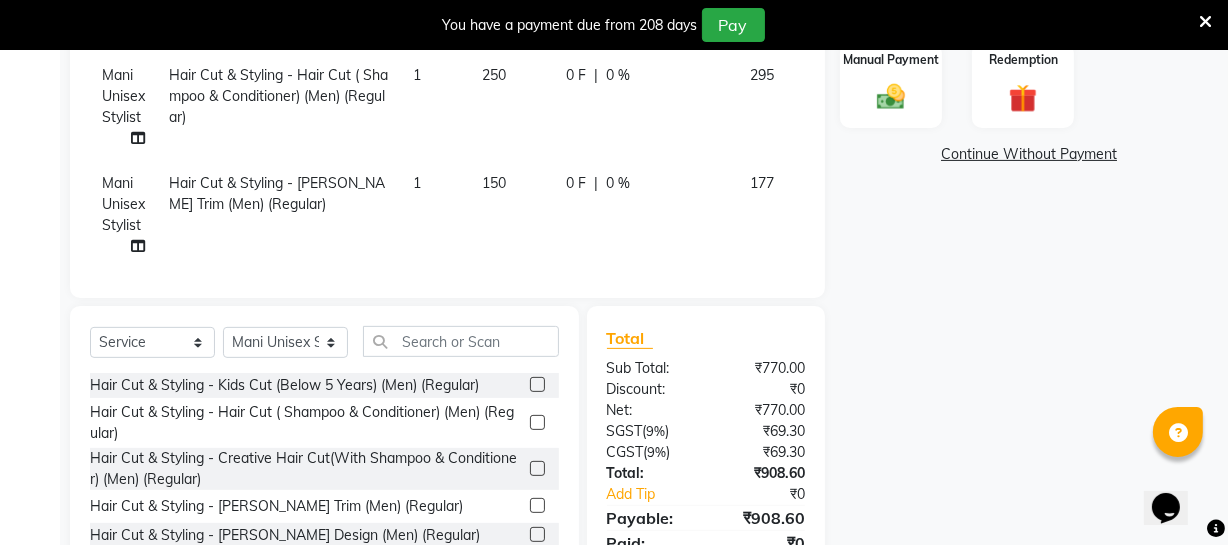 click on "150" 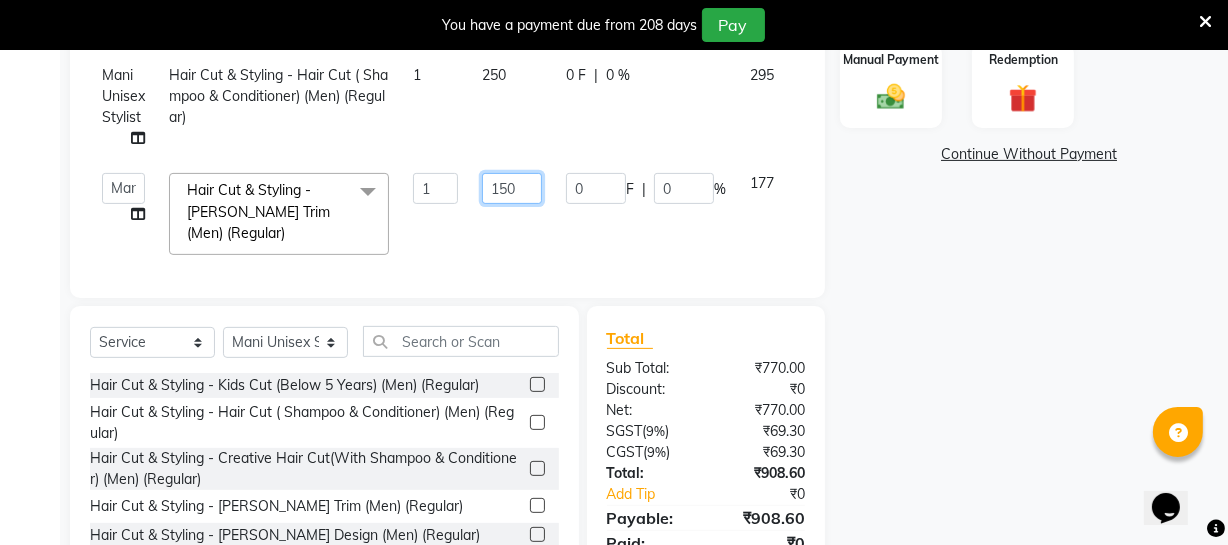 click on "150" 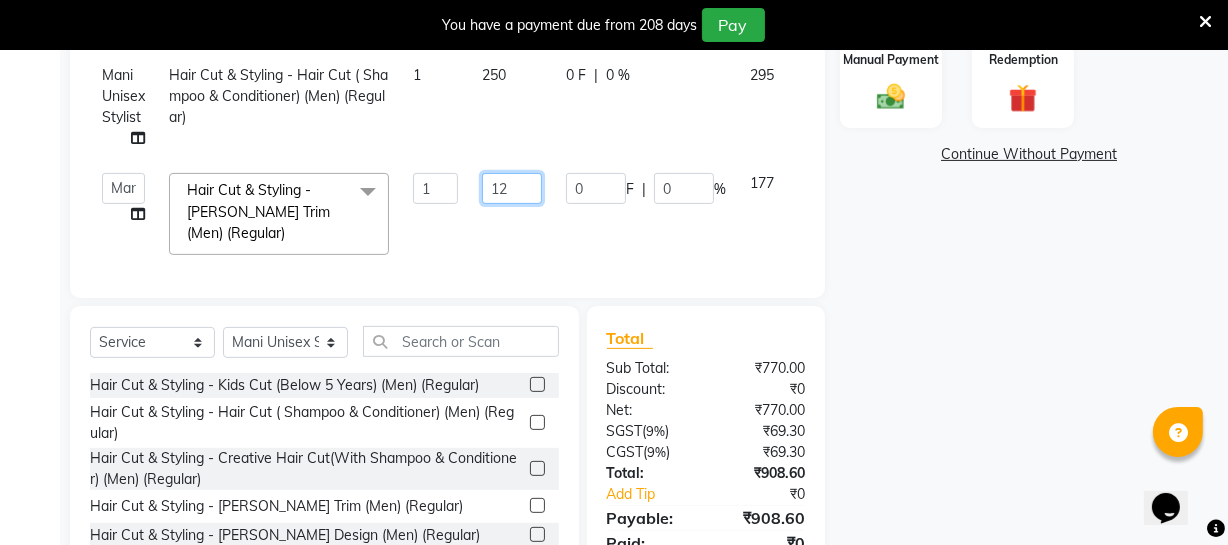type on "120" 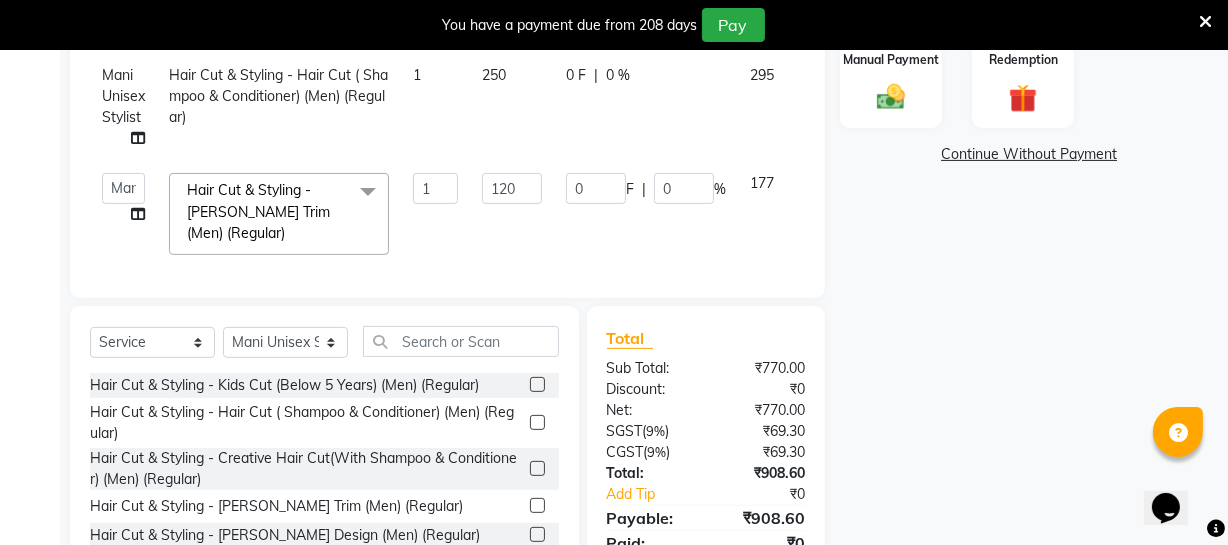 click on "120" 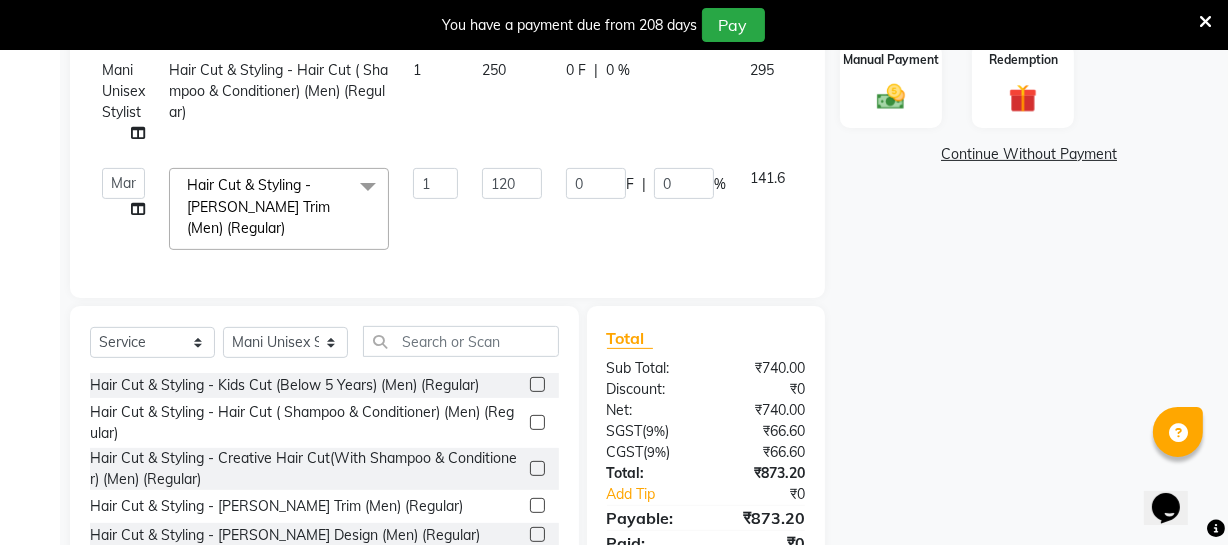 scroll, scrollTop: 18, scrollLeft: 0, axis: vertical 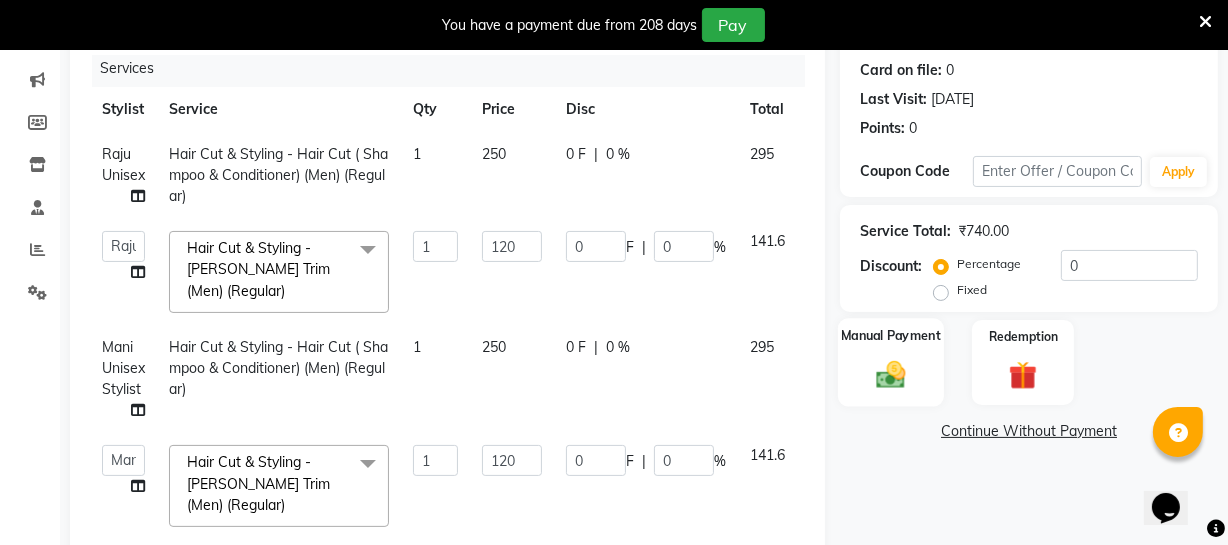 click 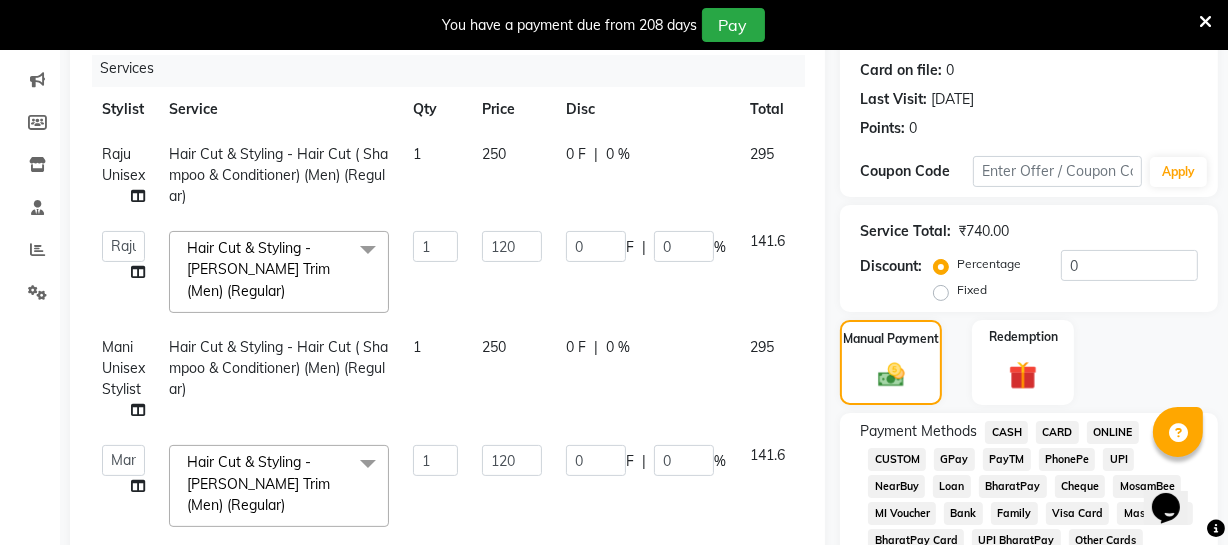 click on "ONLINE" 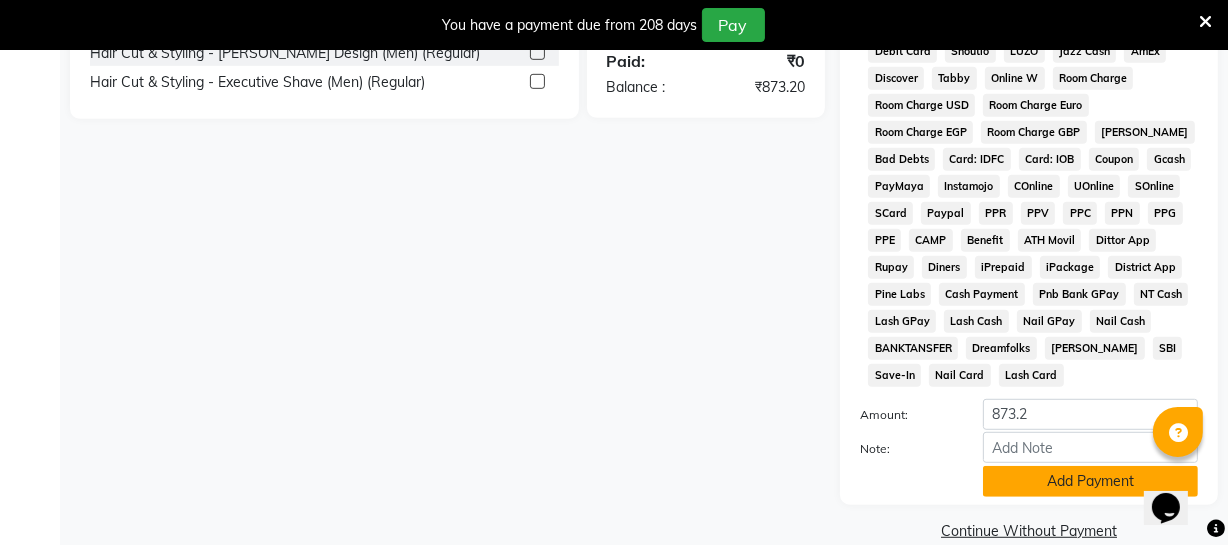 scroll, scrollTop: 1033, scrollLeft: 0, axis: vertical 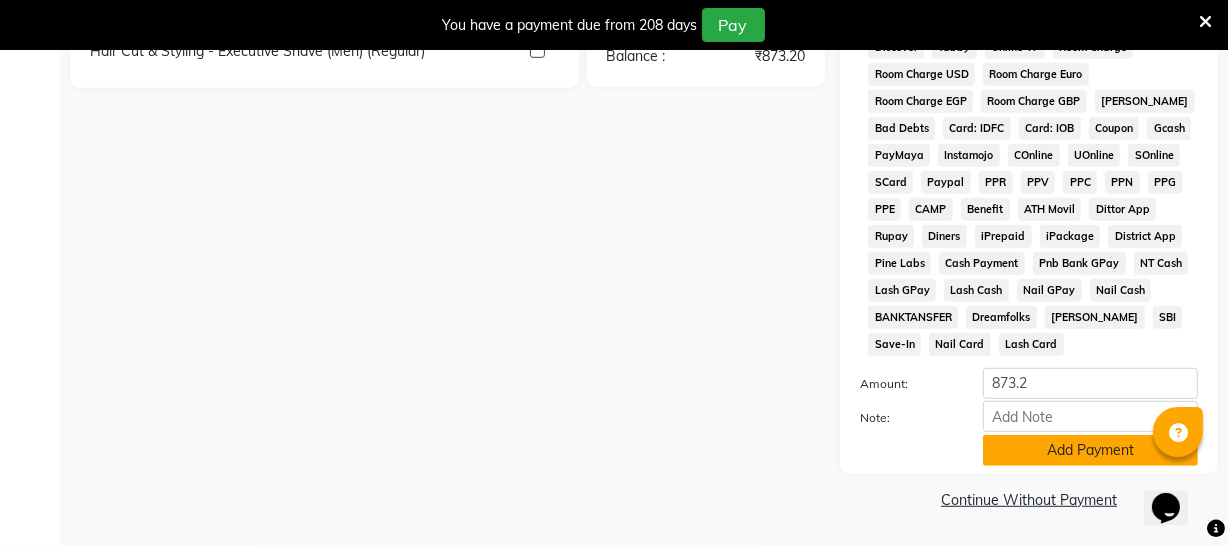 click on "Add Payment" 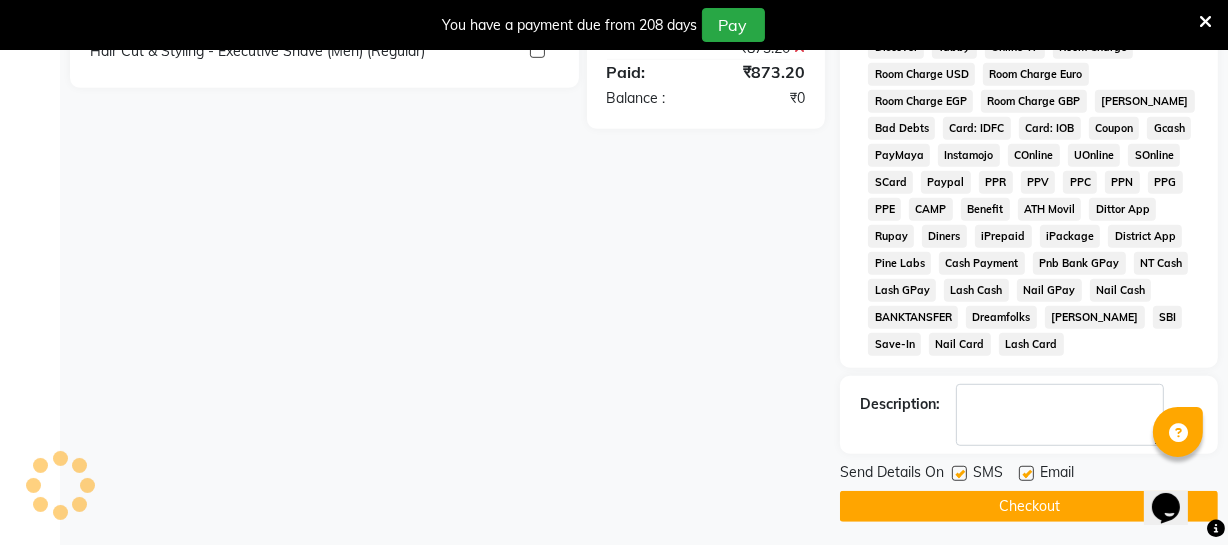 drag, startPoint x: 1024, startPoint y: 508, endPoint x: 1030, endPoint y: 499, distance: 10.816654 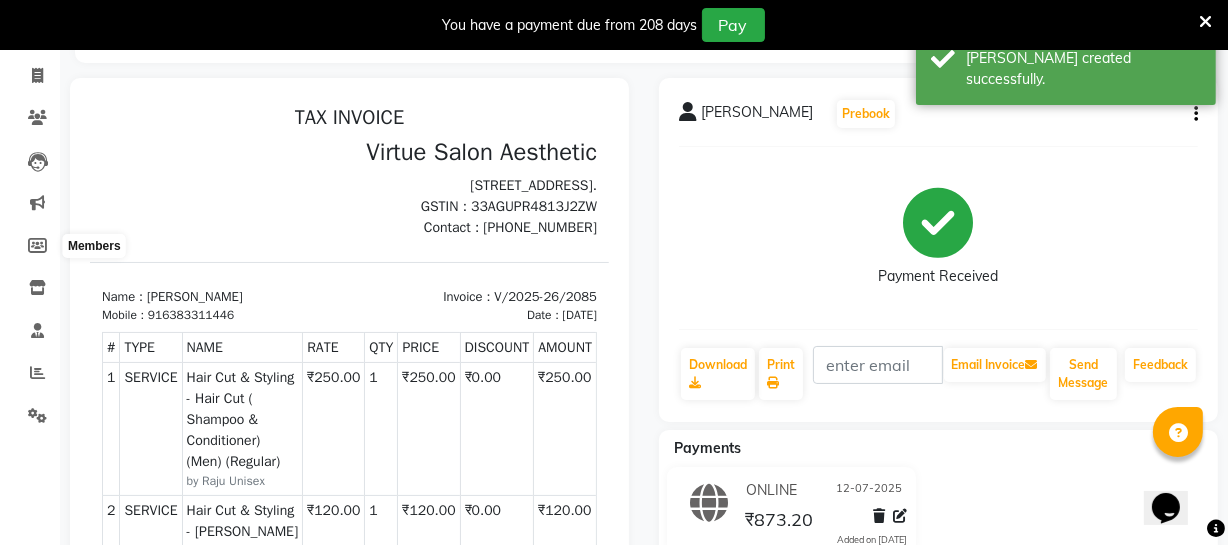 scroll, scrollTop: 0, scrollLeft: 0, axis: both 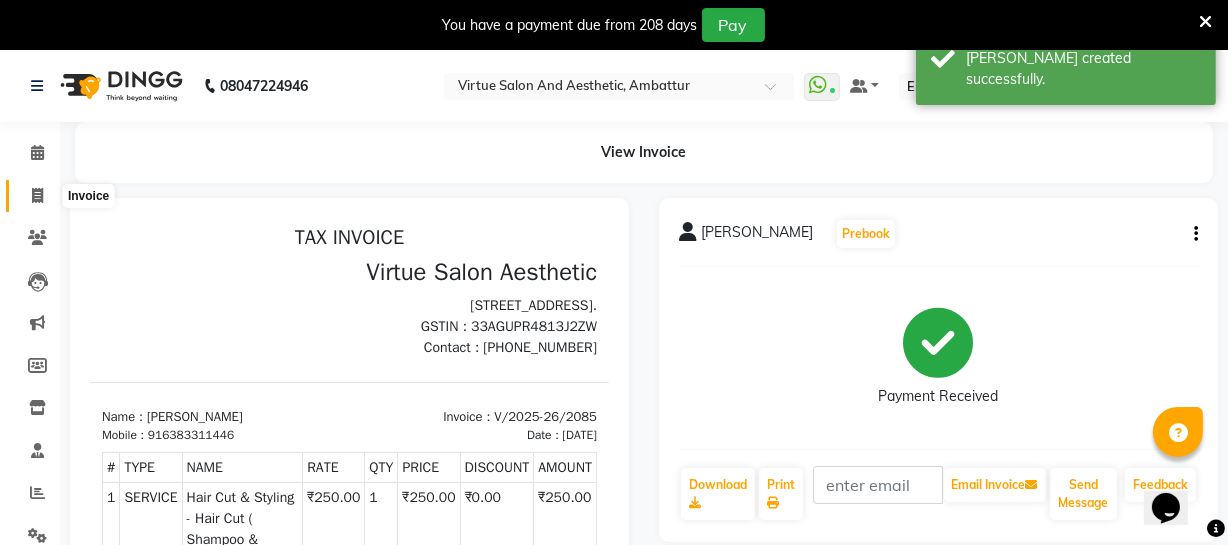 click 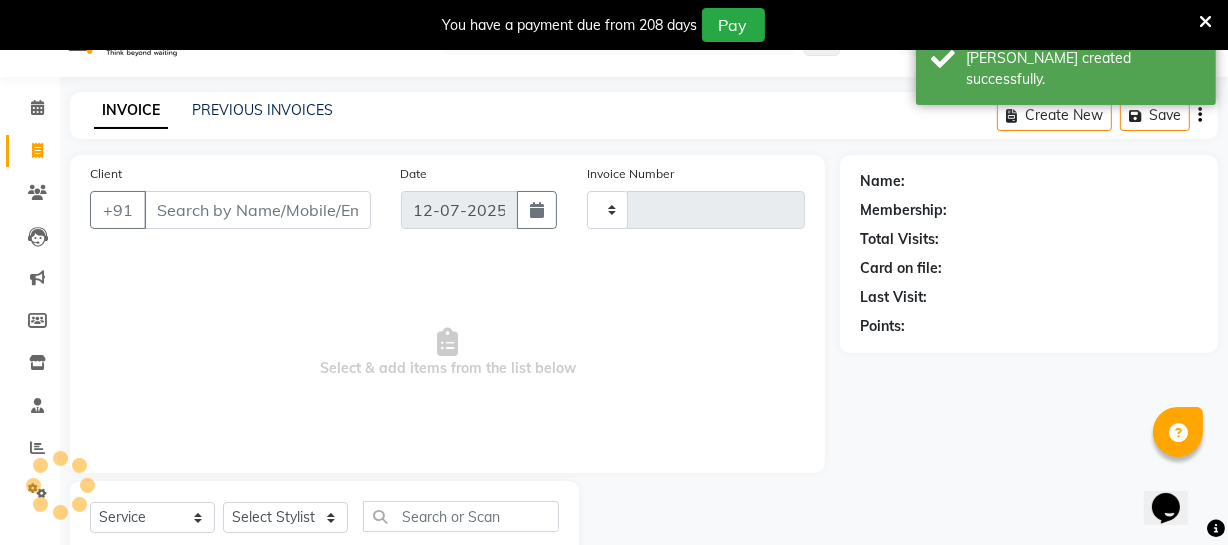 type on "2086" 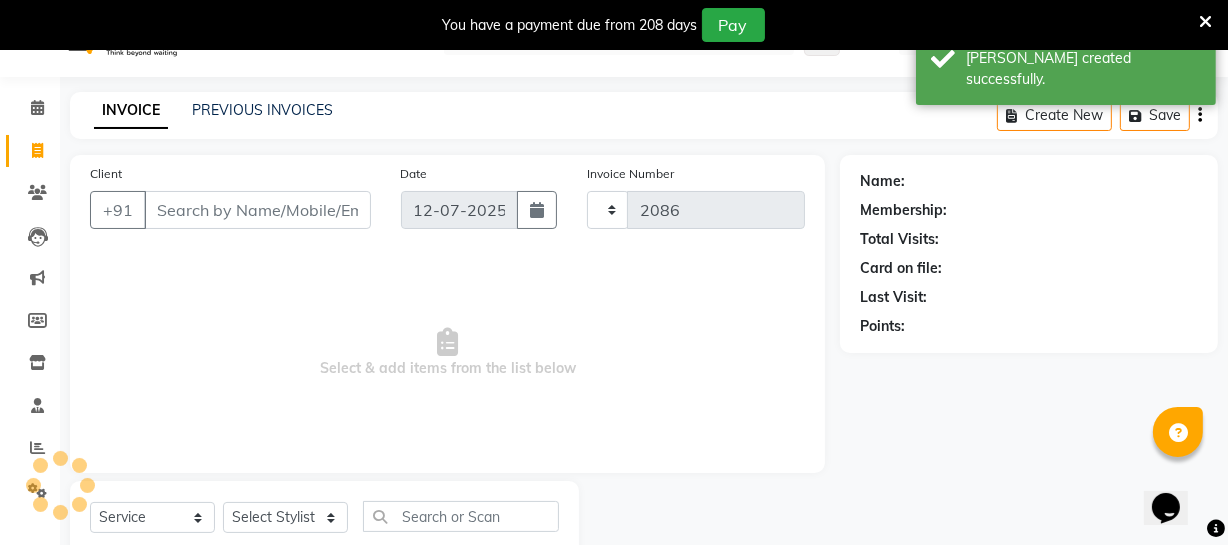 scroll, scrollTop: 107, scrollLeft: 0, axis: vertical 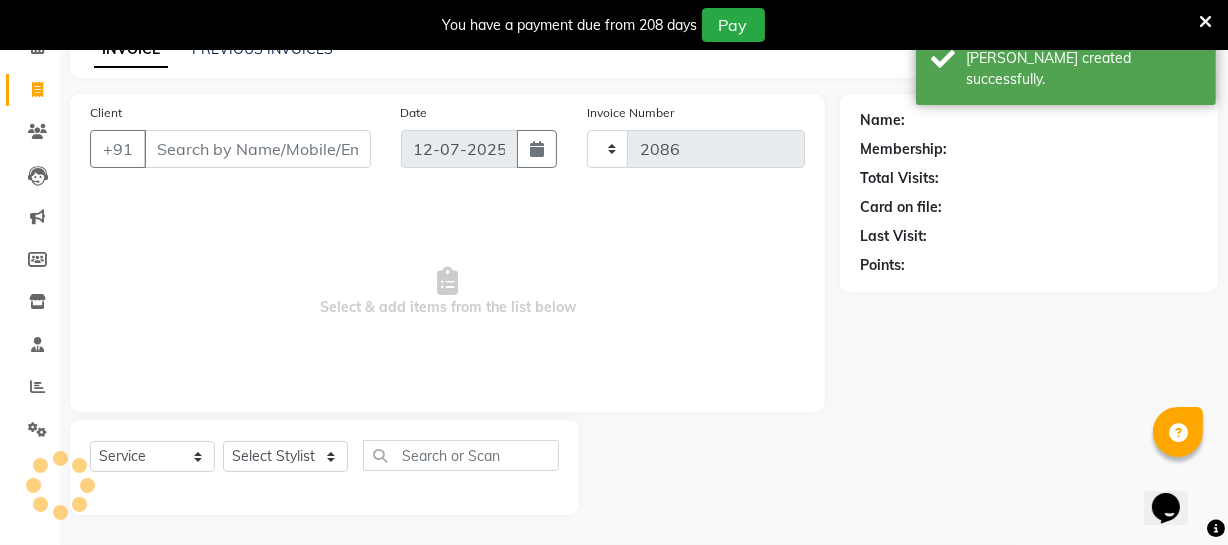 select on "5237" 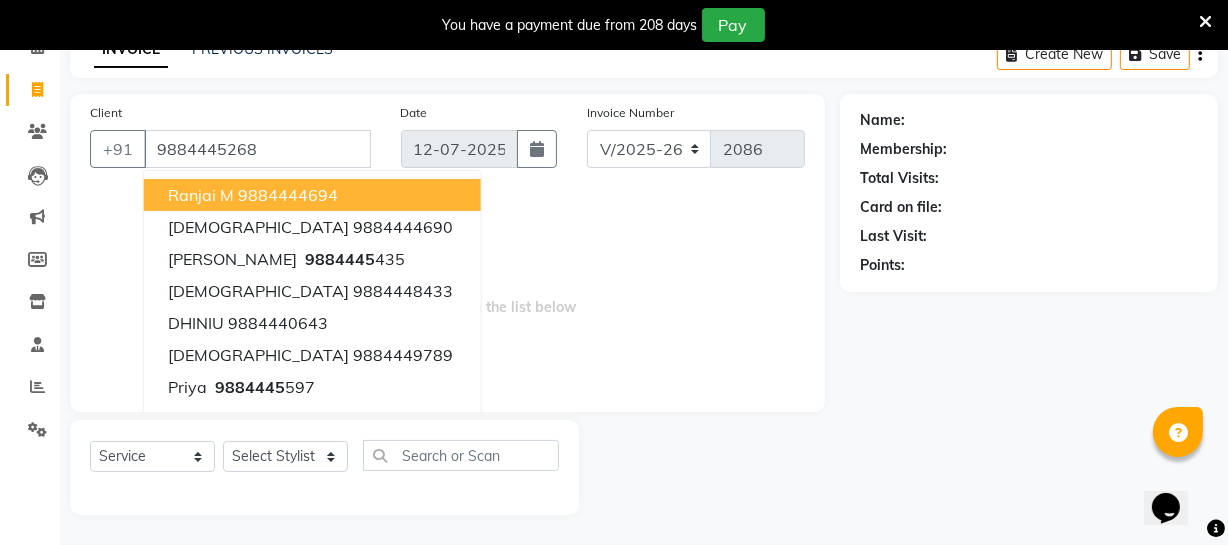 type on "9884445268" 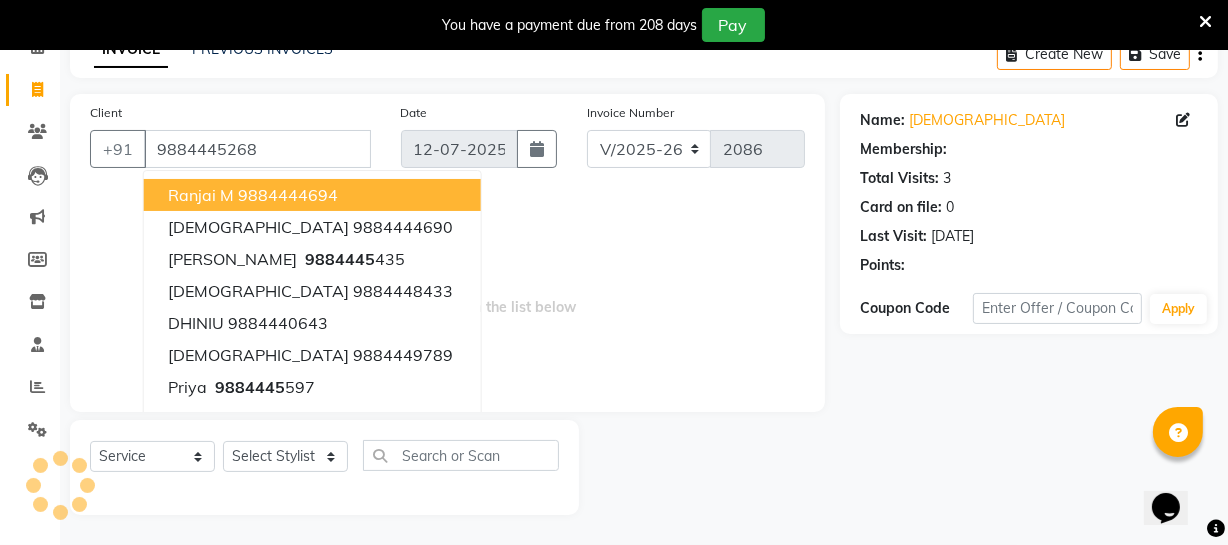 select on "1: Object" 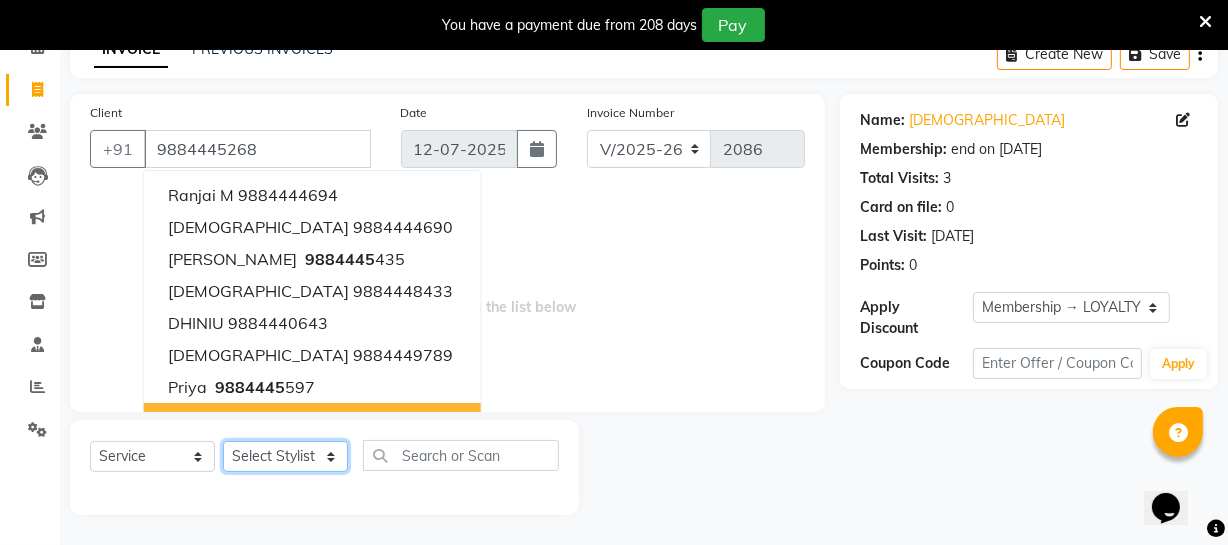 click on "Select Stylist [PERSON_NAME] [PERSON_NAME] [PERSON_NAME] [PERSON_NAME] [PERSON_NAME] [PERSON_NAME] Make up Mani Unisex Stylist [PERSON_NAME] [PERSON_NAME] [PERSON_NAME] Unisex Ramya [PERSON_NAME] Unisex [PERSON_NAME] [PERSON_NAME] [PERSON_NAME] Thiru Virtue Aesthetic Virtue Ambattur" 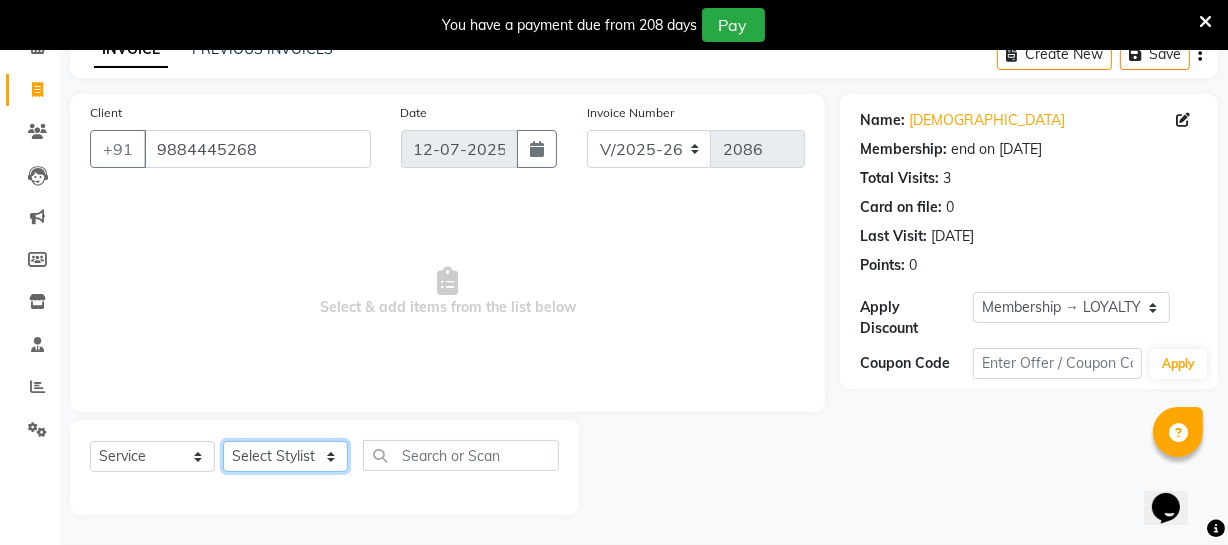 select on "48009" 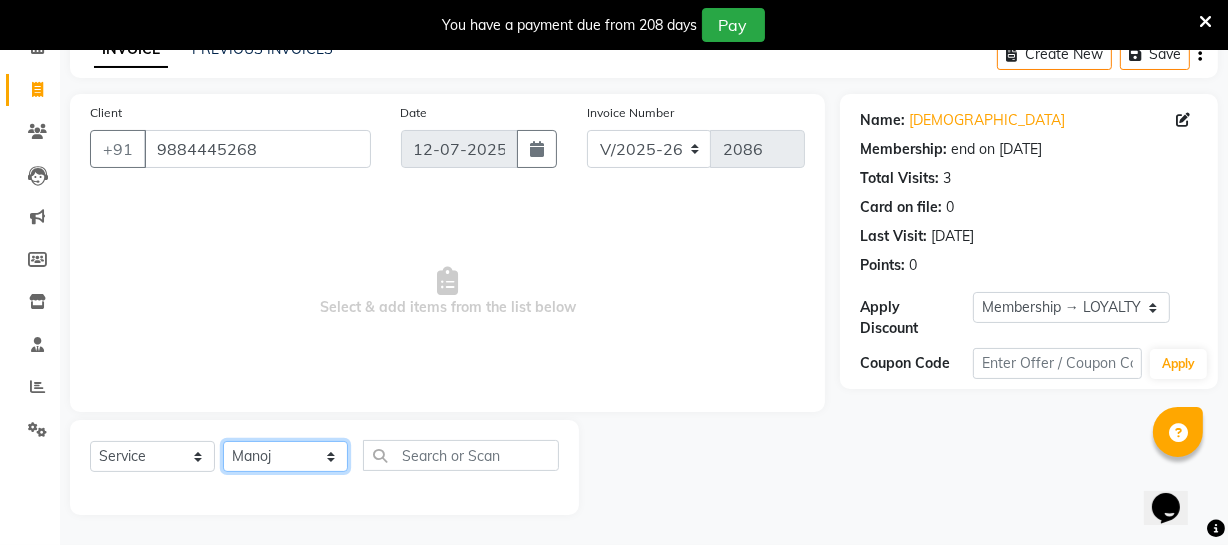 click on "Select Stylist [PERSON_NAME] [PERSON_NAME] [PERSON_NAME] [PERSON_NAME] [PERSON_NAME] [PERSON_NAME] Make up Mani Unisex Stylist [PERSON_NAME] [PERSON_NAME] [PERSON_NAME] Unisex Ramya [PERSON_NAME] Unisex [PERSON_NAME] [PERSON_NAME] [PERSON_NAME] Thiru Virtue Aesthetic Virtue Ambattur" 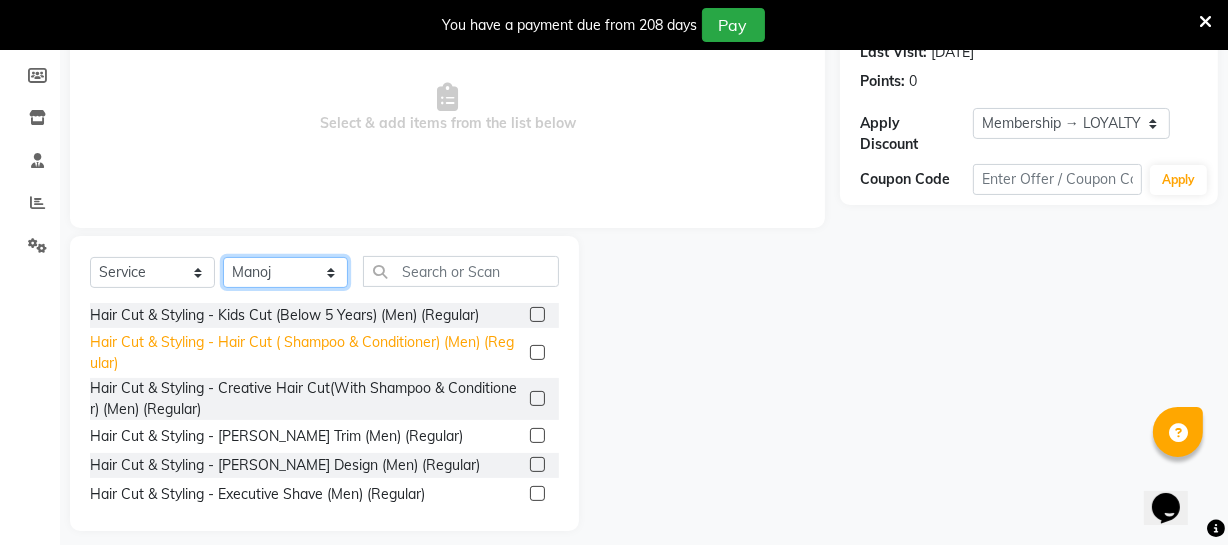 scroll, scrollTop: 307, scrollLeft: 0, axis: vertical 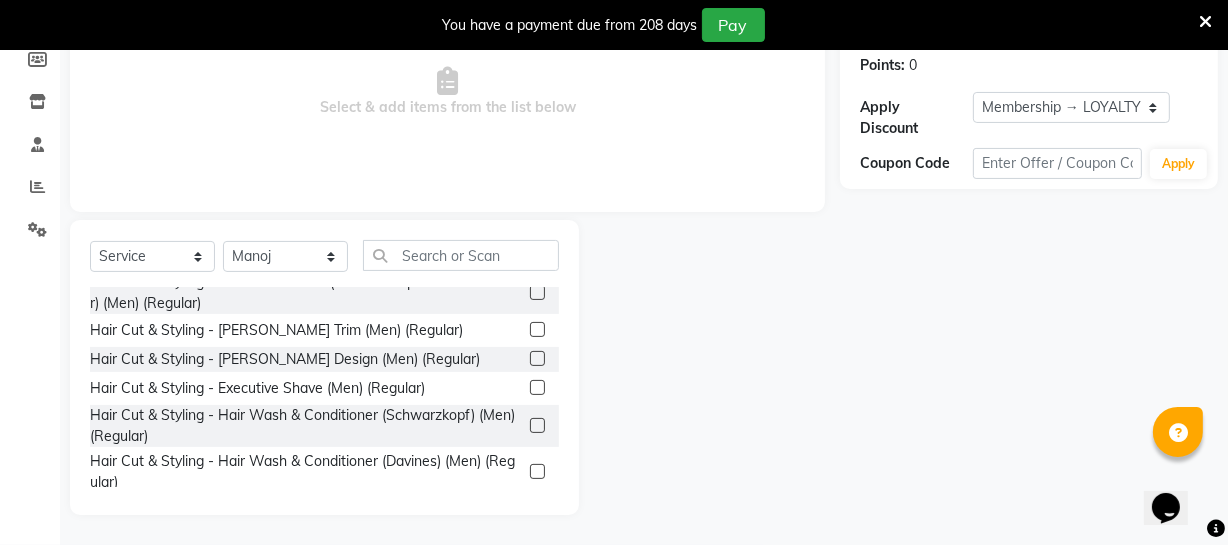 click 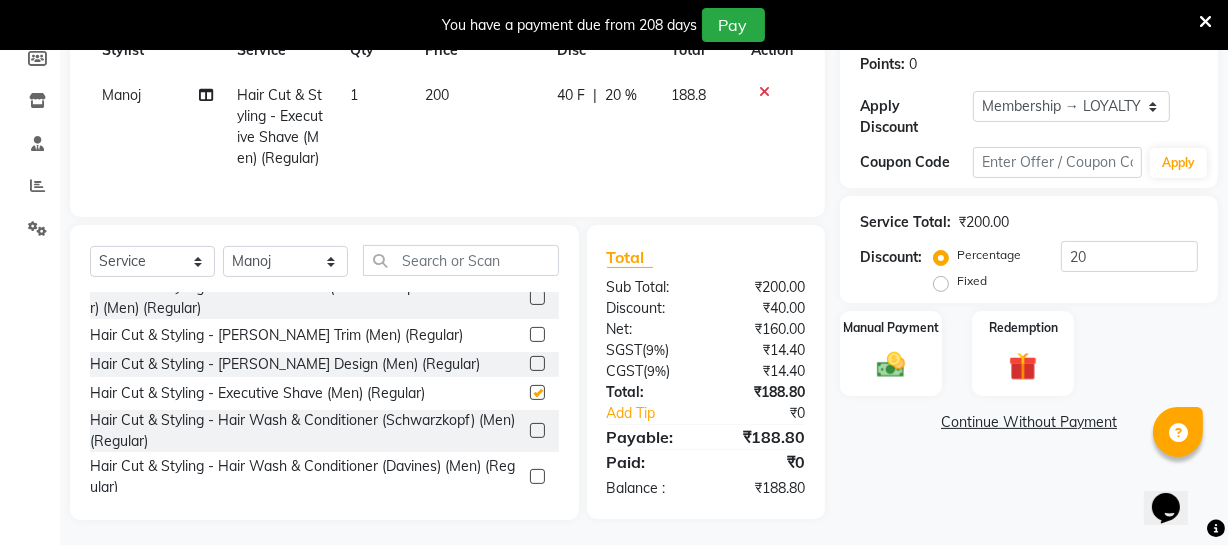 checkbox on "false" 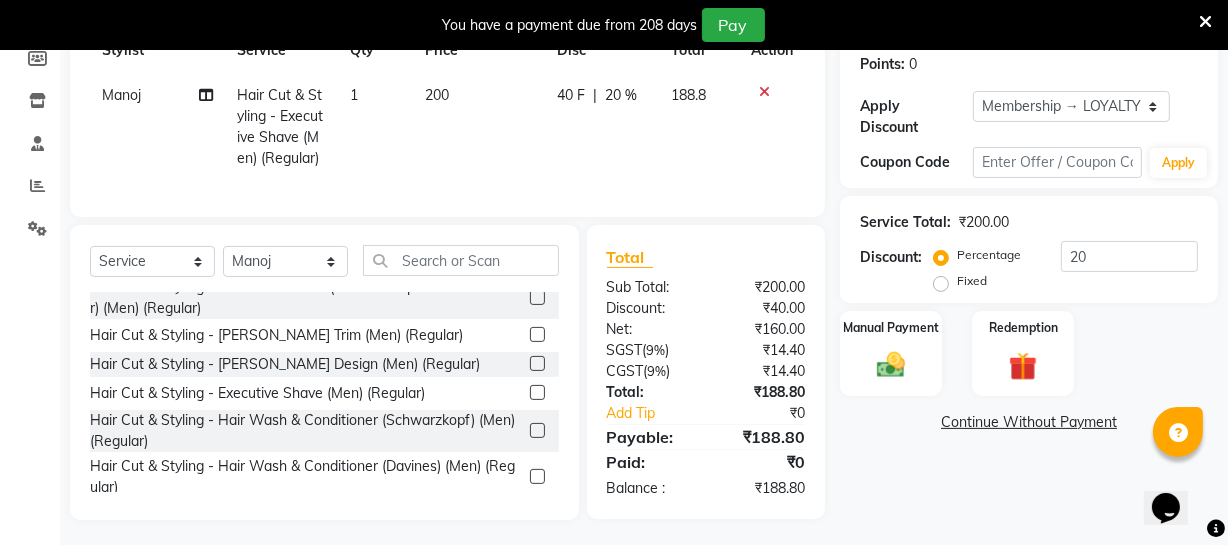 click on "200" 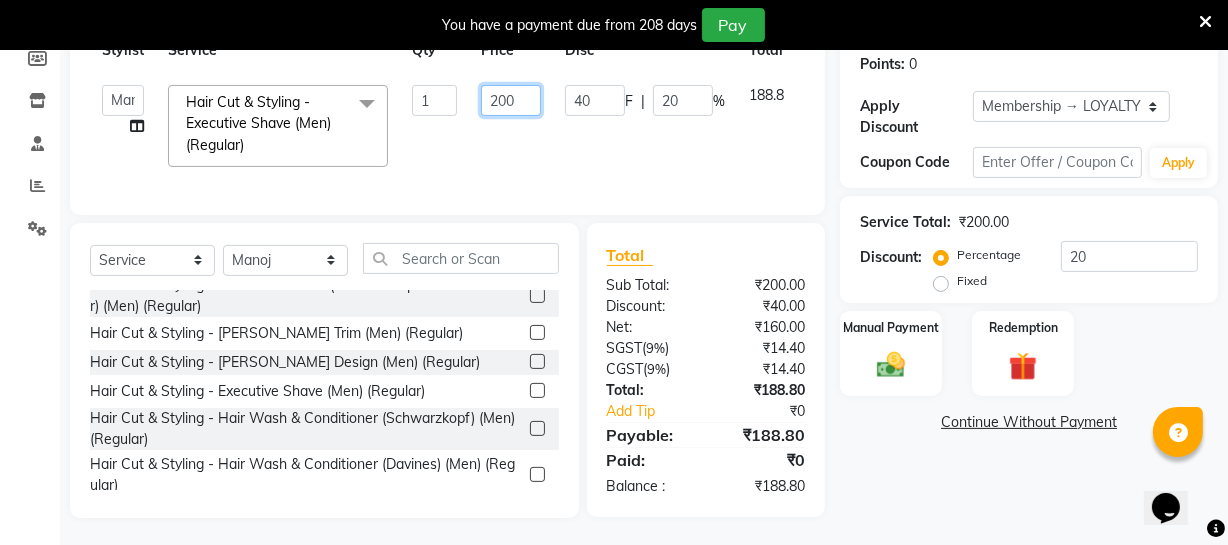 drag, startPoint x: 512, startPoint y: 102, endPoint x: 469, endPoint y: 99, distance: 43.104523 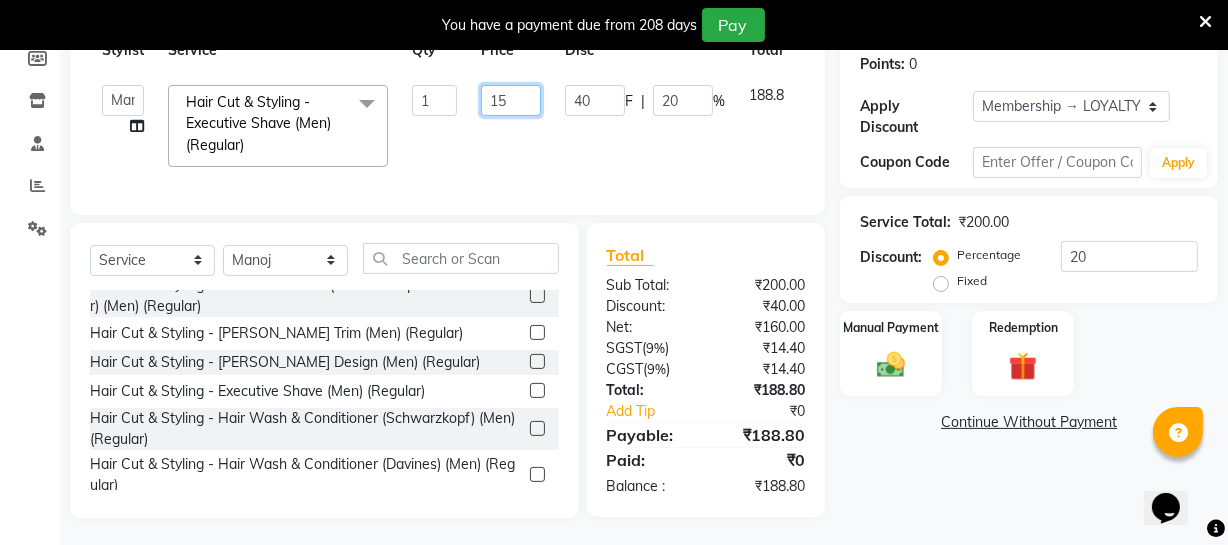 type on "150" 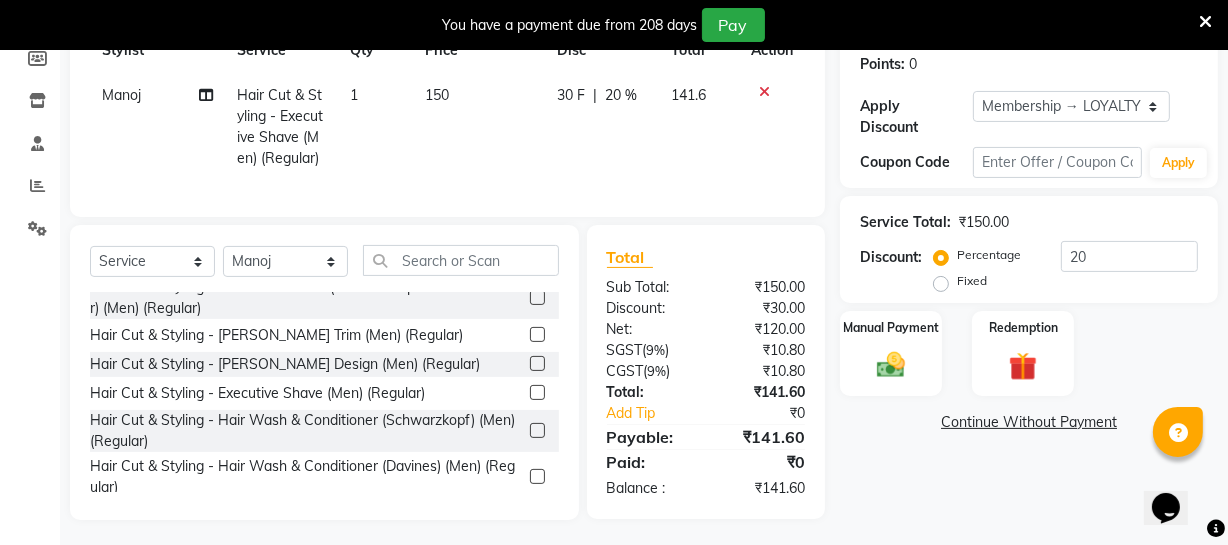click on "150" 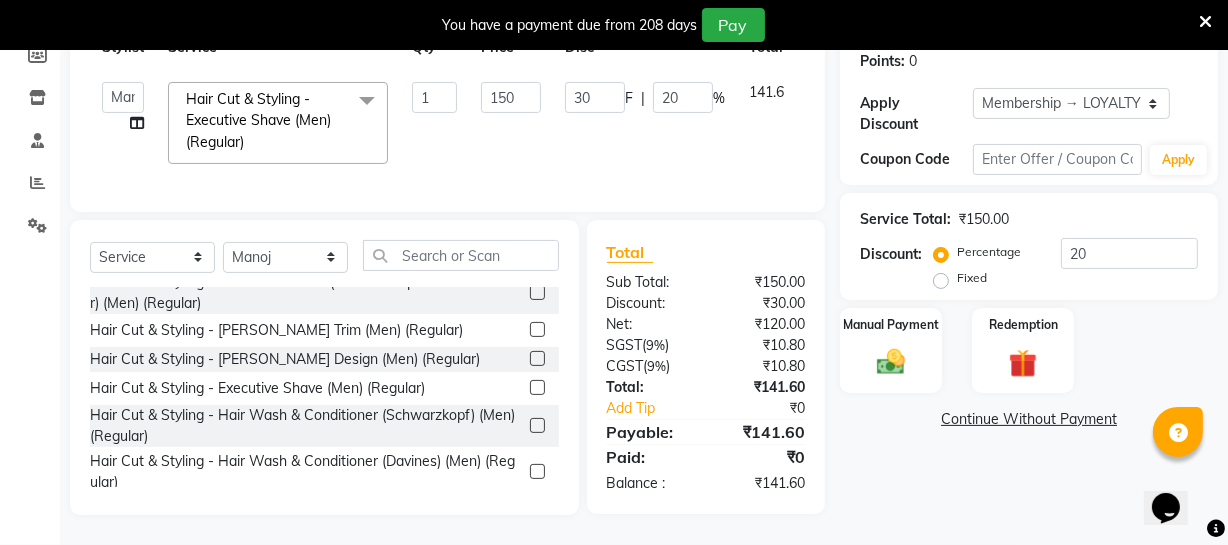 scroll, scrollTop: 324, scrollLeft: 0, axis: vertical 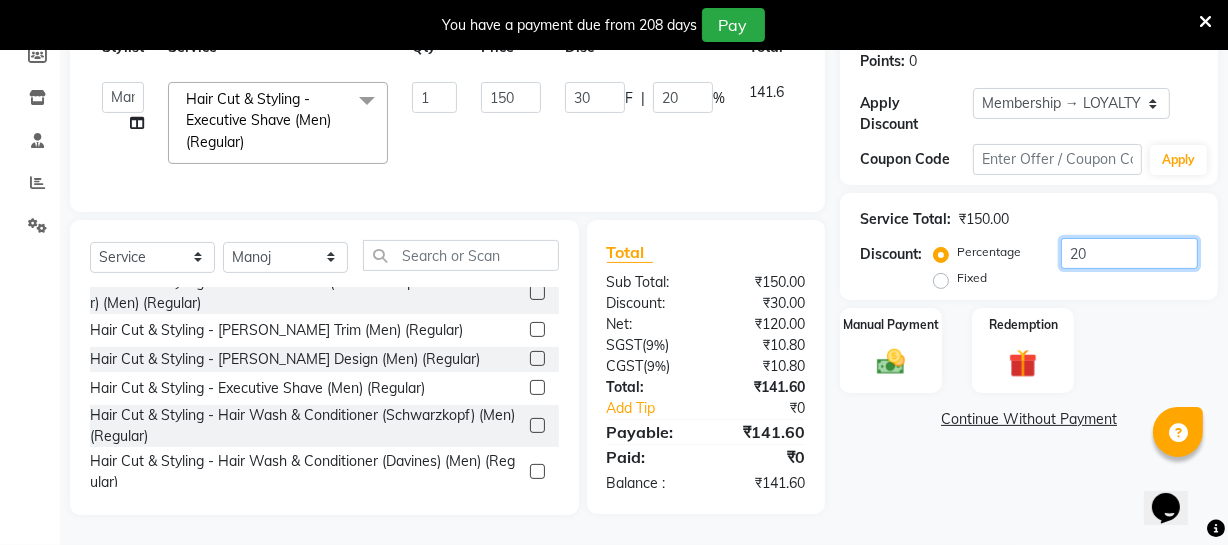 drag, startPoint x: 1129, startPoint y: 257, endPoint x: 1117, endPoint y: 252, distance: 13 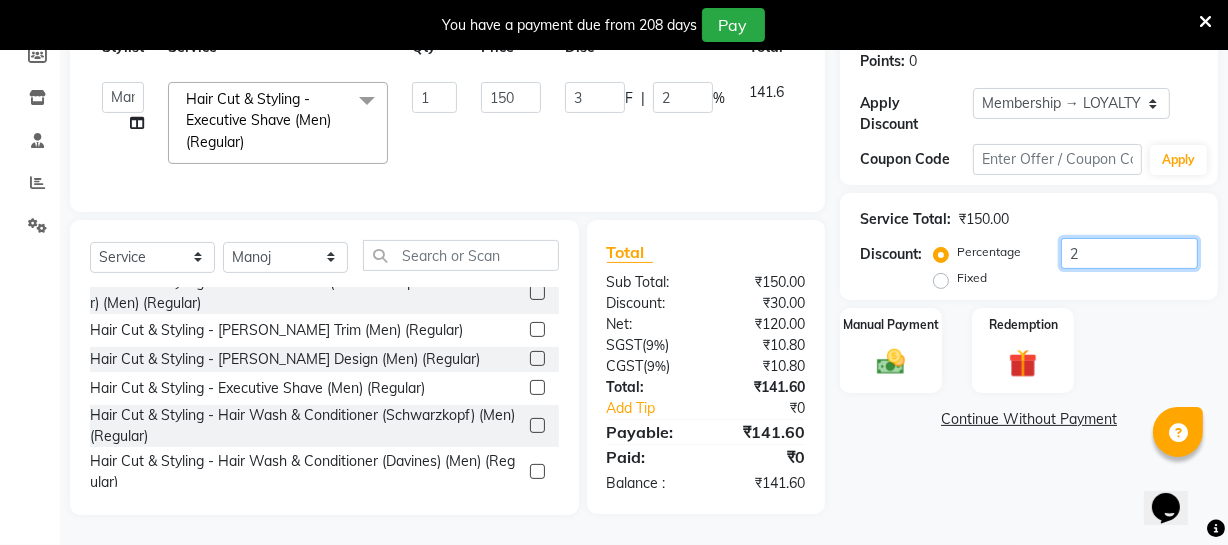 type 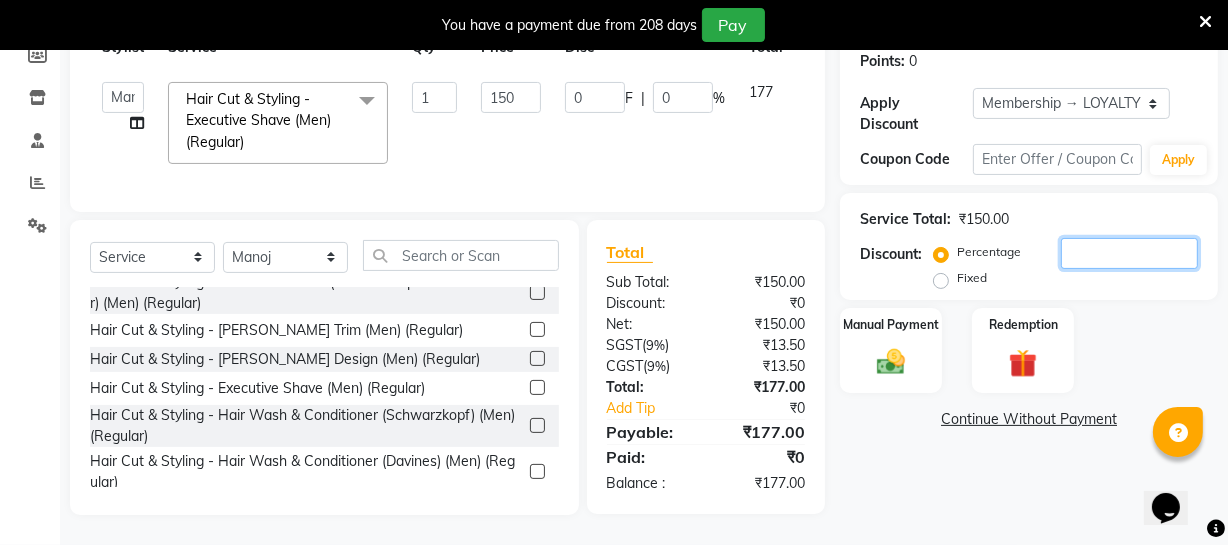type 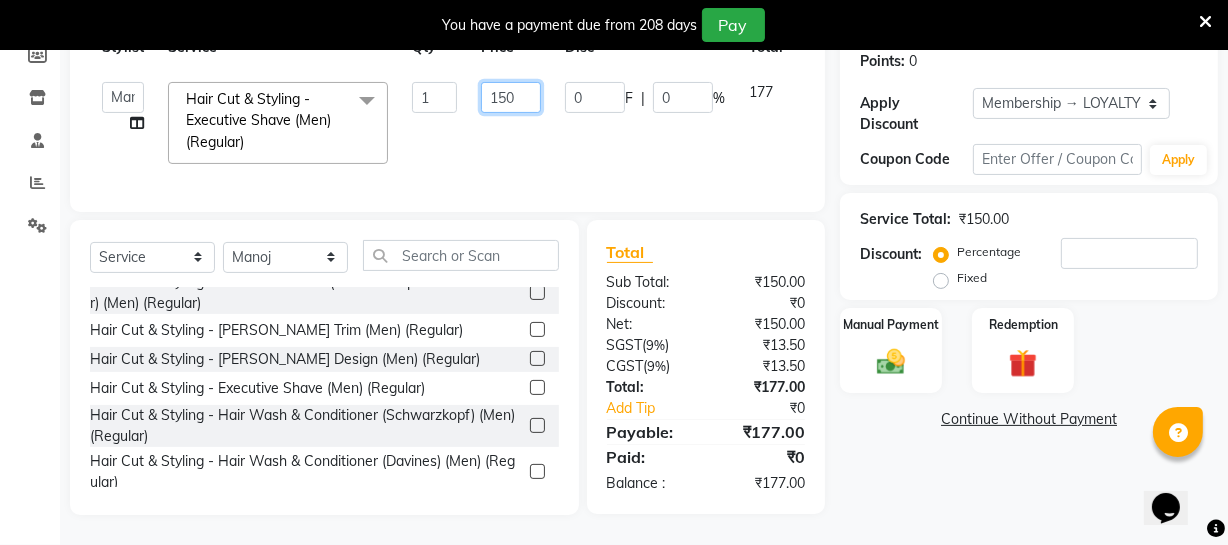 click on "150" 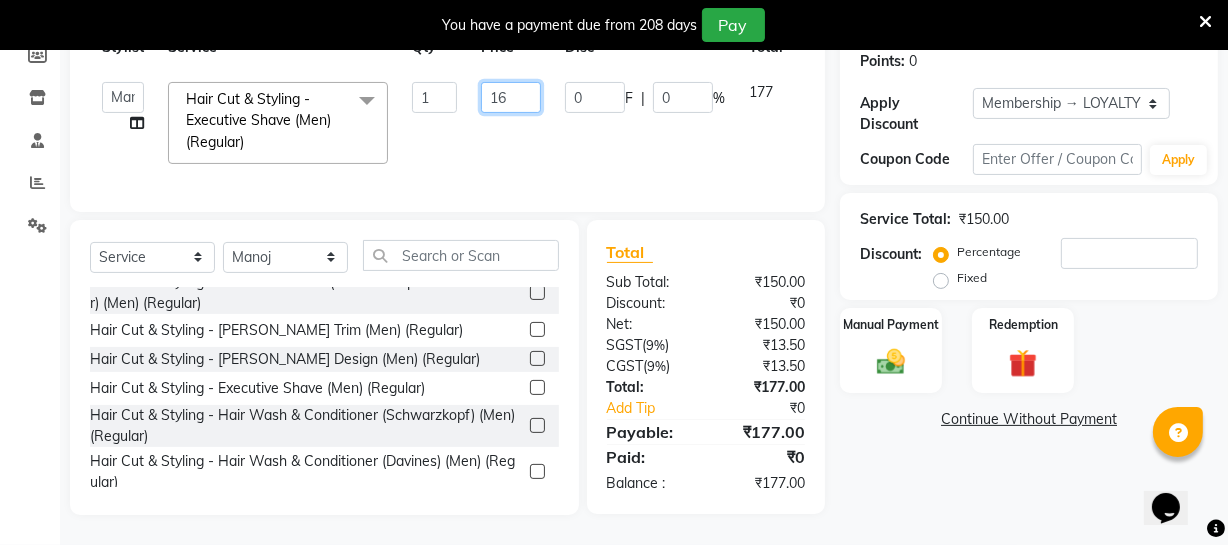 type on "160" 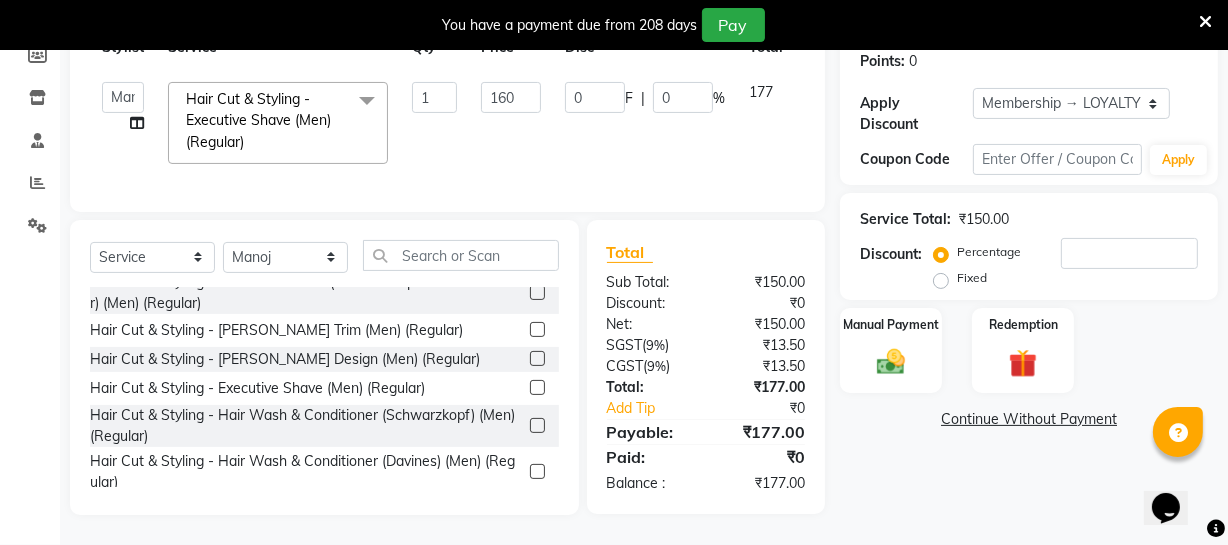 click on "0 F | 0 %" 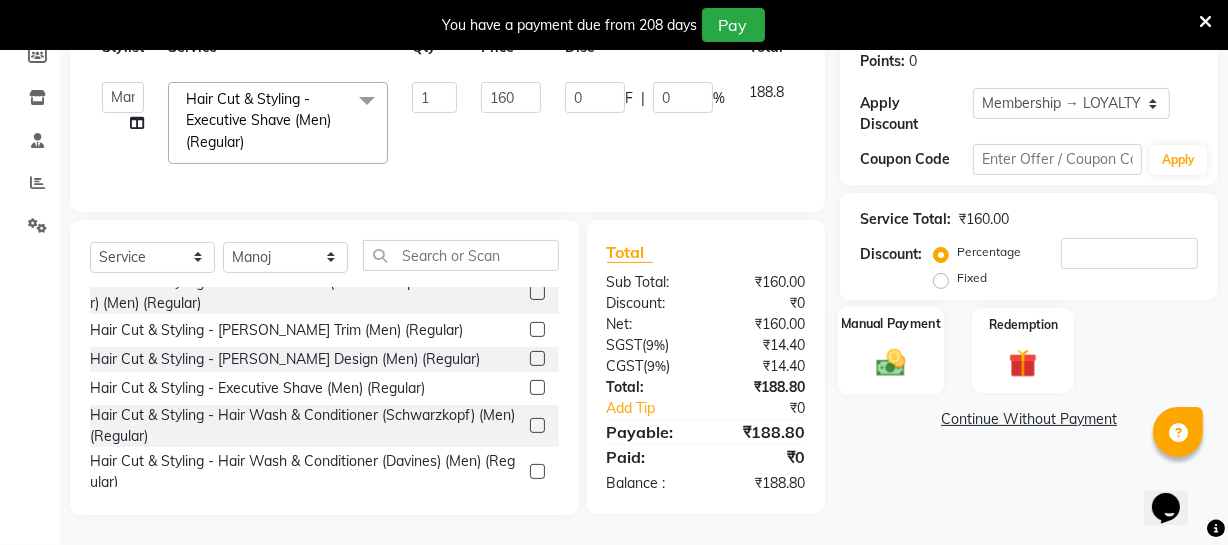 click on "Manual Payment" 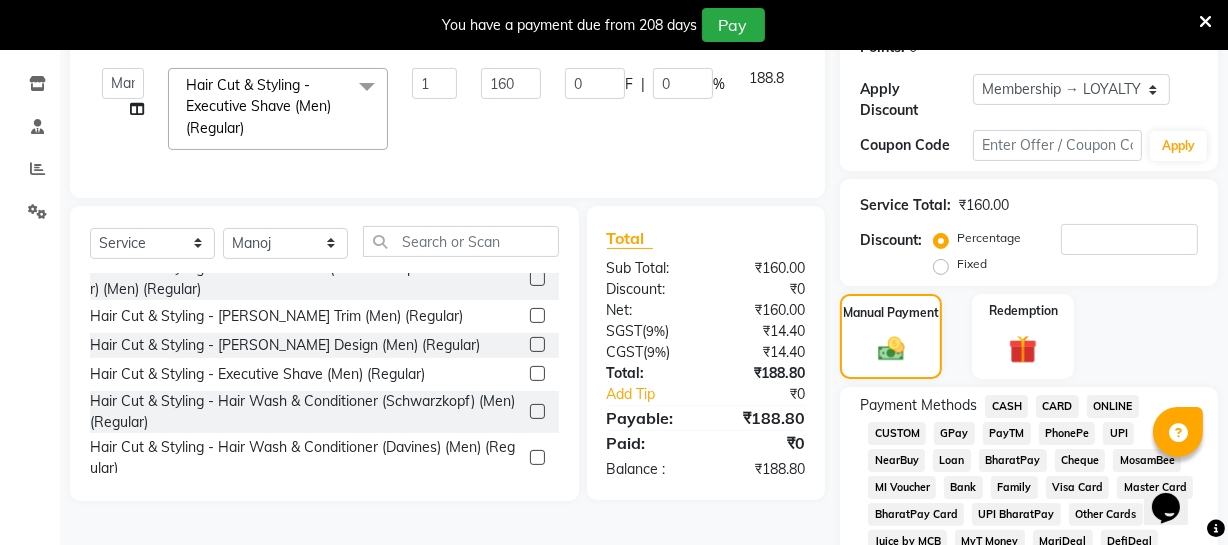 click on "CARD" 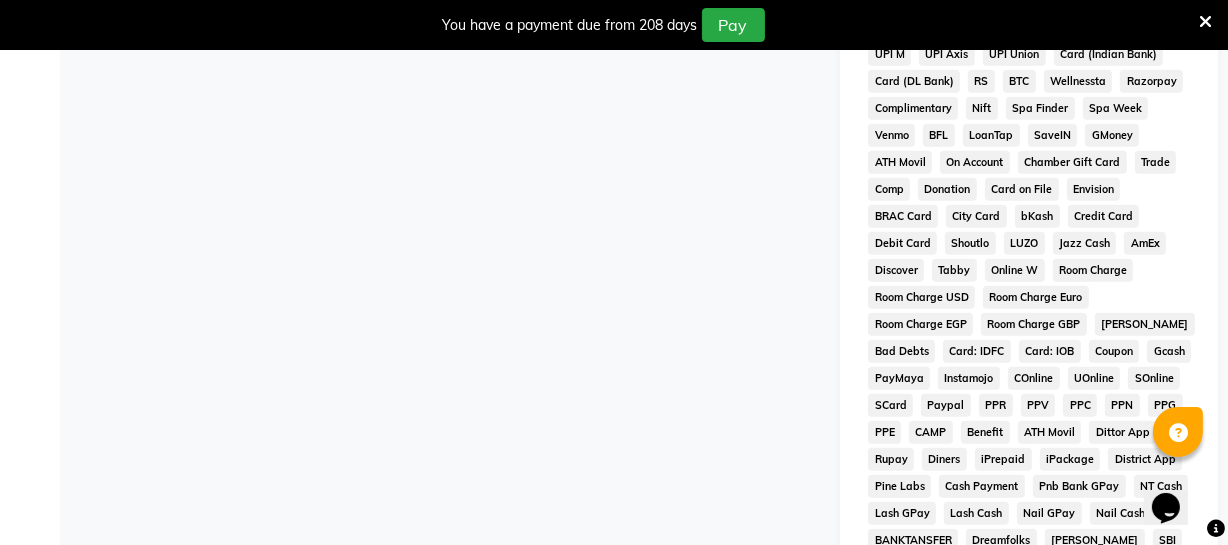 scroll, scrollTop: 1088, scrollLeft: 0, axis: vertical 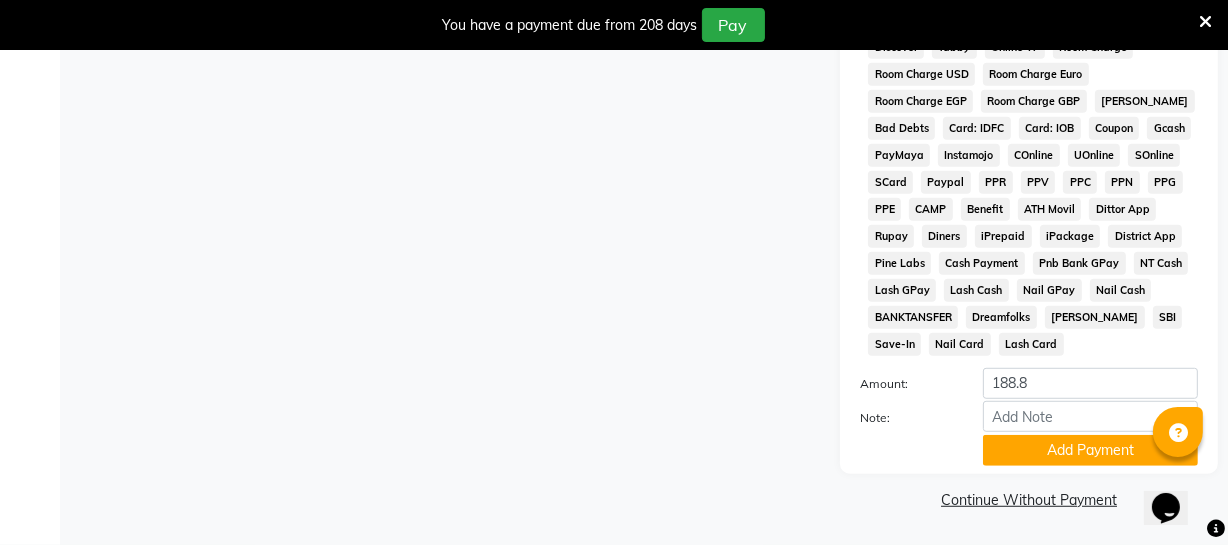 click on "Add Payment" 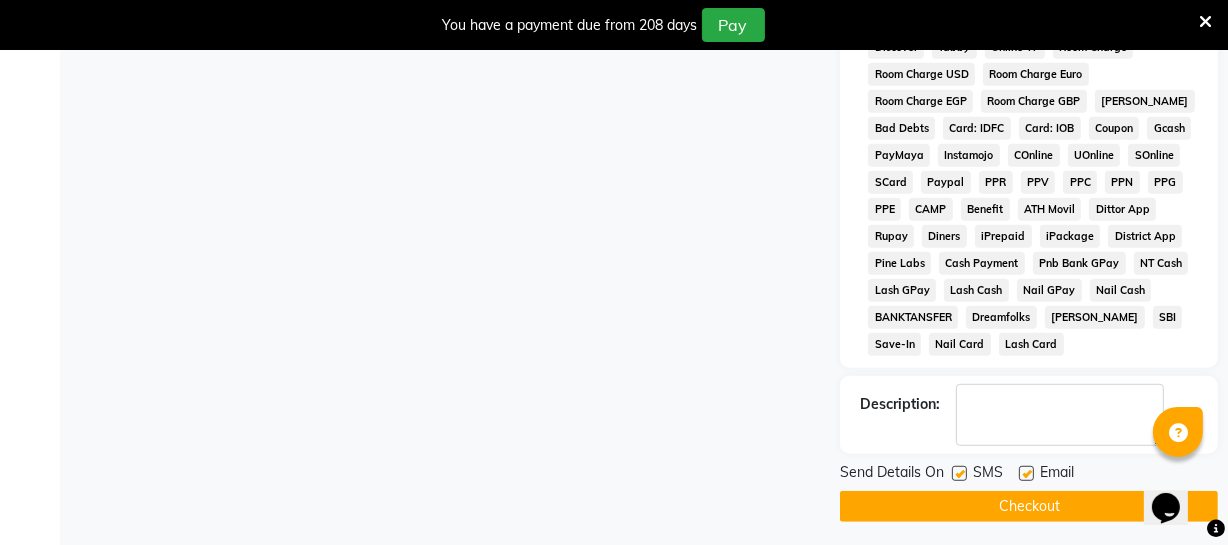 scroll, scrollTop: 1094, scrollLeft: 0, axis: vertical 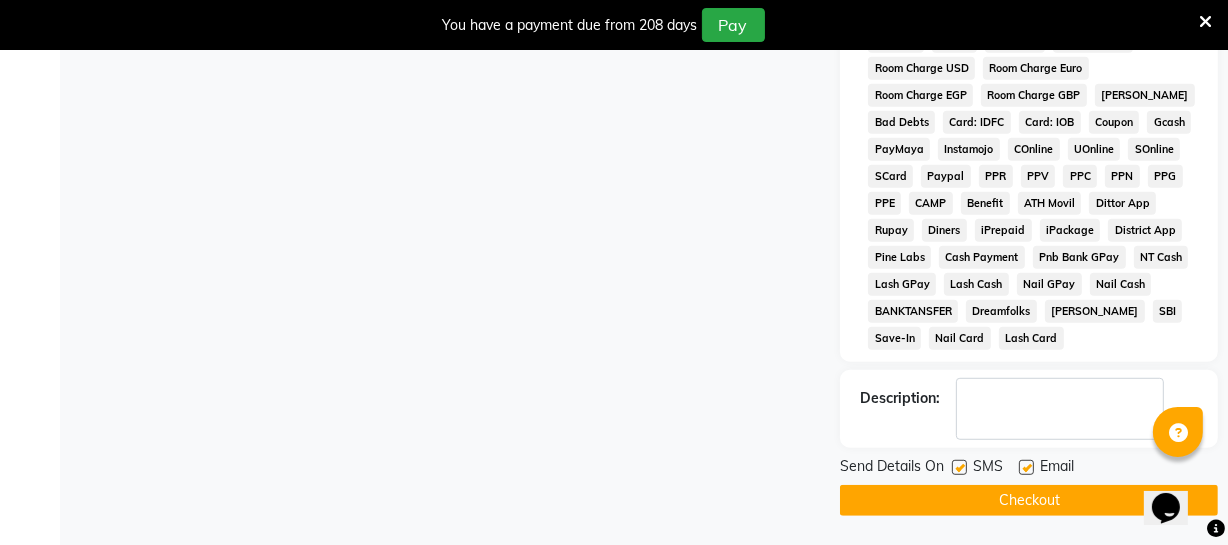 click on "Checkout" 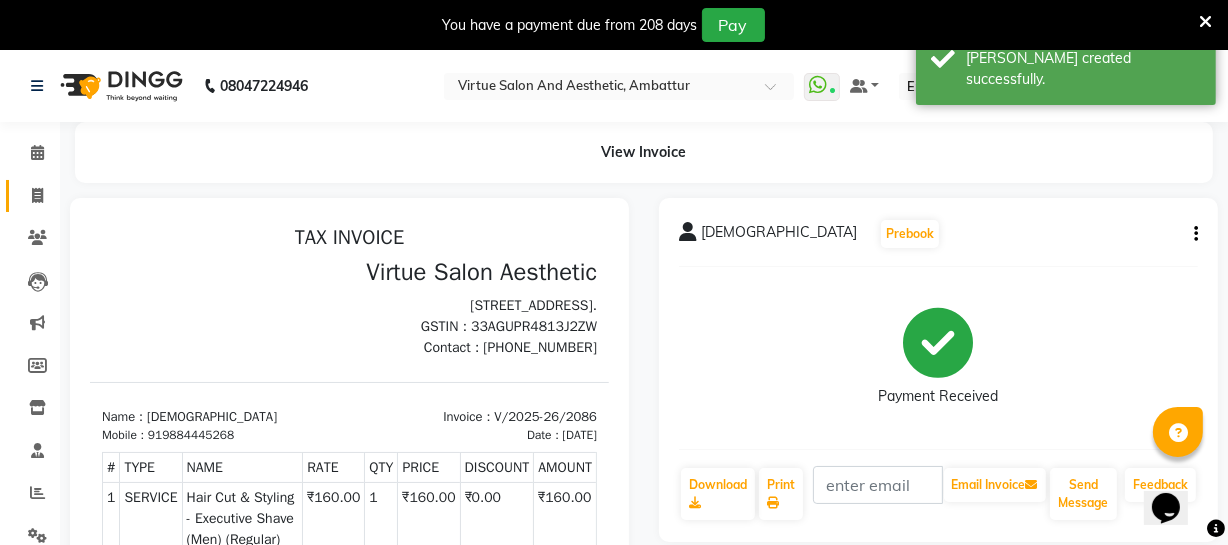 scroll, scrollTop: 0, scrollLeft: 0, axis: both 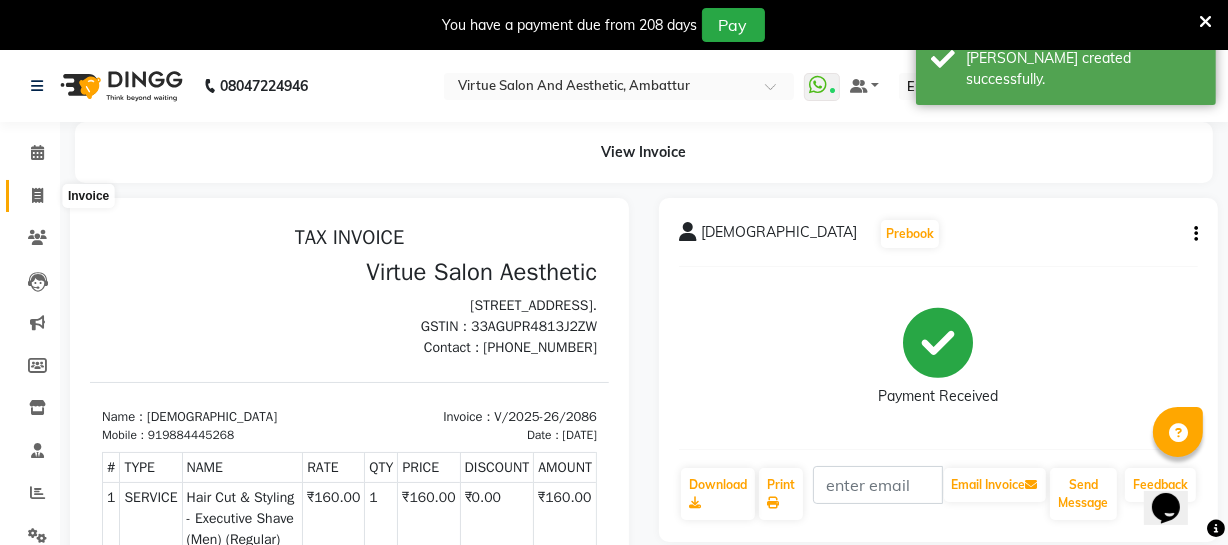 click 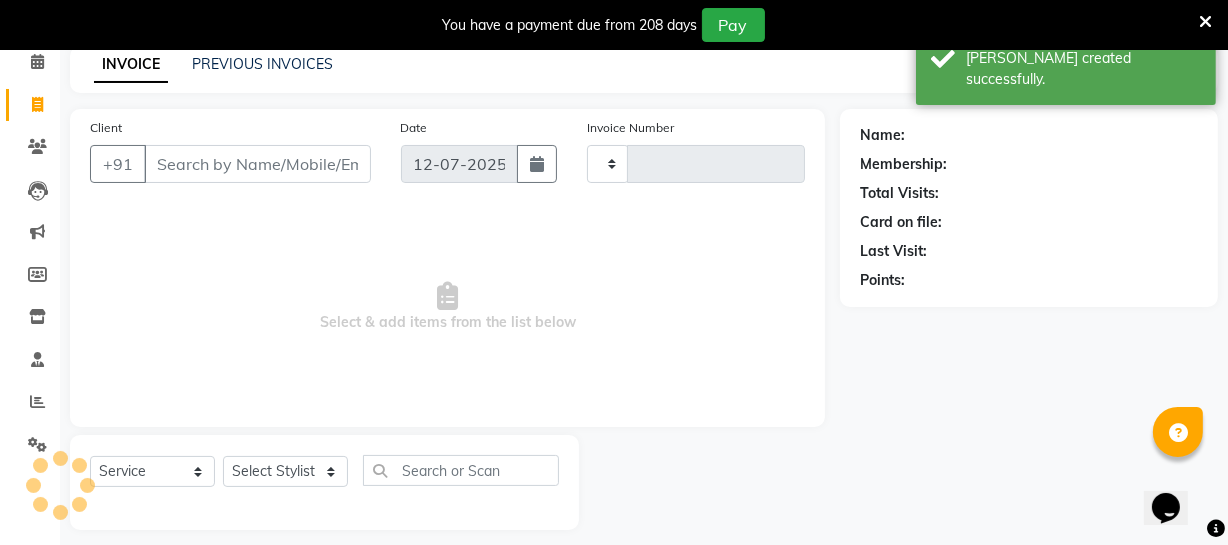 type on "2087" 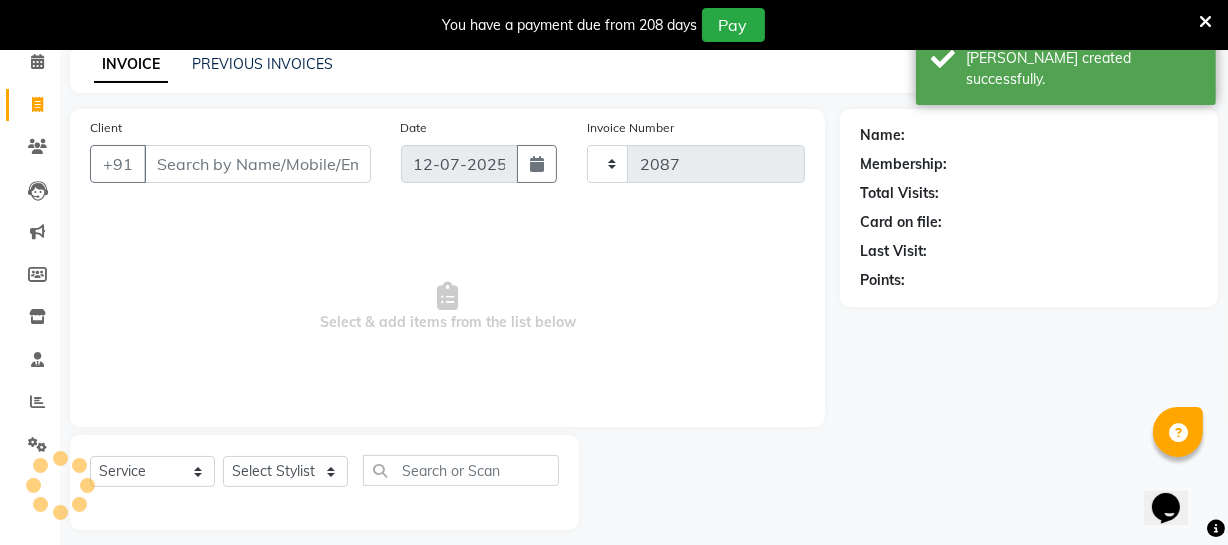select on "5237" 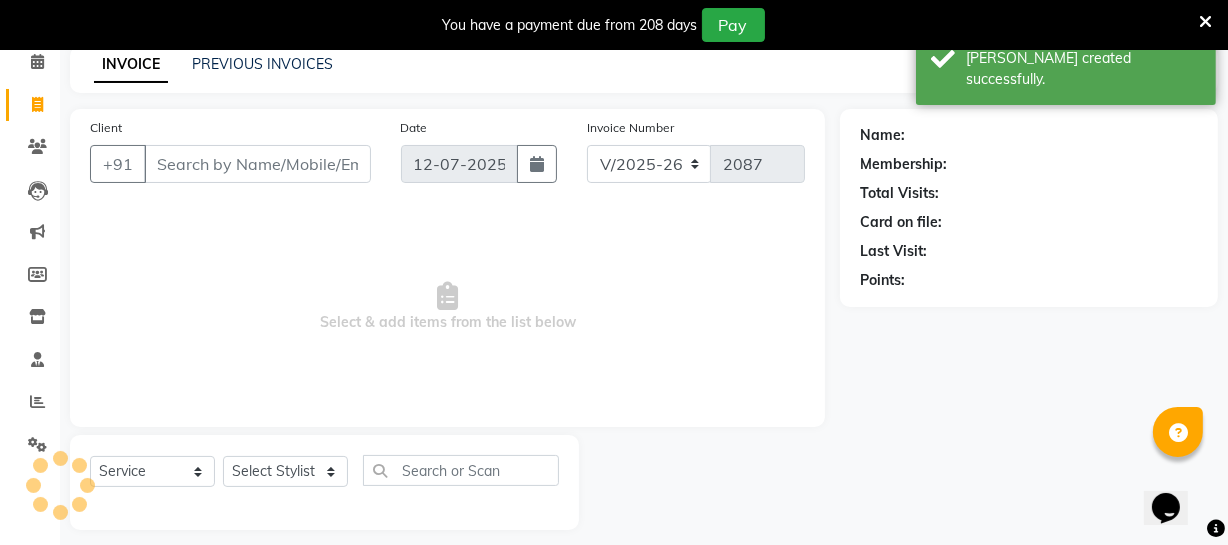 scroll, scrollTop: 107, scrollLeft: 0, axis: vertical 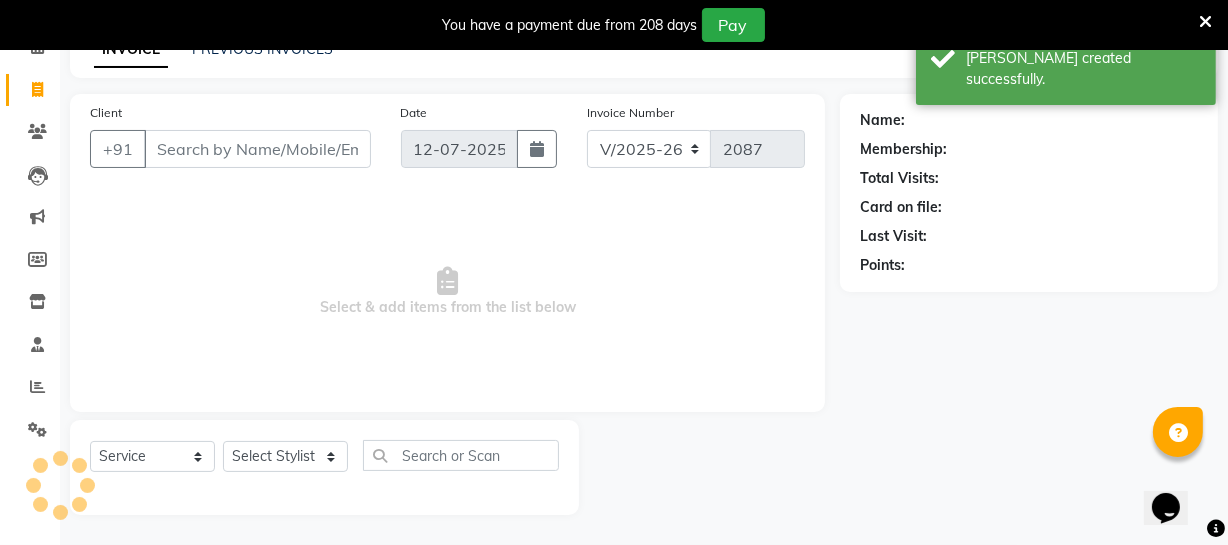 click on "Client" at bounding box center [257, 149] 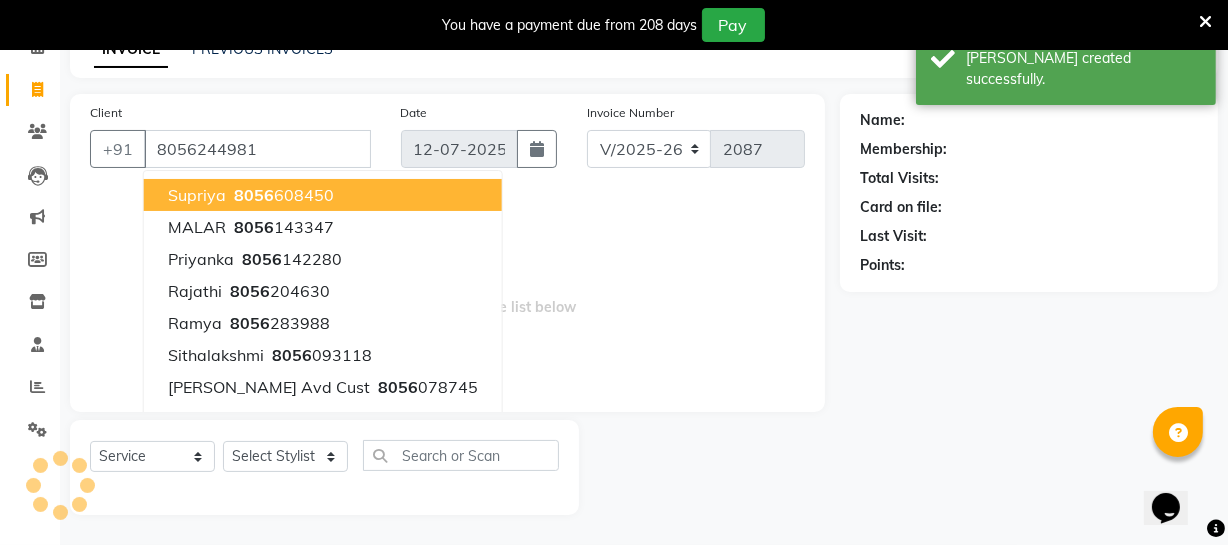 type on "8056244981" 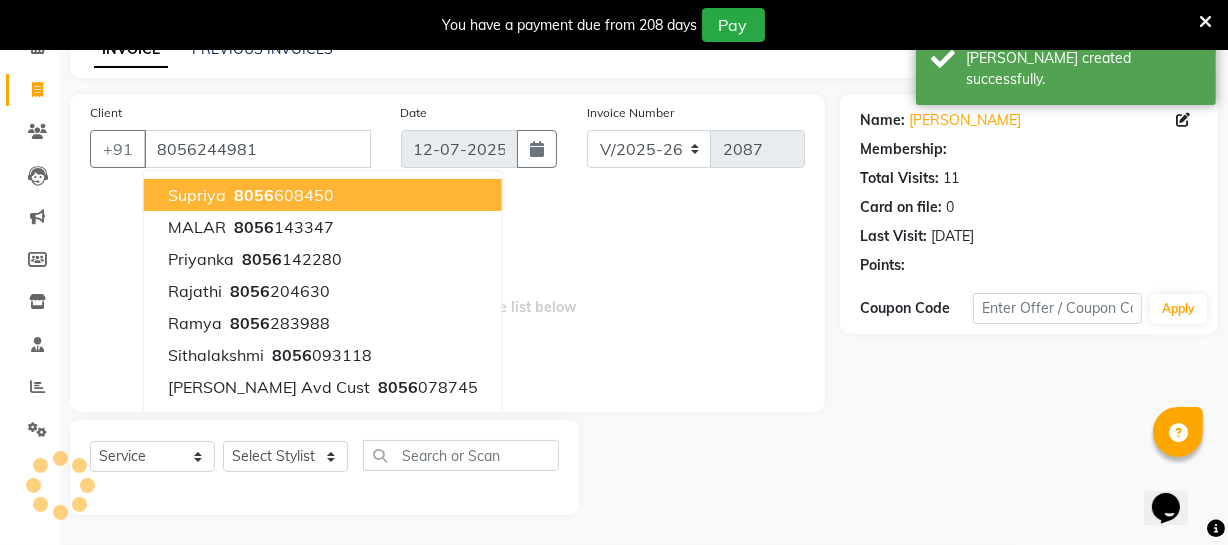 select on "1: Object" 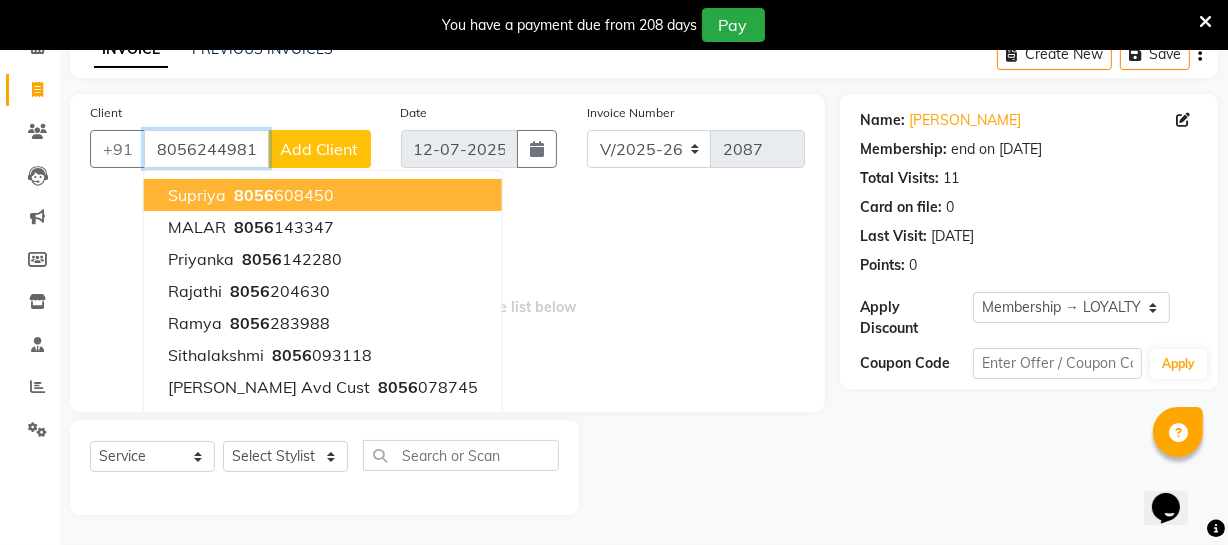 click on "8056244981" at bounding box center [206, 149] 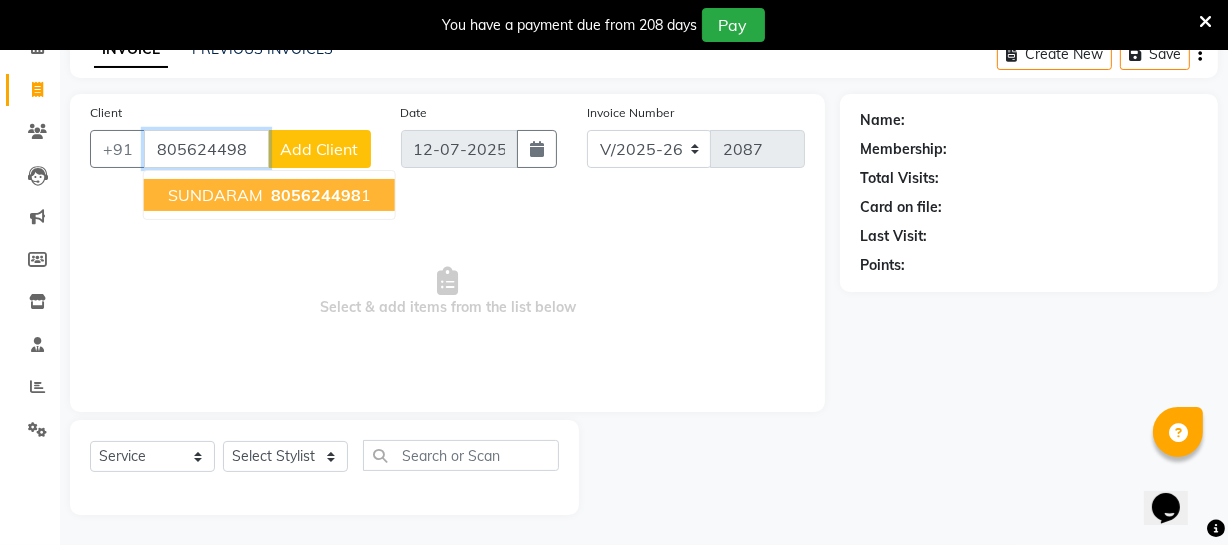 type on "8056244981" 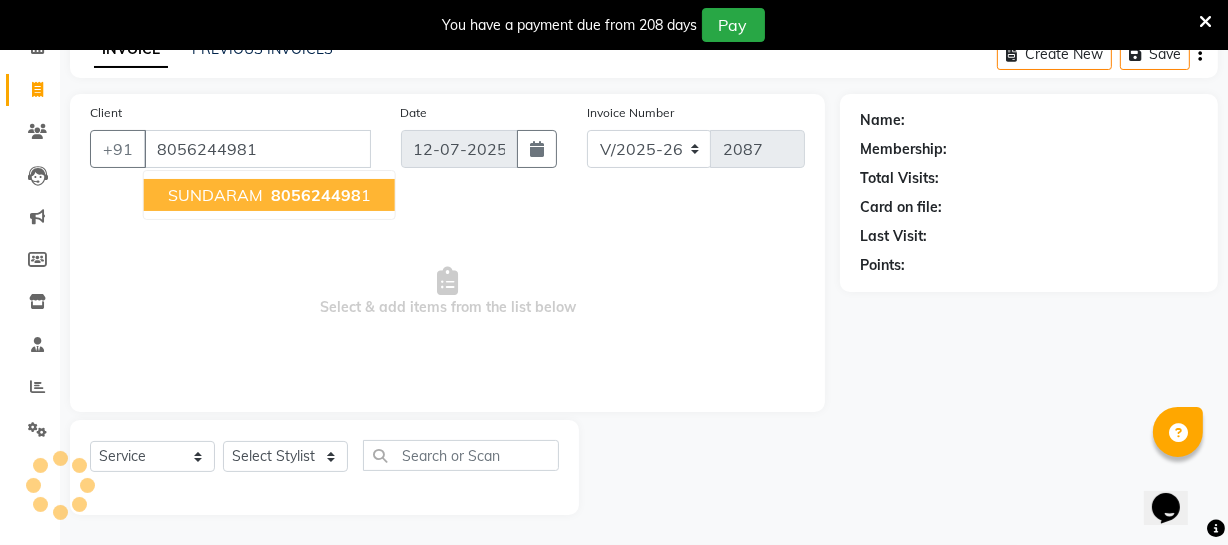 select on "1: Object" 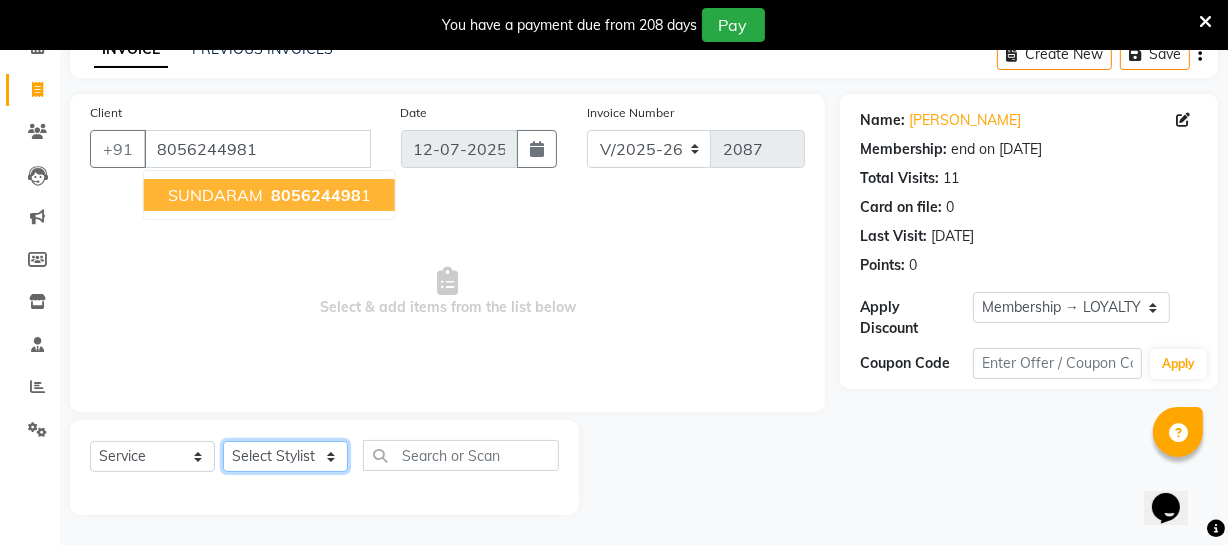 click on "Select Stylist [PERSON_NAME] [PERSON_NAME] [PERSON_NAME] [PERSON_NAME] [PERSON_NAME] [PERSON_NAME] Make up Mani Unisex Stylist [PERSON_NAME] [PERSON_NAME] [PERSON_NAME] Unisex Ramya [PERSON_NAME] Unisex [PERSON_NAME] [PERSON_NAME] [PERSON_NAME] Thiru Virtue Aesthetic Virtue Ambattur" 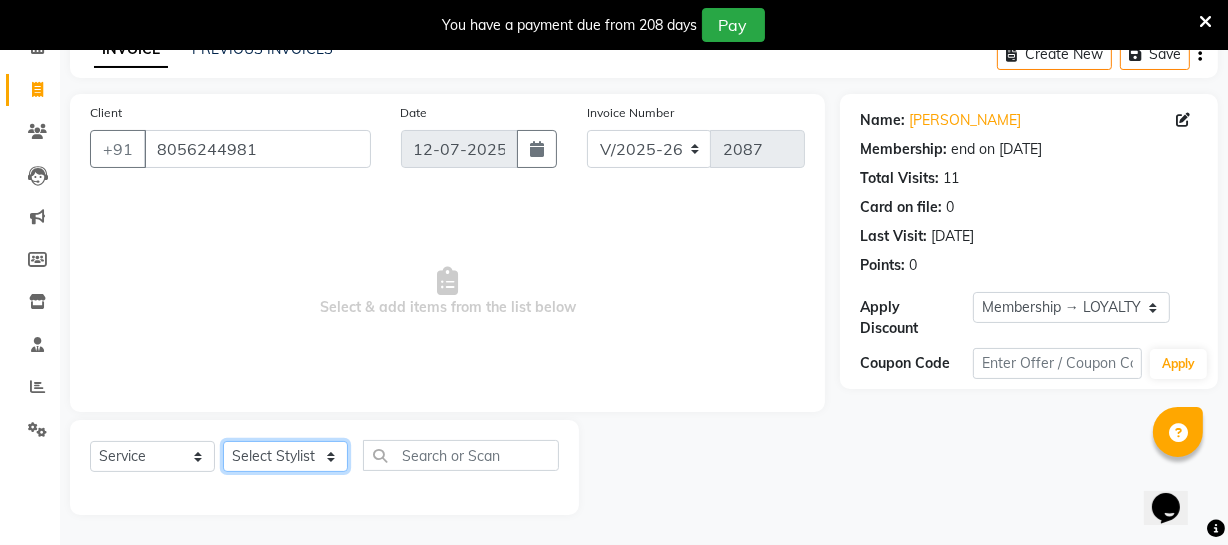 select on "83851" 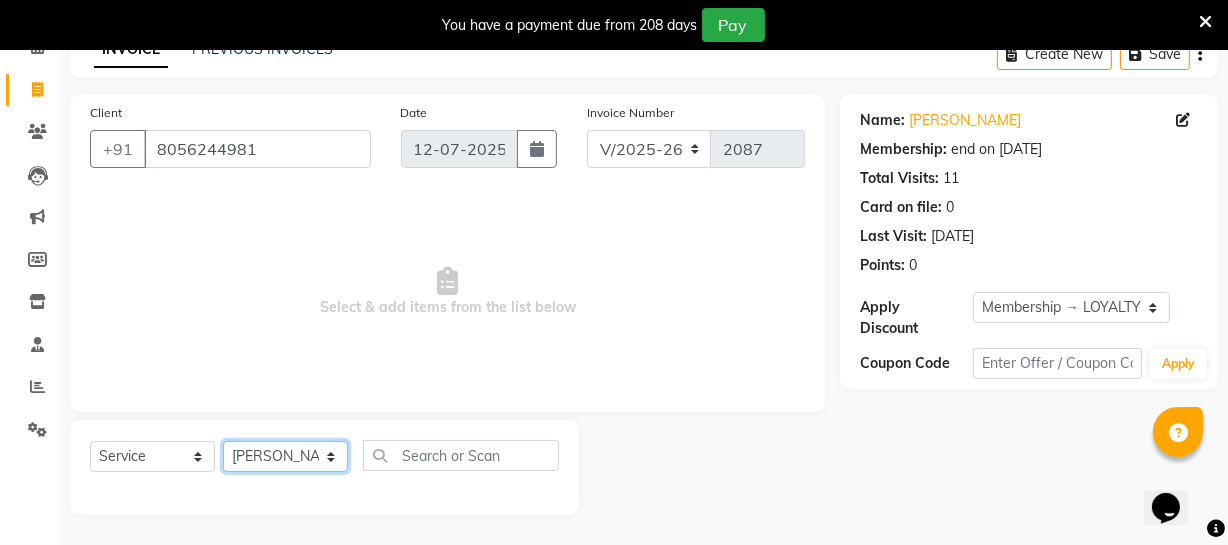 click on "Select Stylist [PERSON_NAME] [PERSON_NAME] [PERSON_NAME] [PERSON_NAME] [PERSON_NAME] [PERSON_NAME] Make up Mani Unisex Stylist [PERSON_NAME] [PERSON_NAME] [PERSON_NAME] Unisex Ramya [PERSON_NAME] Unisex [PERSON_NAME] [PERSON_NAME] [PERSON_NAME] Thiru Virtue Aesthetic Virtue Ambattur" 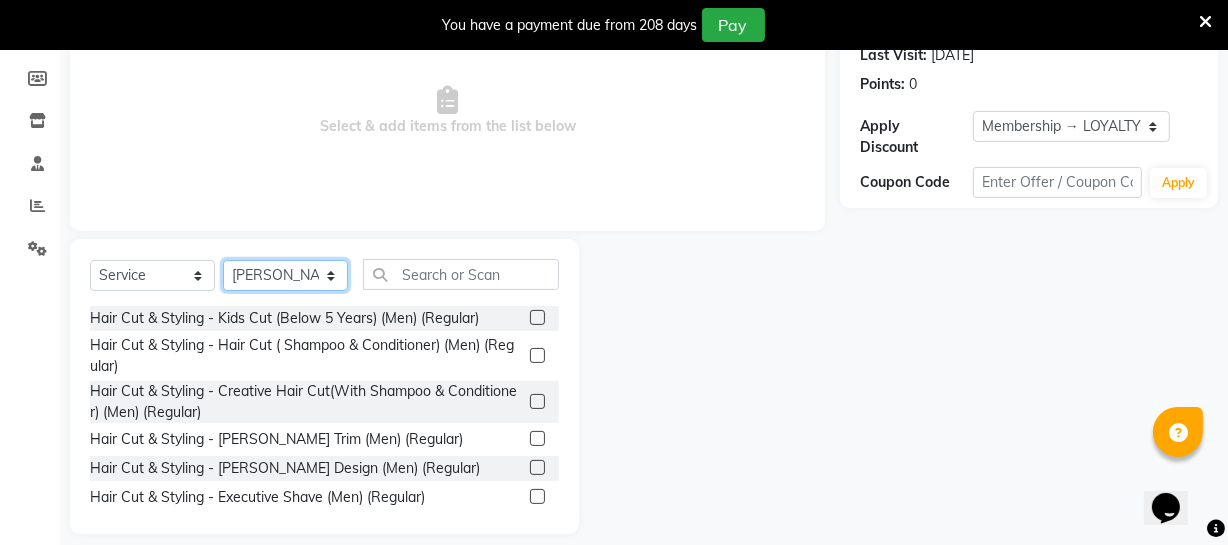 scroll, scrollTop: 289, scrollLeft: 0, axis: vertical 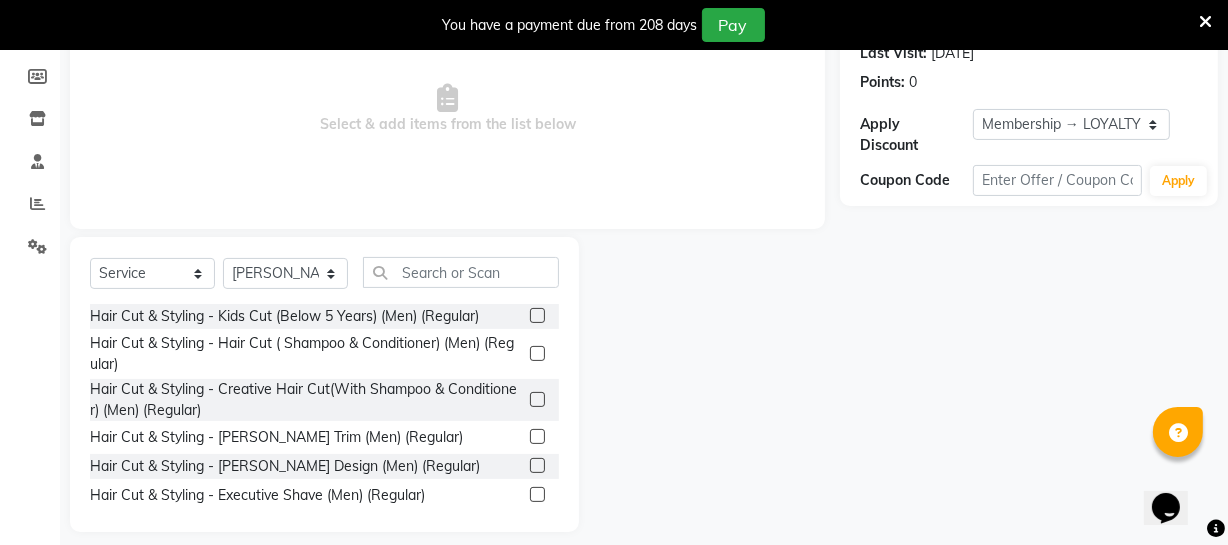 click 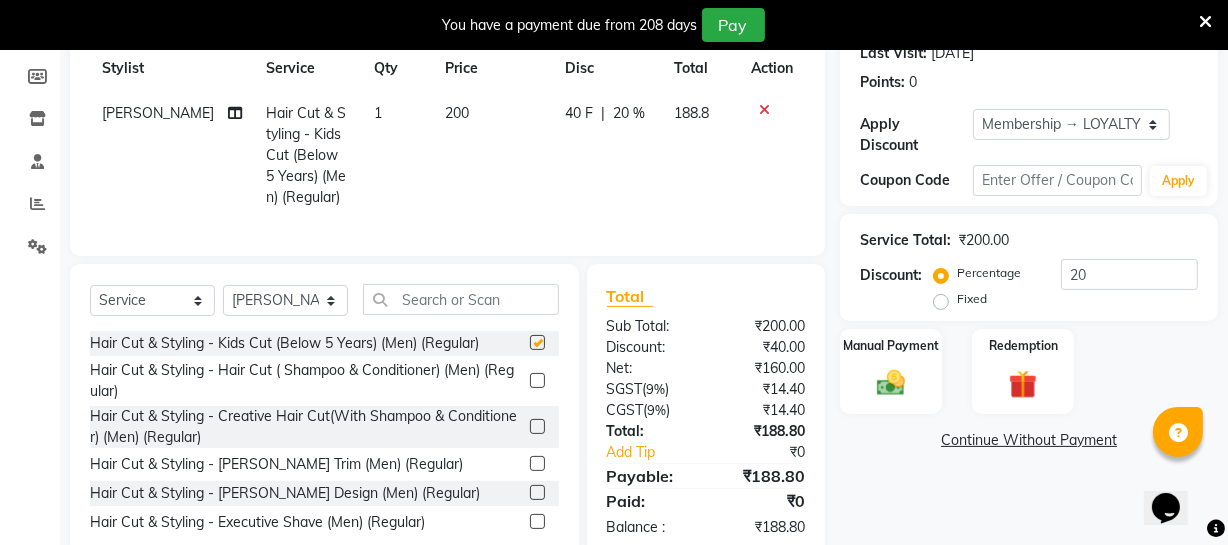 checkbox on "false" 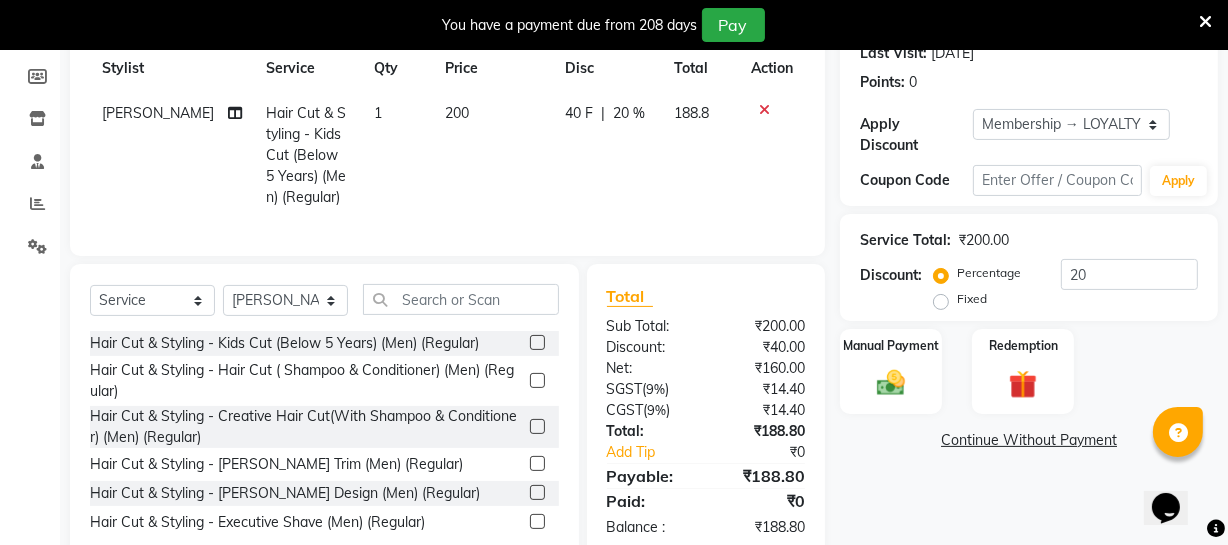 click on "200" 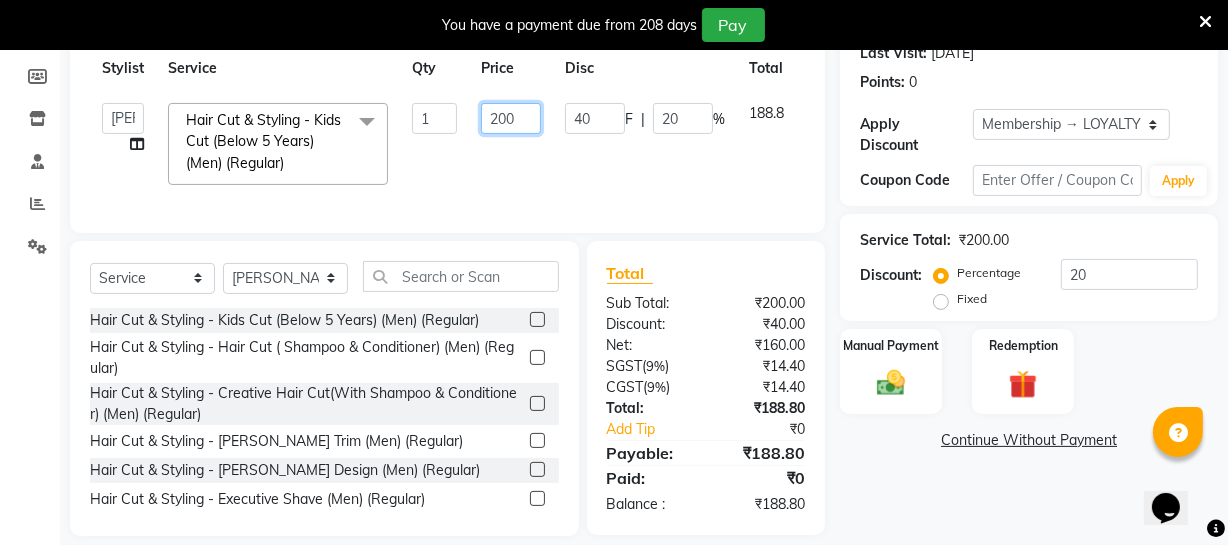 click on "200" 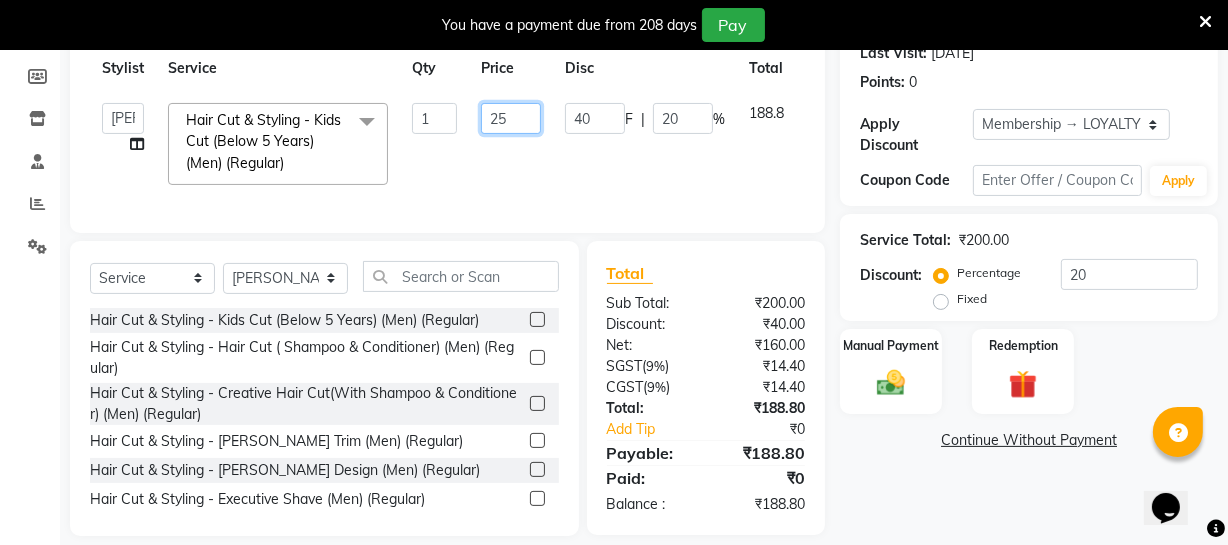 type on "250" 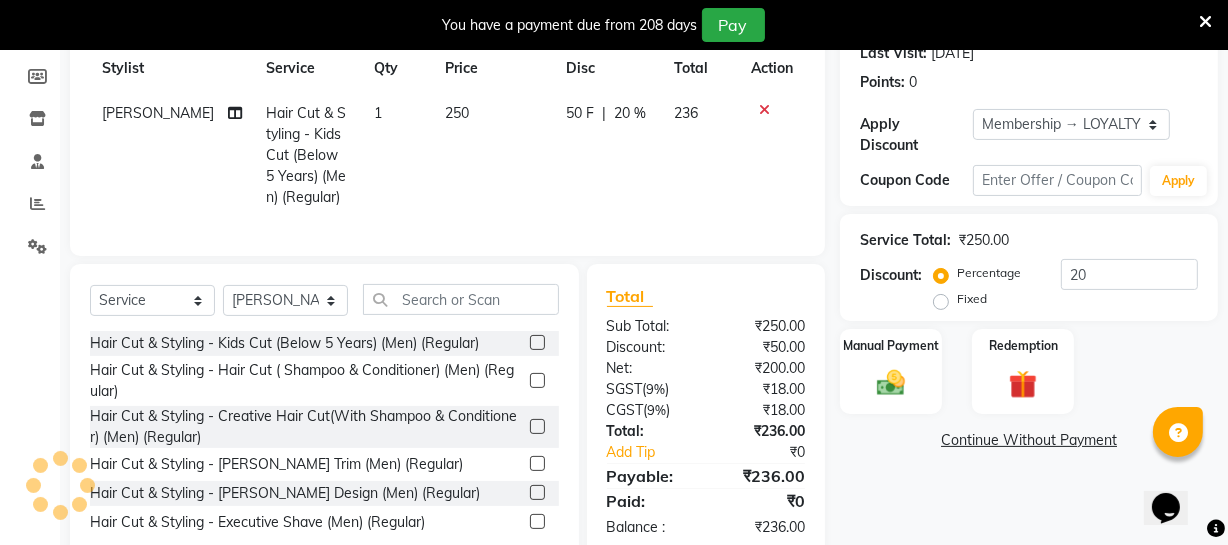 click on "250" 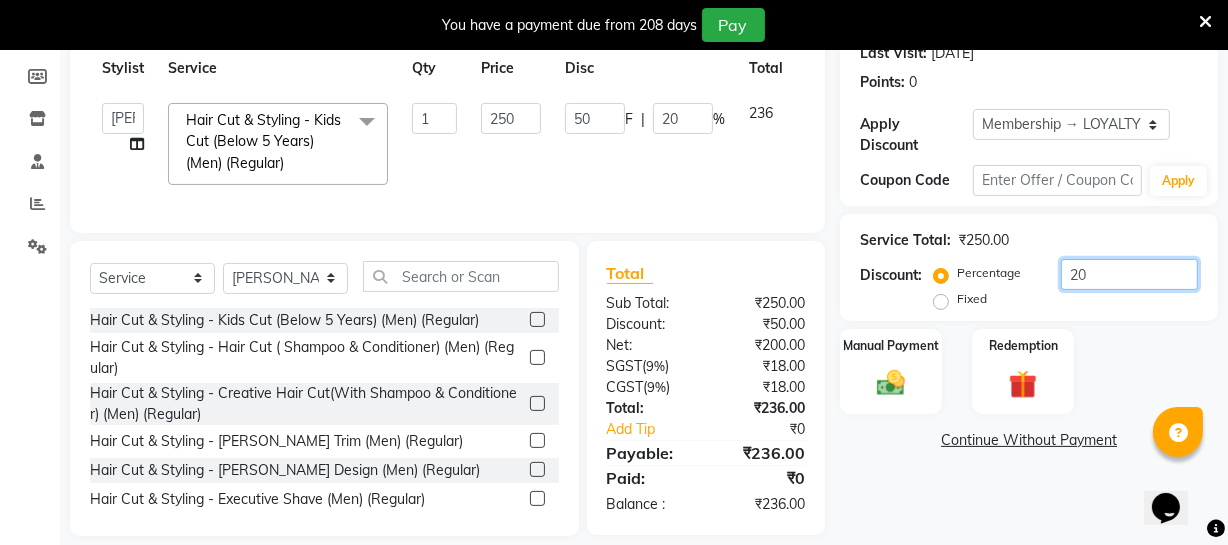 click on "20" 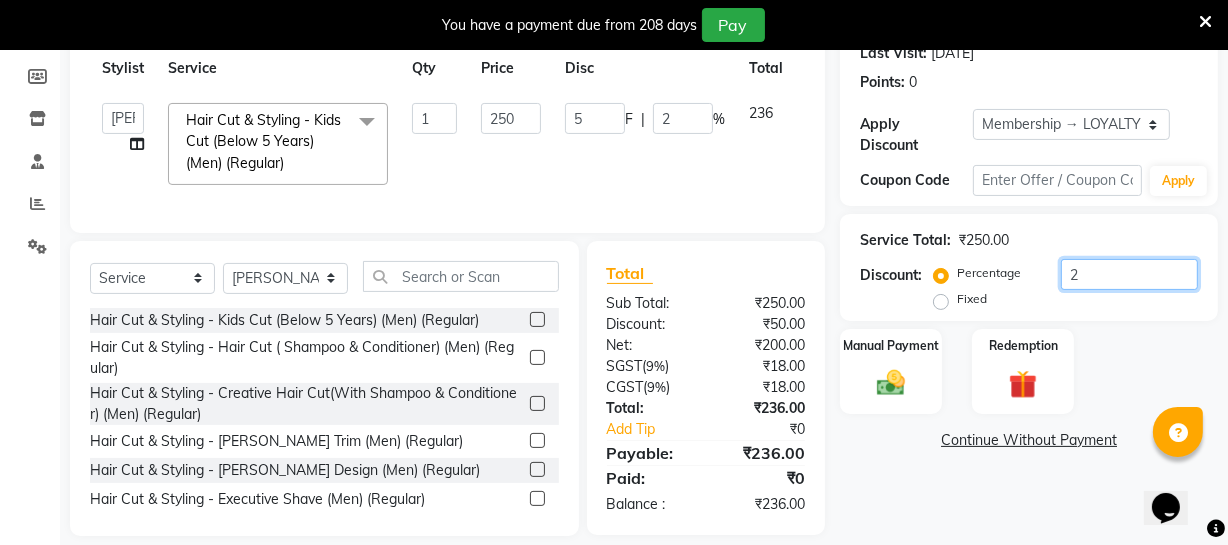 type 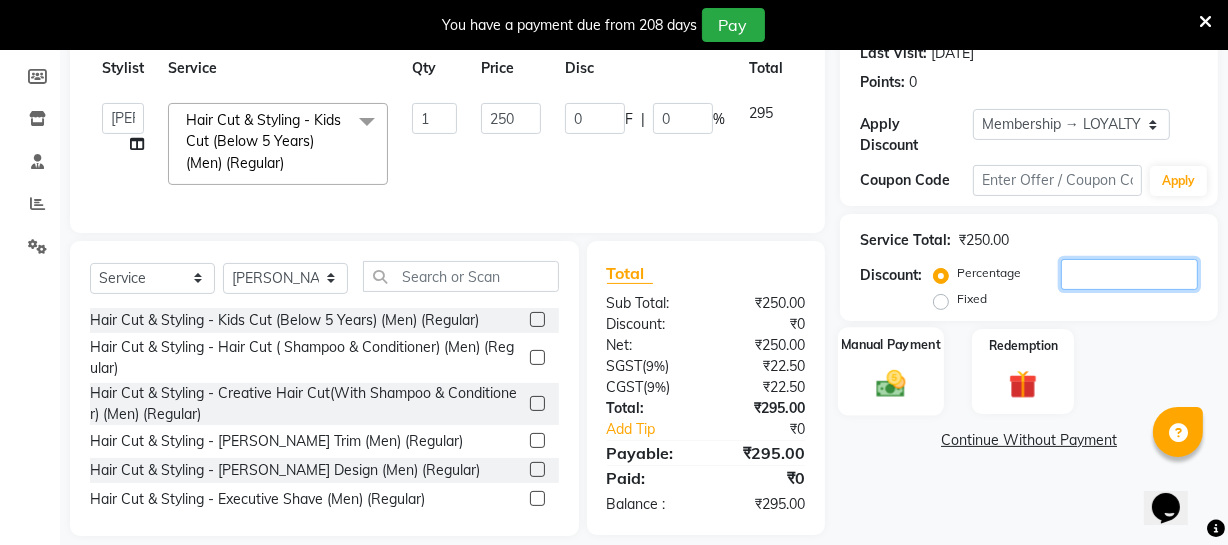 type 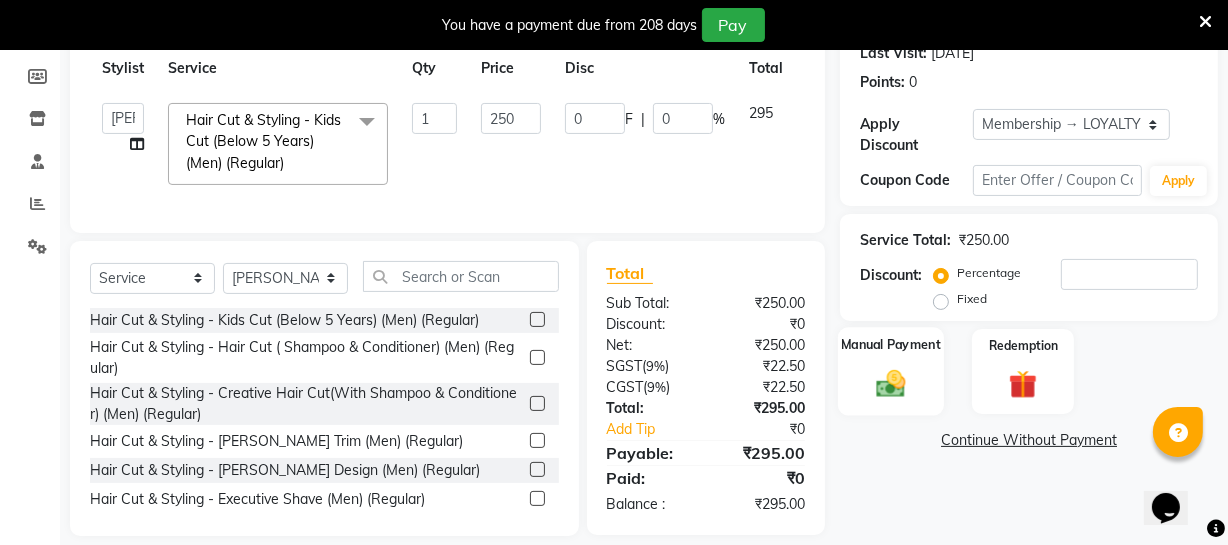 click 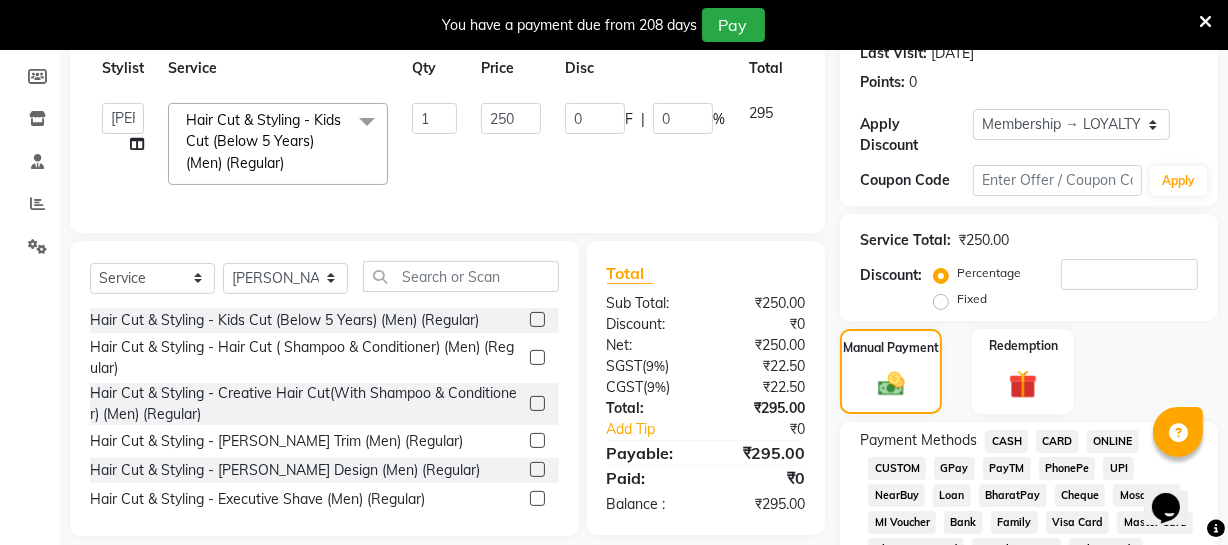 click on "CASH" 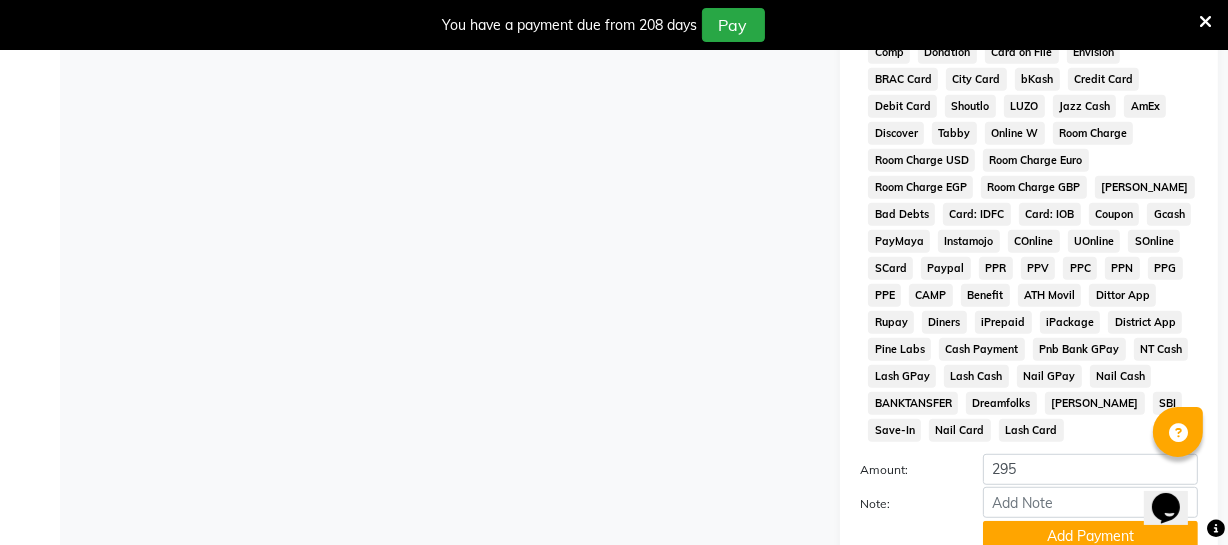 scroll, scrollTop: 1016, scrollLeft: 0, axis: vertical 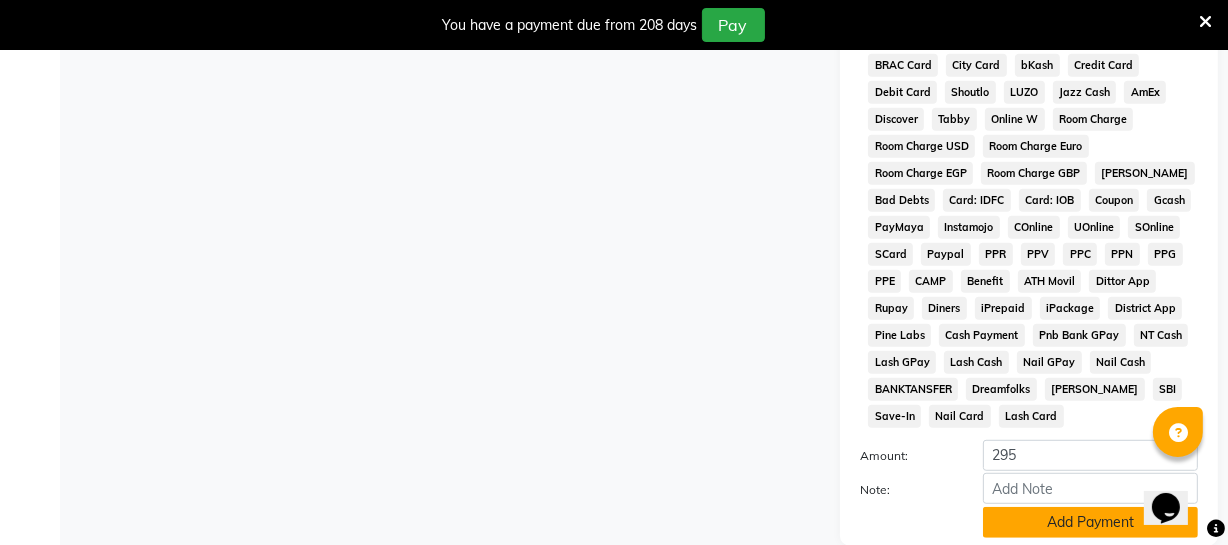 click on "Add Payment" 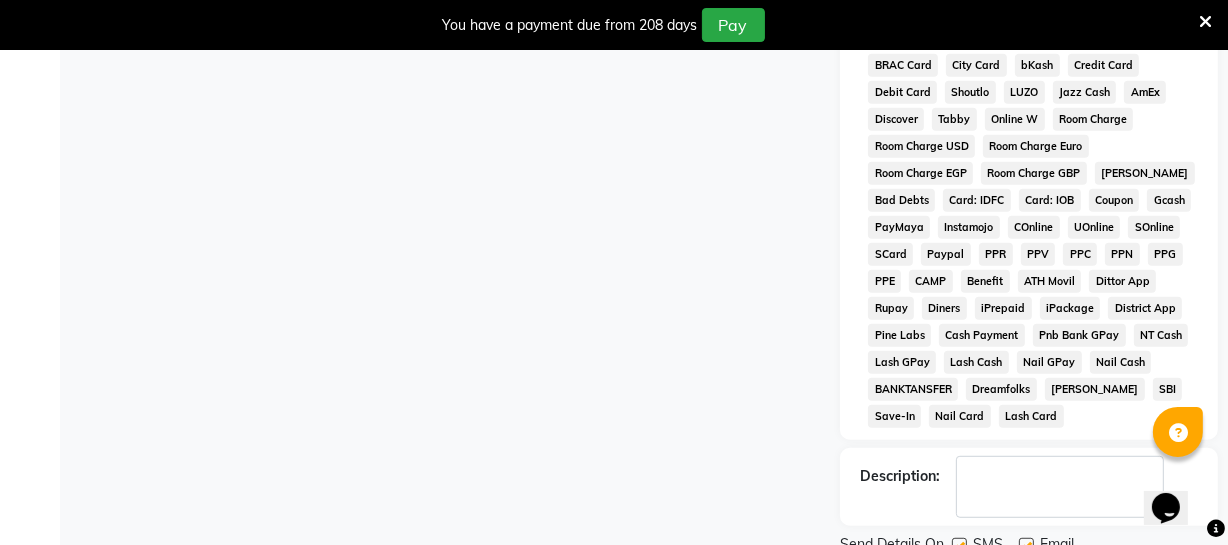 scroll, scrollTop: 1094, scrollLeft: 0, axis: vertical 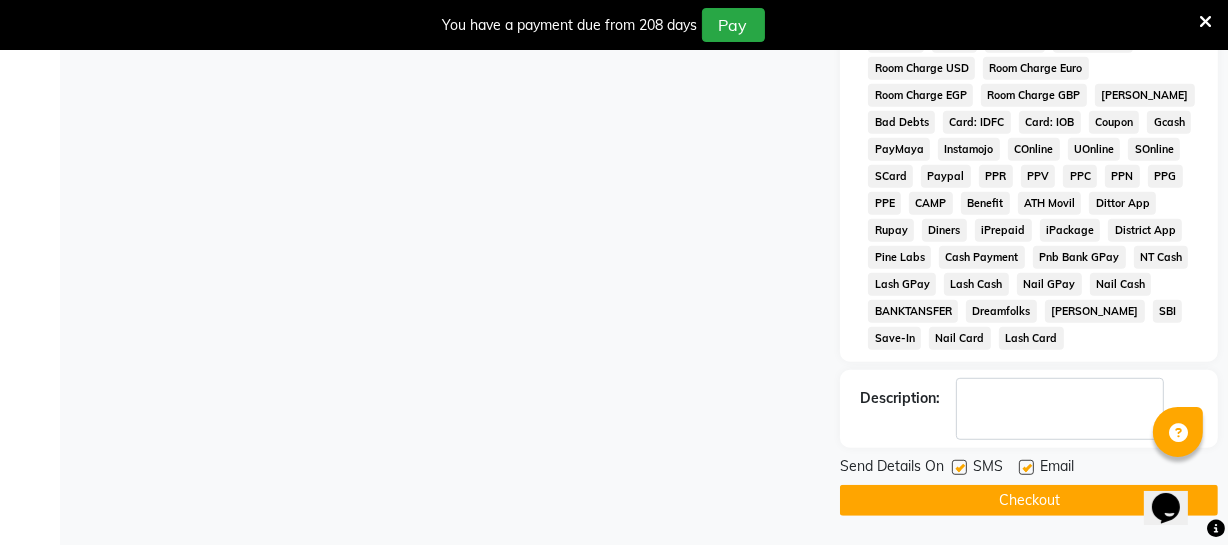 click on "Checkout" 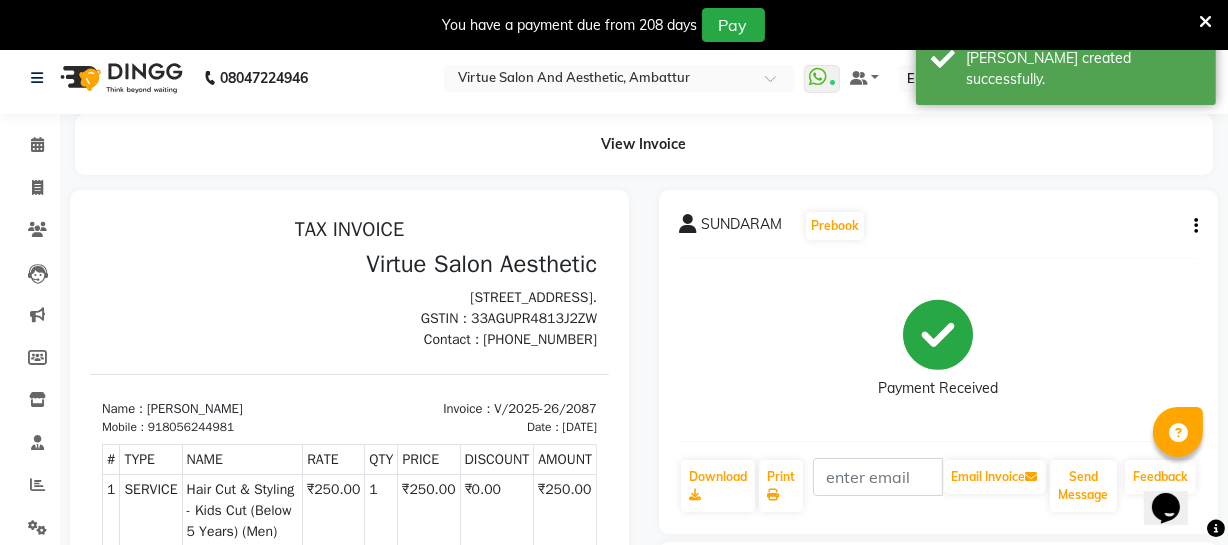 scroll, scrollTop: 0, scrollLeft: 0, axis: both 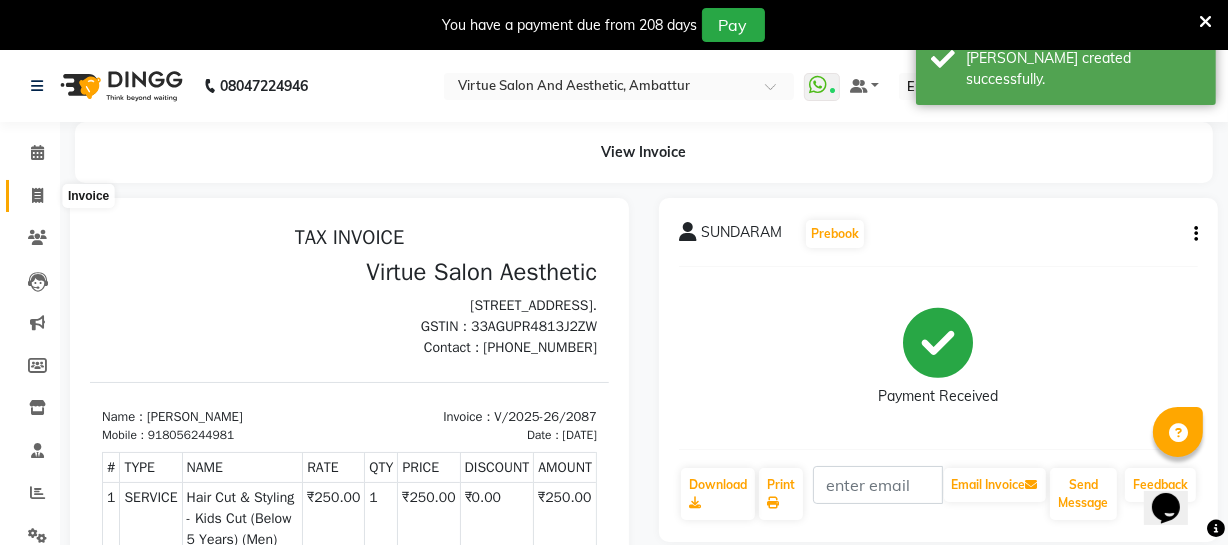 click 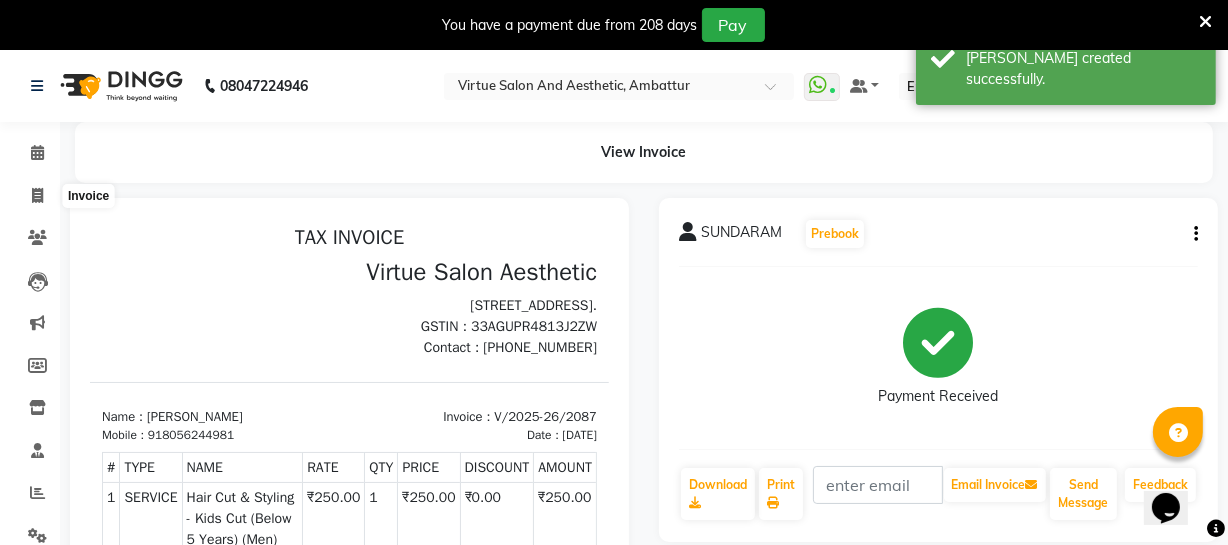 select on "service" 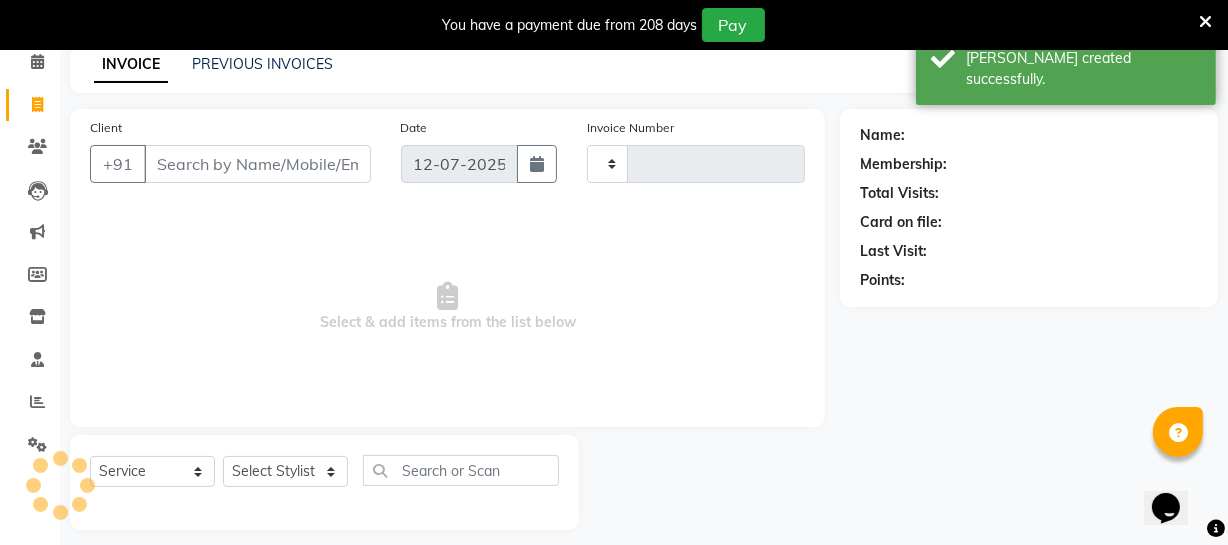 type on "2088" 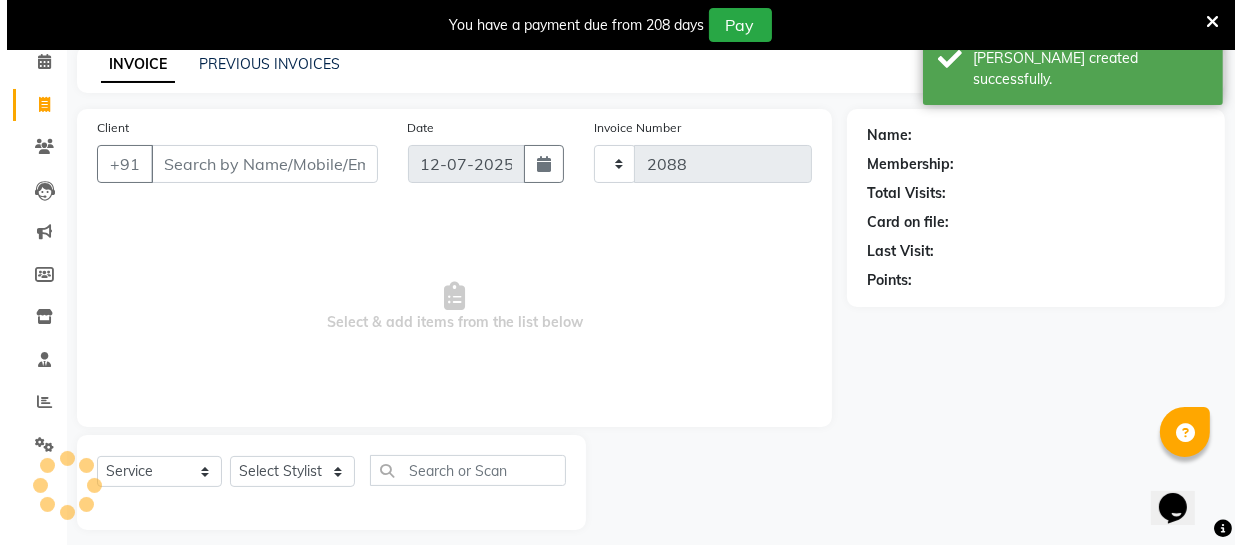 scroll, scrollTop: 107, scrollLeft: 0, axis: vertical 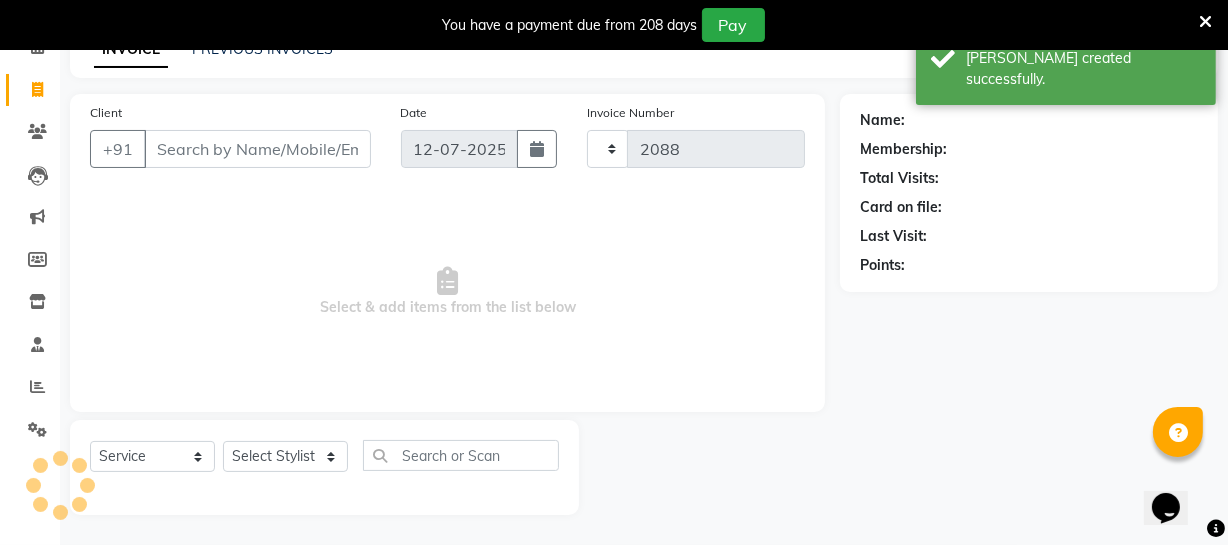 select on "5237" 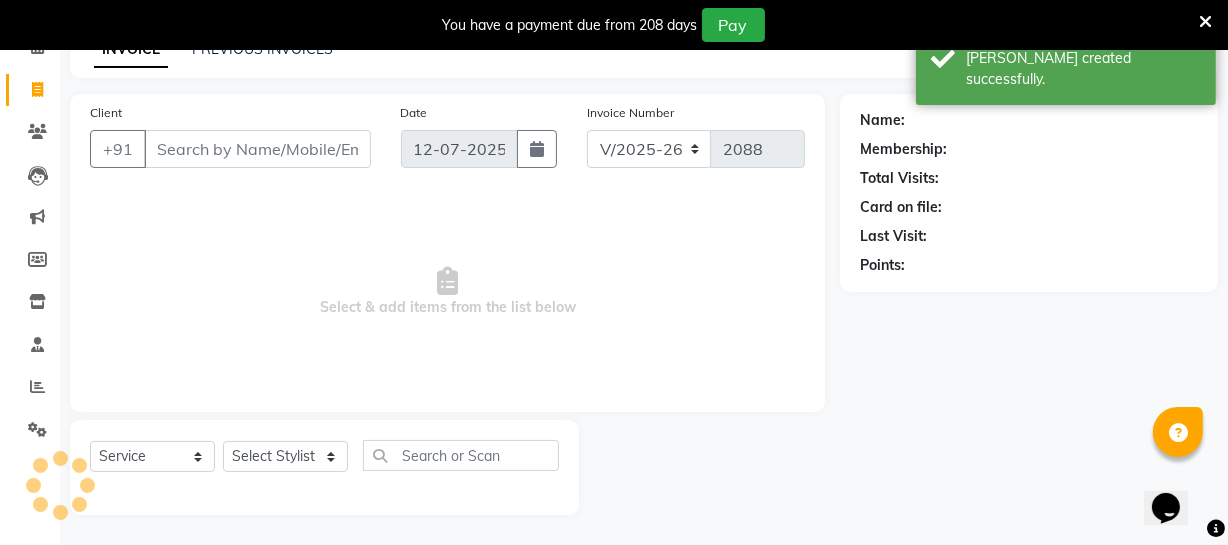 click on "Client" at bounding box center [257, 149] 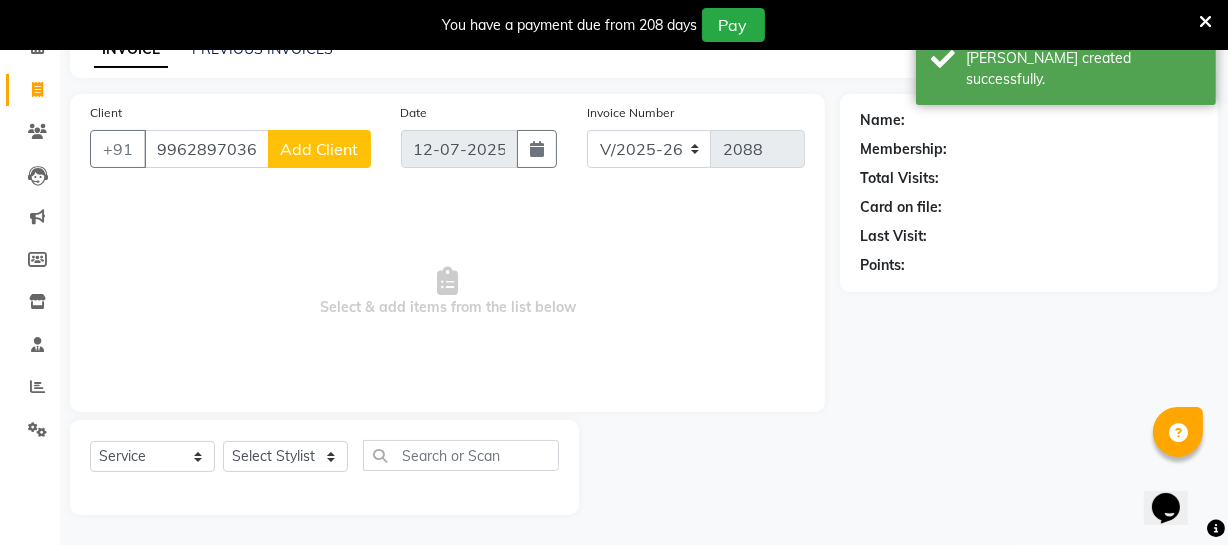 type on "9962897036" 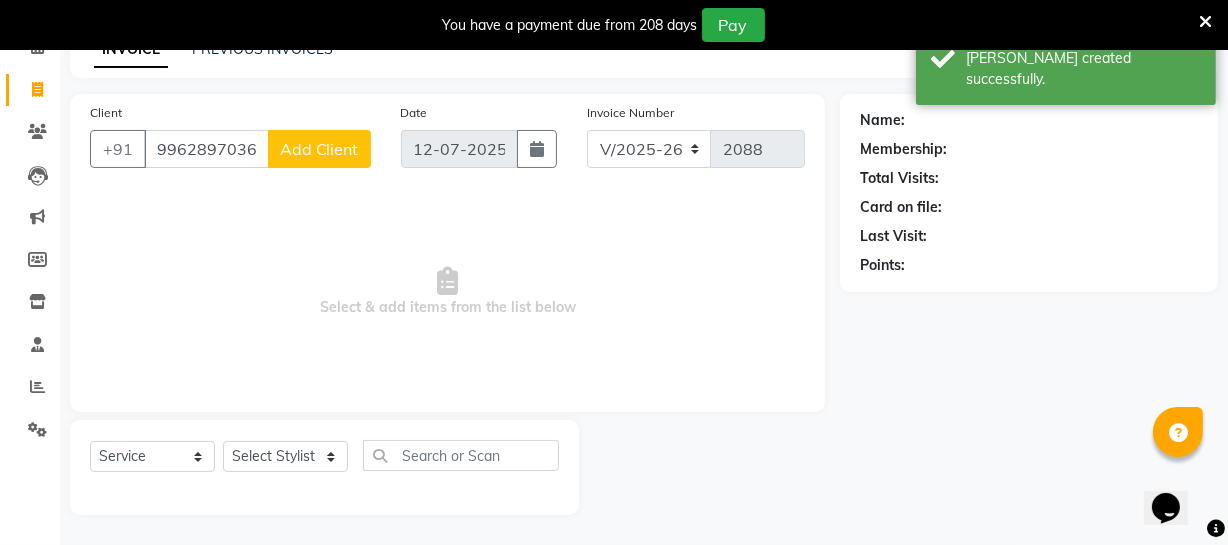 click on "Add Client" 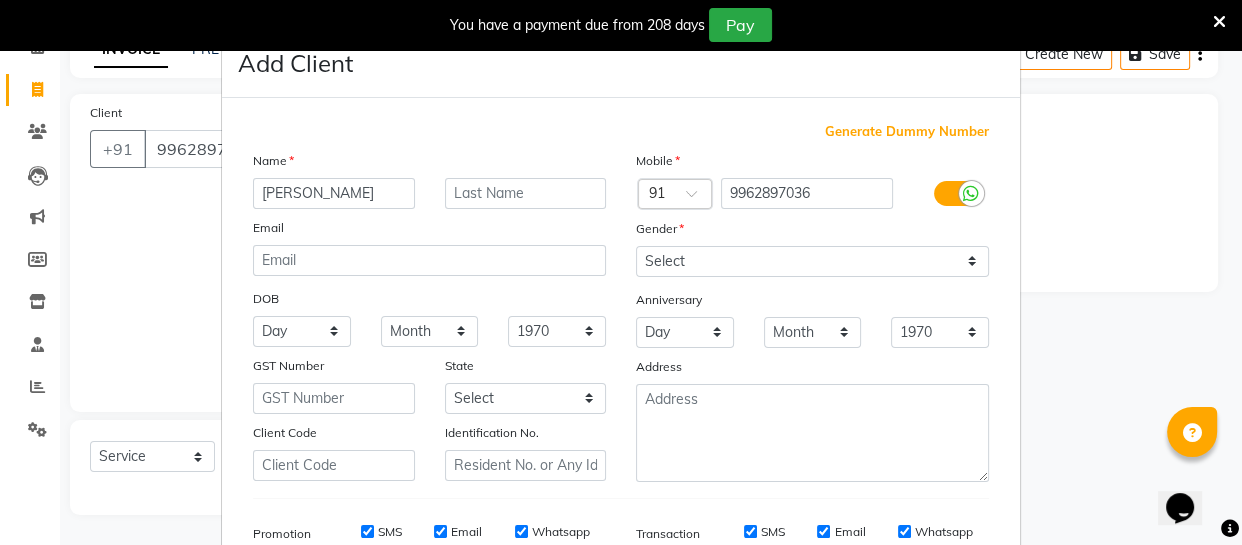 type on "[PERSON_NAME]" 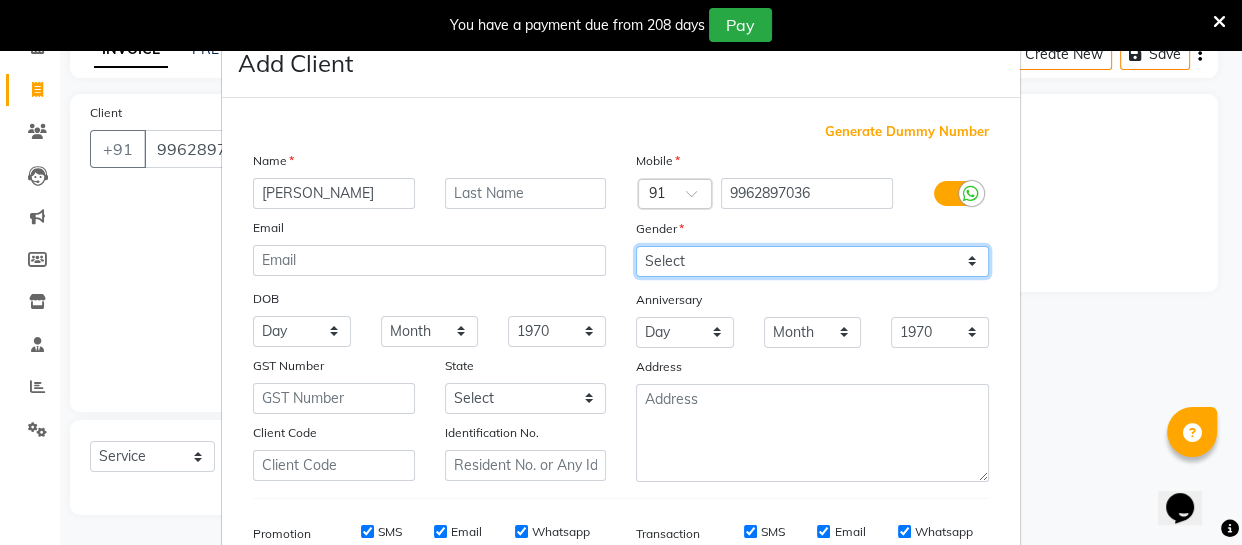 click on "Select [DEMOGRAPHIC_DATA] [DEMOGRAPHIC_DATA] Other Prefer Not To Say" at bounding box center [812, 261] 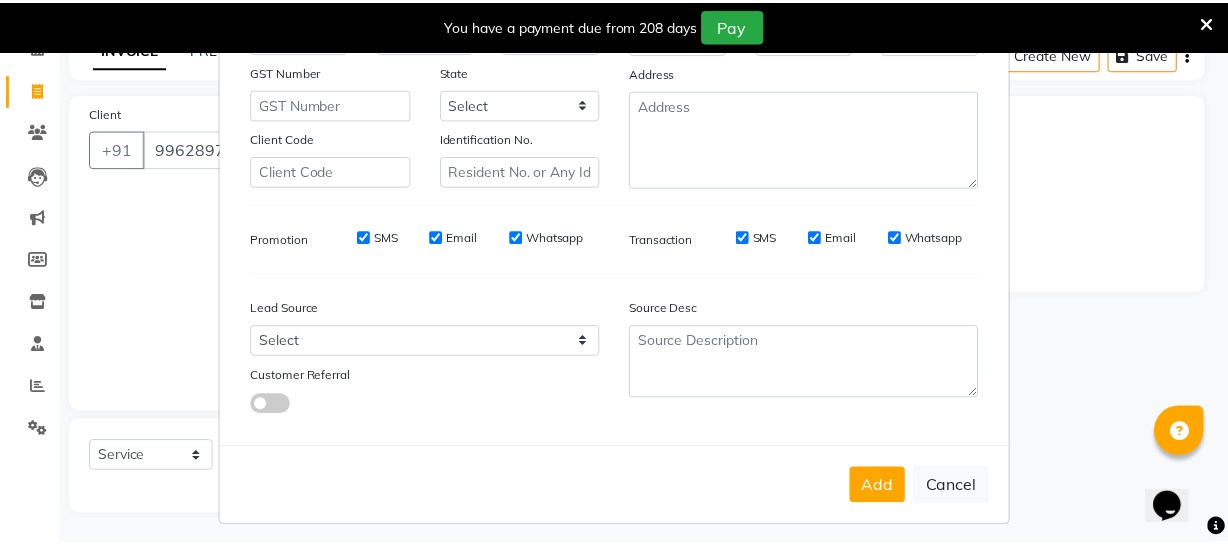 scroll, scrollTop: 309, scrollLeft: 0, axis: vertical 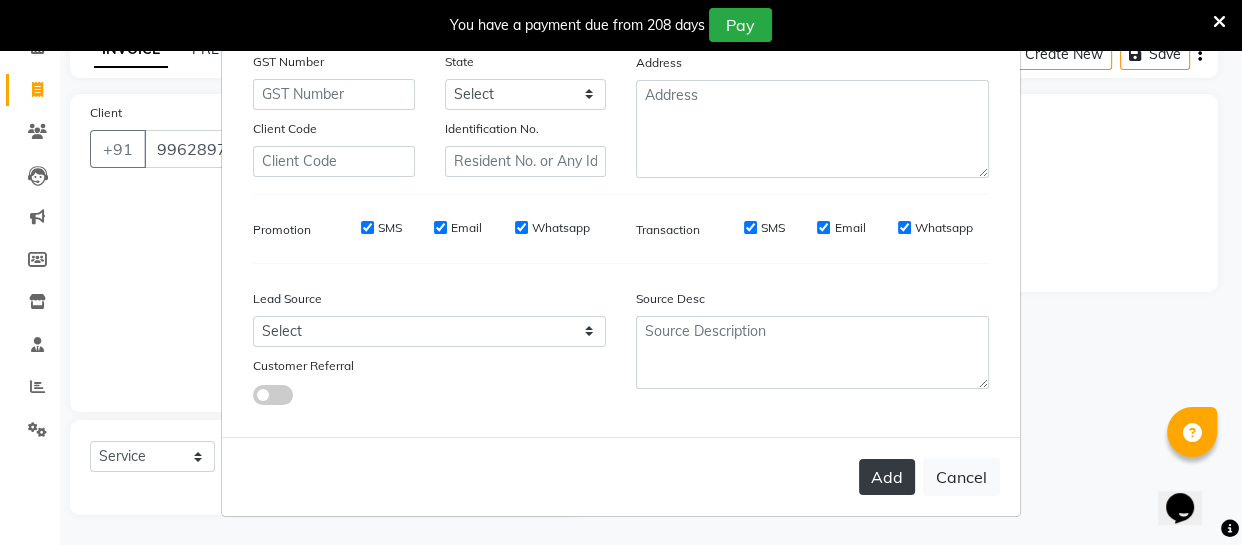 click on "Add" at bounding box center [887, 477] 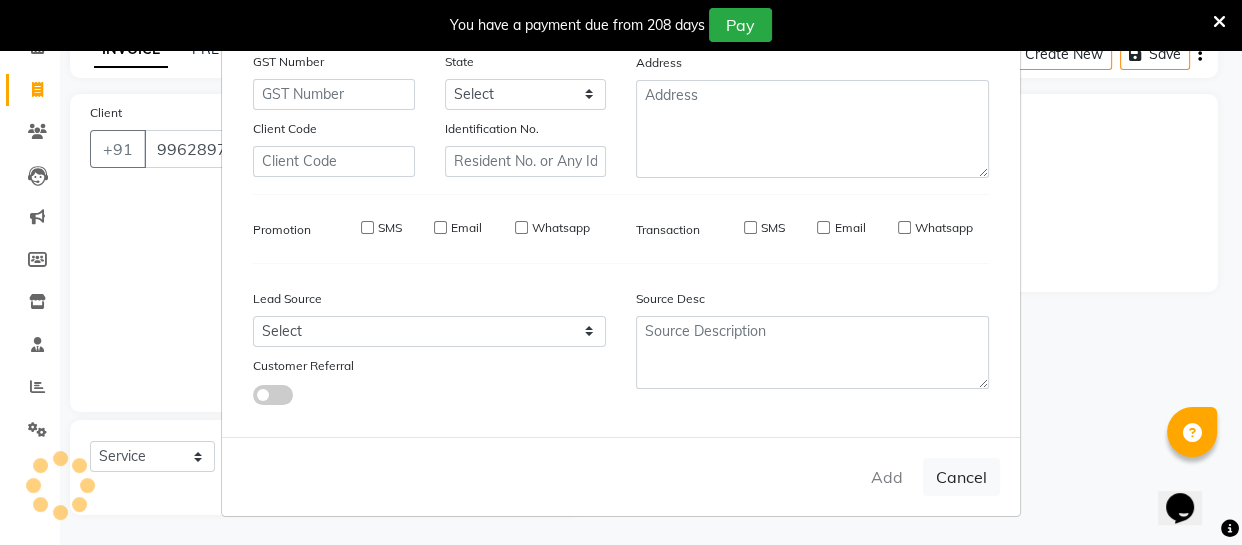 type 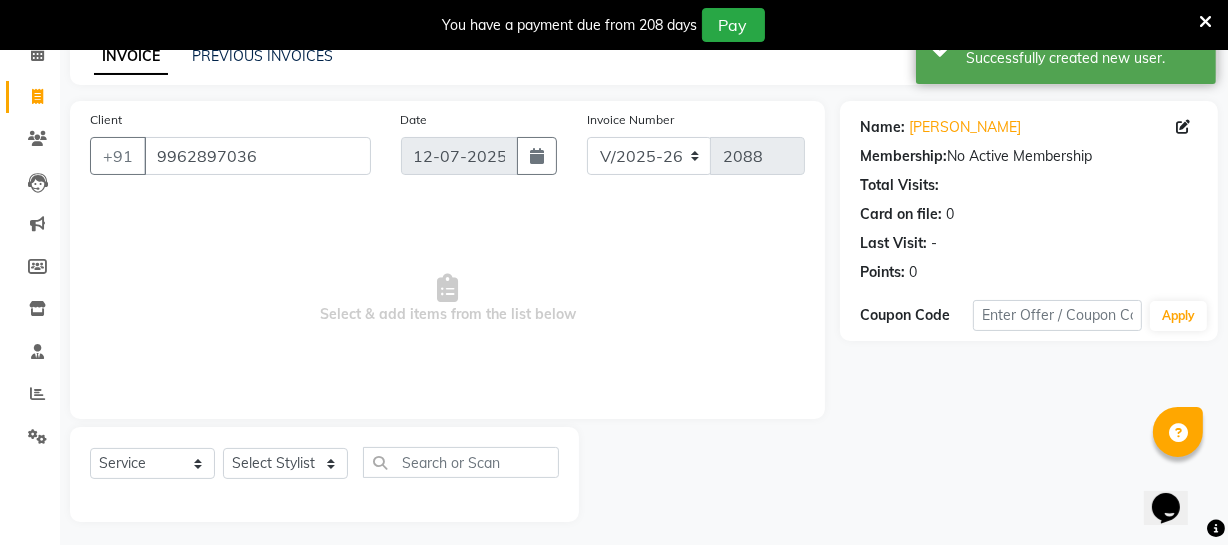 scroll, scrollTop: 107, scrollLeft: 0, axis: vertical 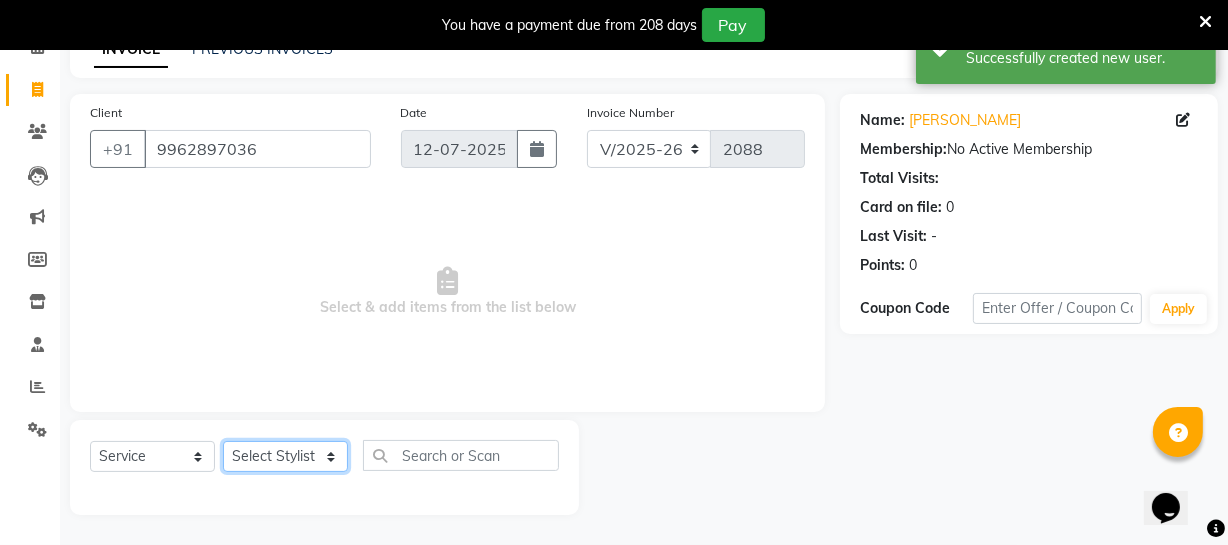 click on "Select Stylist [PERSON_NAME] [PERSON_NAME] [PERSON_NAME] [PERSON_NAME] [PERSON_NAME] [PERSON_NAME] Make up Mani Unisex Stylist [PERSON_NAME] [PERSON_NAME] [PERSON_NAME] Unisex Ramya [PERSON_NAME] Unisex [PERSON_NAME] [PERSON_NAME] [PERSON_NAME] Thiru Virtue Aesthetic Virtue Ambattur" 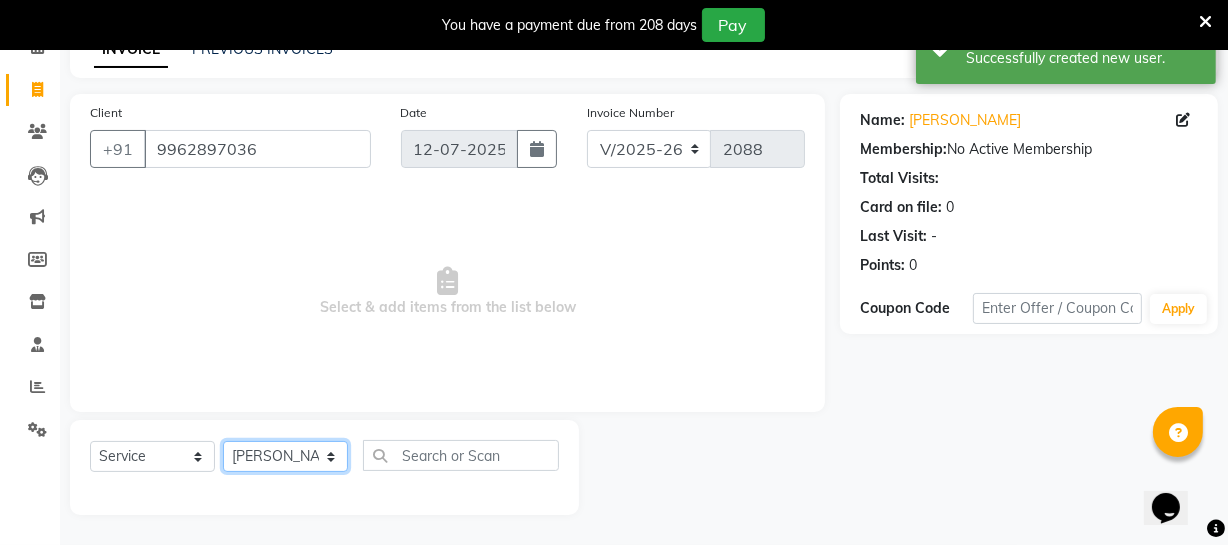 click on "Select Stylist [PERSON_NAME] [PERSON_NAME] [PERSON_NAME] [PERSON_NAME] [PERSON_NAME] [PERSON_NAME] Make up Mani Unisex Stylist [PERSON_NAME] [PERSON_NAME] [PERSON_NAME] Unisex Ramya [PERSON_NAME] Unisex [PERSON_NAME] [PERSON_NAME] [PERSON_NAME] Thiru Virtue Aesthetic Virtue Ambattur" 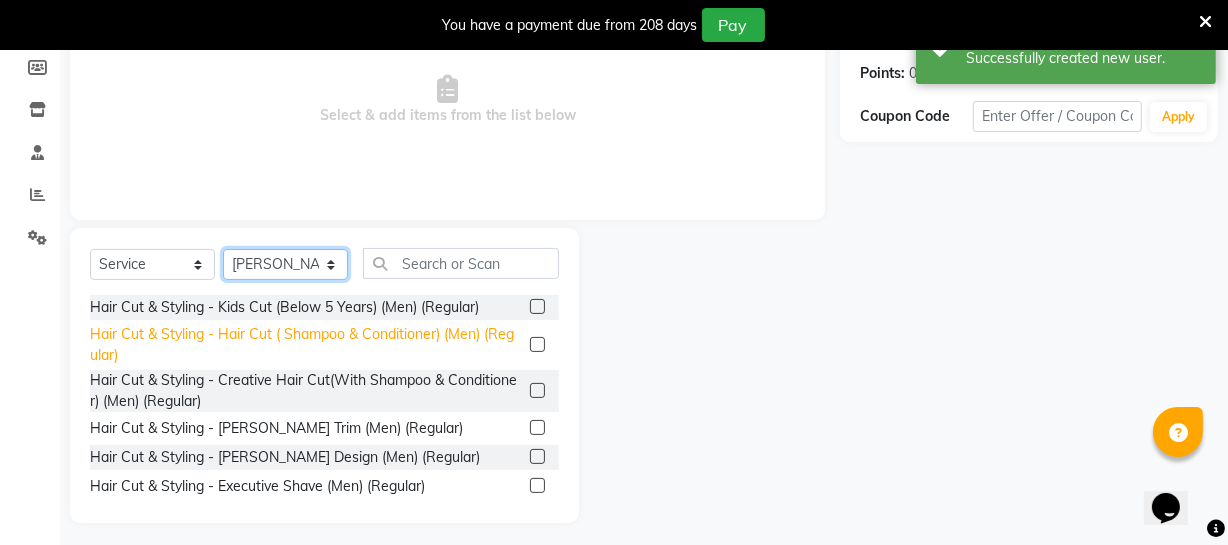 scroll, scrollTop: 307, scrollLeft: 0, axis: vertical 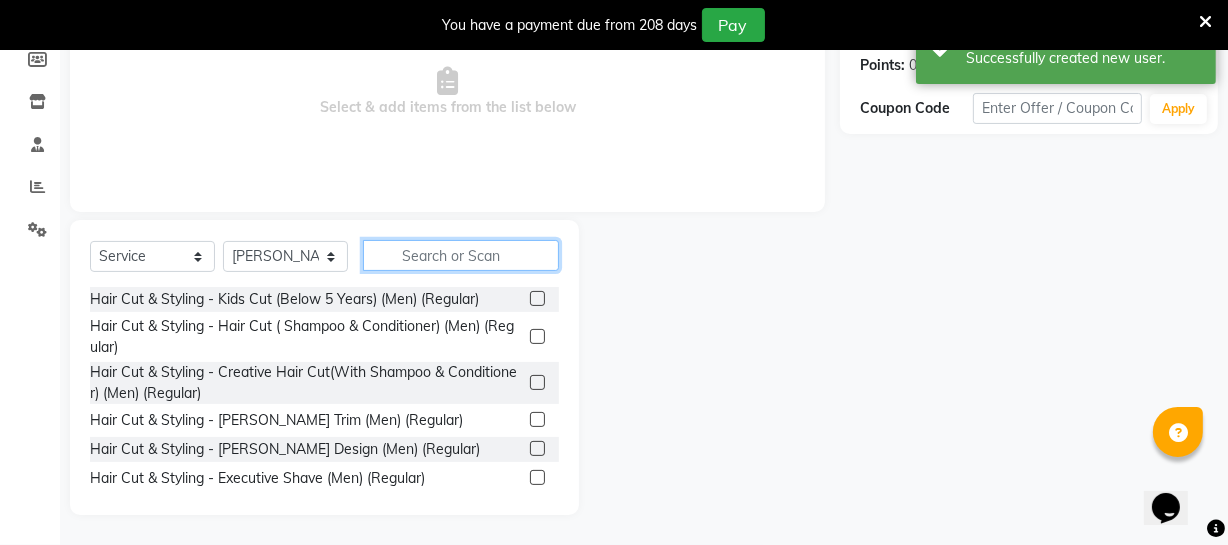 click 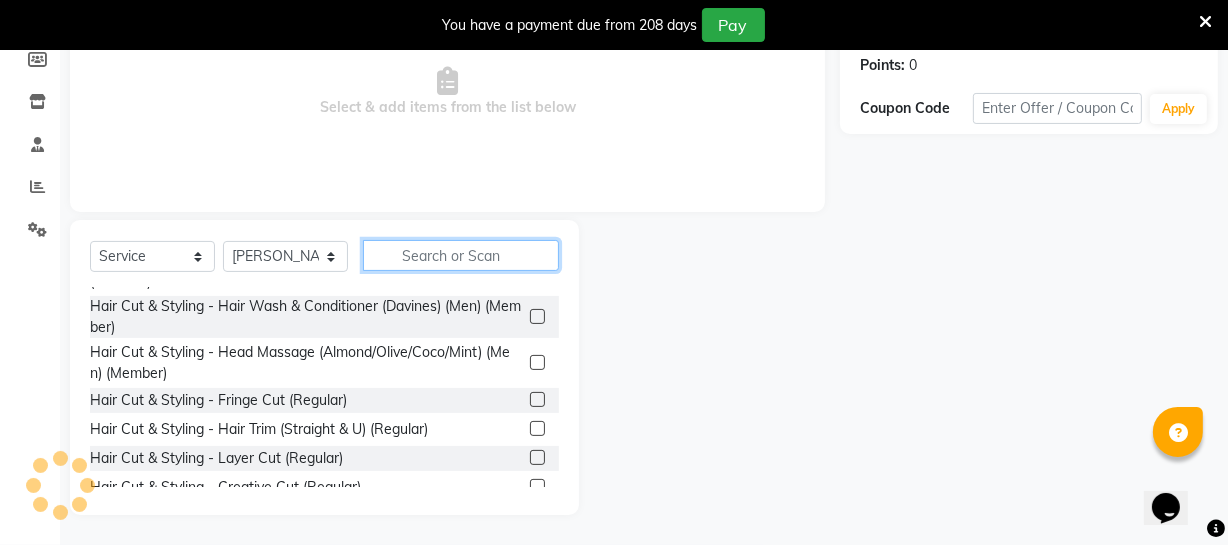 scroll, scrollTop: 636, scrollLeft: 0, axis: vertical 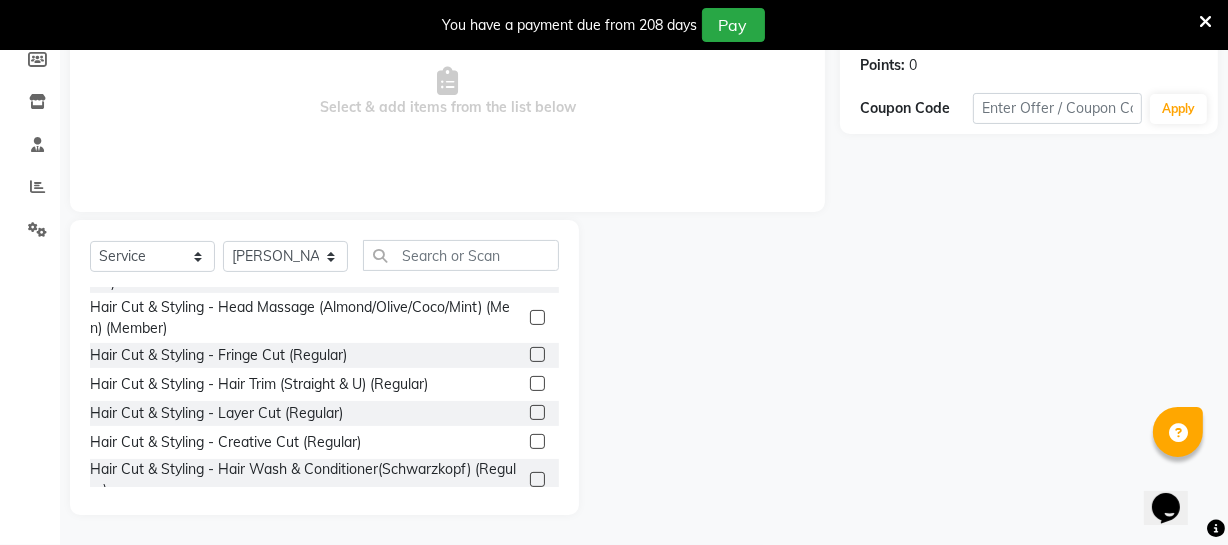 click 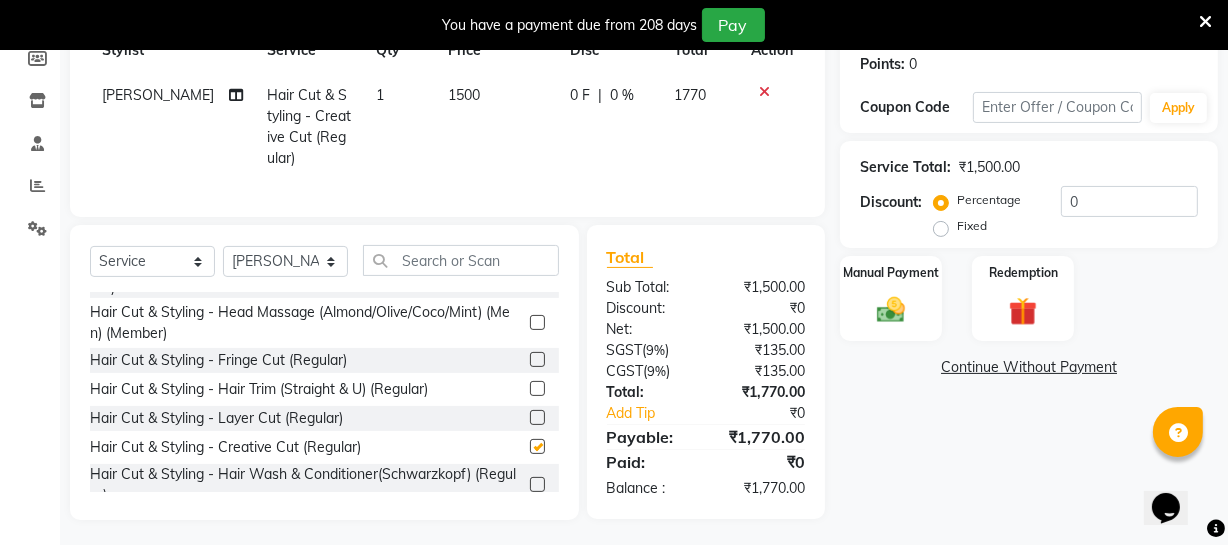 checkbox on "false" 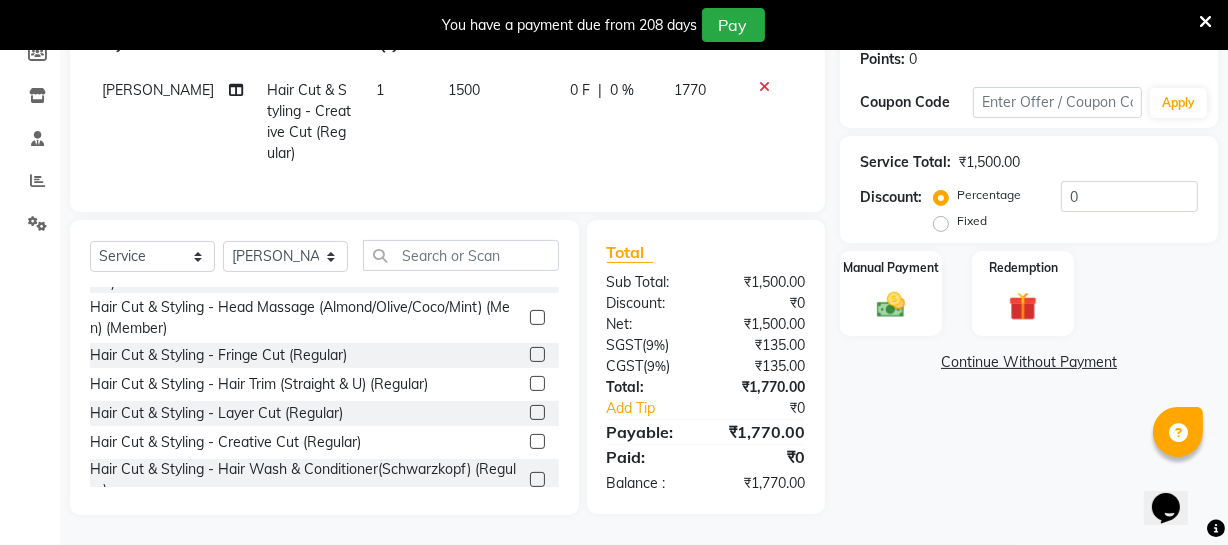 scroll, scrollTop: 326, scrollLeft: 0, axis: vertical 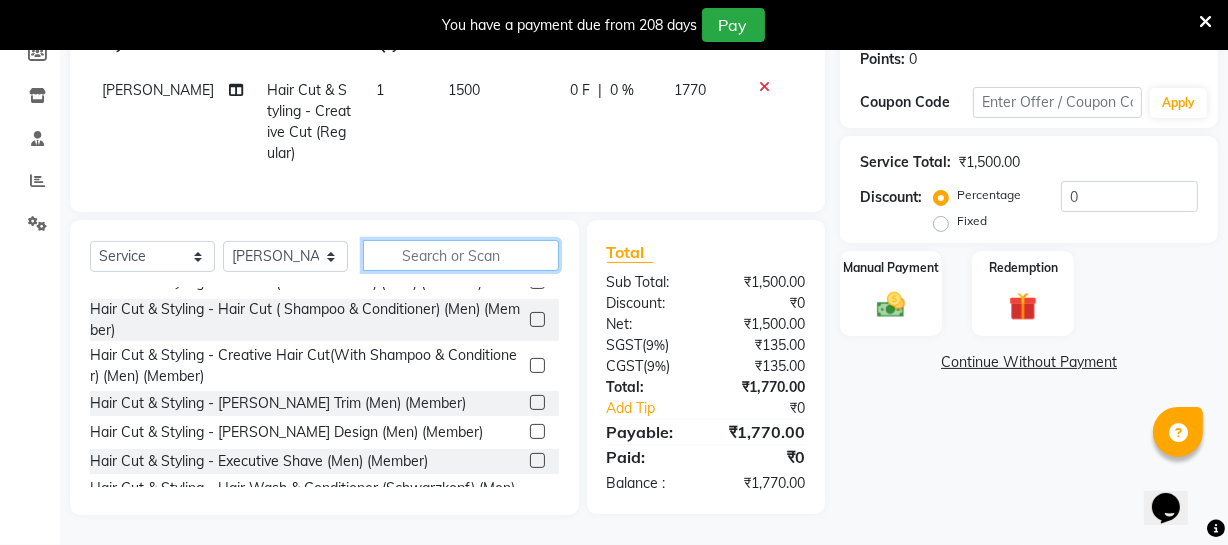 click 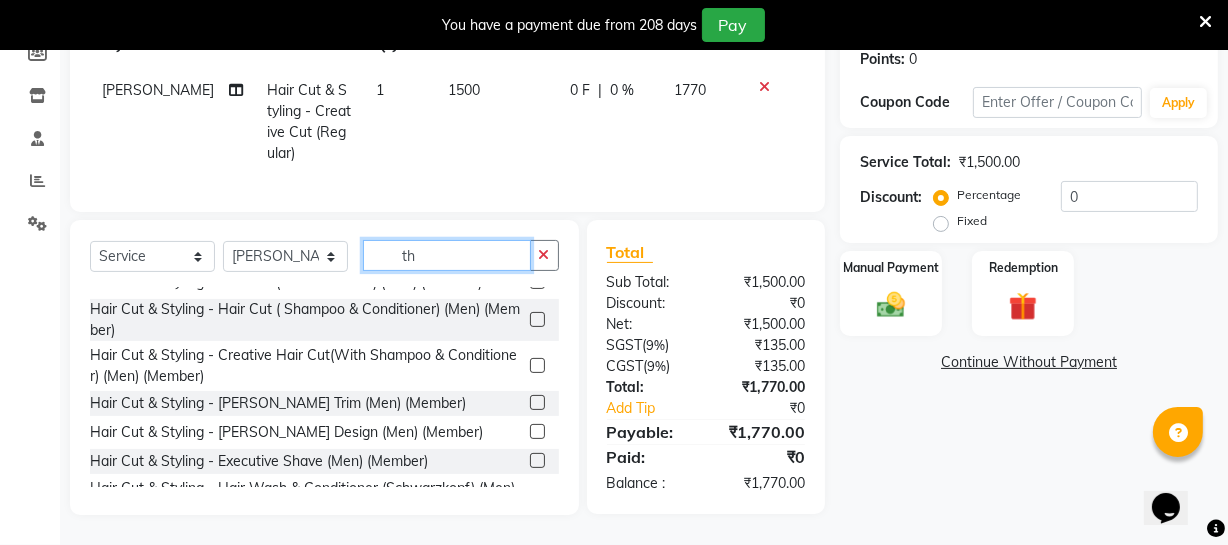 scroll, scrollTop: 0, scrollLeft: 0, axis: both 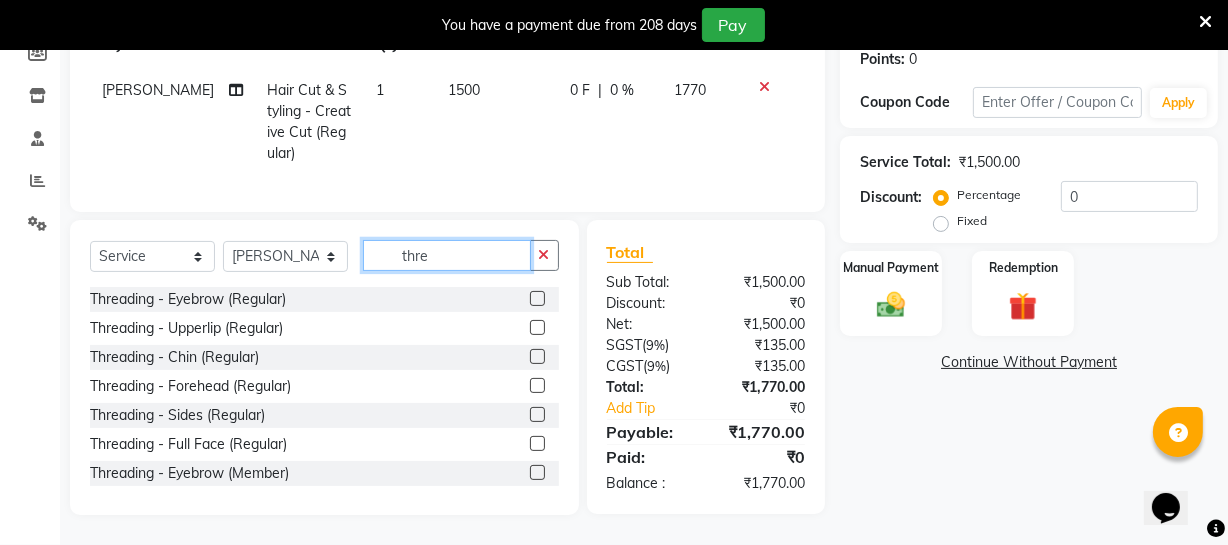 type on "thre" 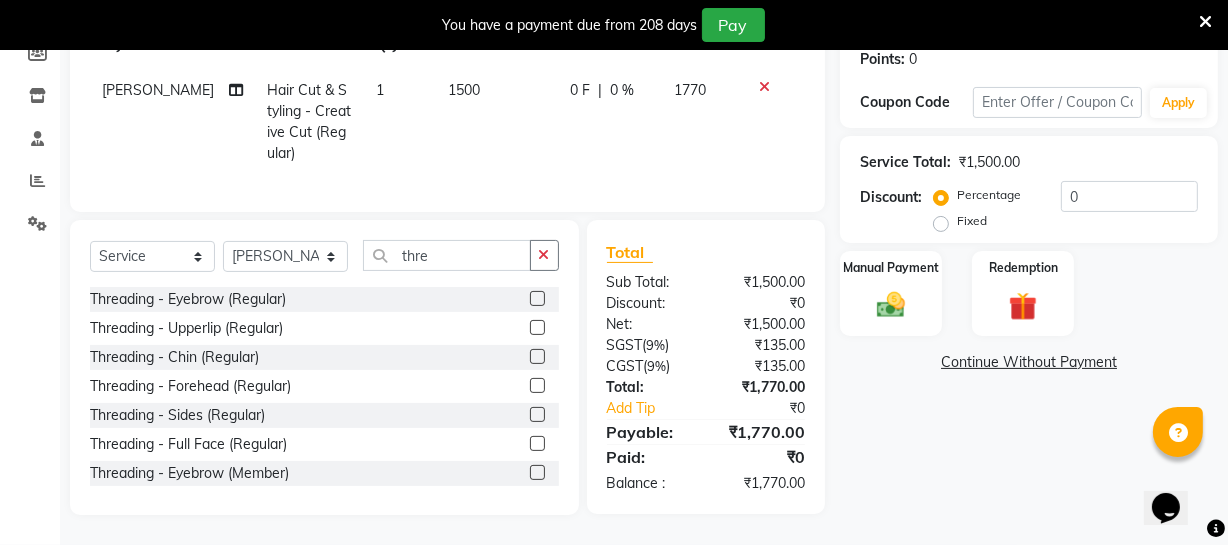 click 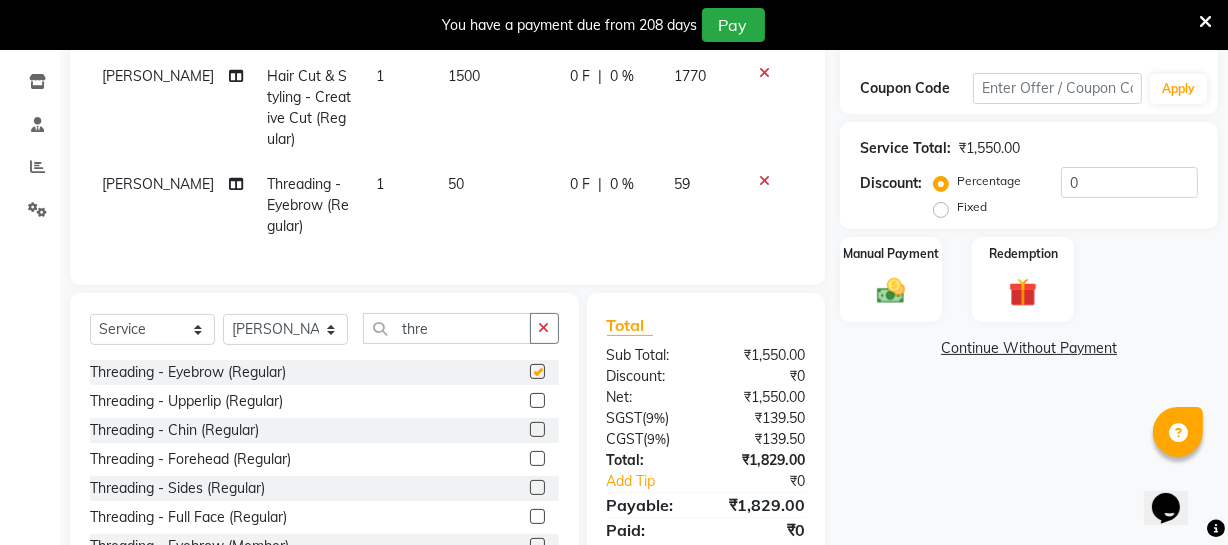 checkbox on "false" 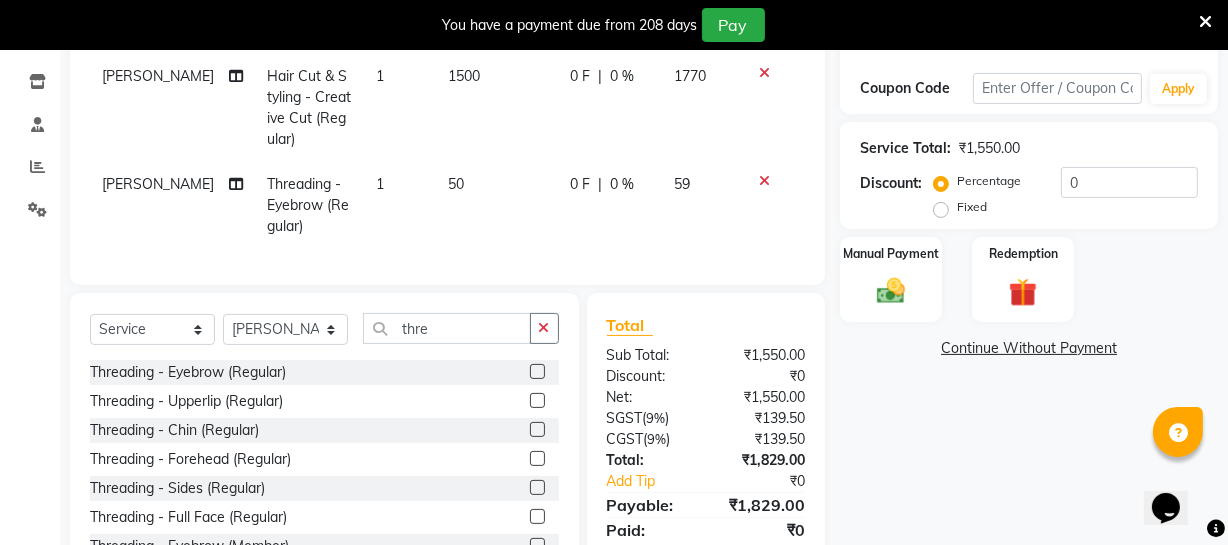 click 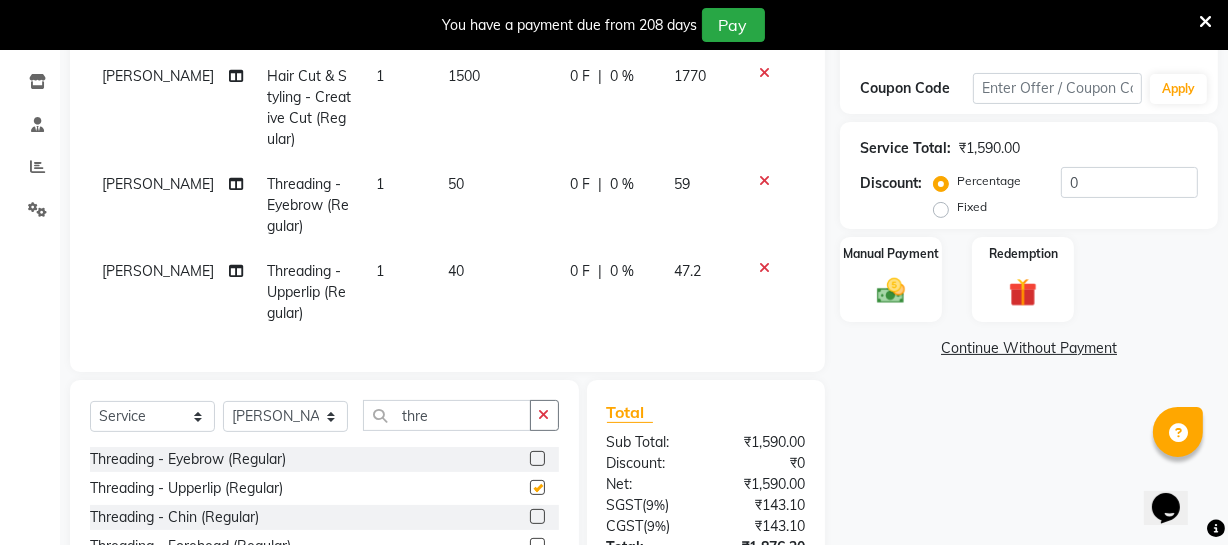 checkbox on "false" 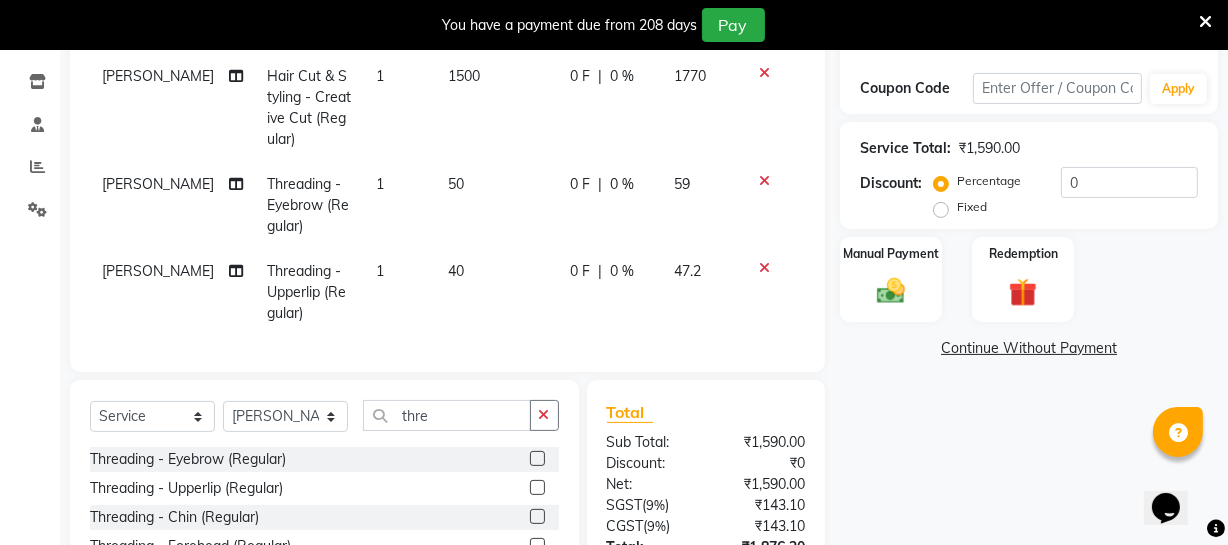 drag, startPoint x: 432, startPoint y: 268, endPoint x: 458, endPoint y: 281, distance: 29.068884 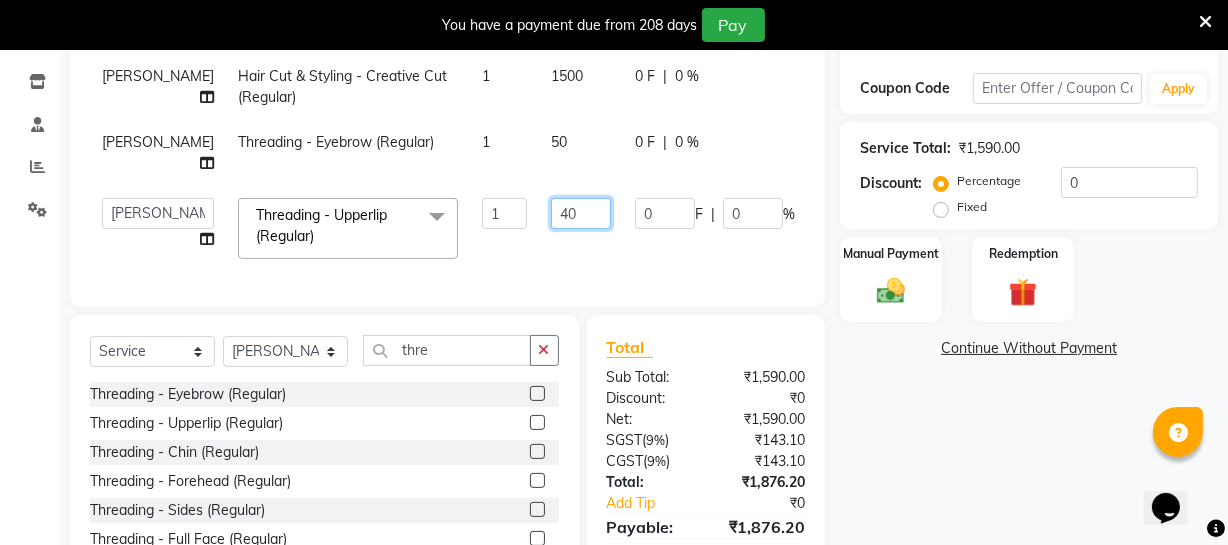 click on "40" 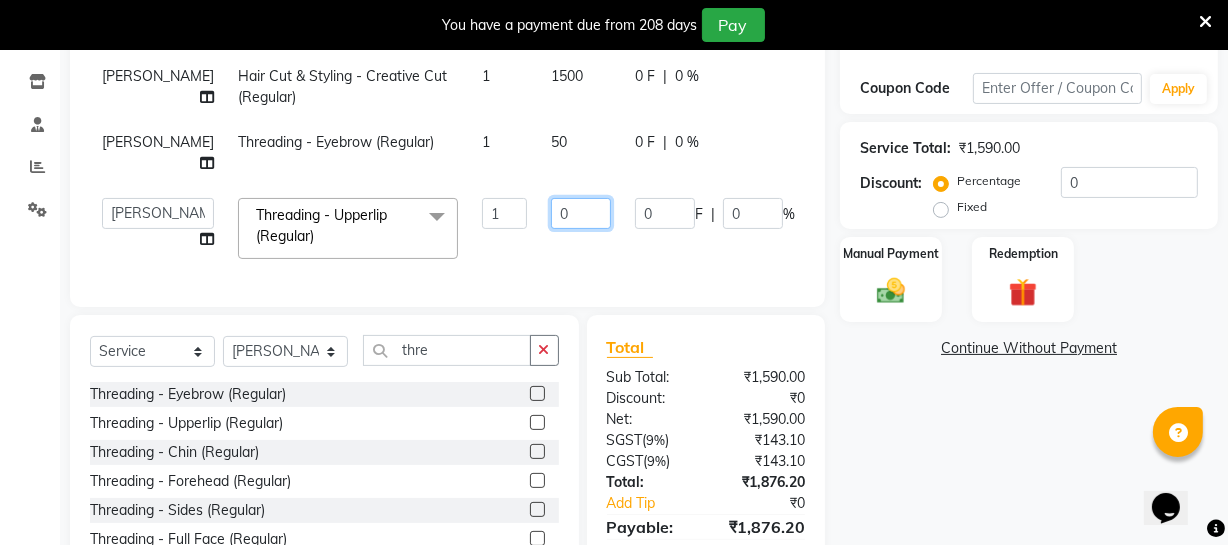 type on "50" 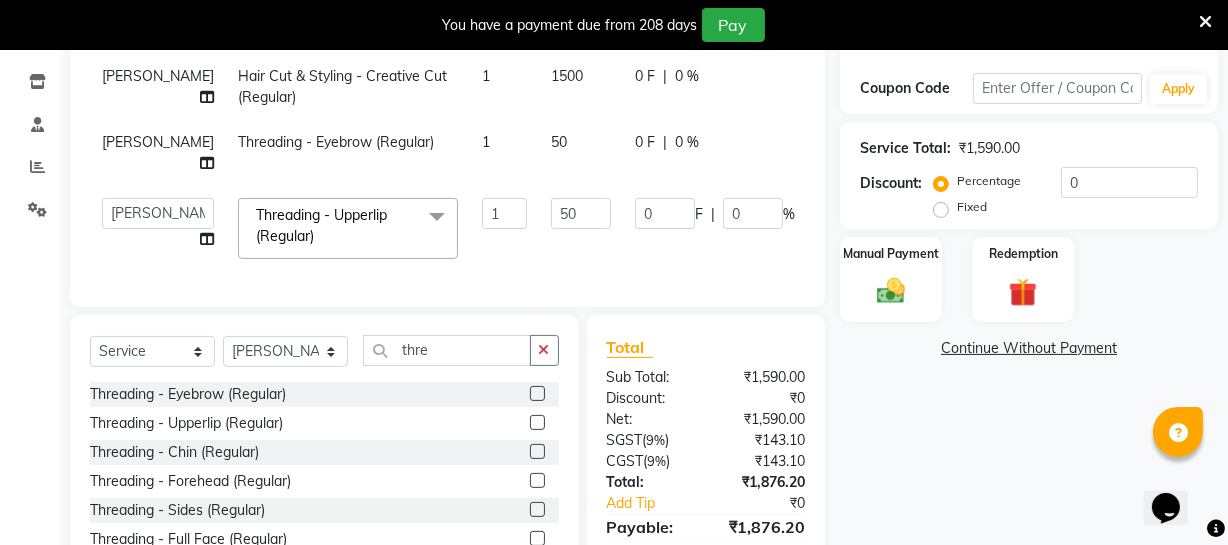 click on "0 F | 0 %" 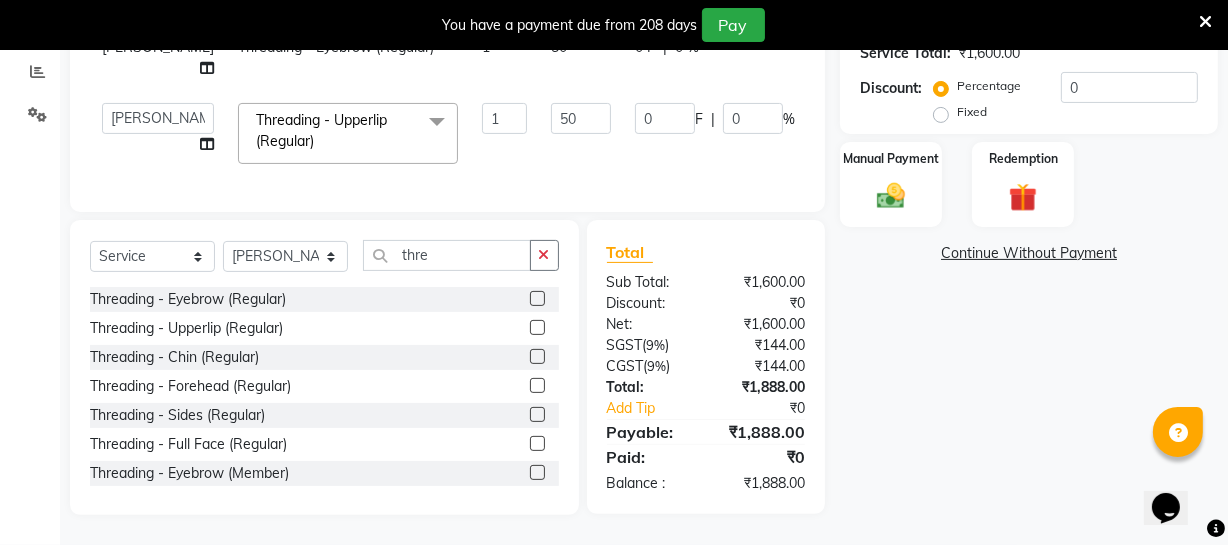 scroll, scrollTop: 344, scrollLeft: 0, axis: vertical 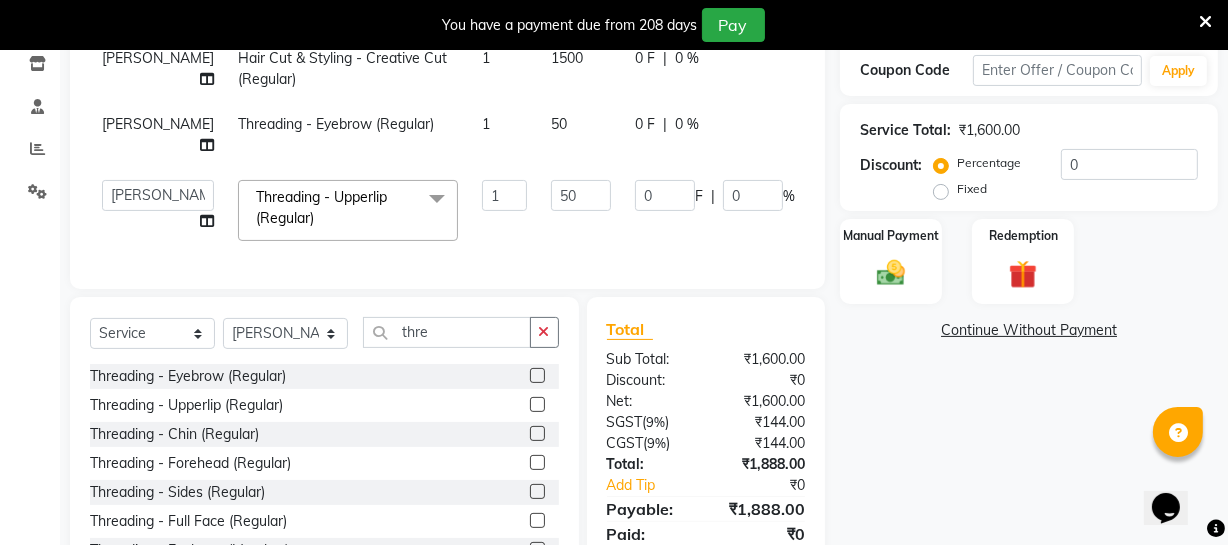 click on "59" 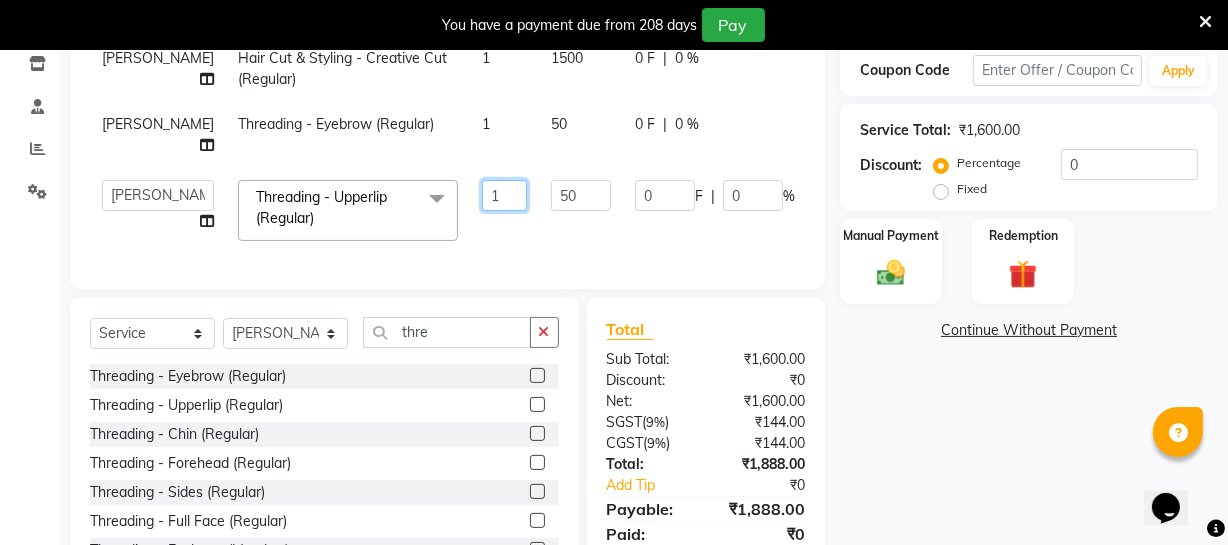 click on "1" 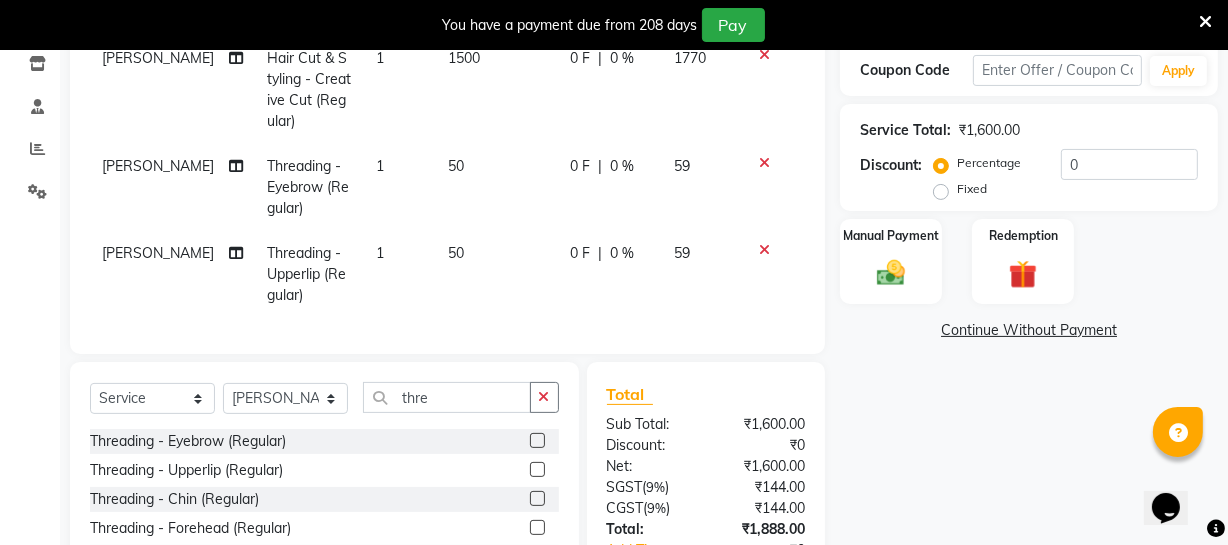 click 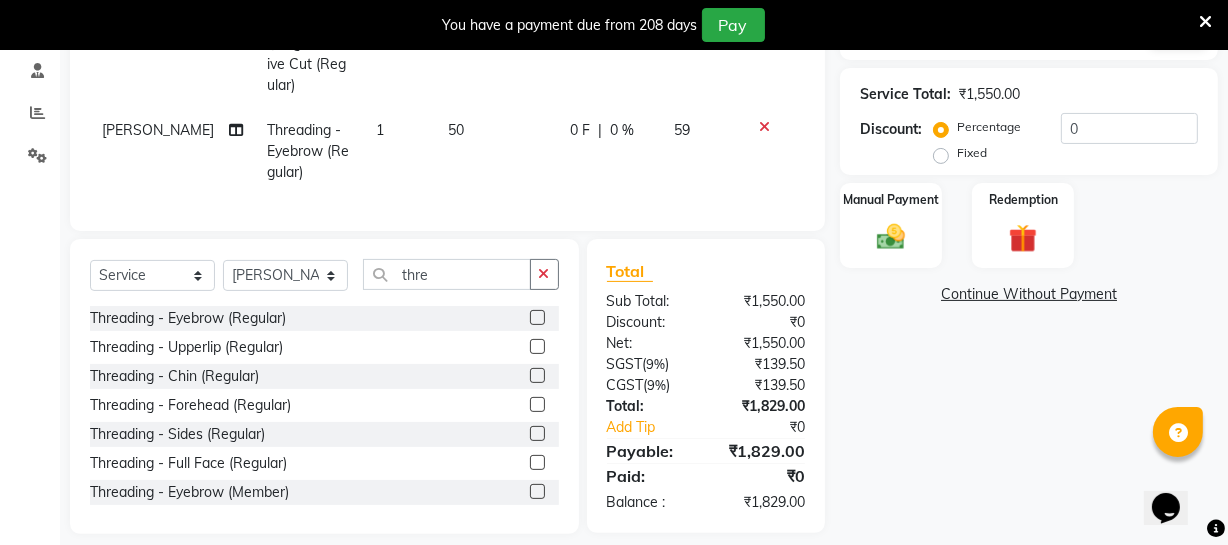 scroll, scrollTop: 413, scrollLeft: 0, axis: vertical 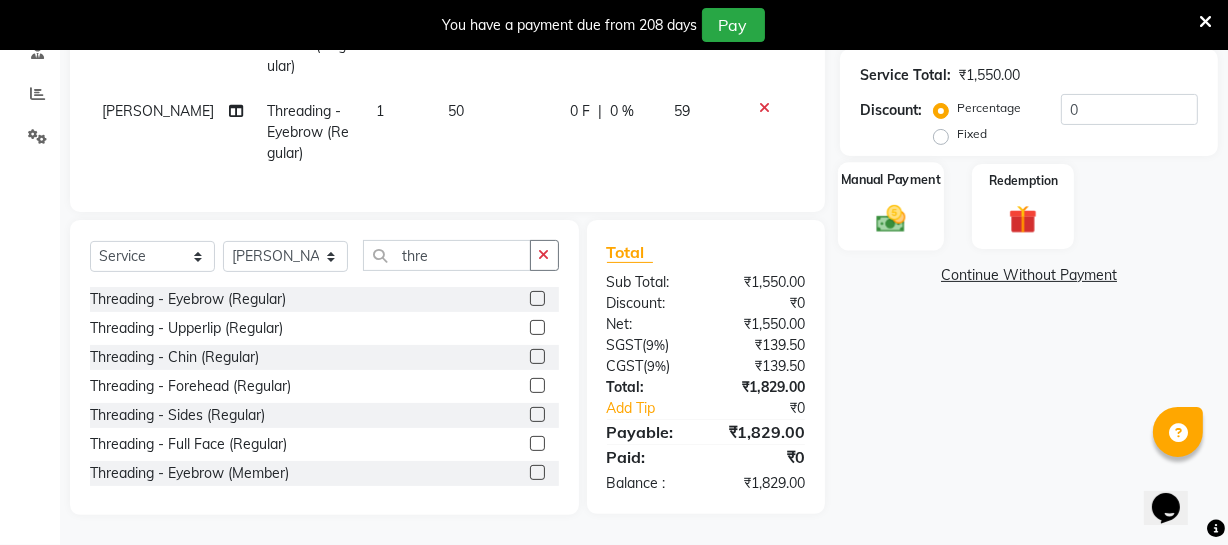 click on "Manual Payment" 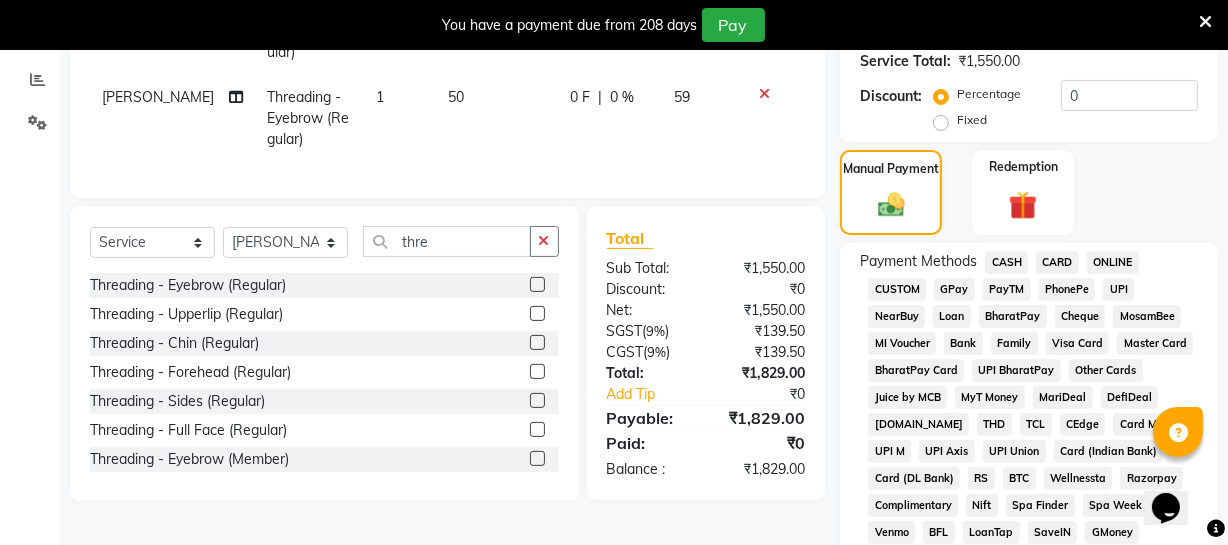 drag, startPoint x: 1057, startPoint y: 261, endPoint x: 1050, endPoint y: 276, distance: 16.552946 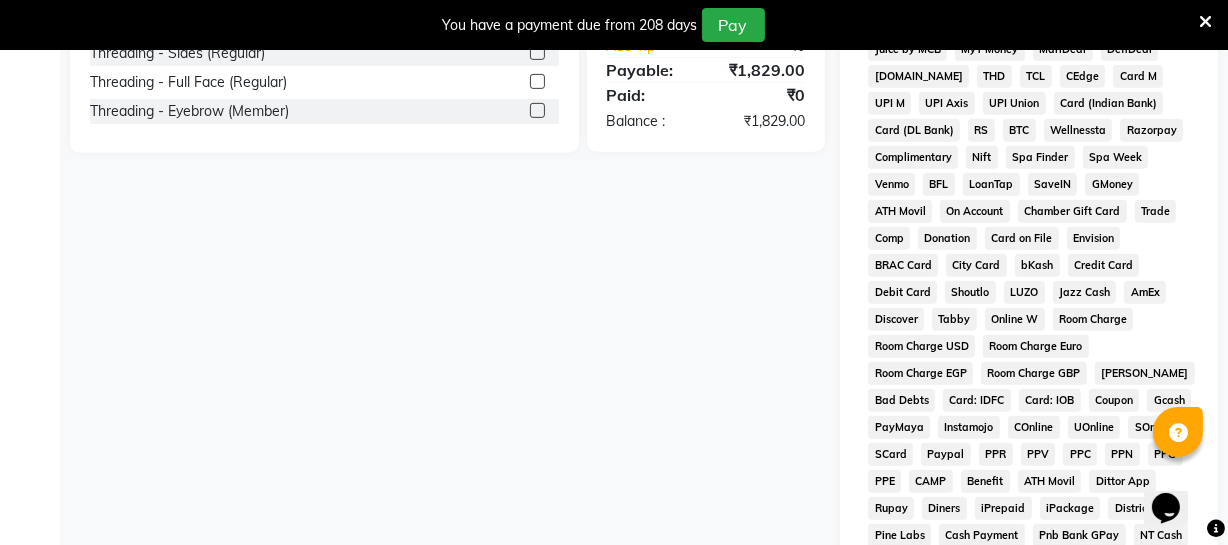 scroll, scrollTop: 1033, scrollLeft: 0, axis: vertical 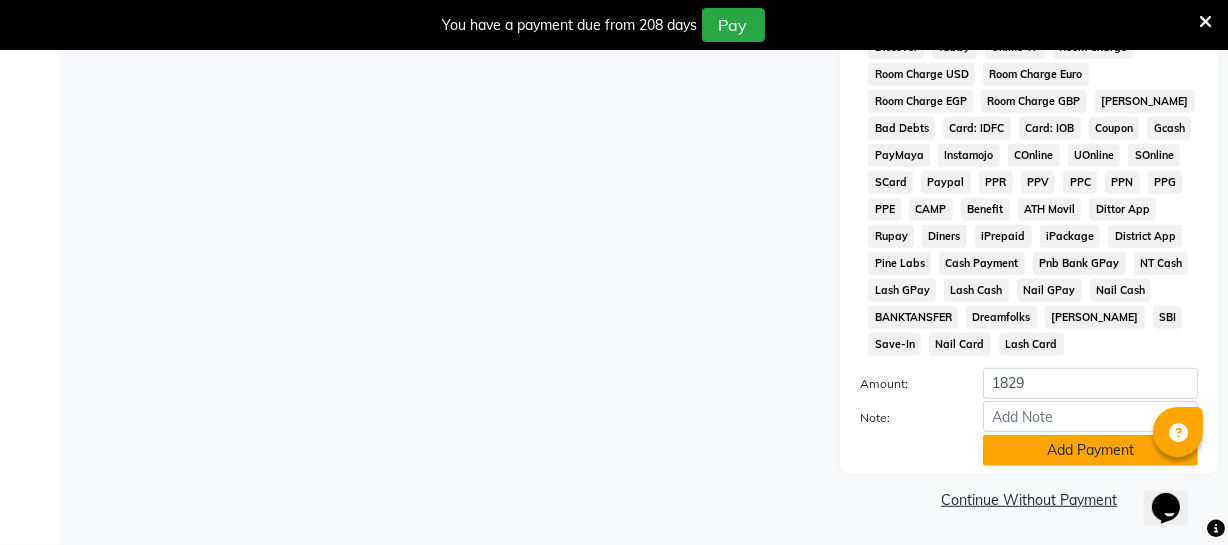 click on "Add Payment" 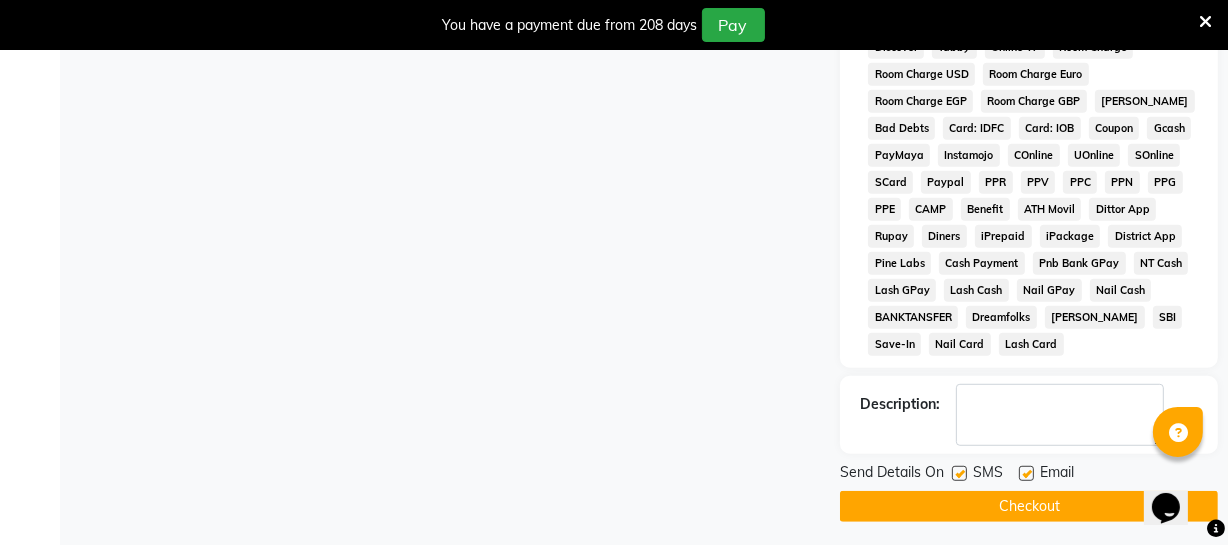 click on "Checkout" 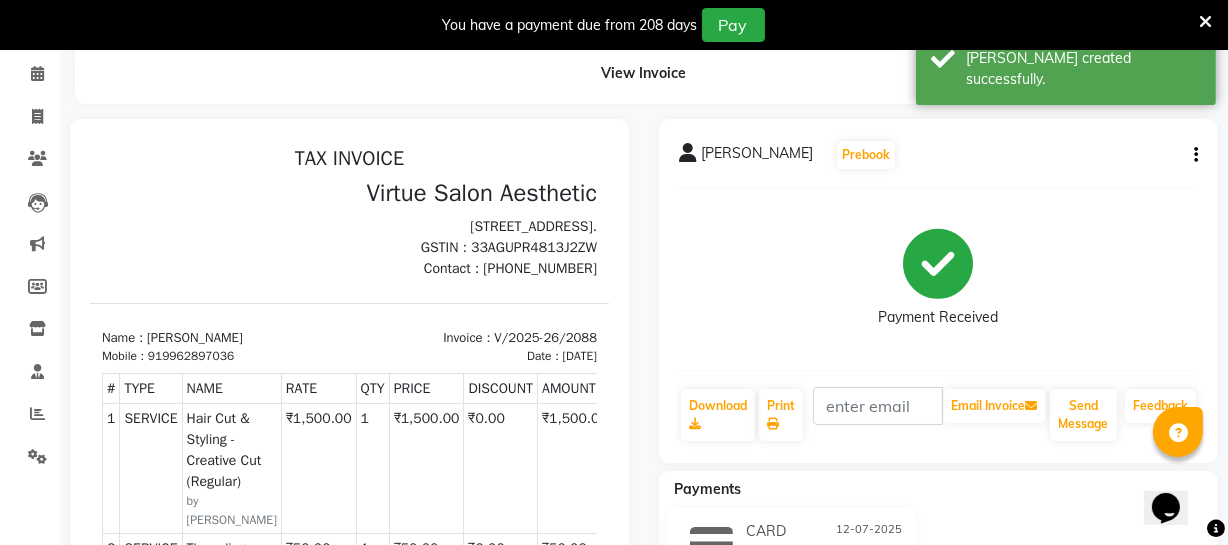 scroll, scrollTop: 55, scrollLeft: 0, axis: vertical 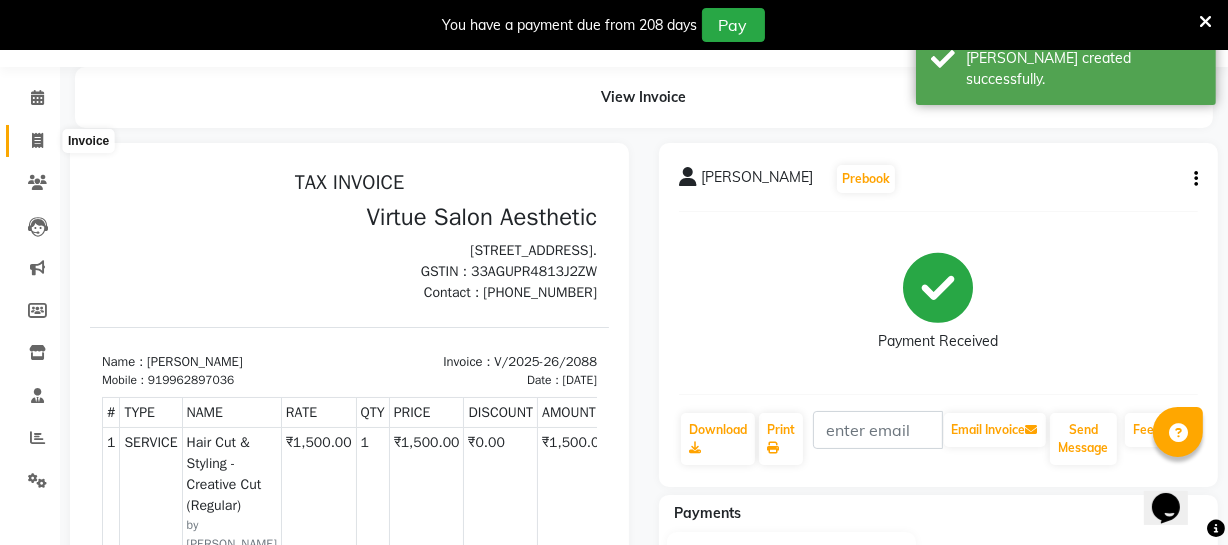 click 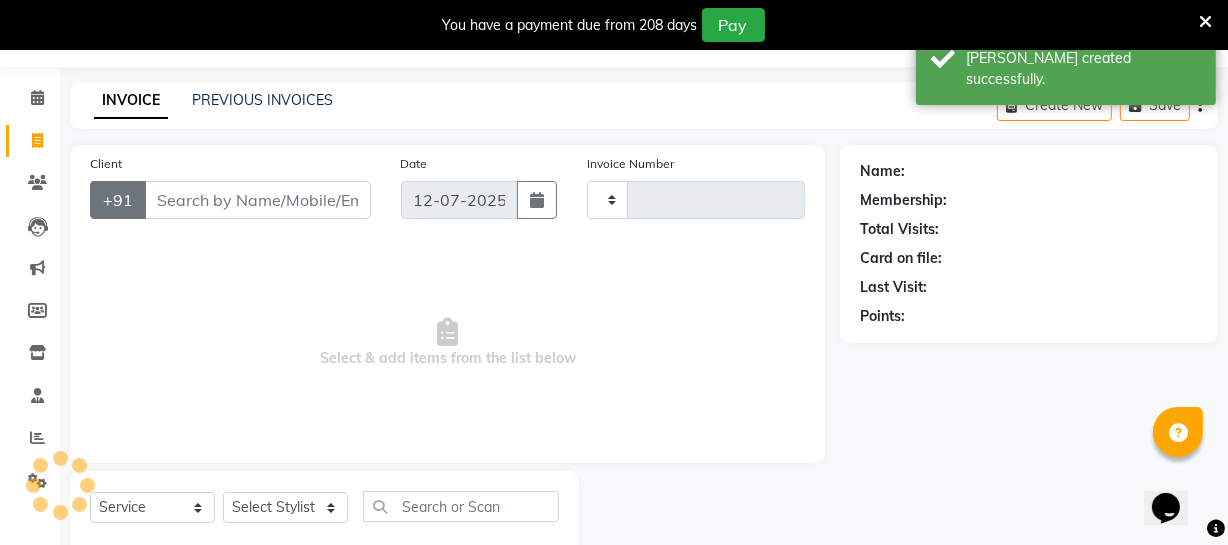 scroll, scrollTop: 107, scrollLeft: 0, axis: vertical 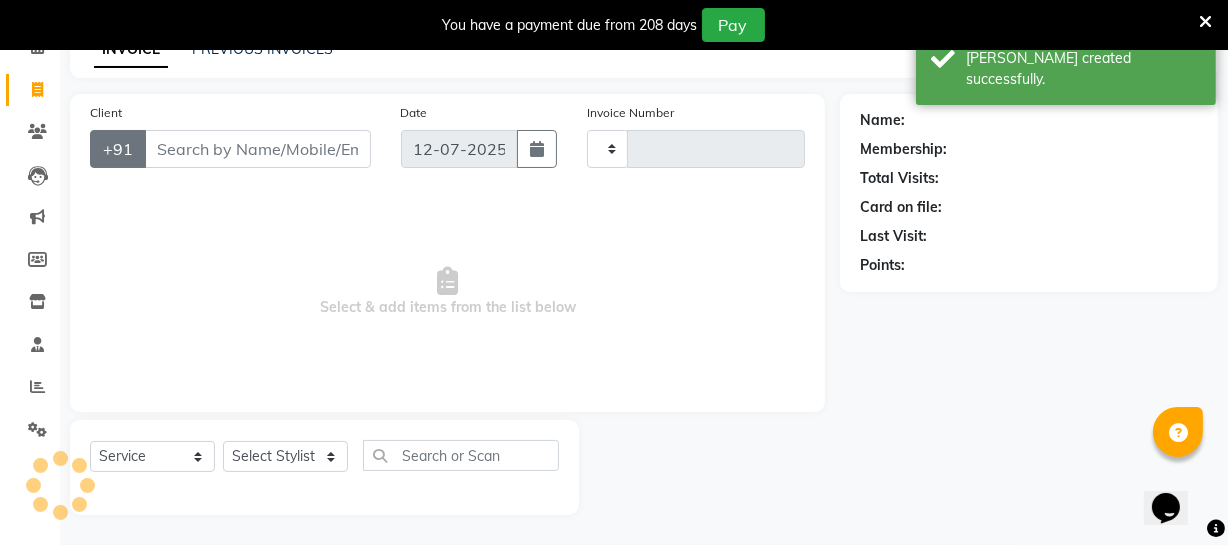 type on "2089" 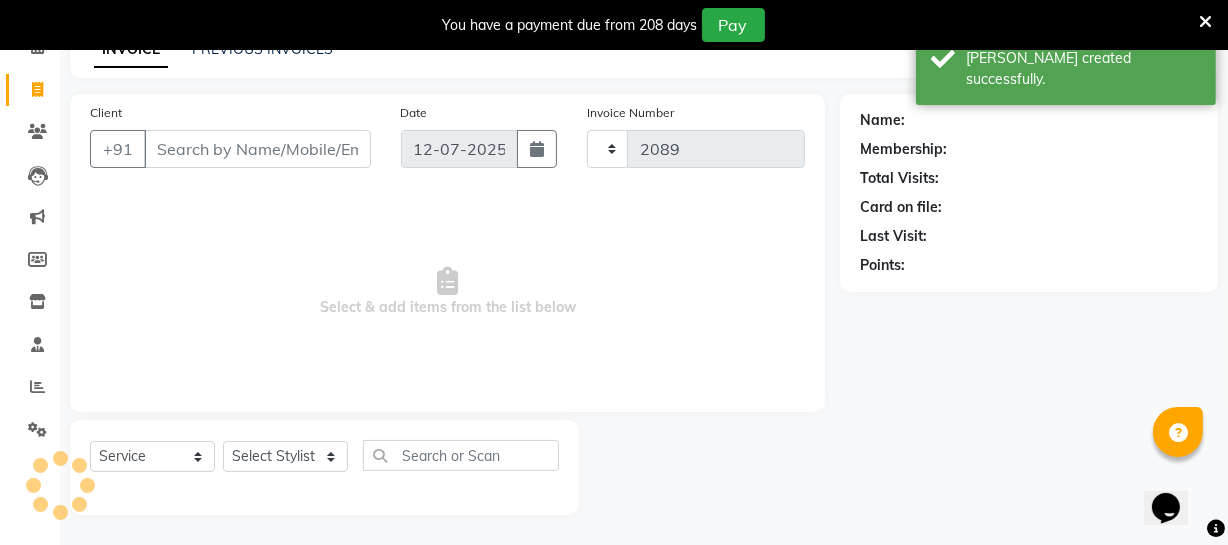 select on "5237" 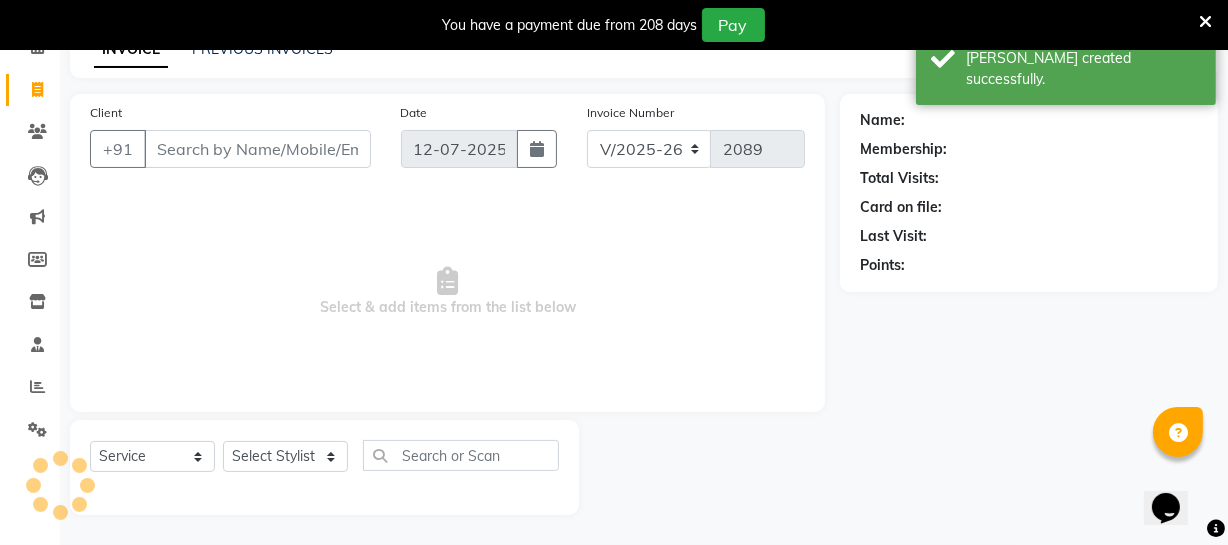 click on "Client" at bounding box center [257, 149] 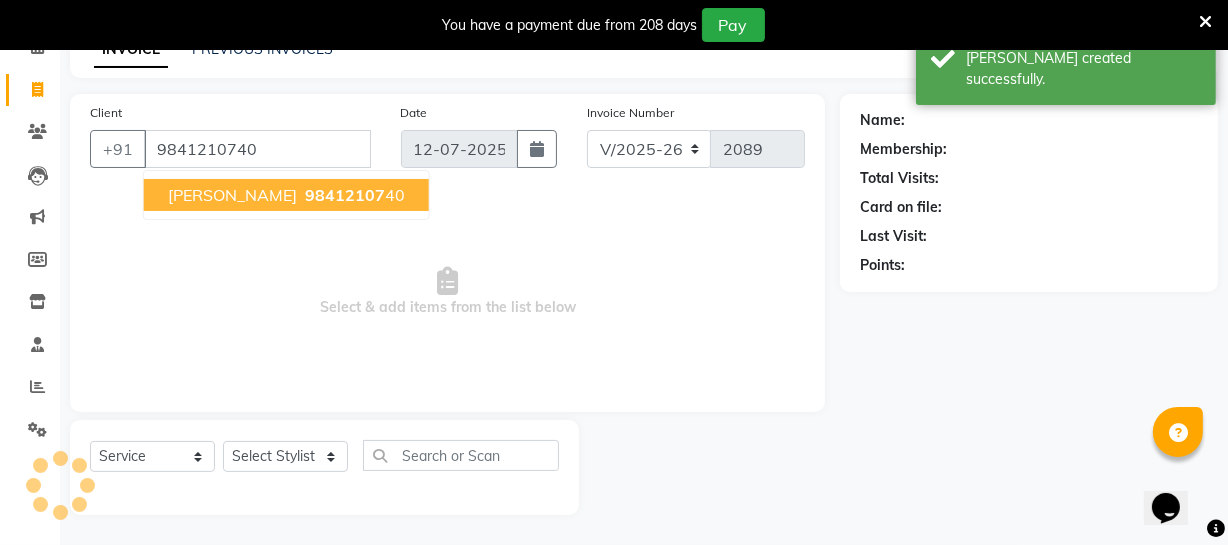 type on "9841210740" 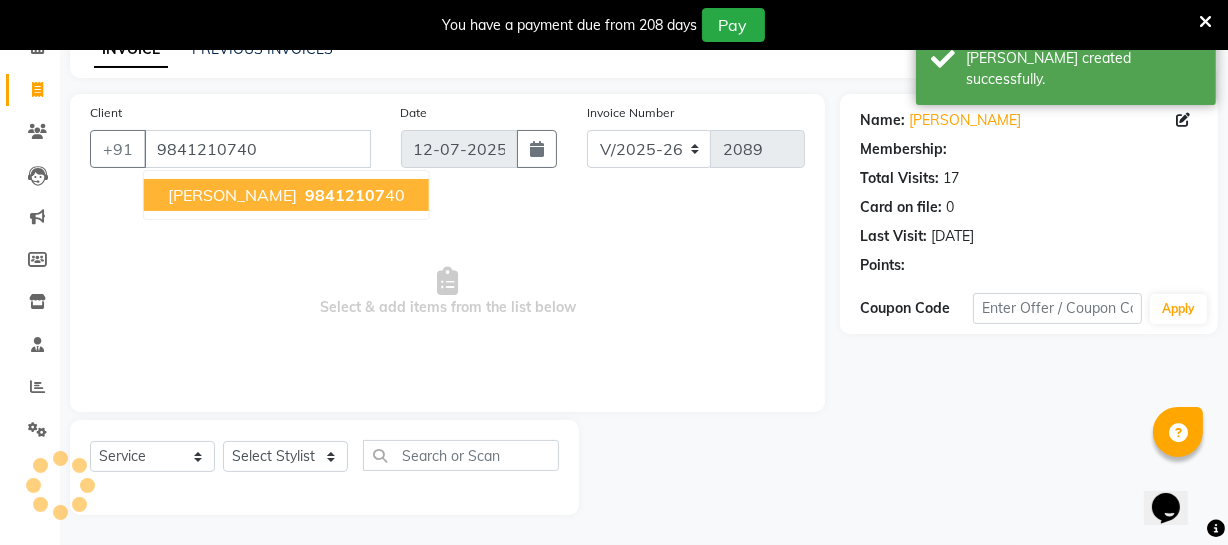 select on "1: Object" 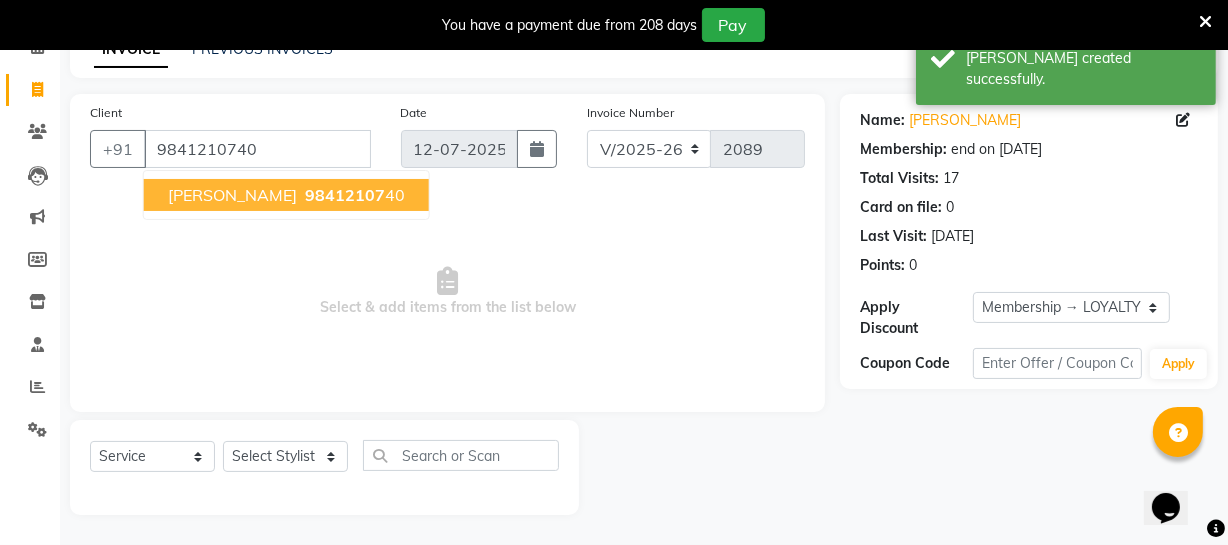 click on "Aravind   98412107 40" at bounding box center [286, 195] 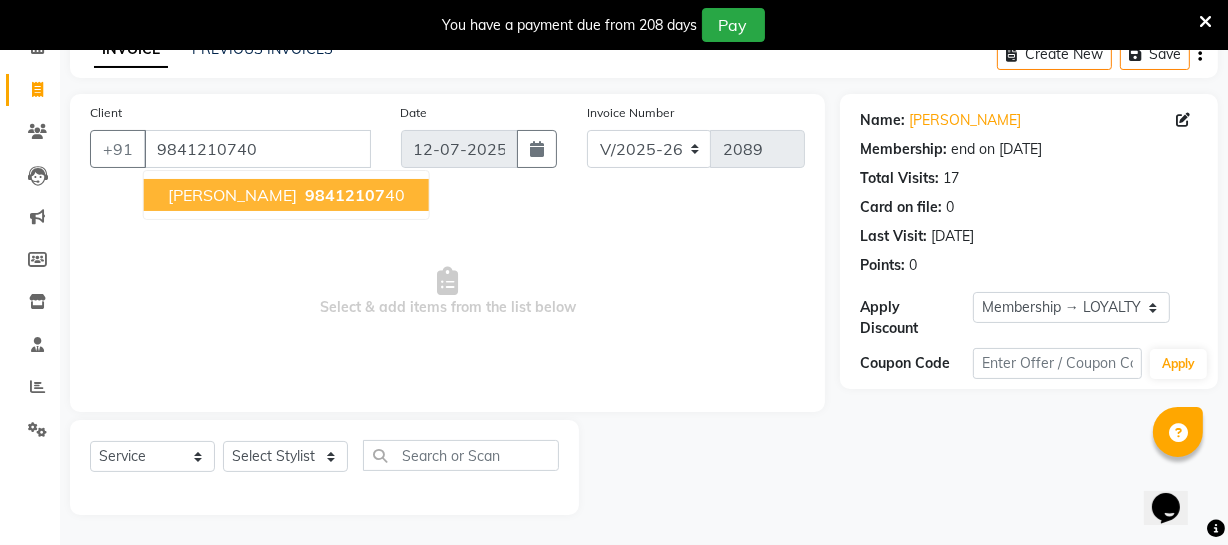 click on "Aravind   98412107 40" at bounding box center [286, 195] 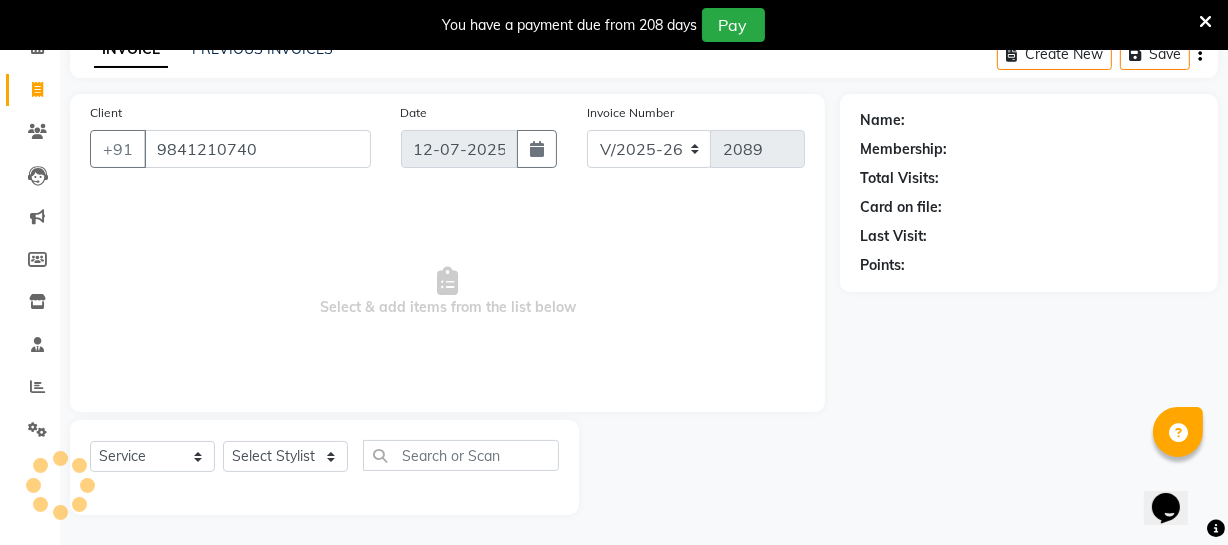 select on "1: Object" 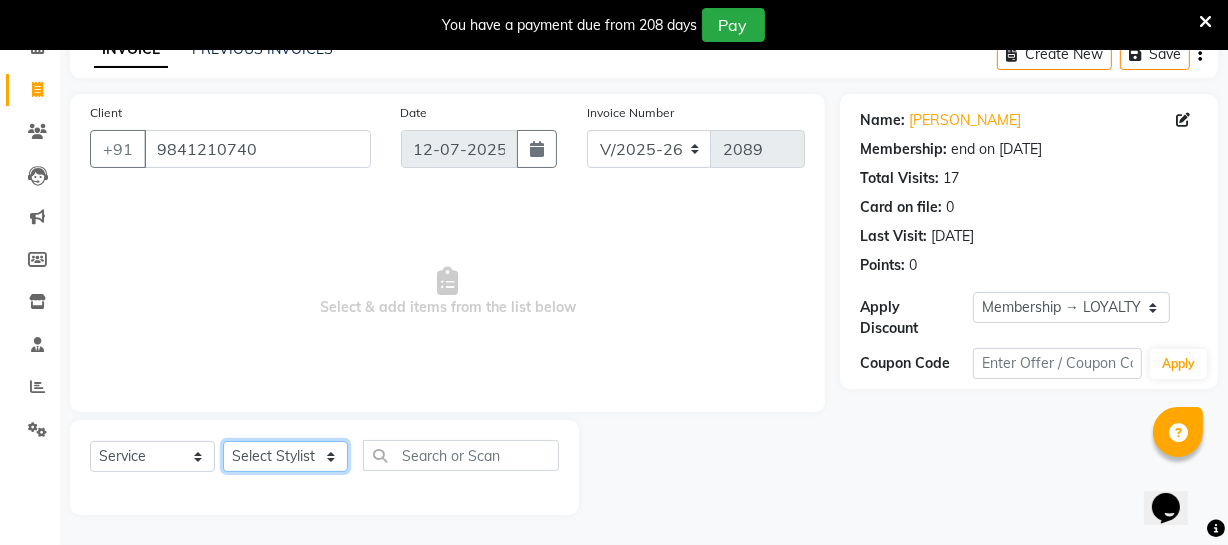 click on "Select Stylist [PERSON_NAME] [PERSON_NAME] [PERSON_NAME] [PERSON_NAME] [PERSON_NAME] [PERSON_NAME] Make up Mani Unisex Stylist [PERSON_NAME] [PERSON_NAME] [PERSON_NAME] Unisex Ramya [PERSON_NAME] Unisex [PERSON_NAME] [PERSON_NAME] [PERSON_NAME] Thiru Virtue Aesthetic Virtue Ambattur" 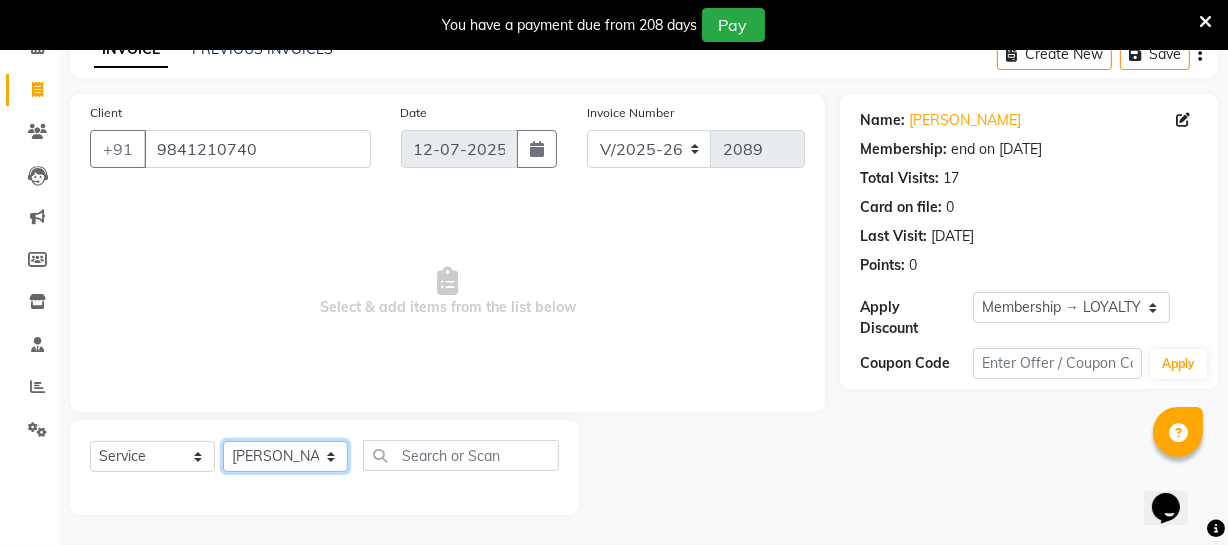 click on "Select Stylist [PERSON_NAME] [PERSON_NAME] [PERSON_NAME] [PERSON_NAME] [PERSON_NAME] [PERSON_NAME] Make up Mani Unisex Stylist [PERSON_NAME] [PERSON_NAME] [PERSON_NAME] Unisex Ramya [PERSON_NAME] Unisex [PERSON_NAME] [PERSON_NAME] [PERSON_NAME] Thiru Virtue Aesthetic Virtue Ambattur" 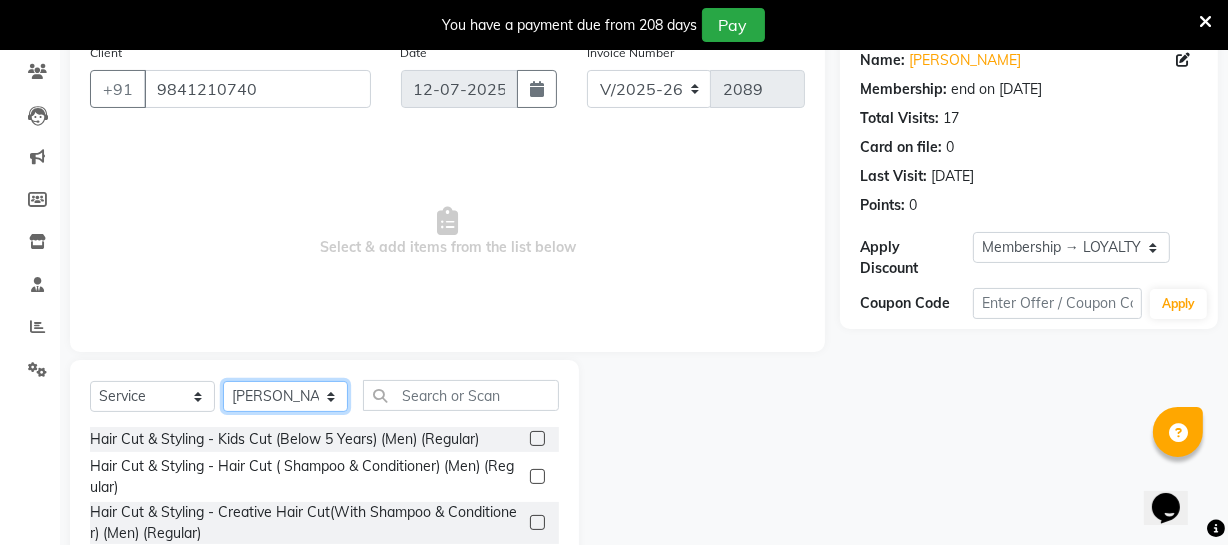 scroll, scrollTop: 198, scrollLeft: 0, axis: vertical 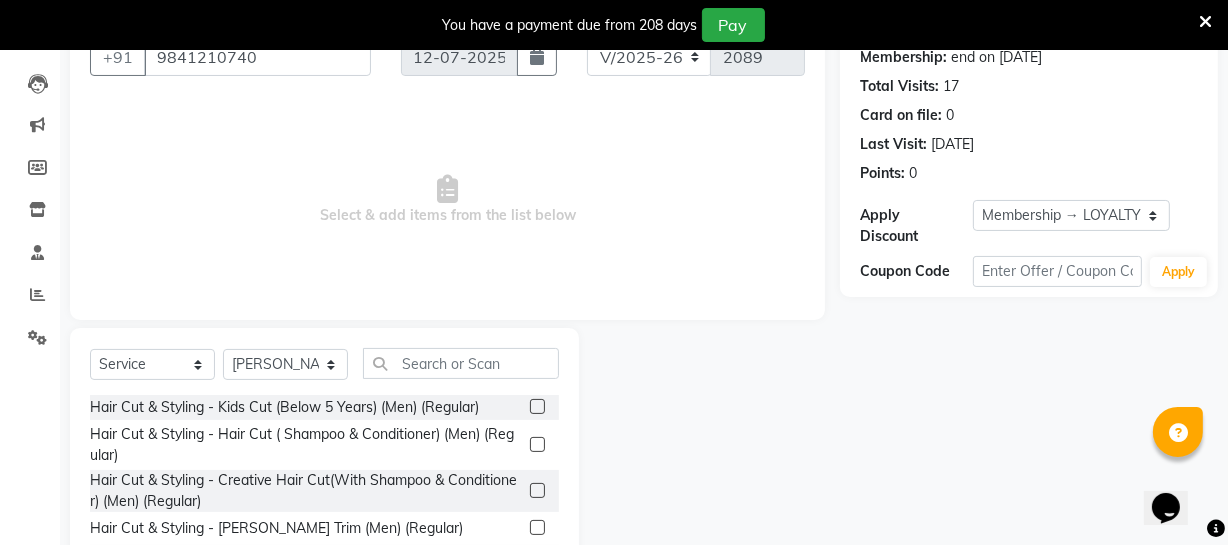 click 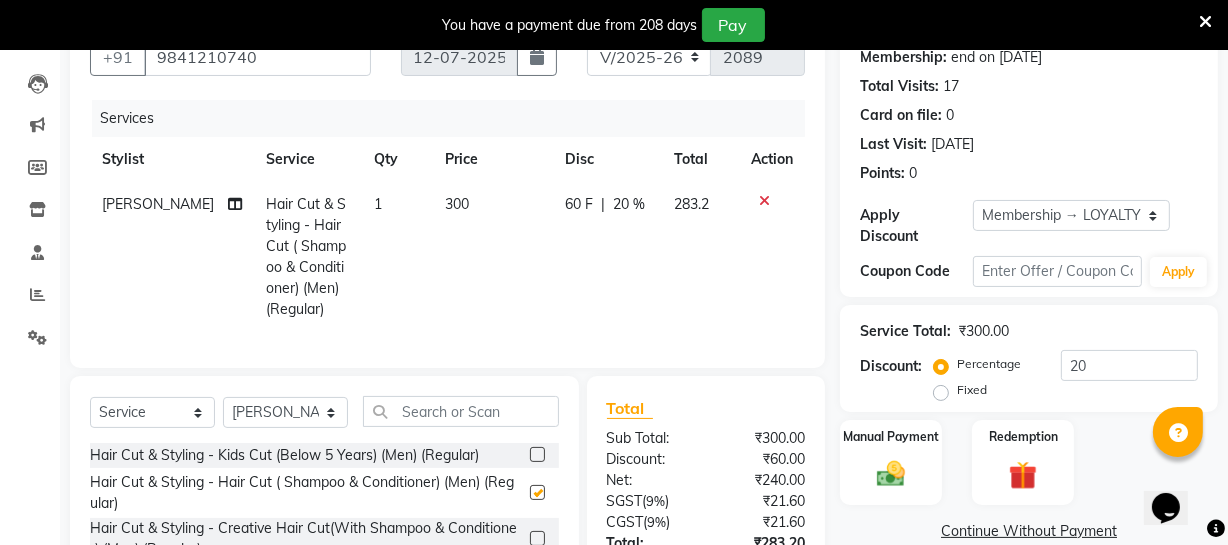 checkbox on "false" 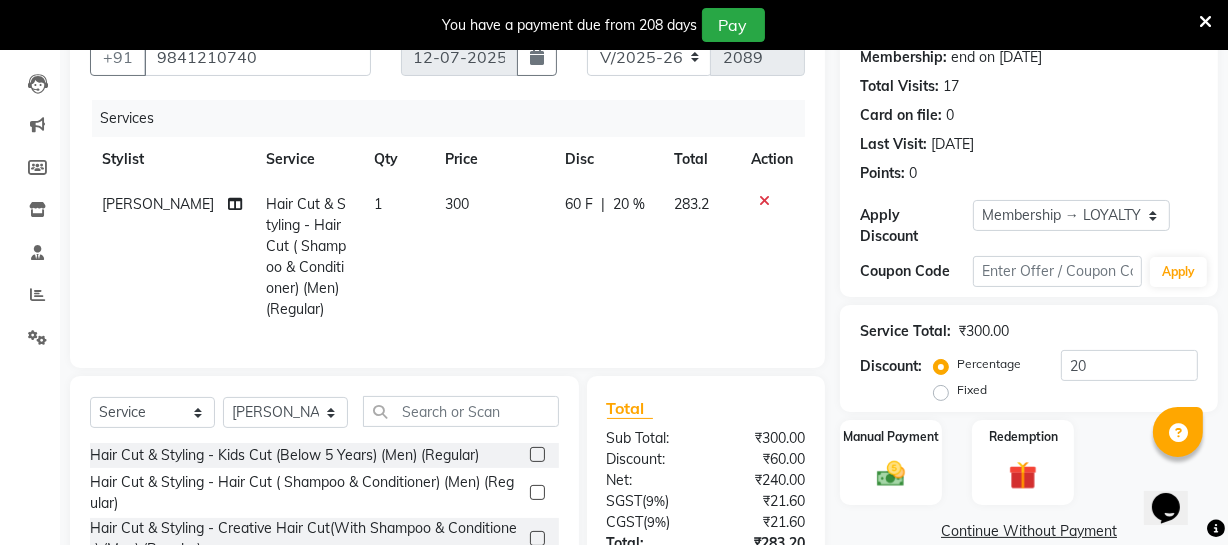 click on "300" 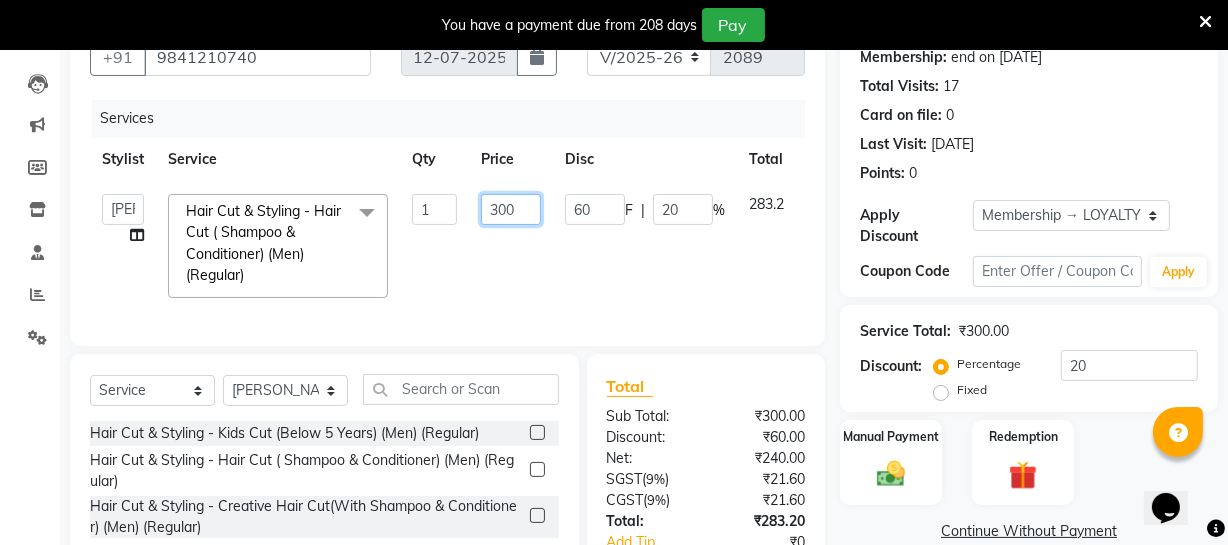 drag, startPoint x: 529, startPoint y: 202, endPoint x: 506, endPoint y: 190, distance: 25.942244 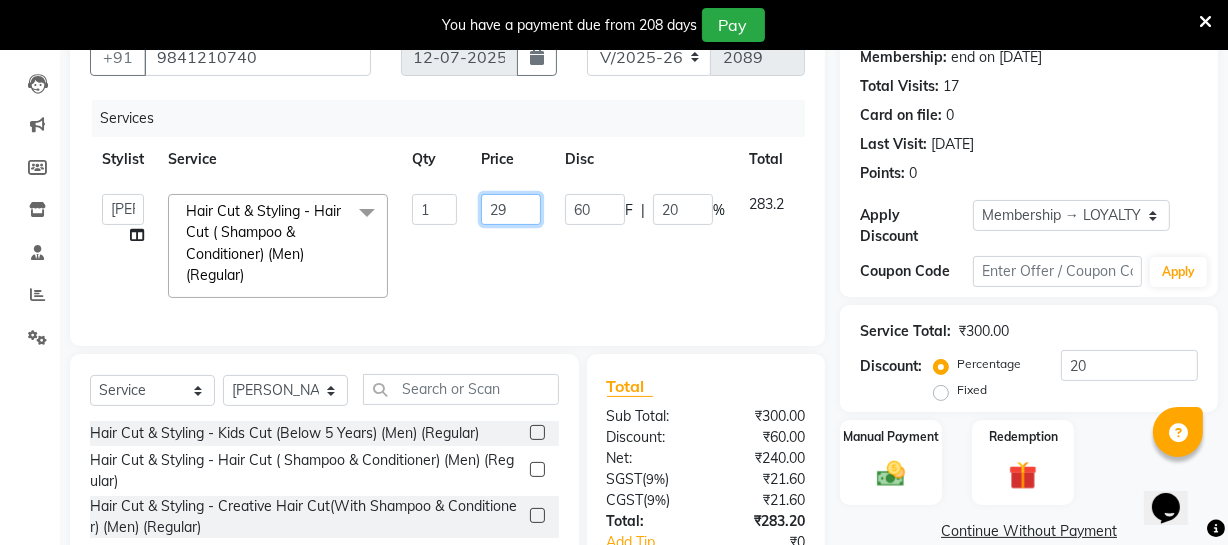 type on "295" 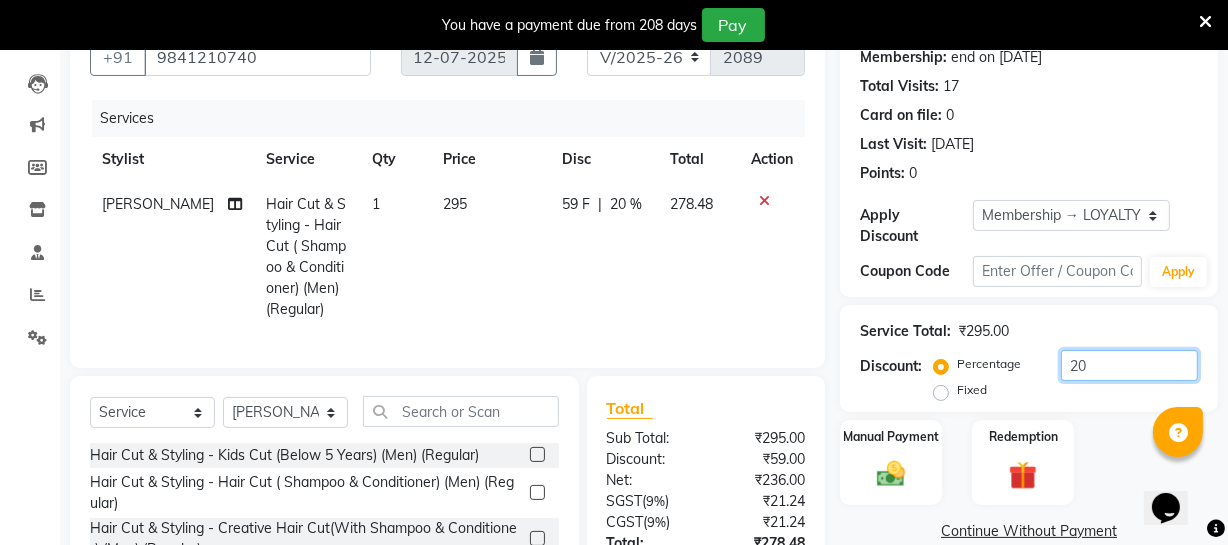 drag, startPoint x: 1080, startPoint y: 356, endPoint x: 1066, endPoint y: 347, distance: 16.643316 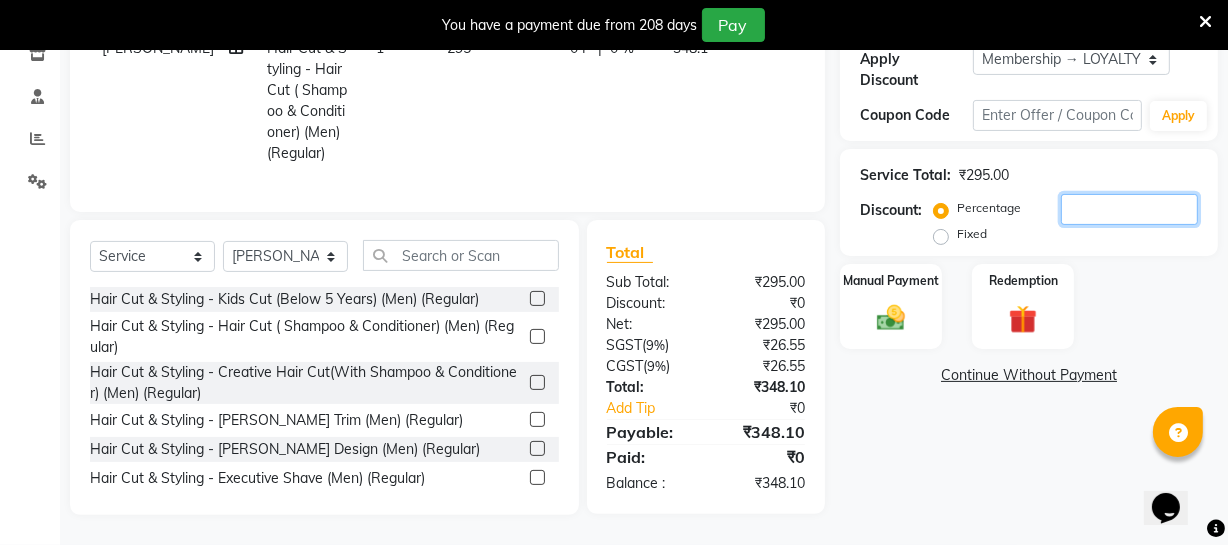 scroll, scrollTop: 368, scrollLeft: 0, axis: vertical 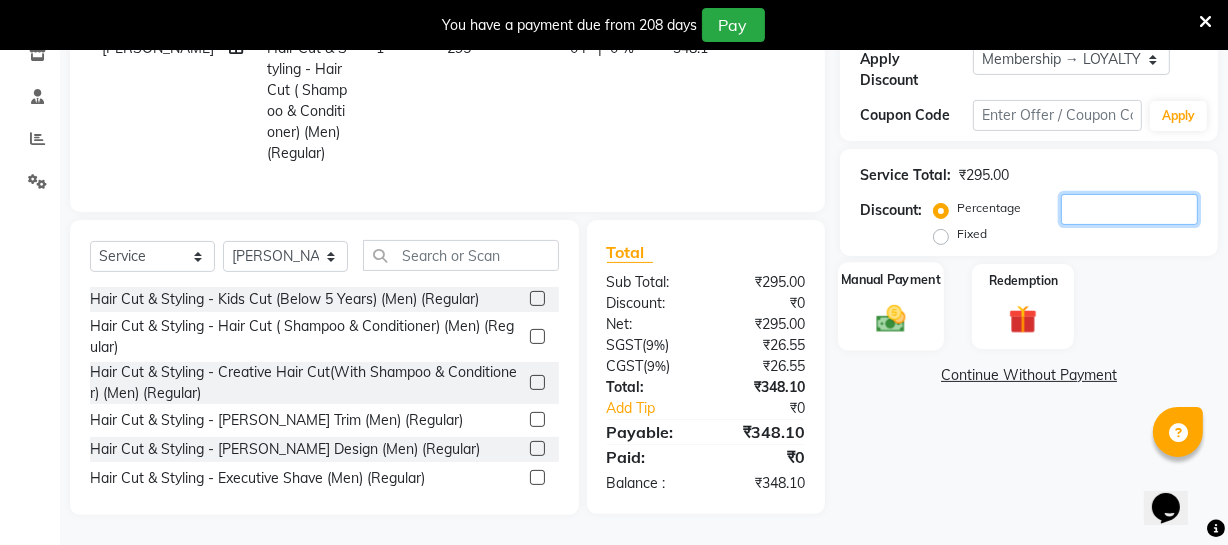 type 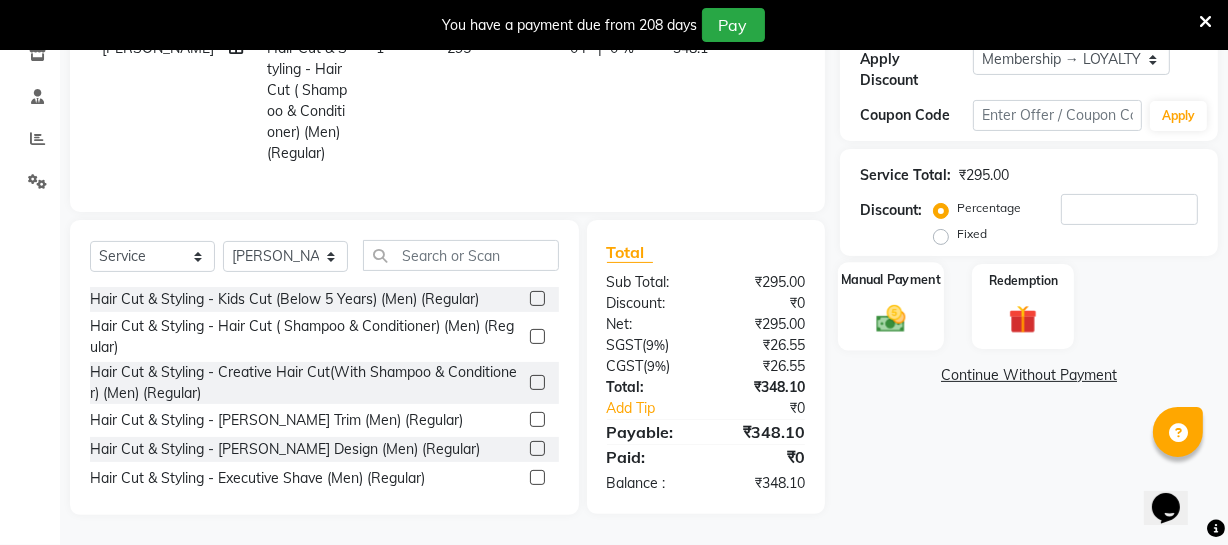 click on "Manual Payment" 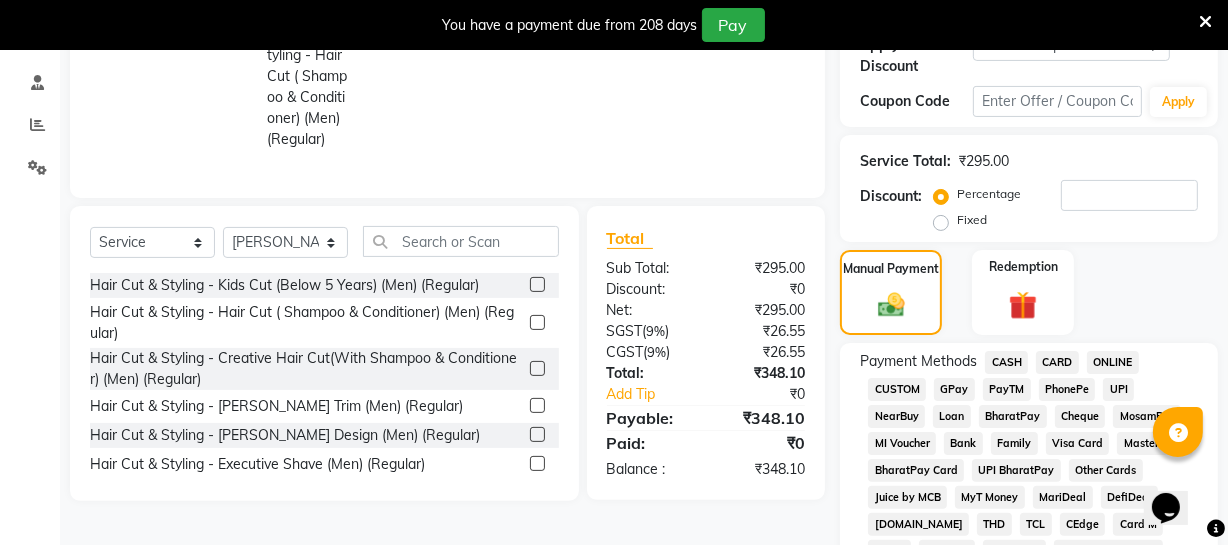 click on "ONLINE" 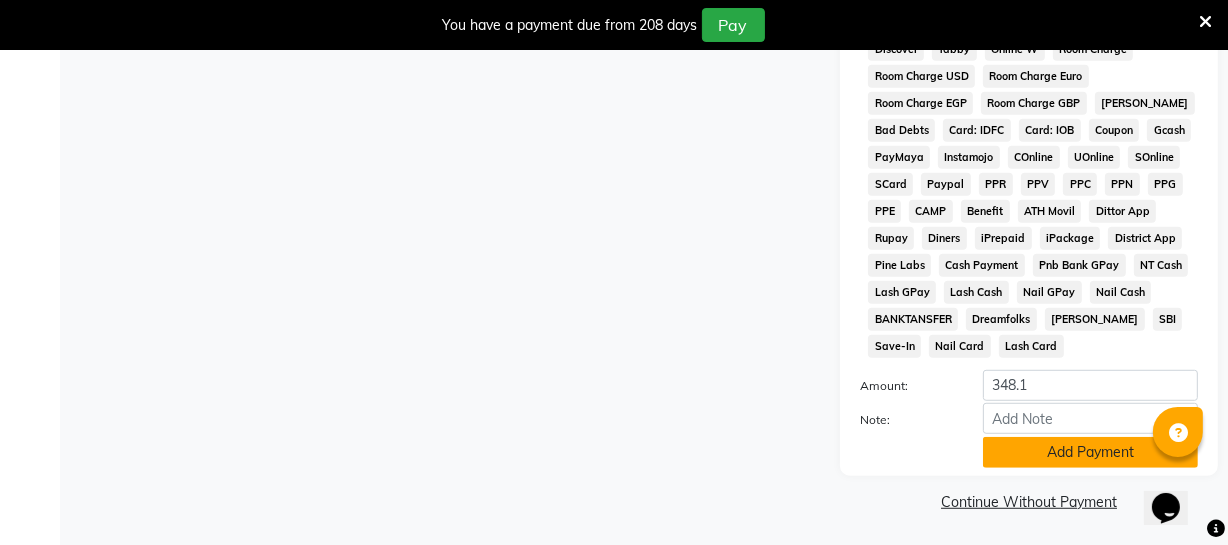 scroll, scrollTop: 1088, scrollLeft: 0, axis: vertical 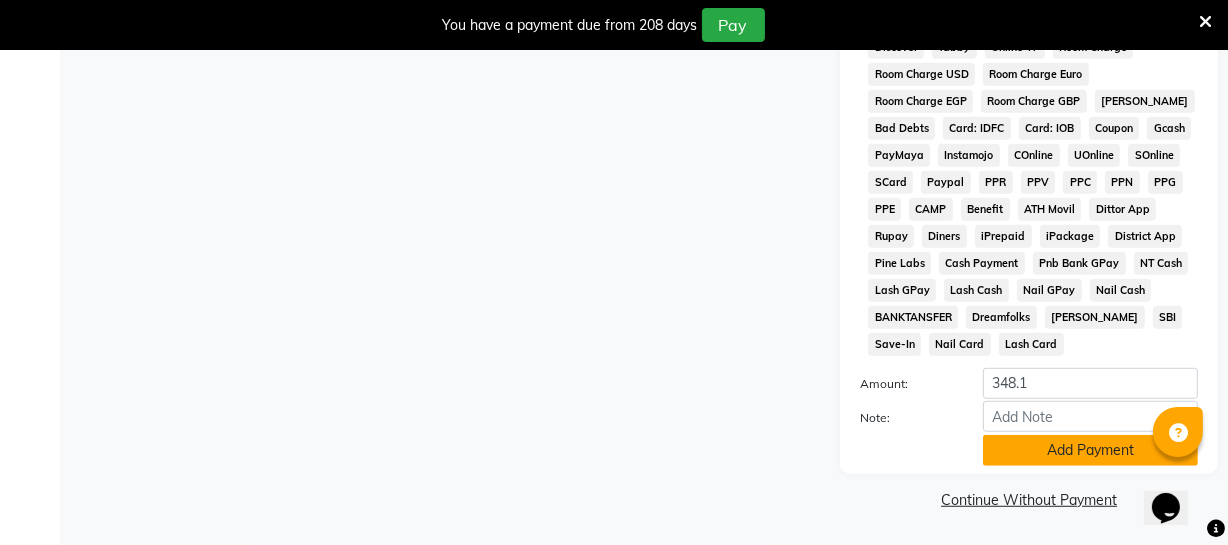 drag, startPoint x: 1130, startPoint y: 439, endPoint x: 1062, endPoint y: 486, distance: 82.661964 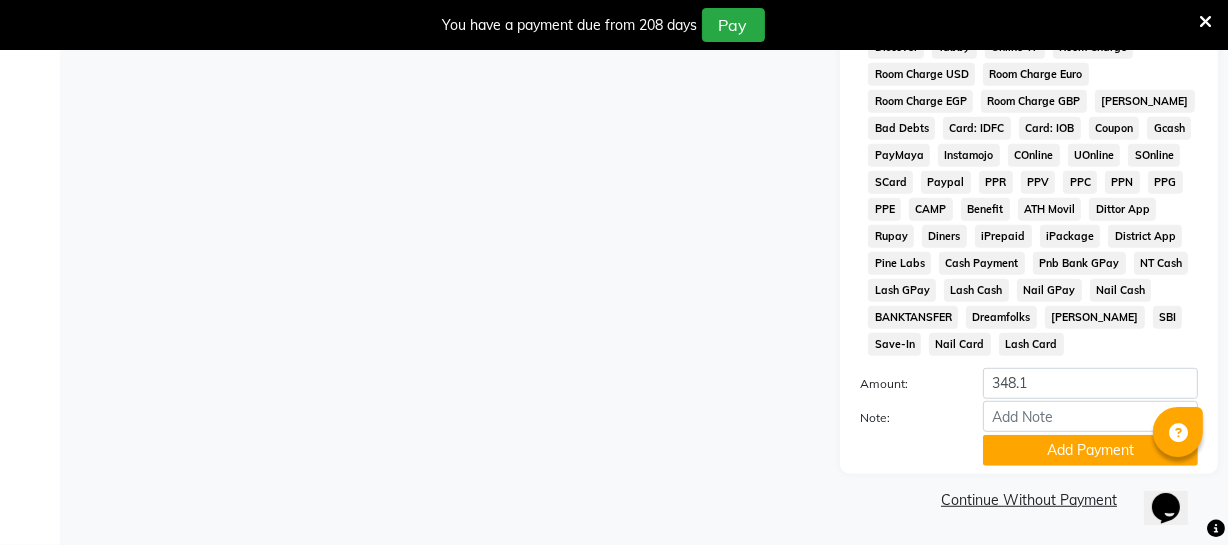 click on "Add Payment" 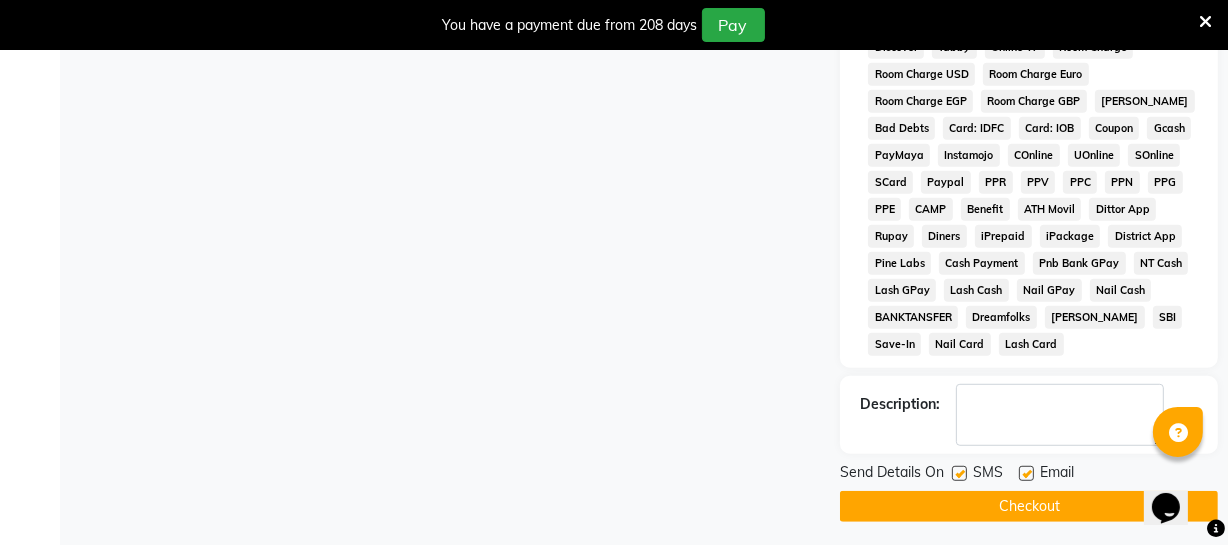 click on "Checkout" 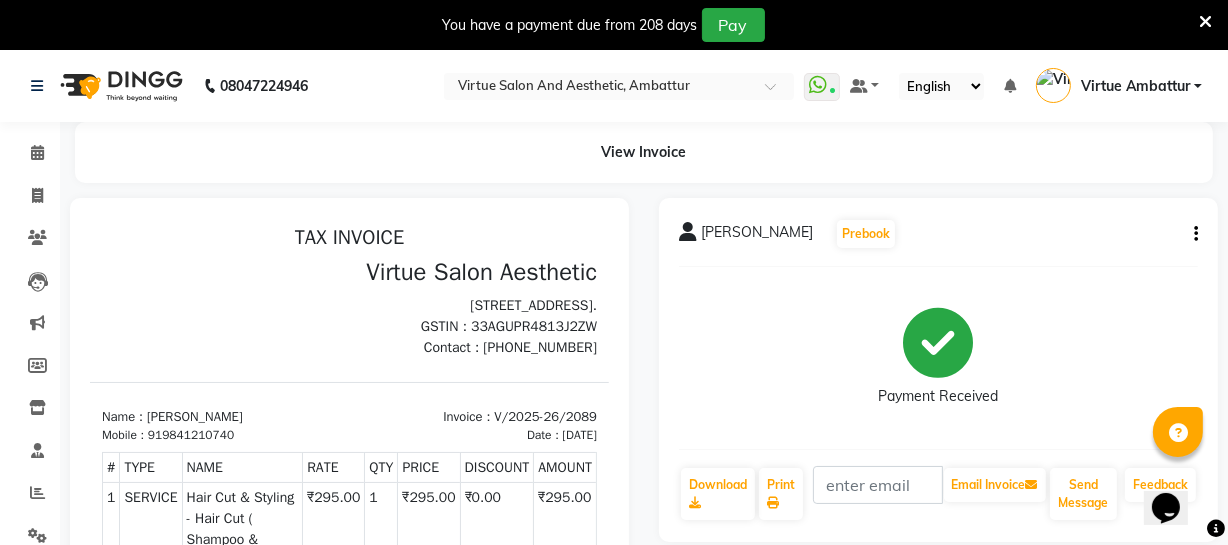 scroll, scrollTop: 0, scrollLeft: 0, axis: both 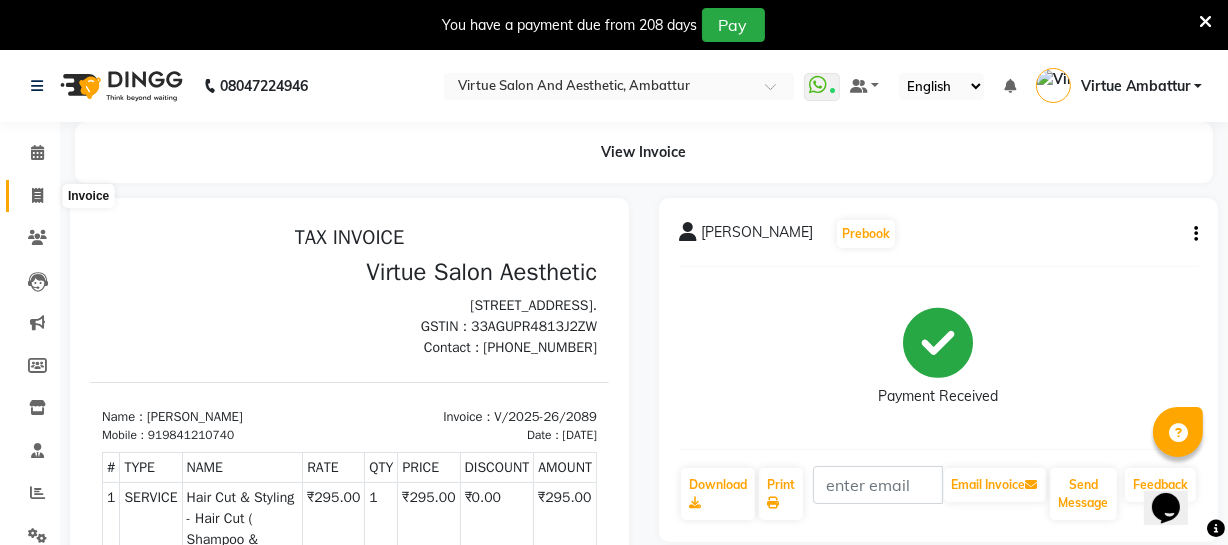 click 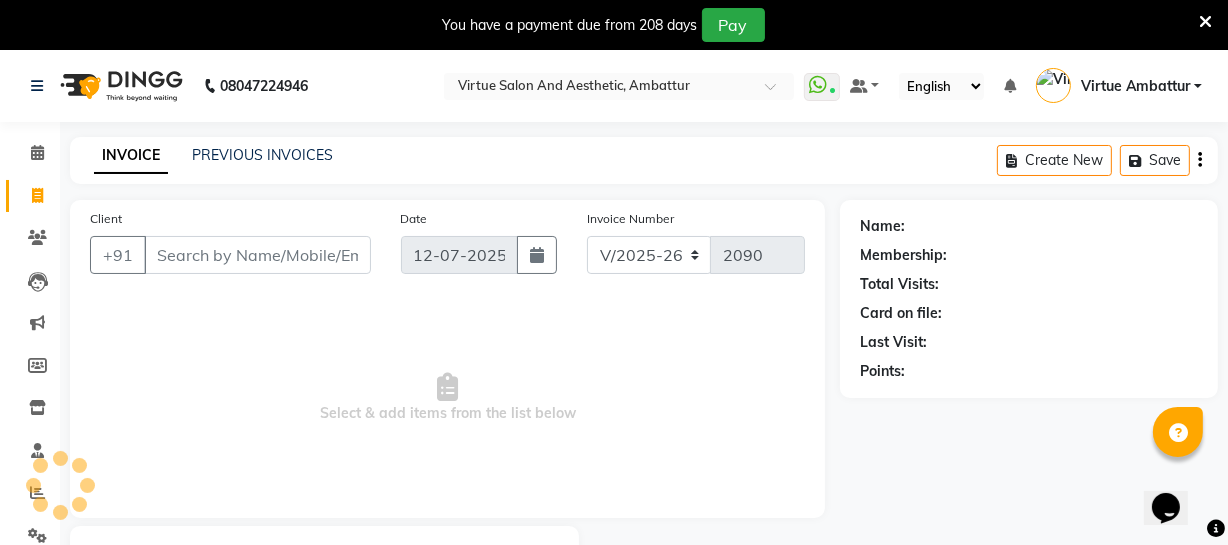 scroll, scrollTop: 107, scrollLeft: 0, axis: vertical 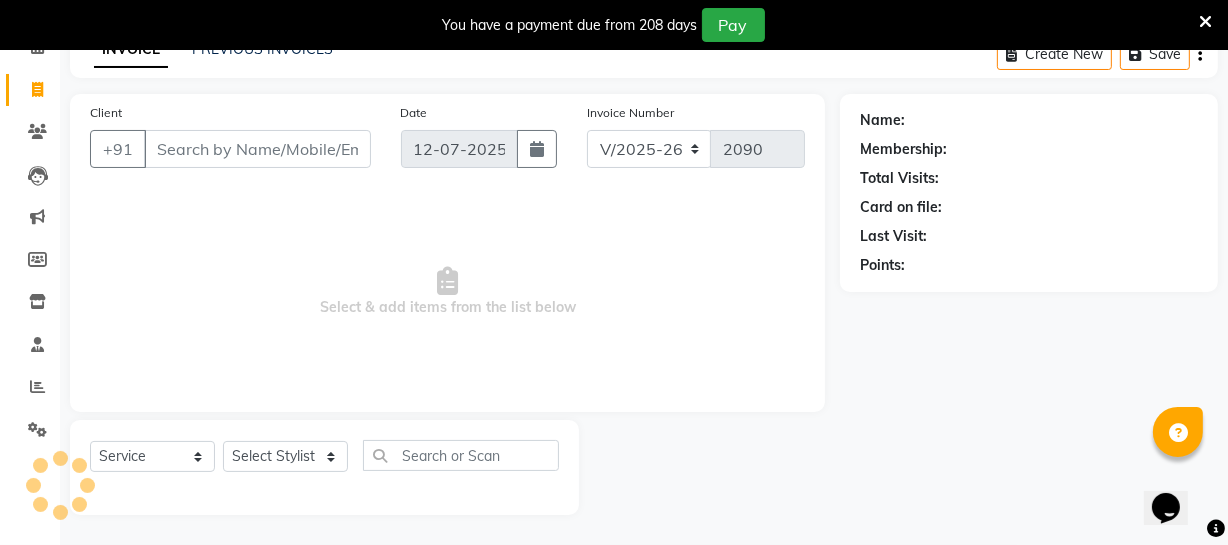 click on "Client" at bounding box center (257, 149) 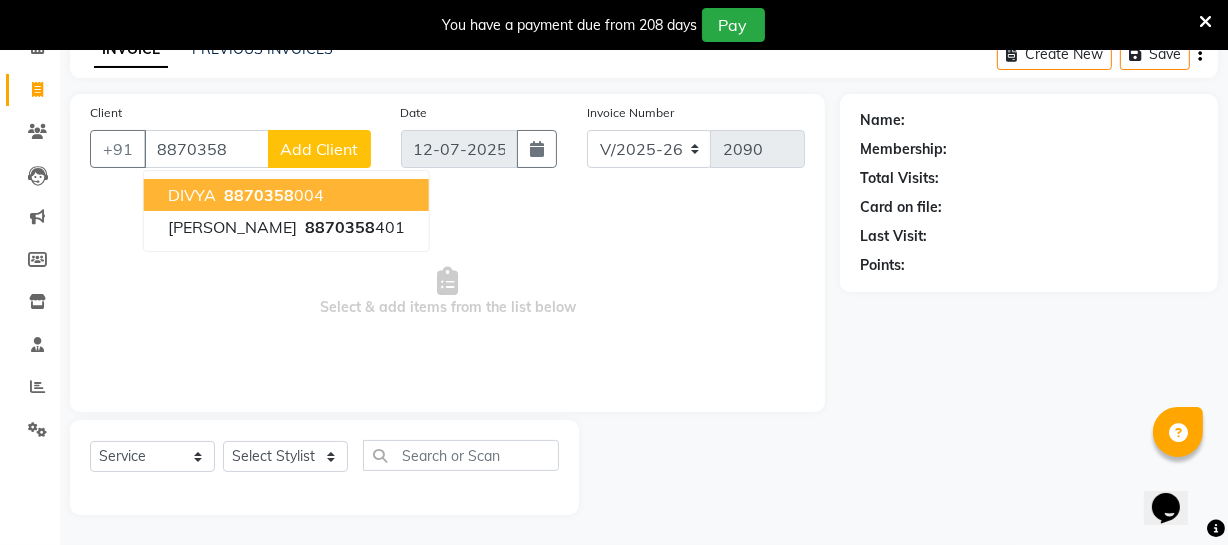 click on "DIVYA   8870358 004" at bounding box center [286, 195] 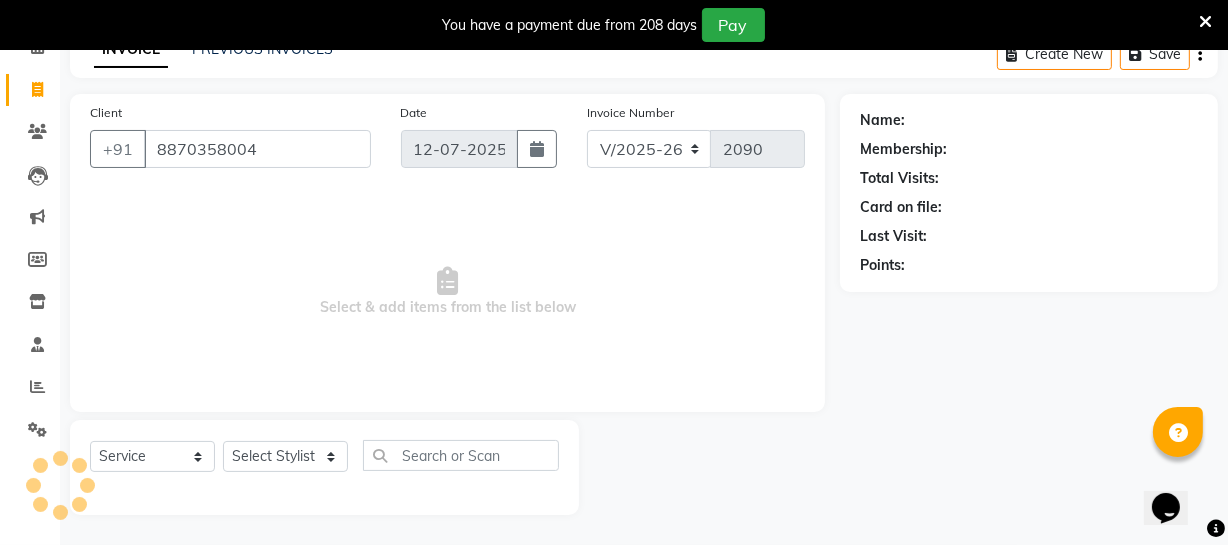 type on "8870358004" 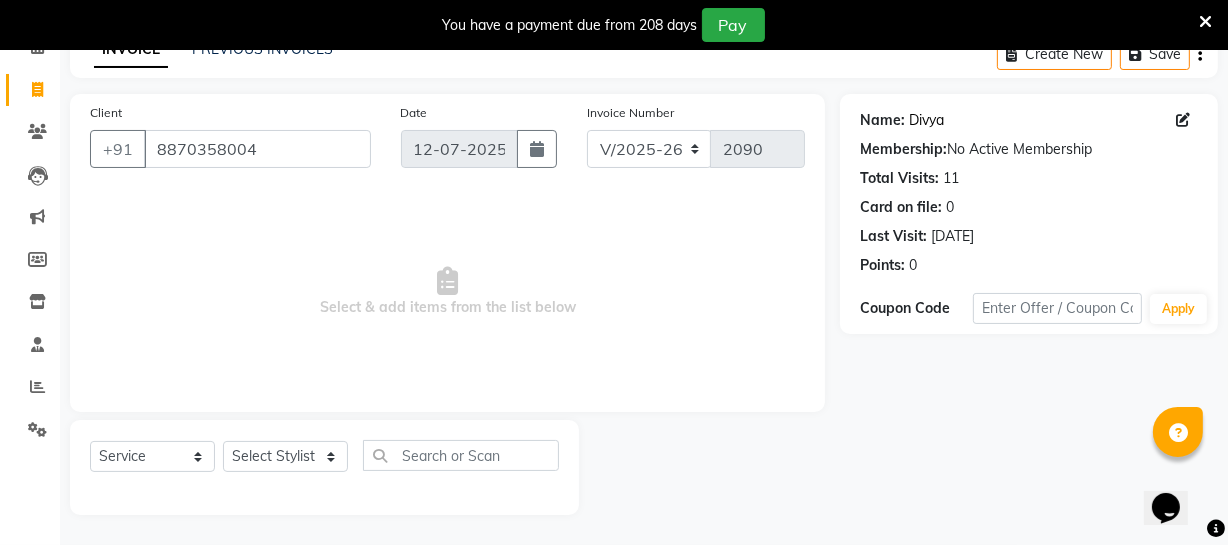click on "Divya" 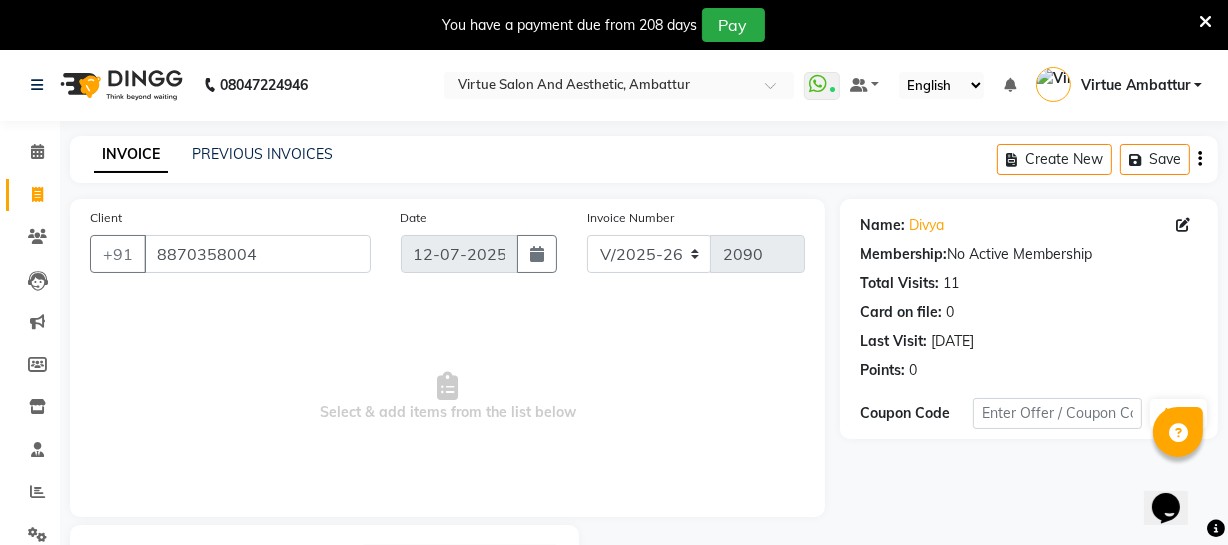 scroll, scrollTop: 0, scrollLeft: 0, axis: both 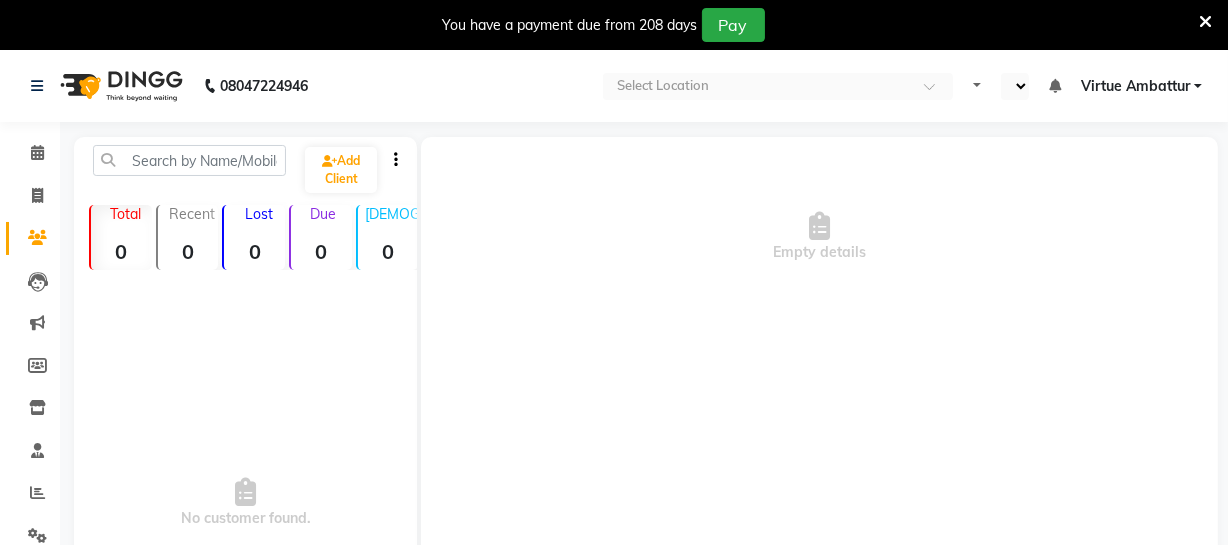 select on "en" 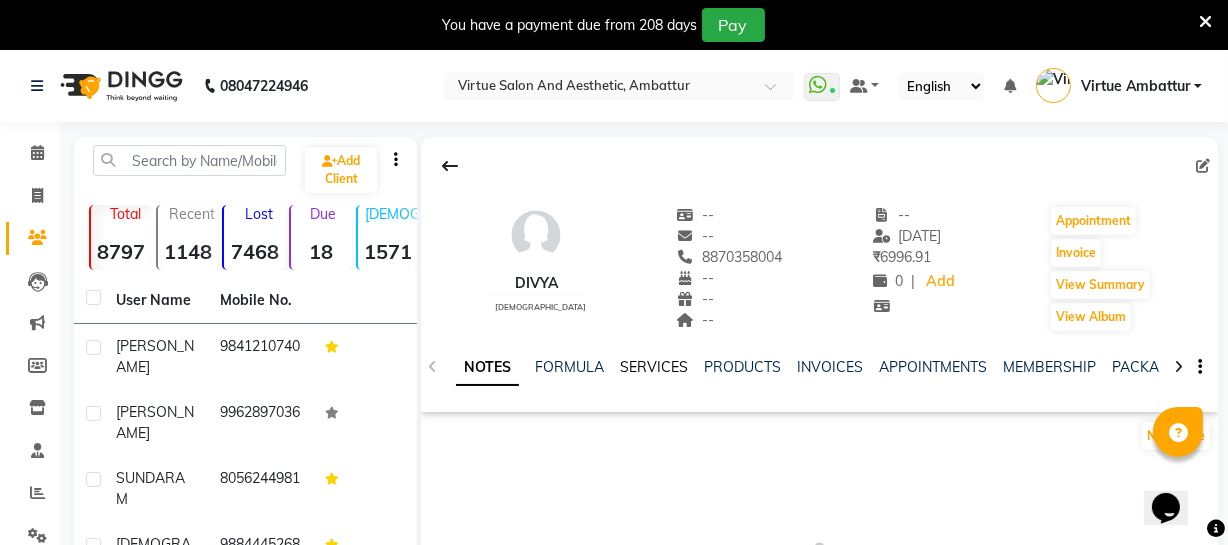 scroll, scrollTop: 0, scrollLeft: 0, axis: both 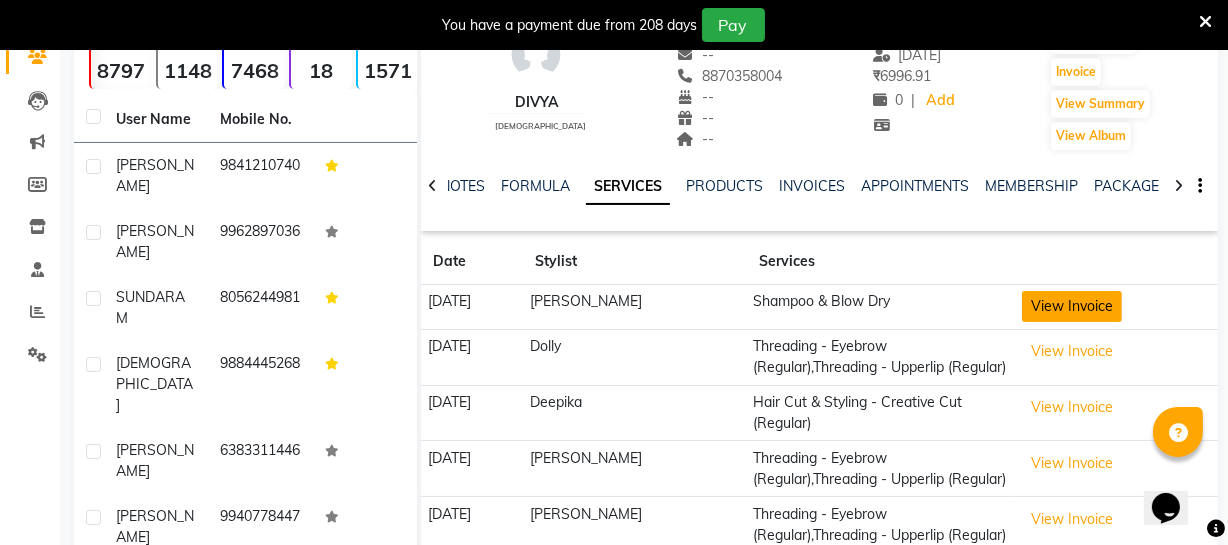 click on "View Invoice" 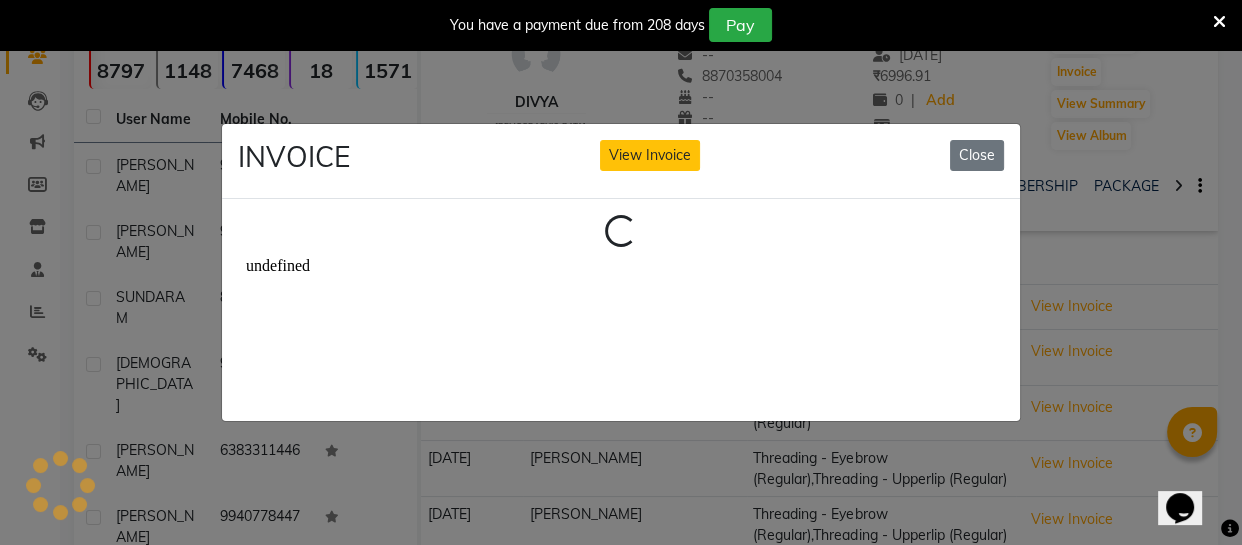 scroll, scrollTop: 0, scrollLeft: 0, axis: both 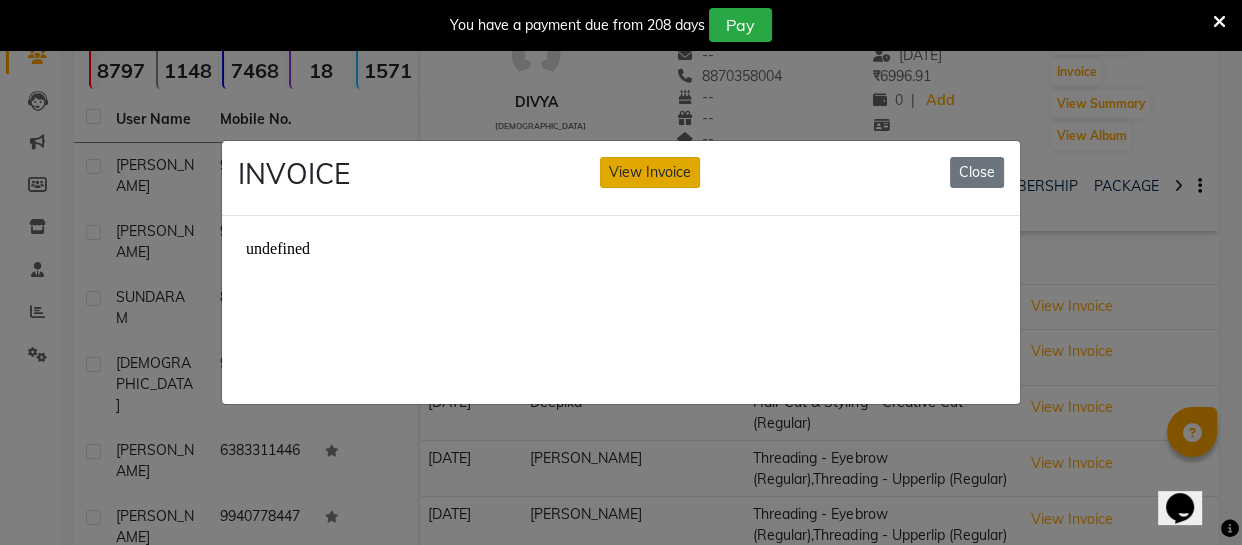 click on "View Invoice" 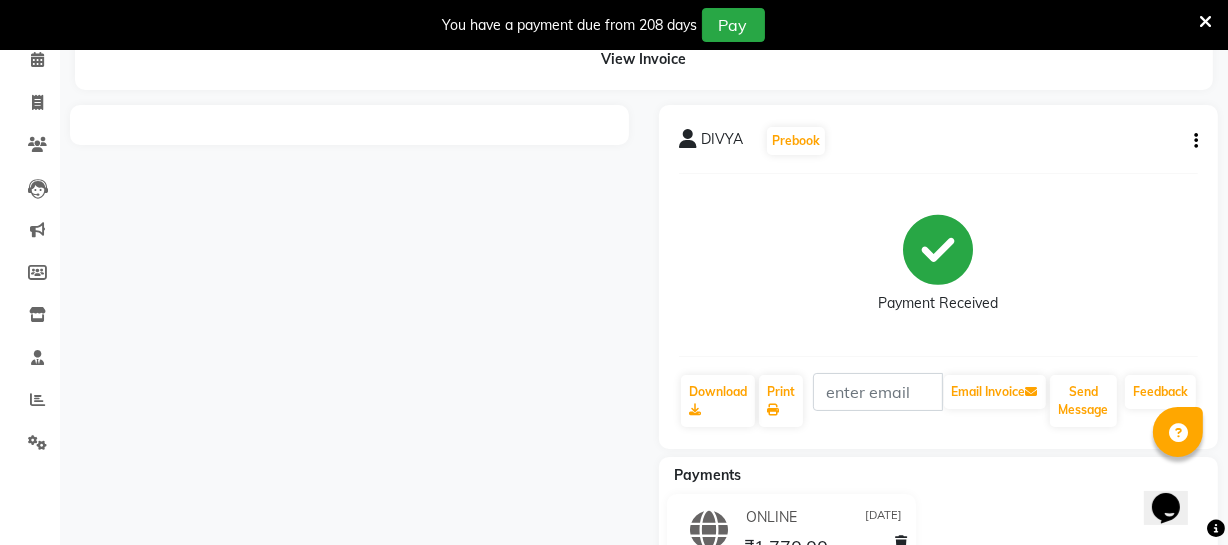 scroll, scrollTop: 0, scrollLeft: 0, axis: both 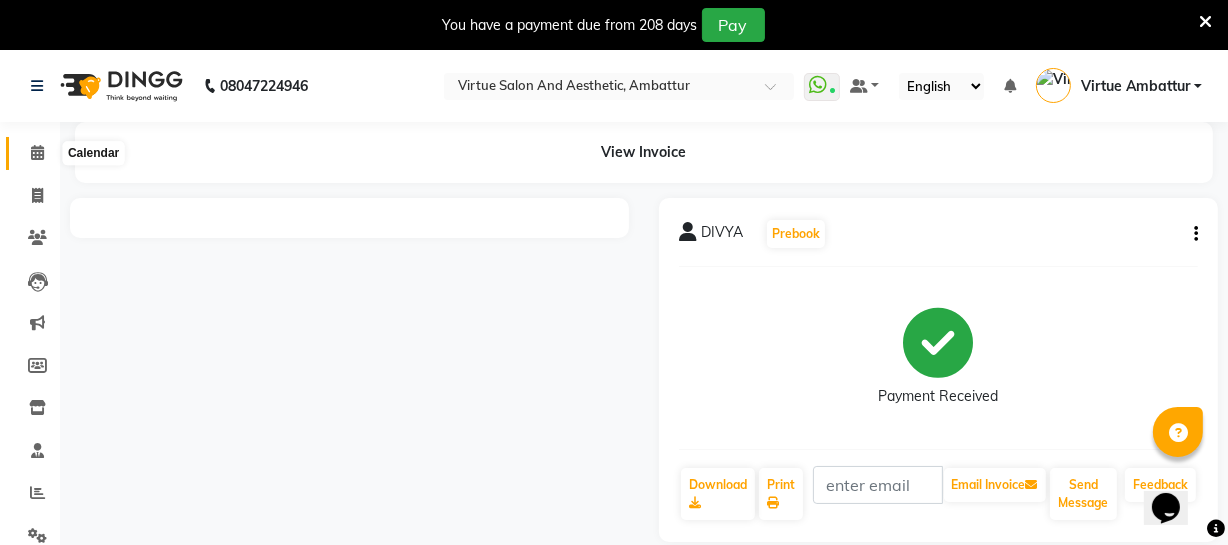 click 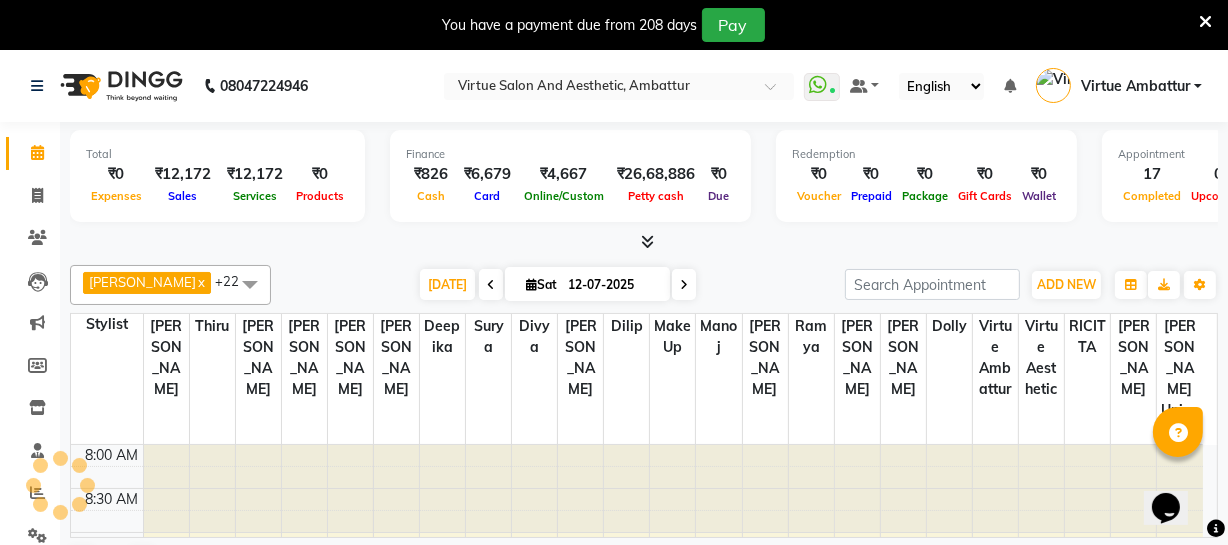 scroll, scrollTop: 701, scrollLeft: 0, axis: vertical 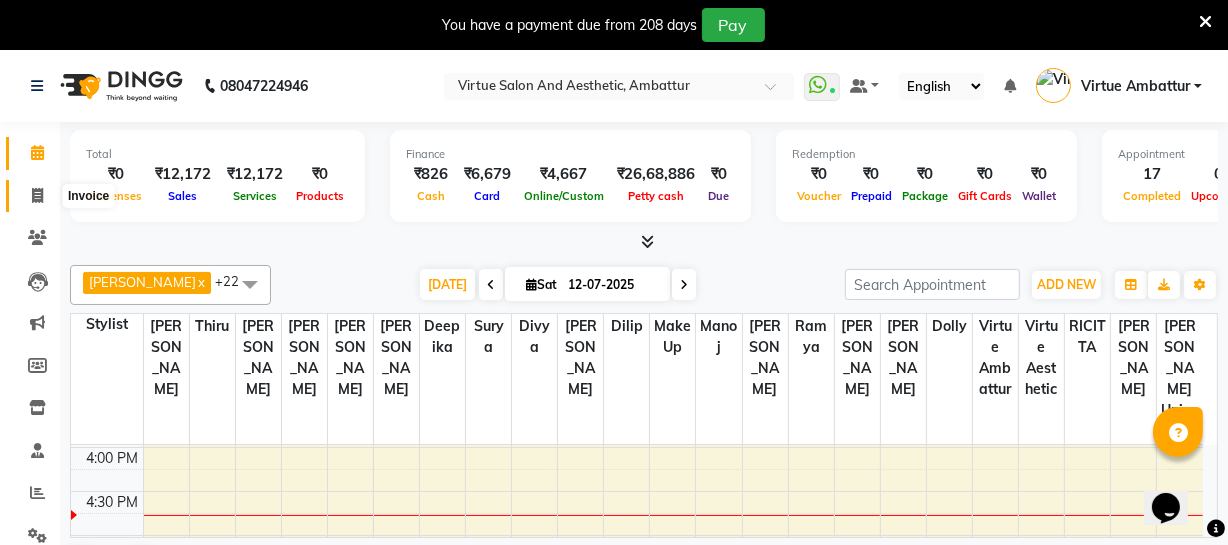 click 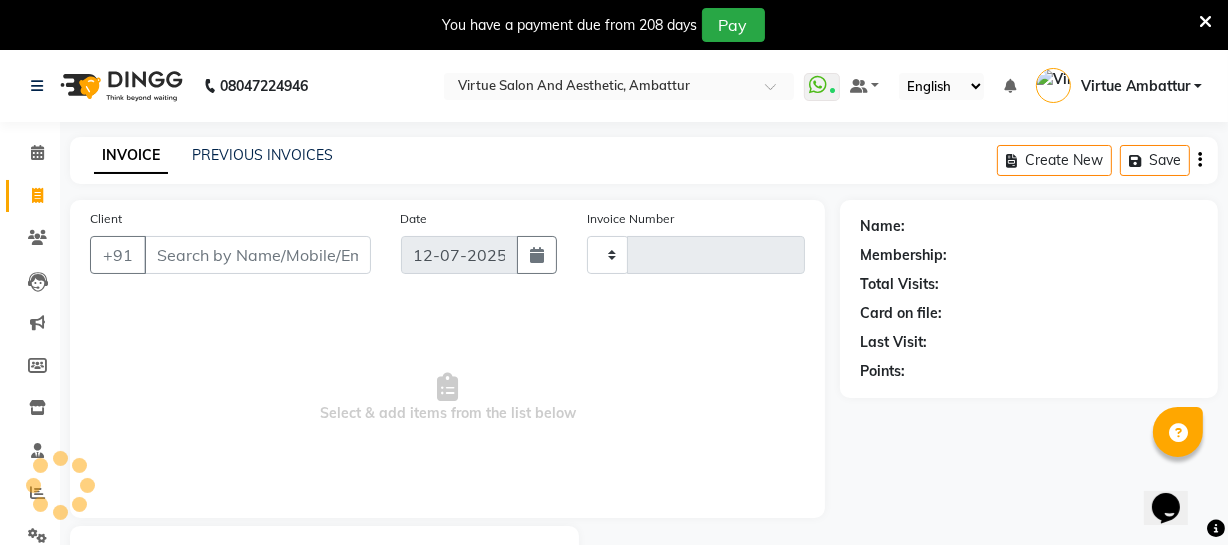 type on "2090" 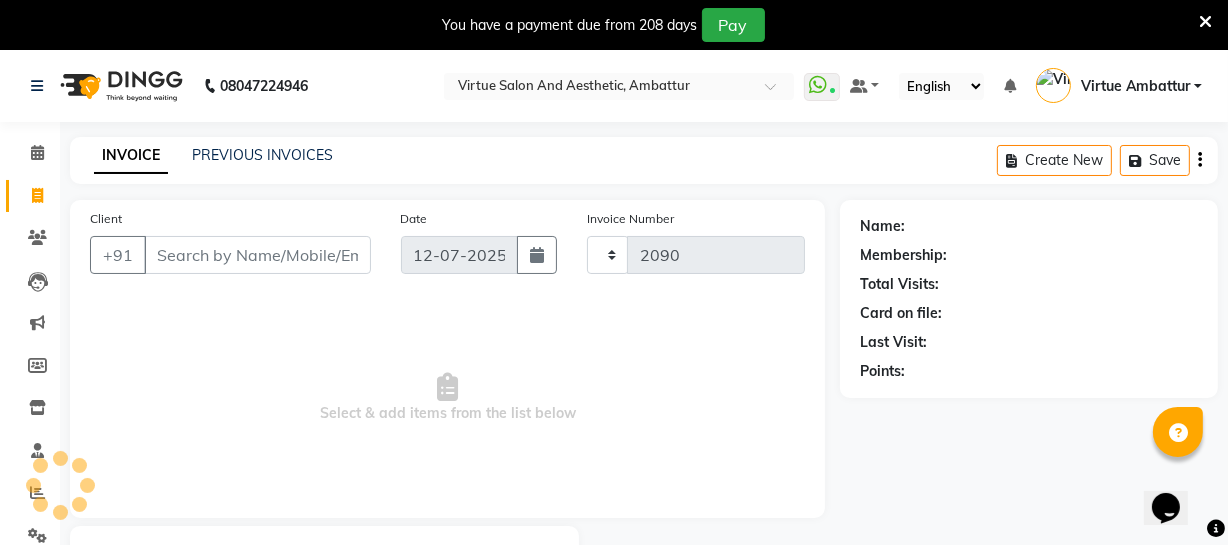 select on "5237" 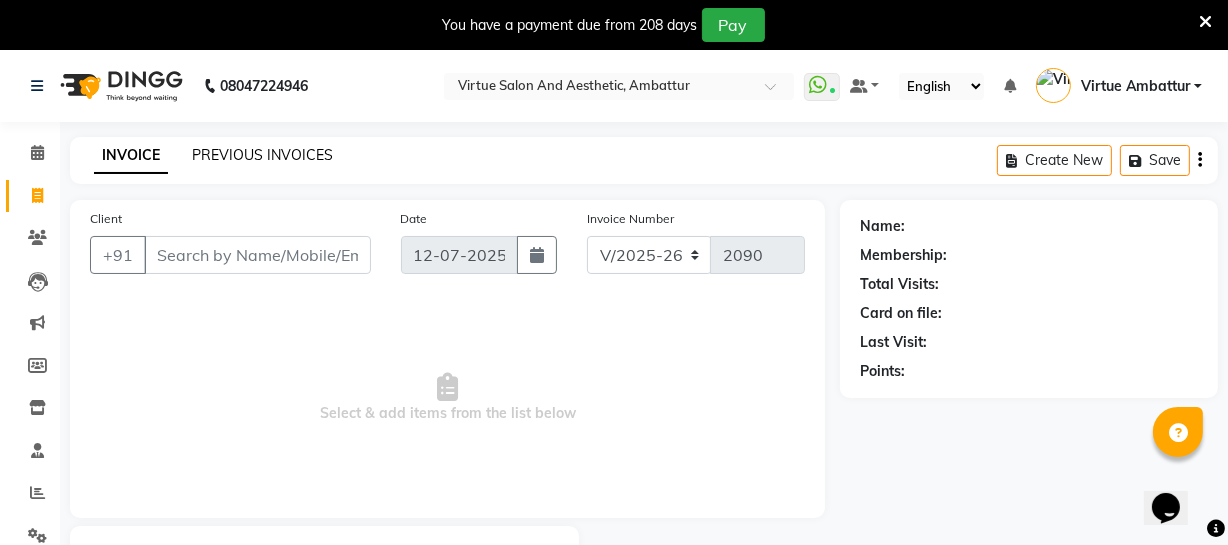 click on "PREVIOUS INVOICES" 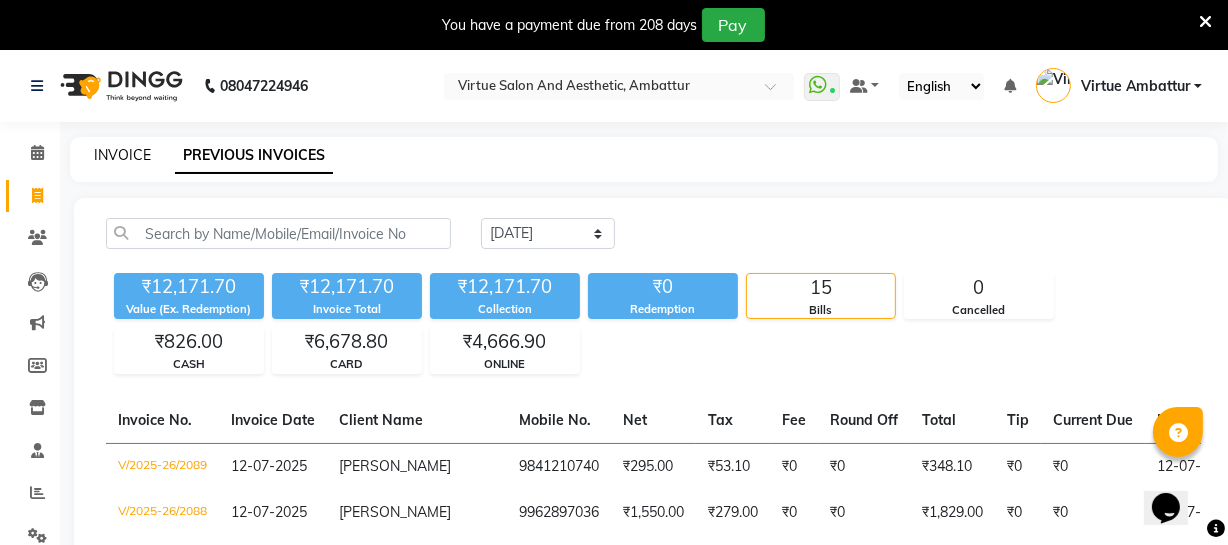 click on "INVOICE" 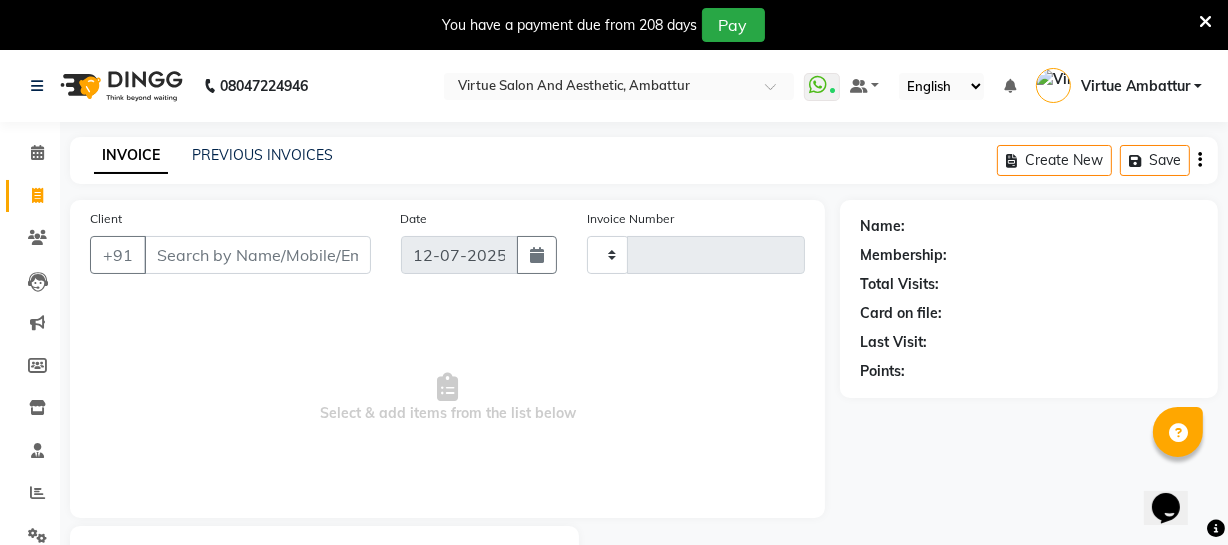 type on "2090" 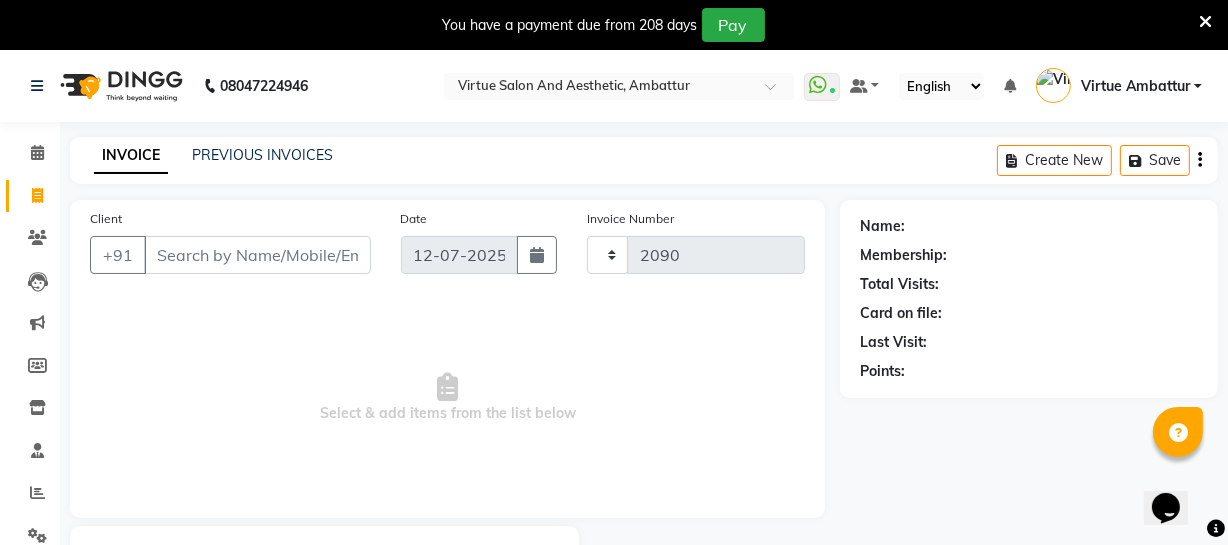 scroll, scrollTop: 107, scrollLeft: 0, axis: vertical 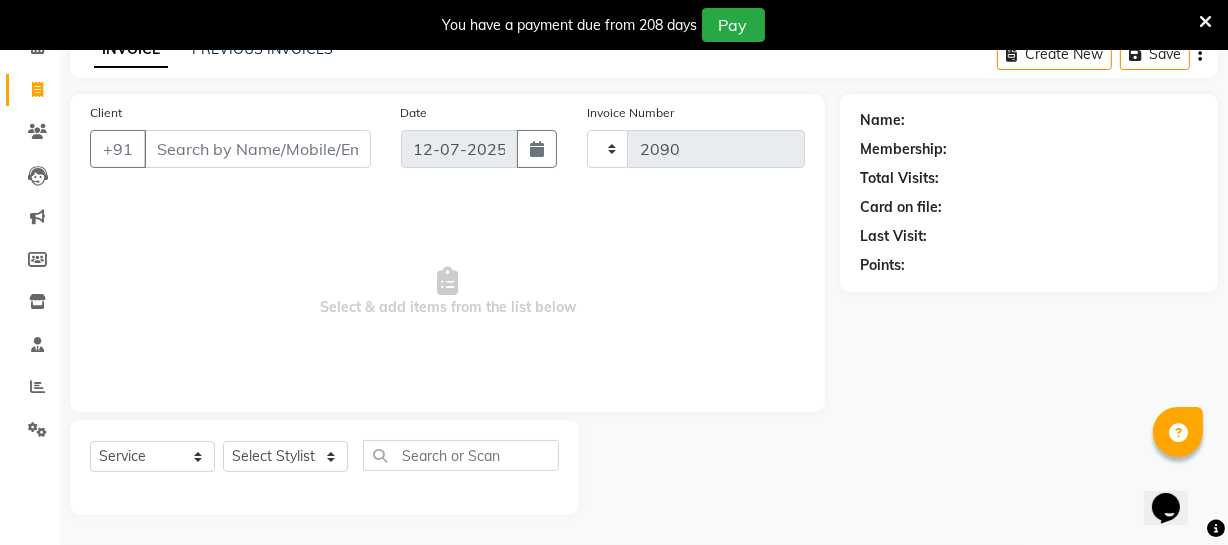 select on "5237" 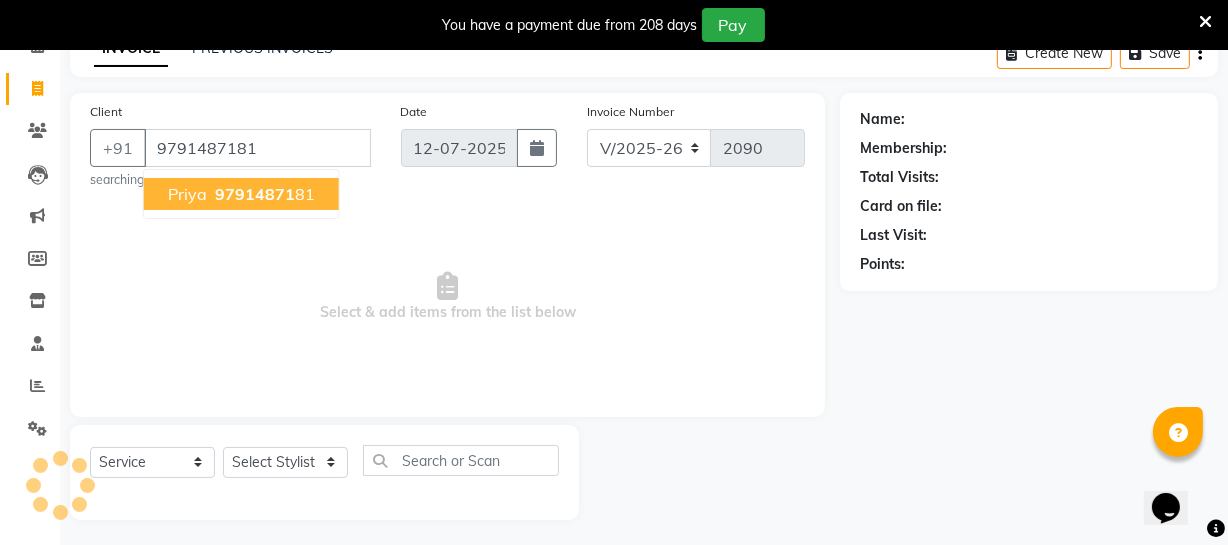 type on "9791487181" 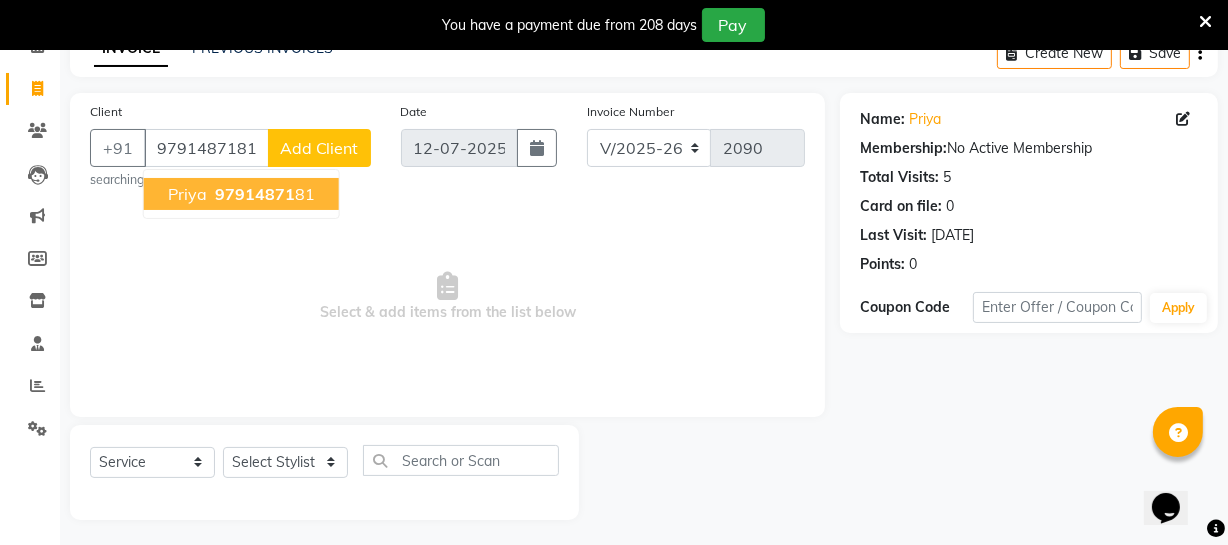 click on "Priya   97914871 81" at bounding box center [241, 194] 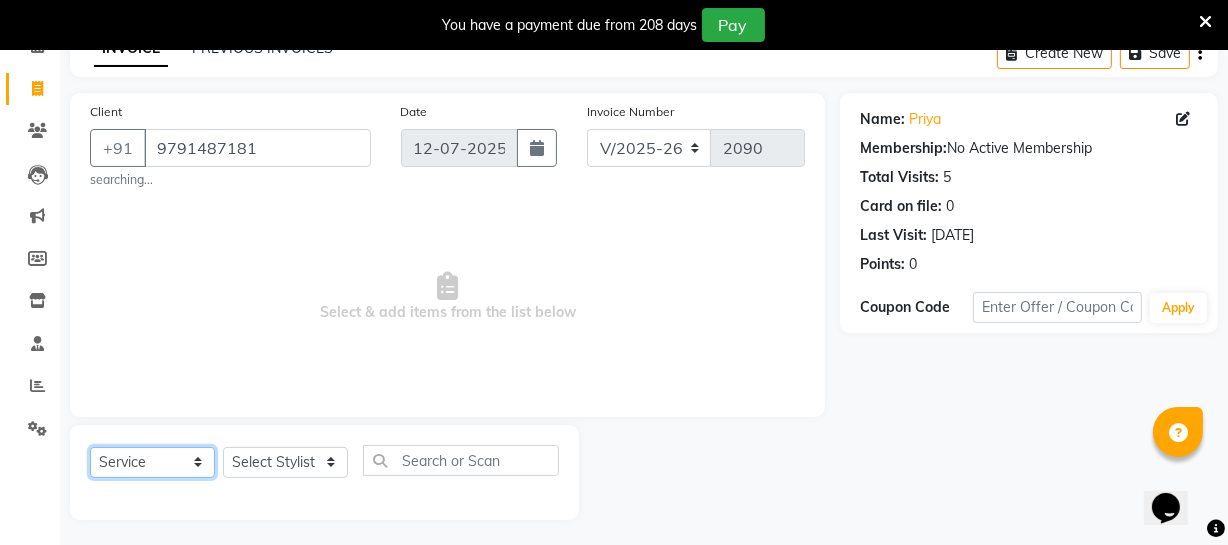 click on "Select  Service  Product  Membership  Package Voucher Prepaid Gift Card" 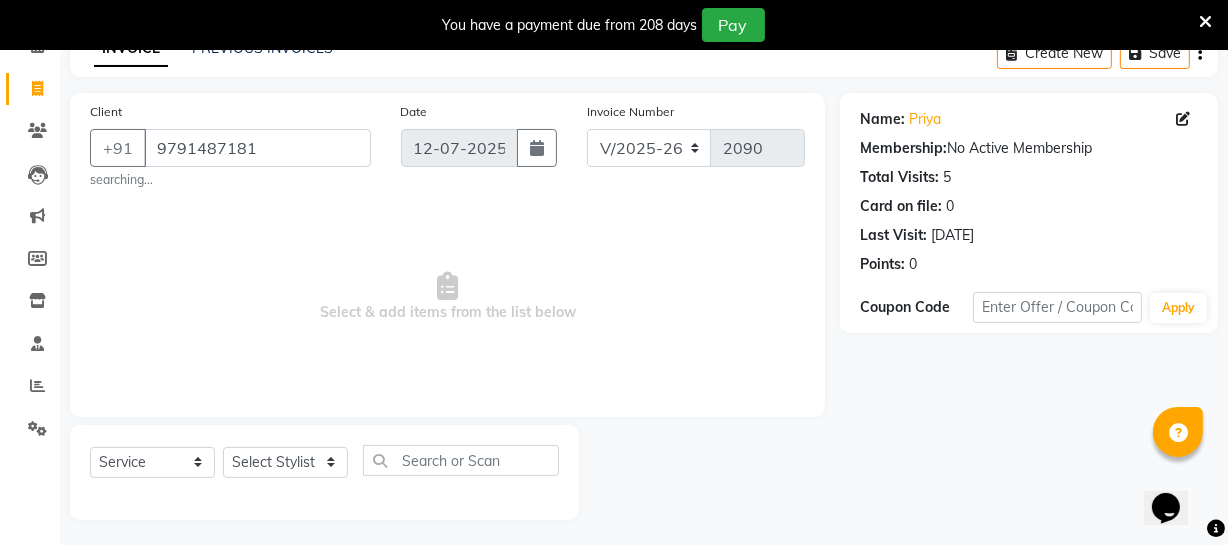 drag, startPoint x: 482, startPoint y: 318, endPoint x: 297, endPoint y: 376, distance: 193.87883 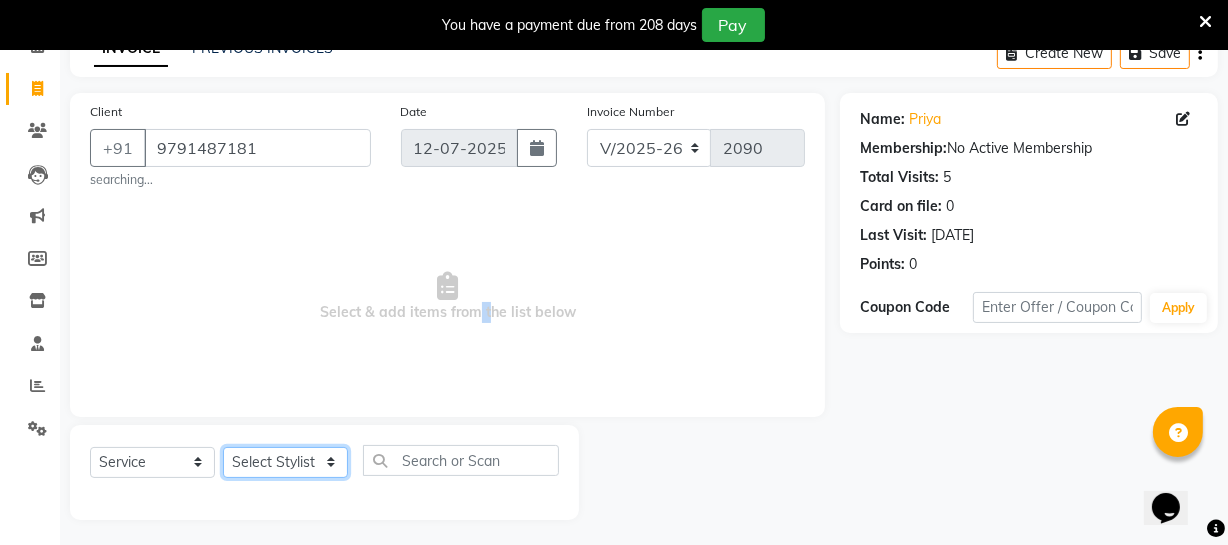 click on "Select Stylist [PERSON_NAME] [PERSON_NAME] [PERSON_NAME] [PERSON_NAME] [PERSON_NAME] [PERSON_NAME] Make up Mani Unisex Stylist [PERSON_NAME] [PERSON_NAME] [PERSON_NAME] Unisex Ramya [PERSON_NAME] Unisex [PERSON_NAME] [PERSON_NAME] [PERSON_NAME] Thiru Virtue Aesthetic Virtue Ambattur" 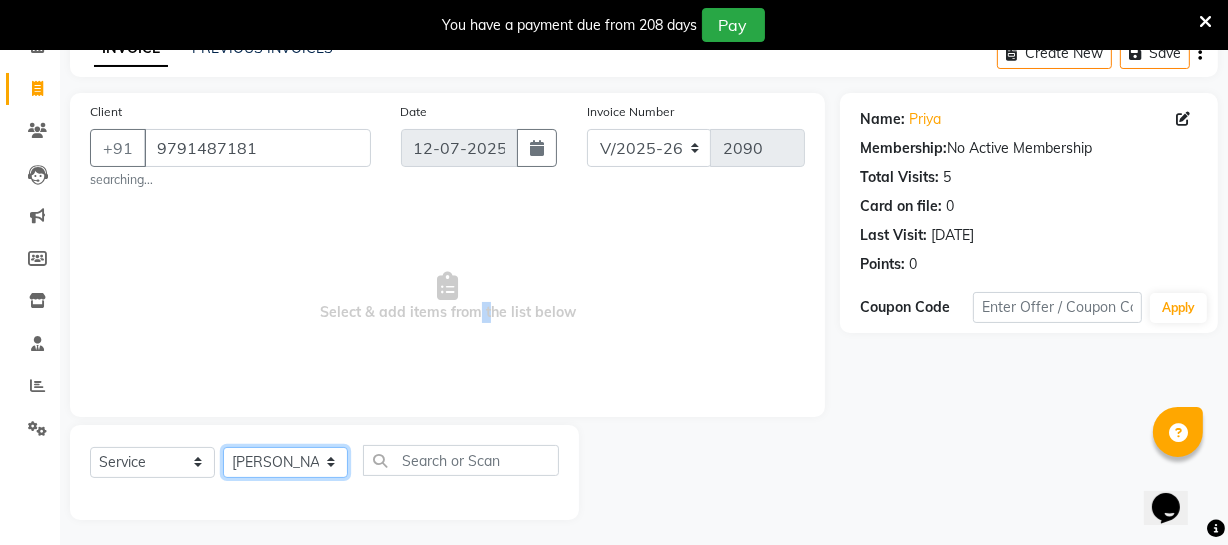 click on "Select Stylist [PERSON_NAME] [PERSON_NAME] [PERSON_NAME] [PERSON_NAME] [PERSON_NAME] [PERSON_NAME] Make up Mani Unisex Stylist [PERSON_NAME] [PERSON_NAME] [PERSON_NAME] Unisex Ramya [PERSON_NAME] Unisex [PERSON_NAME] [PERSON_NAME] [PERSON_NAME] Thiru Virtue Aesthetic Virtue Ambattur" 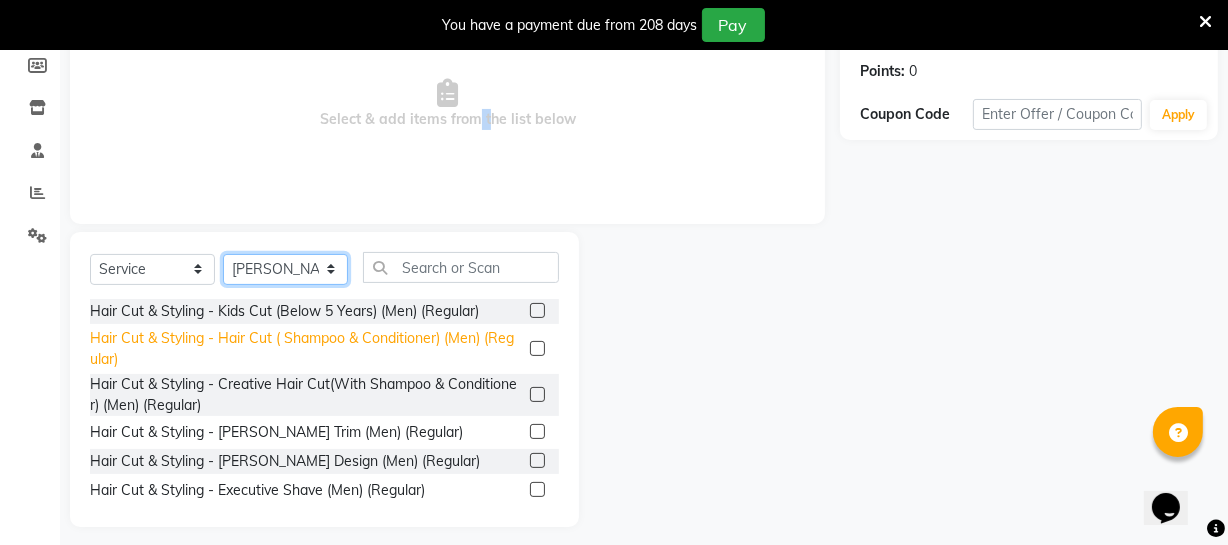 scroll, scrollTop: 313, scrollLeft: 0, axis: vertical 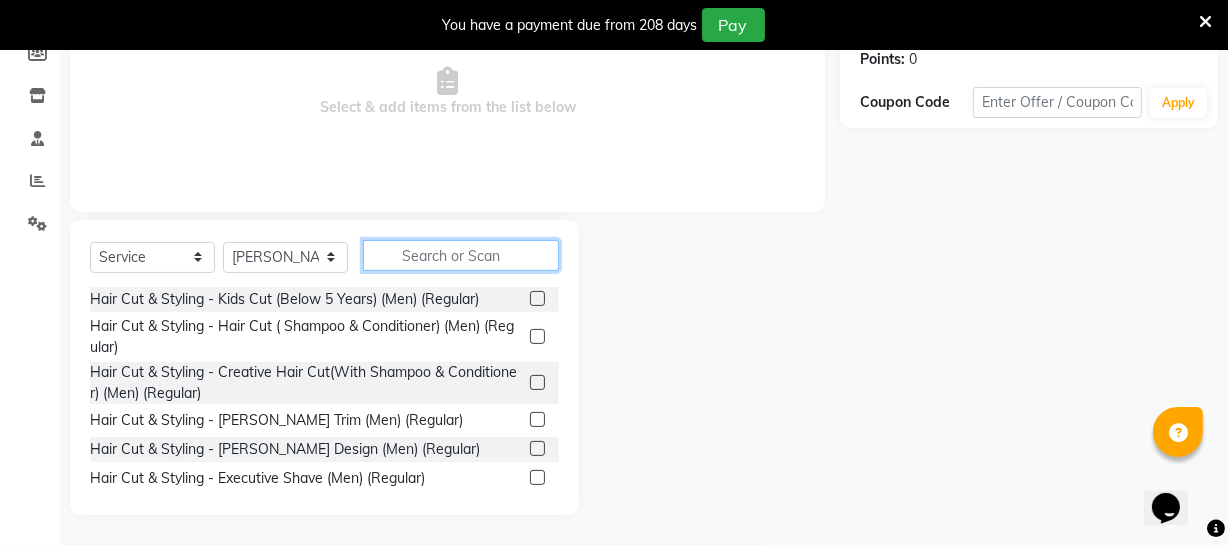click 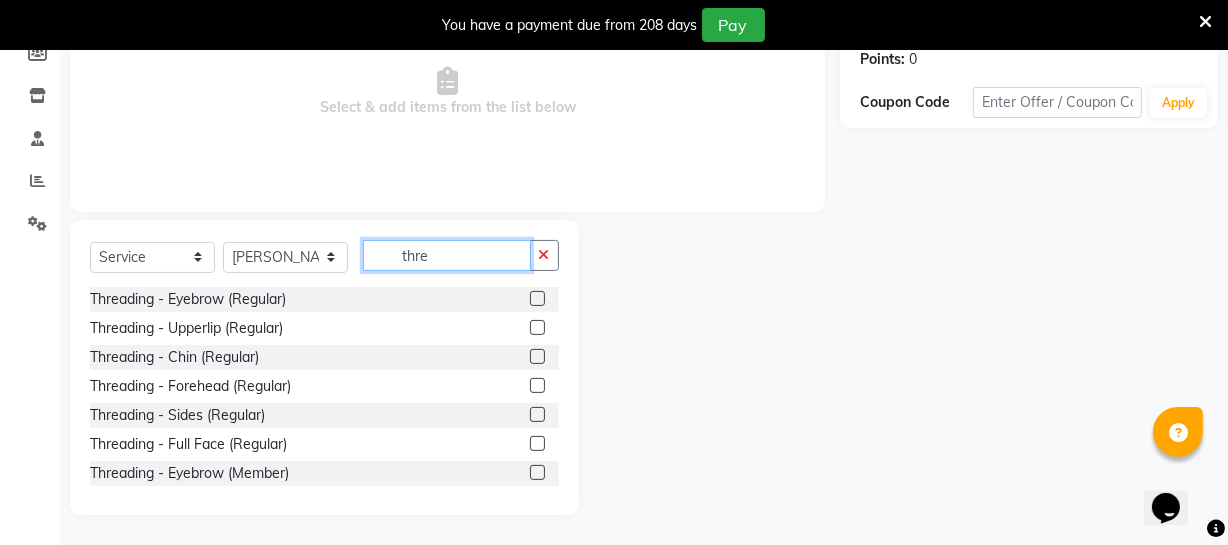 type on "thre" 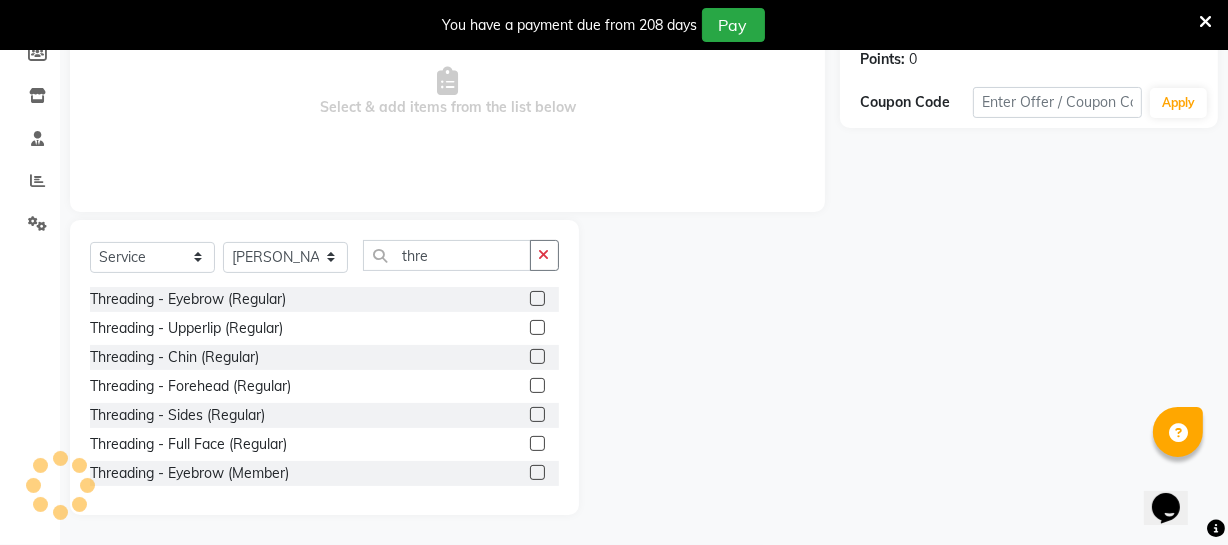 click 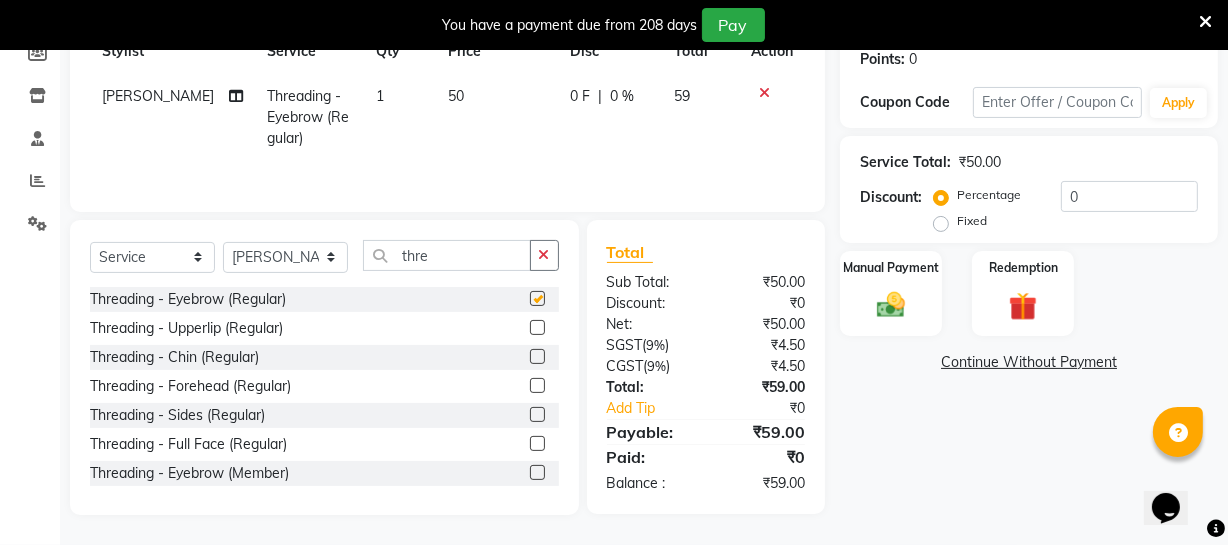 checkbox on "false" 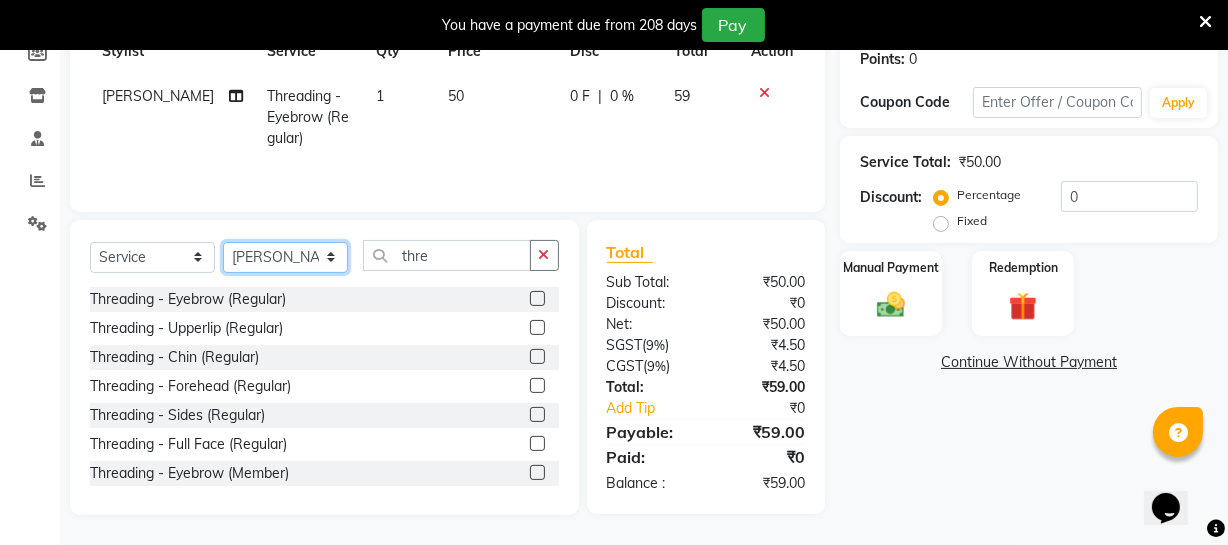 click on "Select Stylist [PERSON_NAME] [PERSON_NAME] [PERSON_NAME] [PERSON_NAME] [PERSON_NAME] [PERSON_NAME] Make up Mani Unisex Stylist [PERSON_NAME] [PERSON_NAME] [PERSON_NAME] Unisex Ramya [PERSON_NAME] Unisex [PERSON_NAME] [PERSON_NAME] [PERSON_NAME] Thiru Virtue Aesthetic Virtue Ambattur" 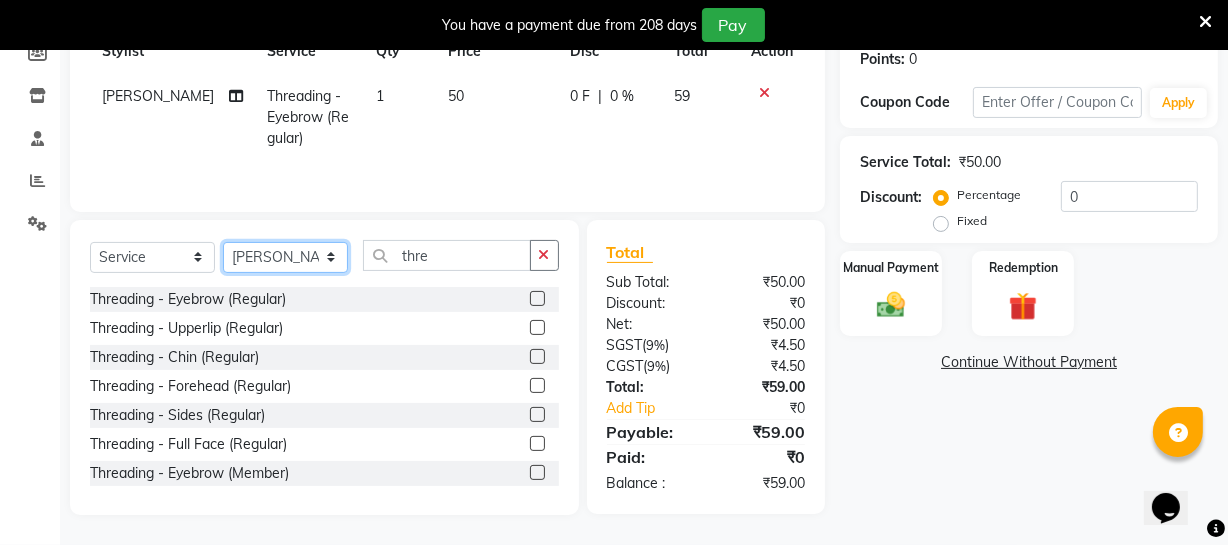 select on "39033" 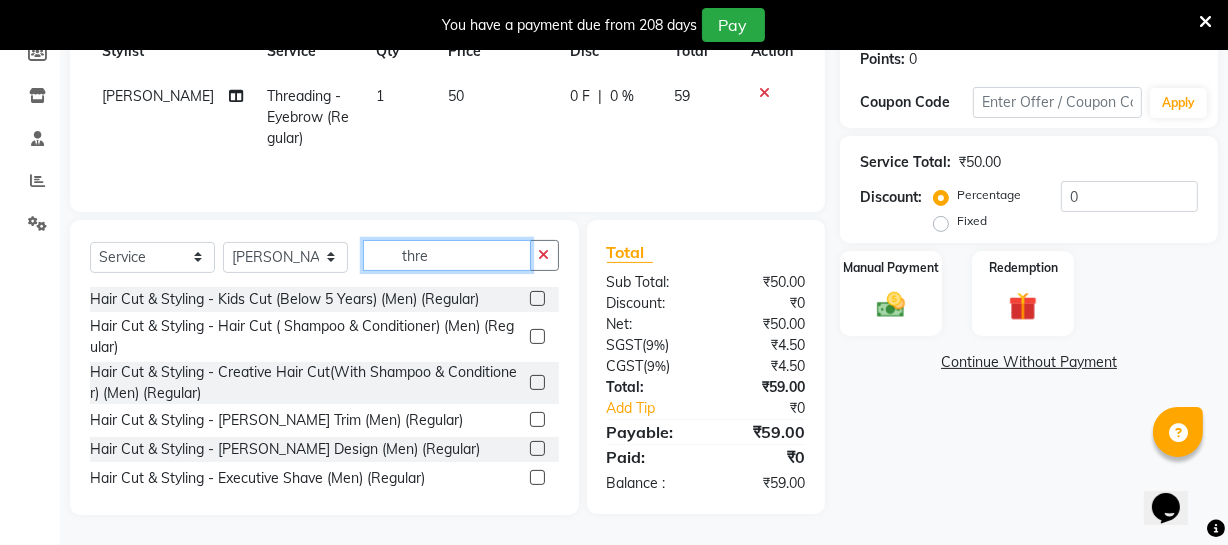 click on "thre" 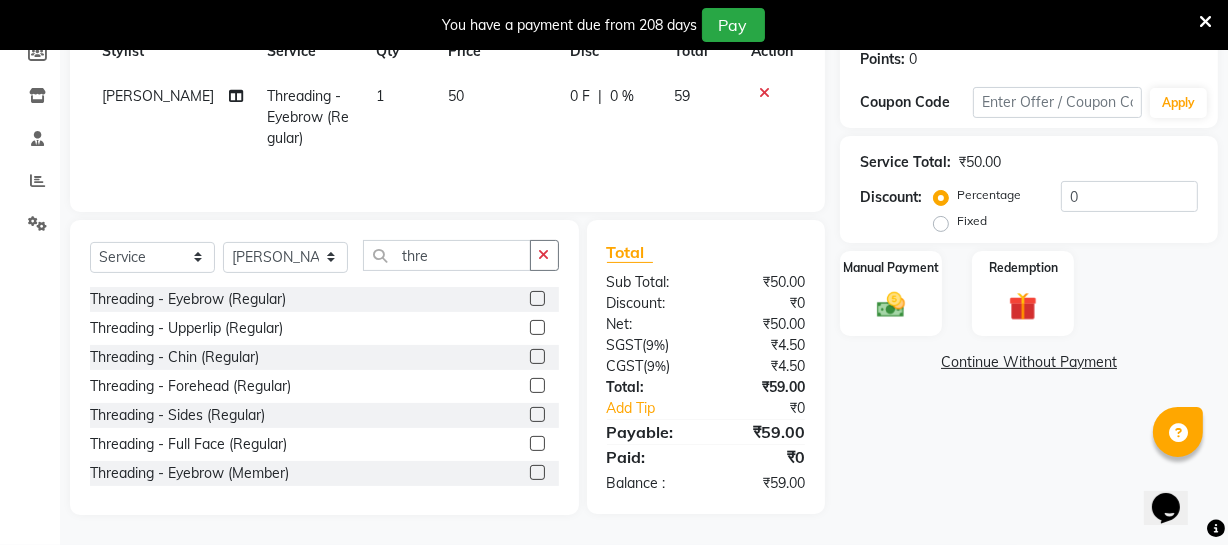 click 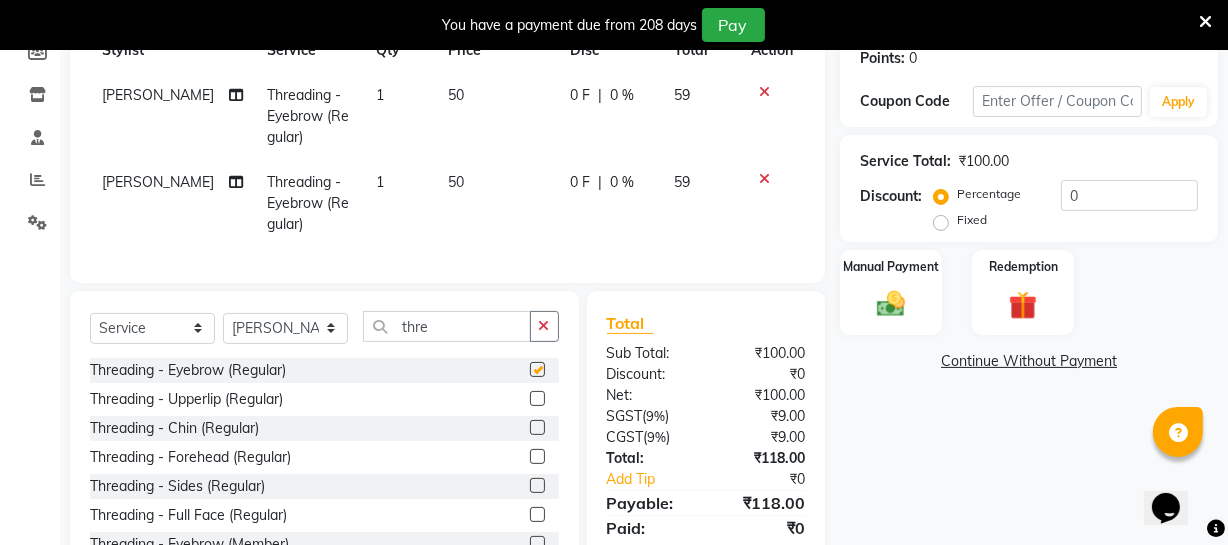 checkbox on "false" 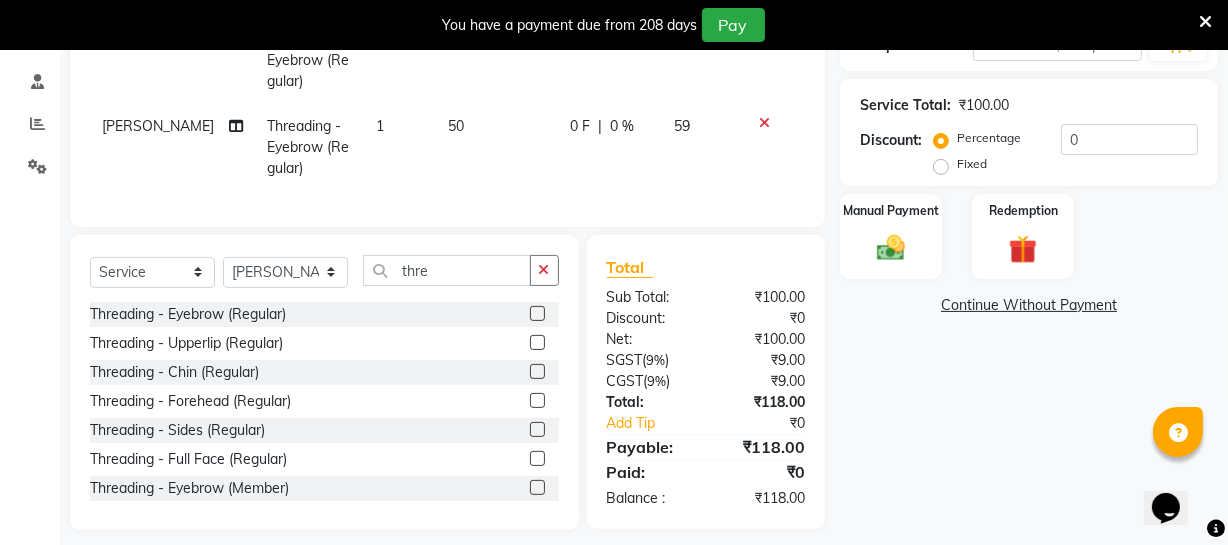 scroll, scrollTop: 399, scrollLeft: 0, axis: vertical 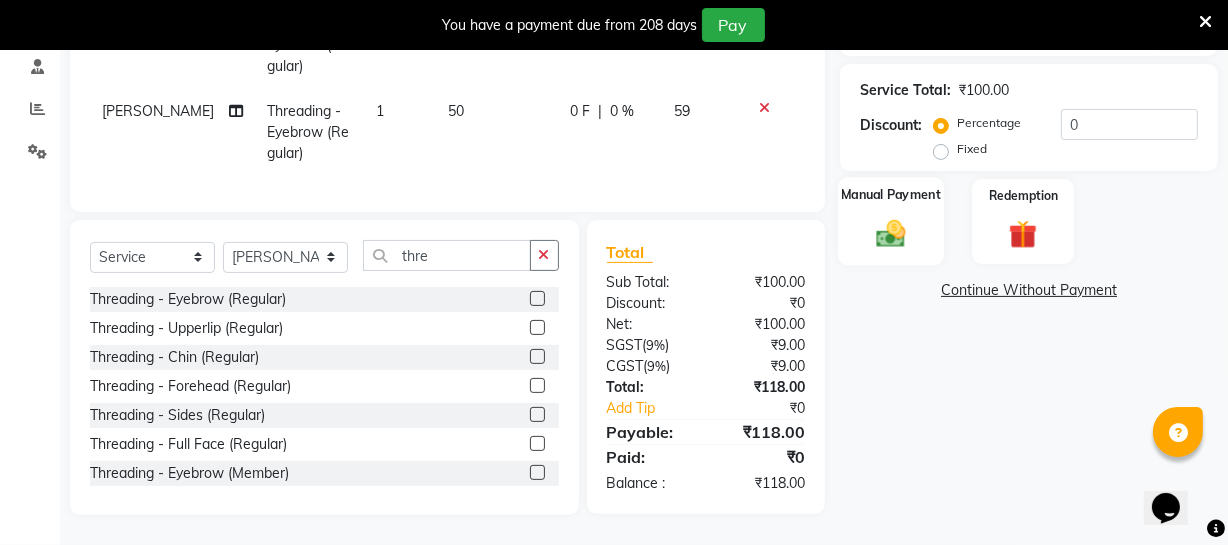 click on "Manual Payment" 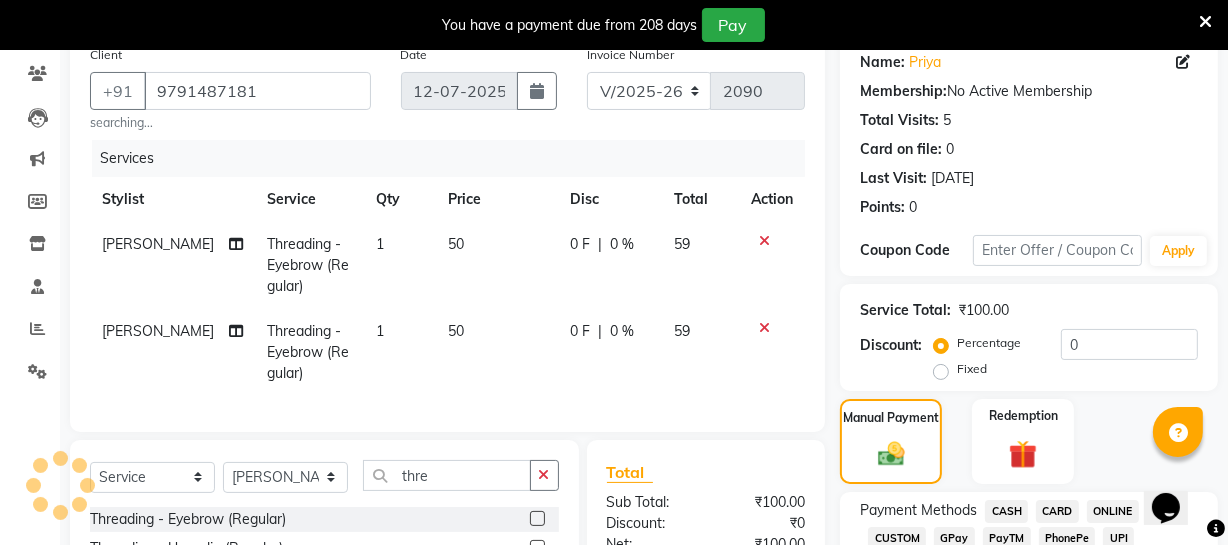 scroll, scrollTop: 363, scrollLeft: 0, axis: vertical 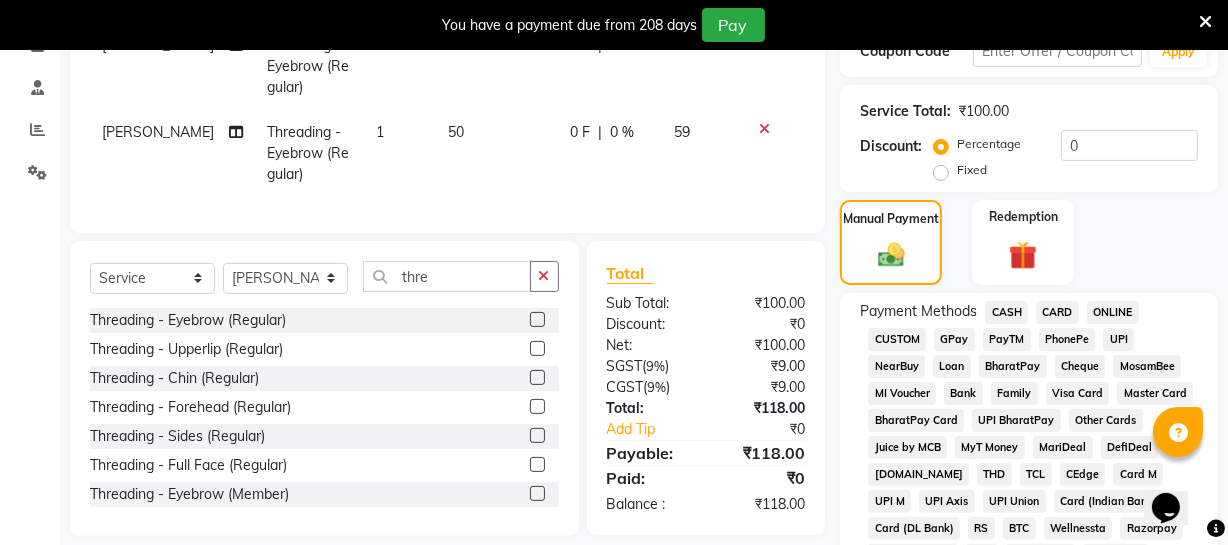 click on "ONLINE" 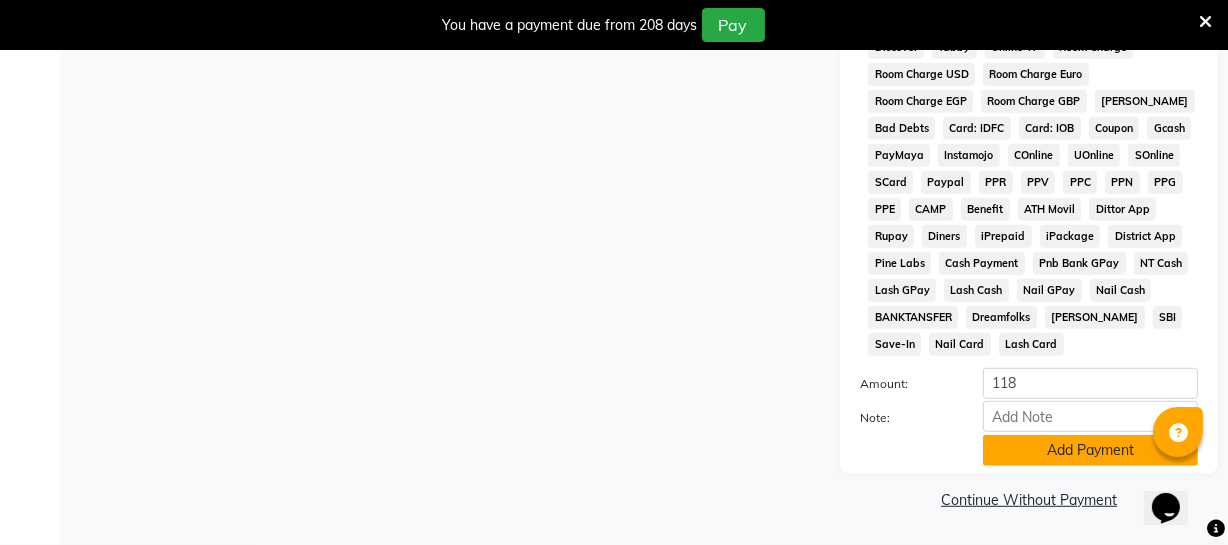 click on "Add Payment" 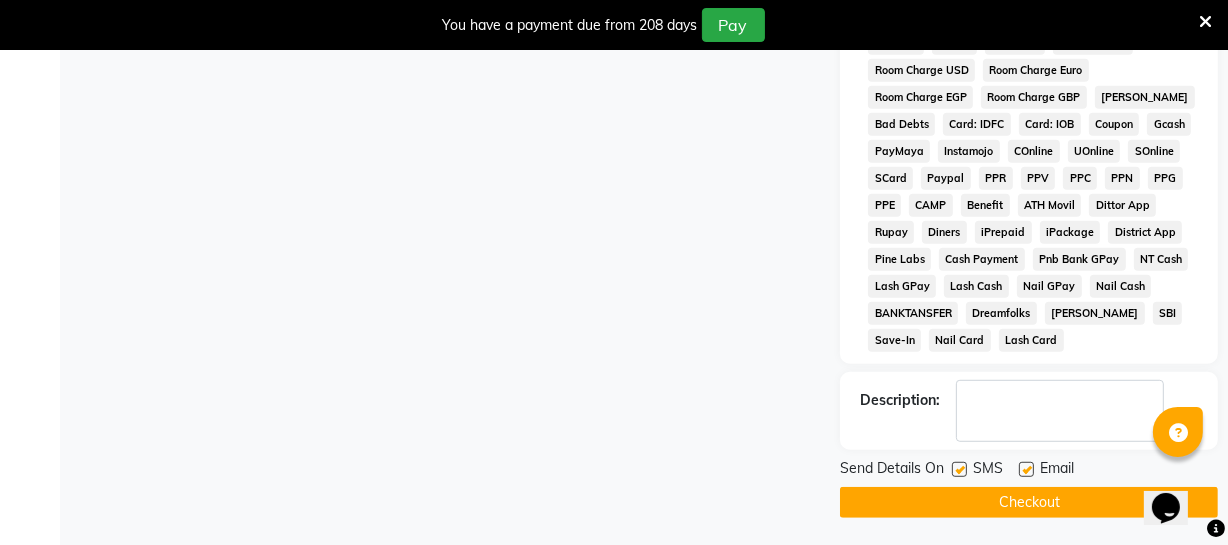scroll, scrollTop: 1039, scrollLeft: 0, axis: vertical 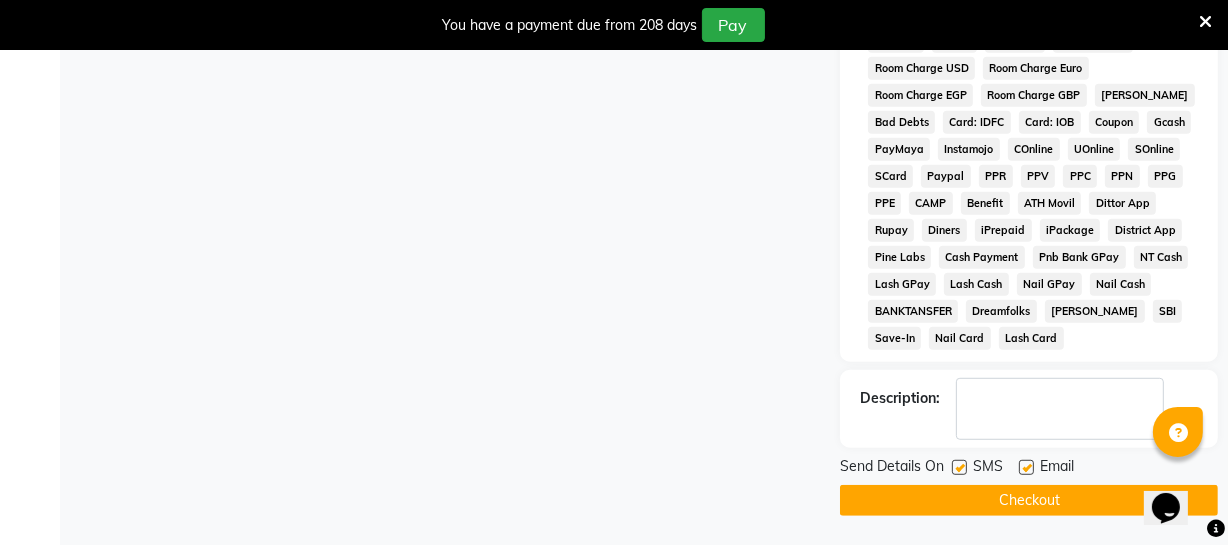 click on "Checkout" 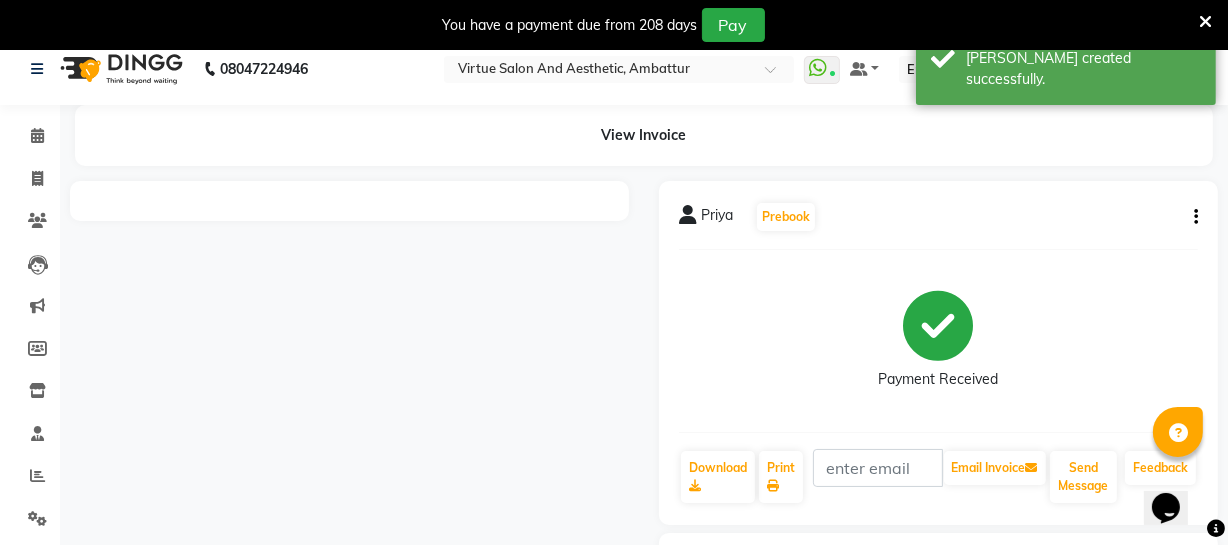 scroll, scrollTop: 0, scrollLeft: 0, axis: both 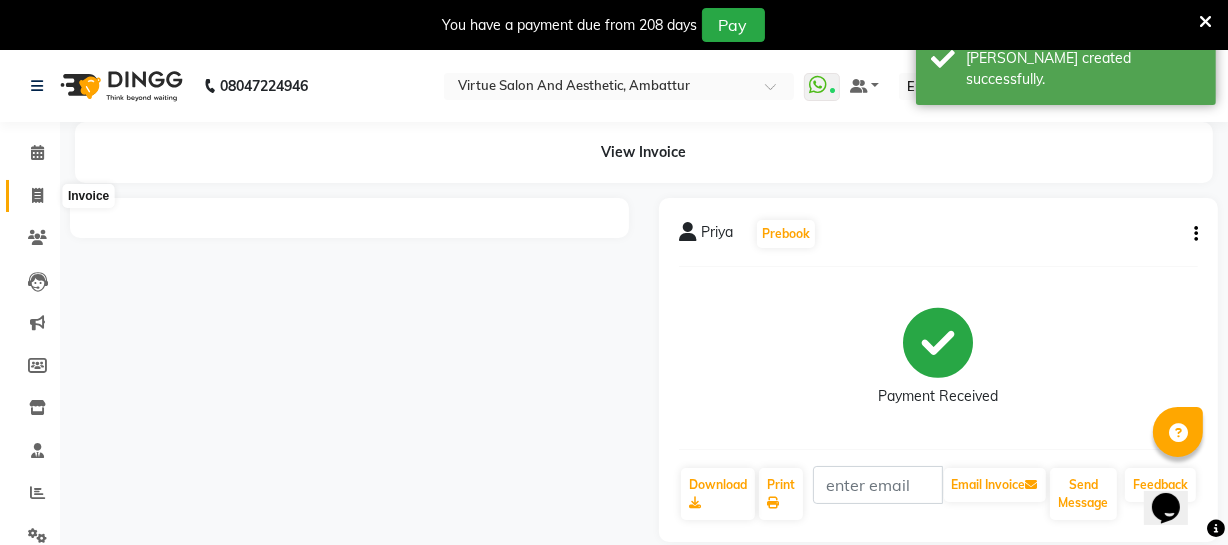click 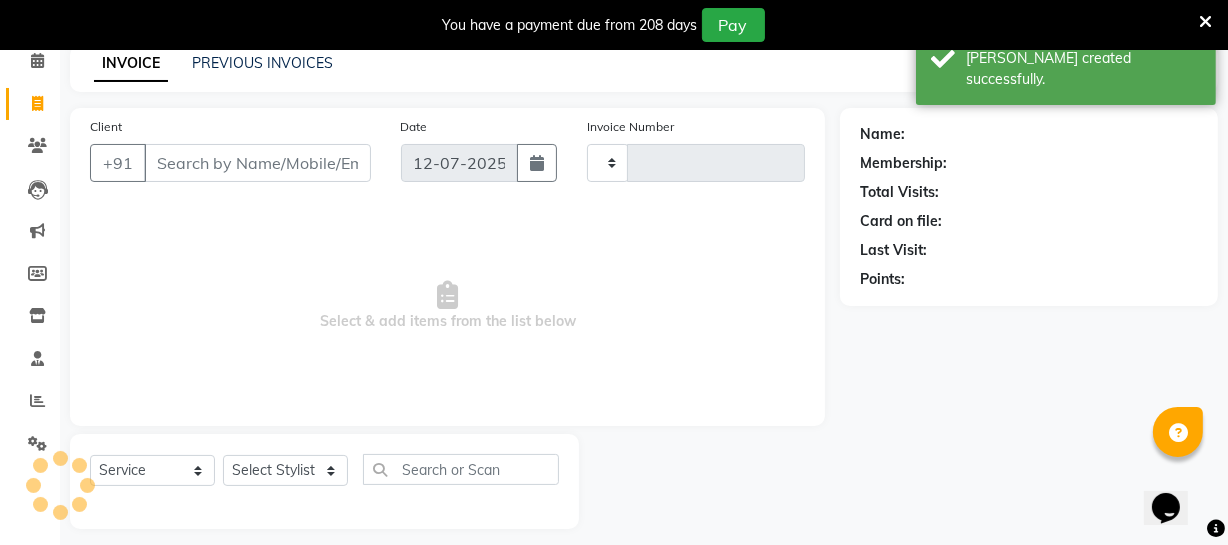 type on "2091" 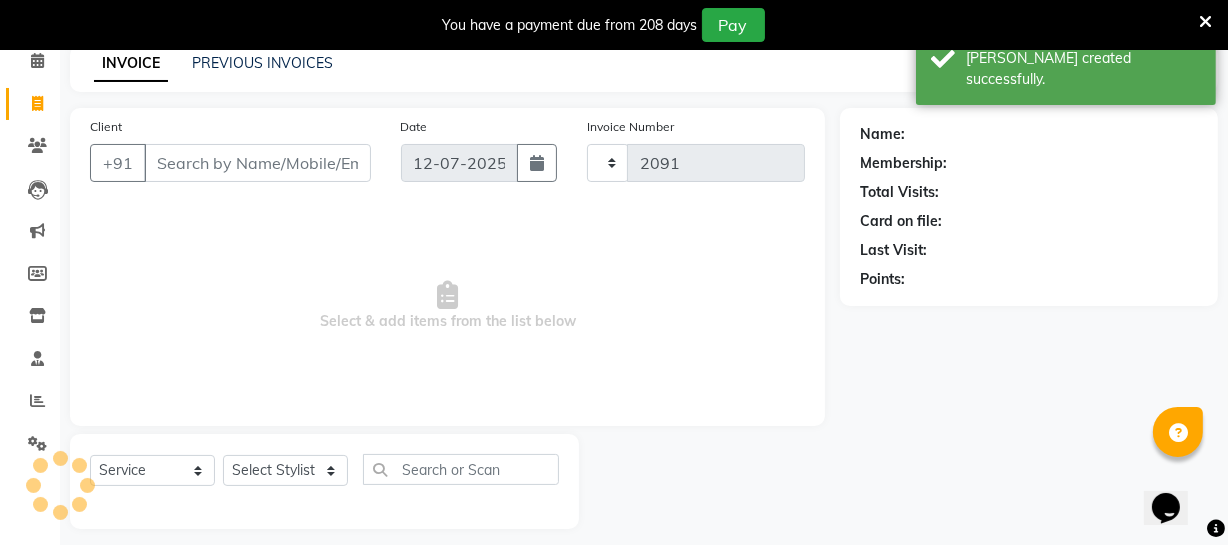 select on "5237" 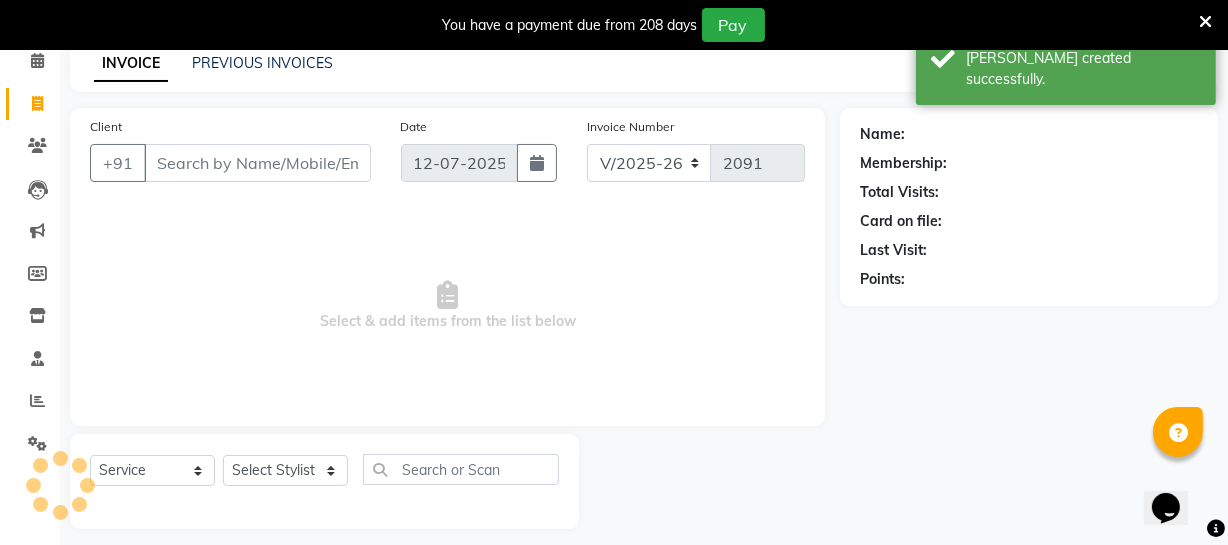 scroll, scrollTop: 107, scrollLeft: 0, axis: vertical 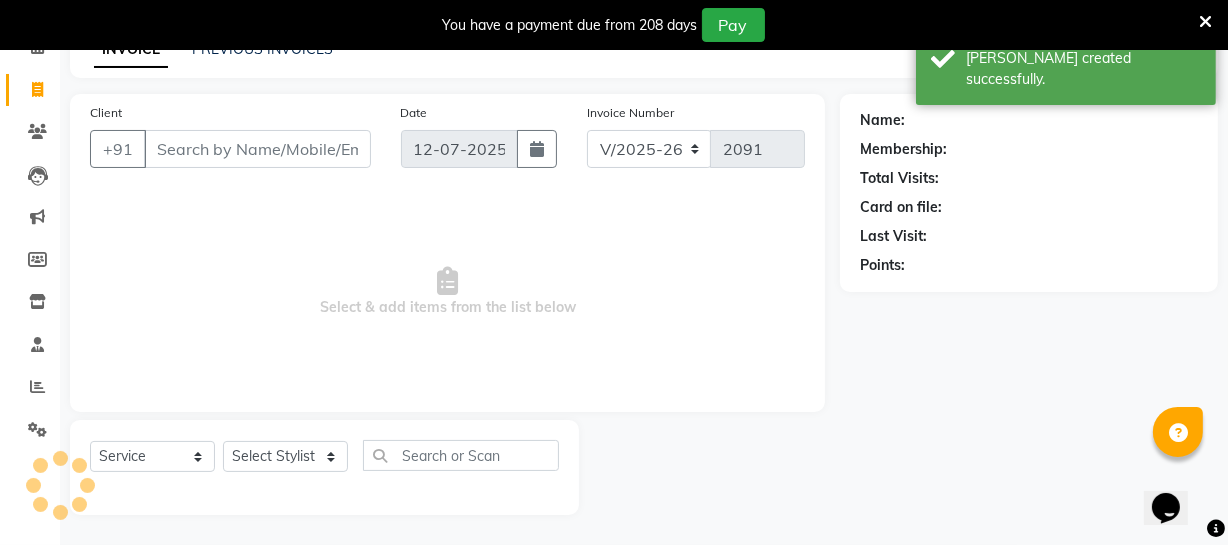 click on "Client" at bounding box center [257, 149] 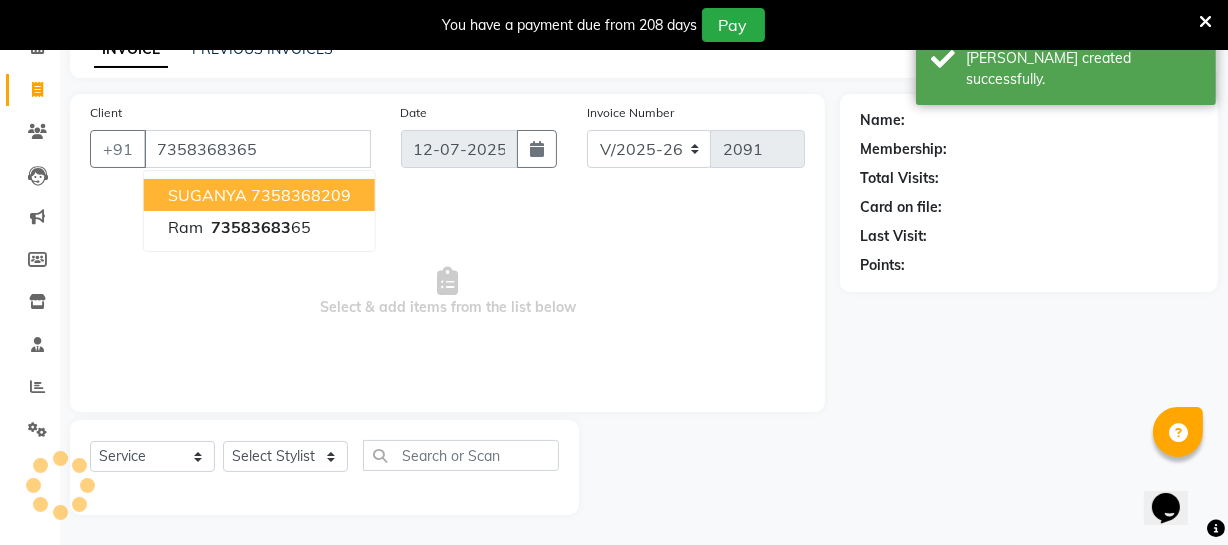 type on "7358368365" 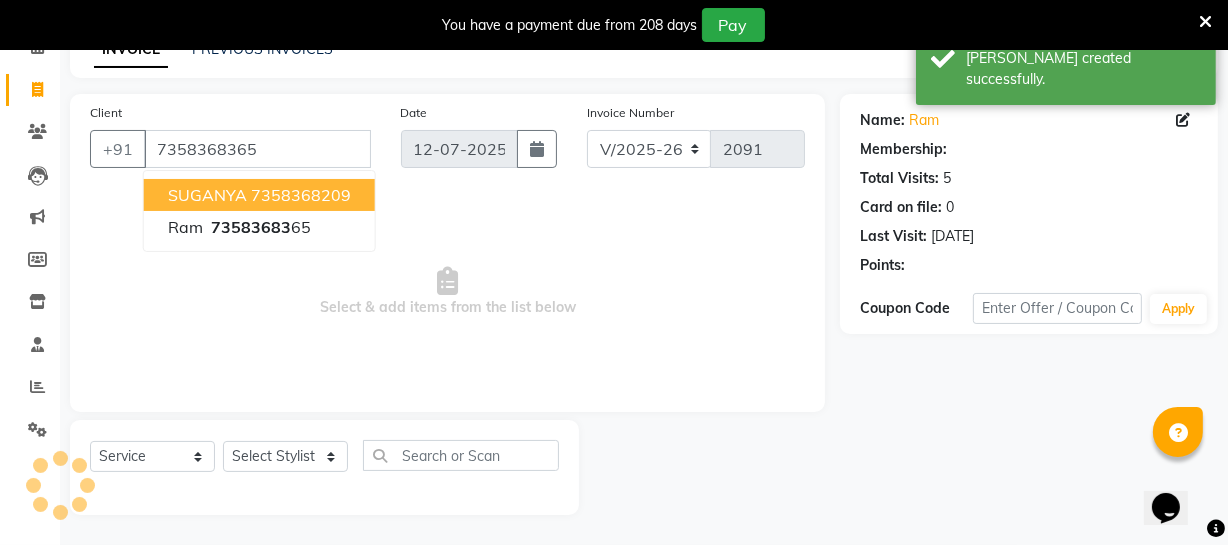 select on "1: Object" 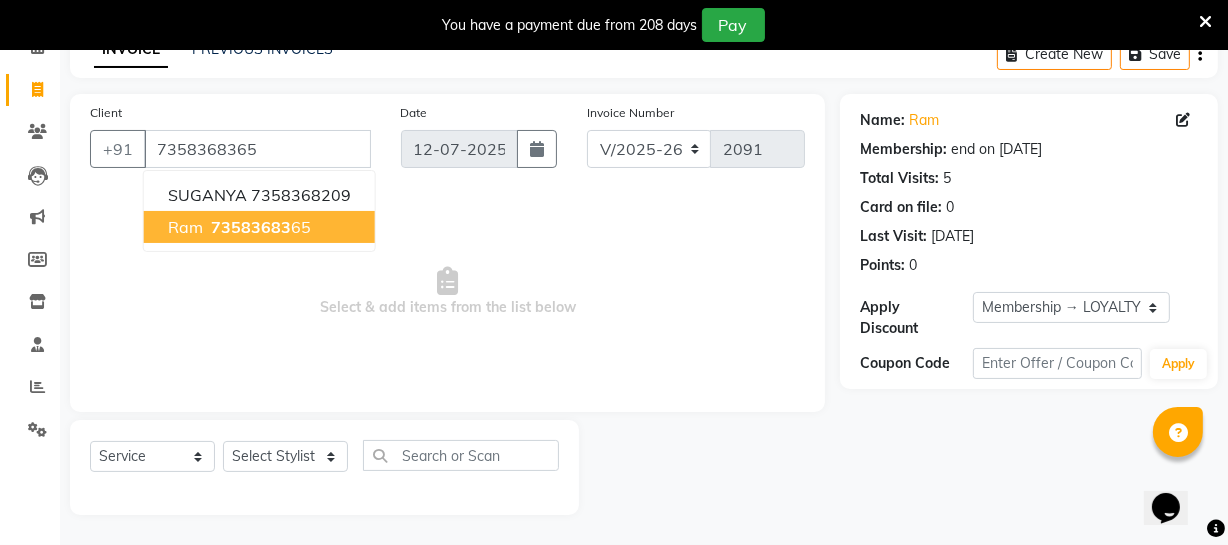 click on "73583683" at bounding box center (251, 227) 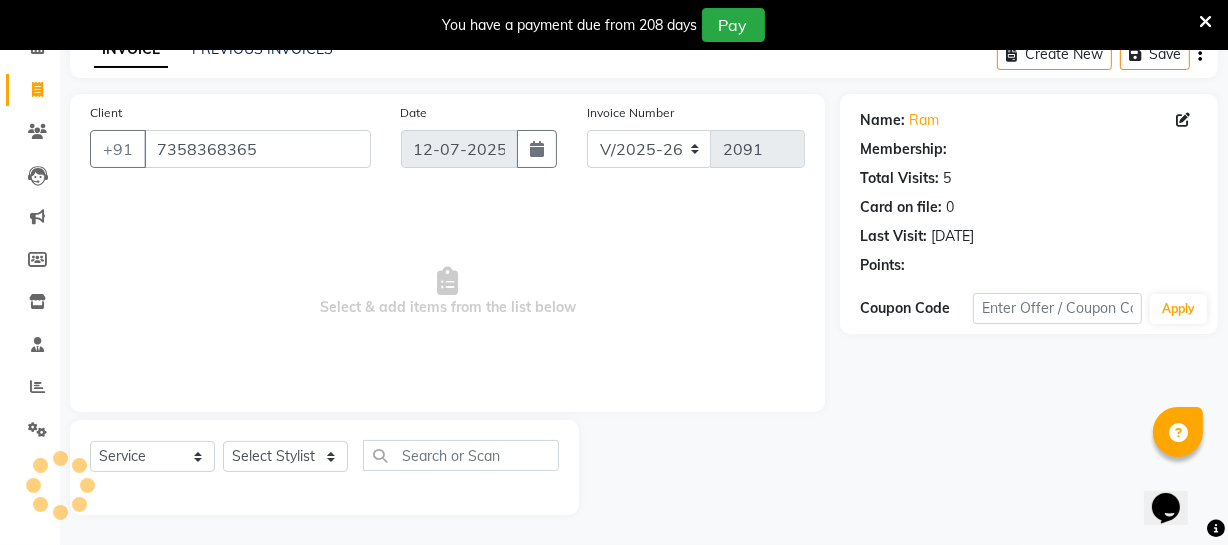 select on "1: Object" 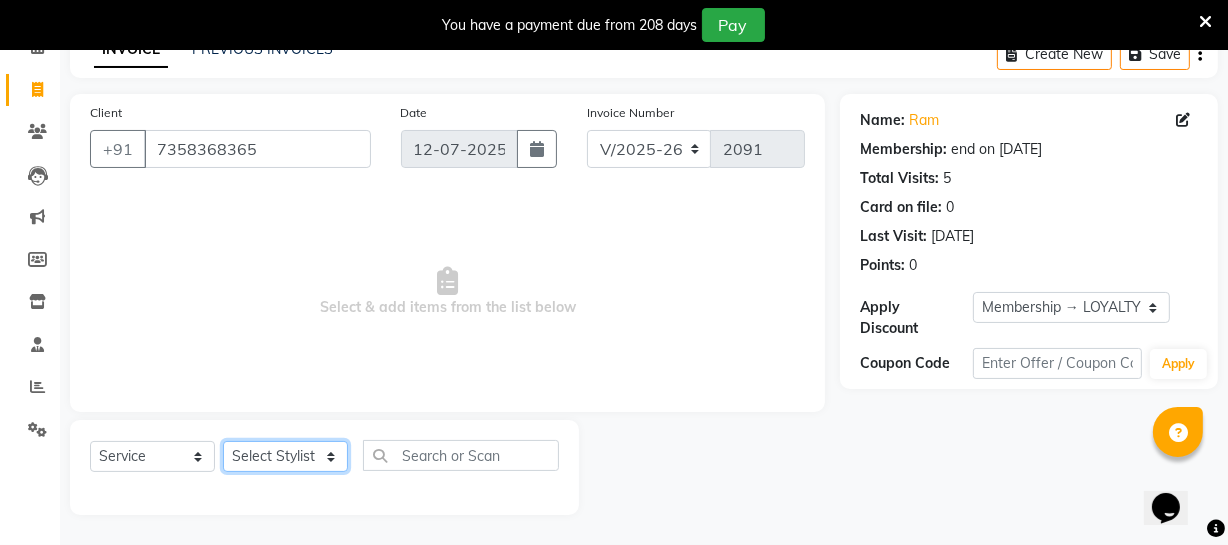 click on "Select Stylist [PERSON_NAME] [PERSON_NAME] [PERSON_NAME] [PERSON_NAME] [PERSON_NAME] [PERSON_NAME] Make up Mani Unisex Stylist [PERSON_NAME] [PERSON_NAME] [PERSON_NAME] Unisex Ramya [PERSON_NAME] Unisex [PERSON_NAME] [PERSON_NAME] [PERSON_NAME] Thiru Virtue Aesthetic Virtue Ambattur" 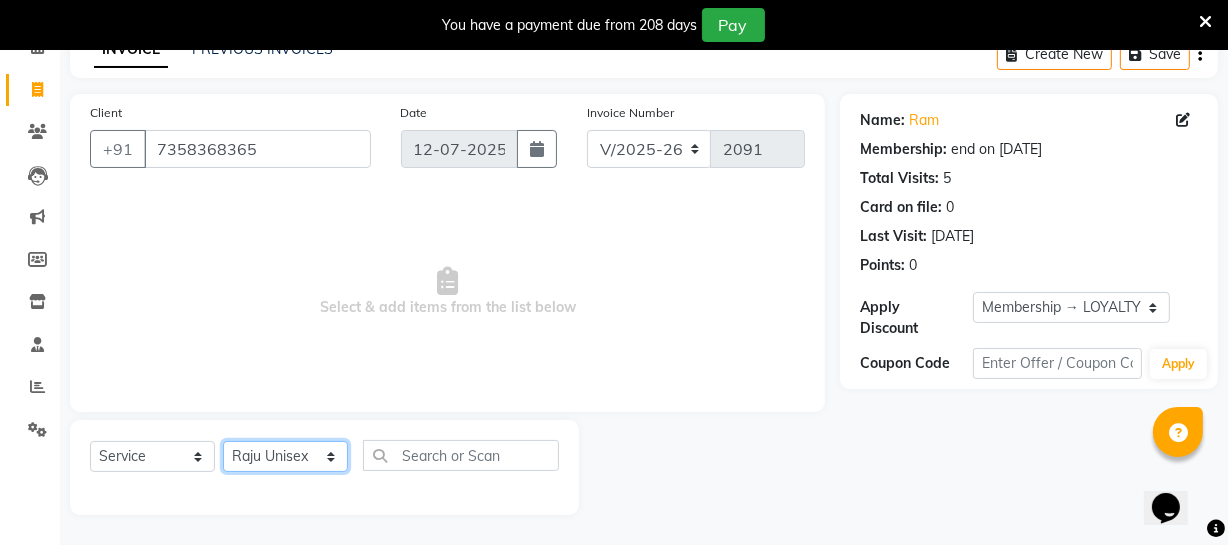 click on "Select Stylist [PERSON_NAME] [PERSON_NAME] [PERSON_NAME] [PERSON_NAME] [PERSON_NAME] [PERSON_NAME] Make up Mani Unisex Stylist [PERSON_NAME] [PERSON_NAME] [PERSON_NAME] Unisex Ramya [PERSON_NAME] Unisex [PERSON_NAME] [PERSON_NAME] [PERSON_NAME] Thiru Virtue Aesthetic Virtue Ambattur" 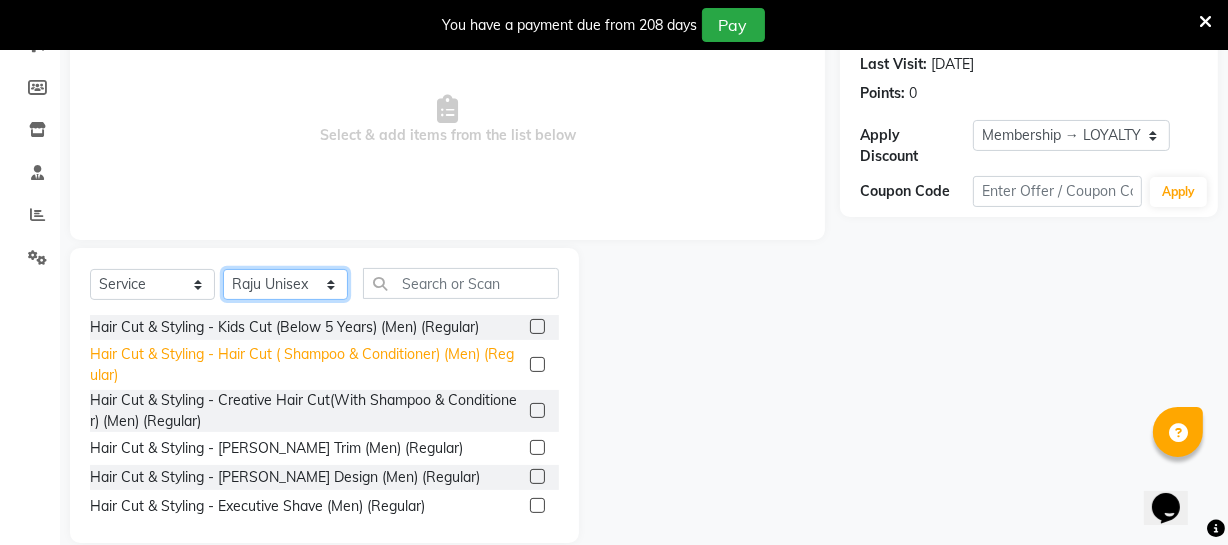 scroll, scrollTop: 289, scrollLeft: 0, axis: vertical 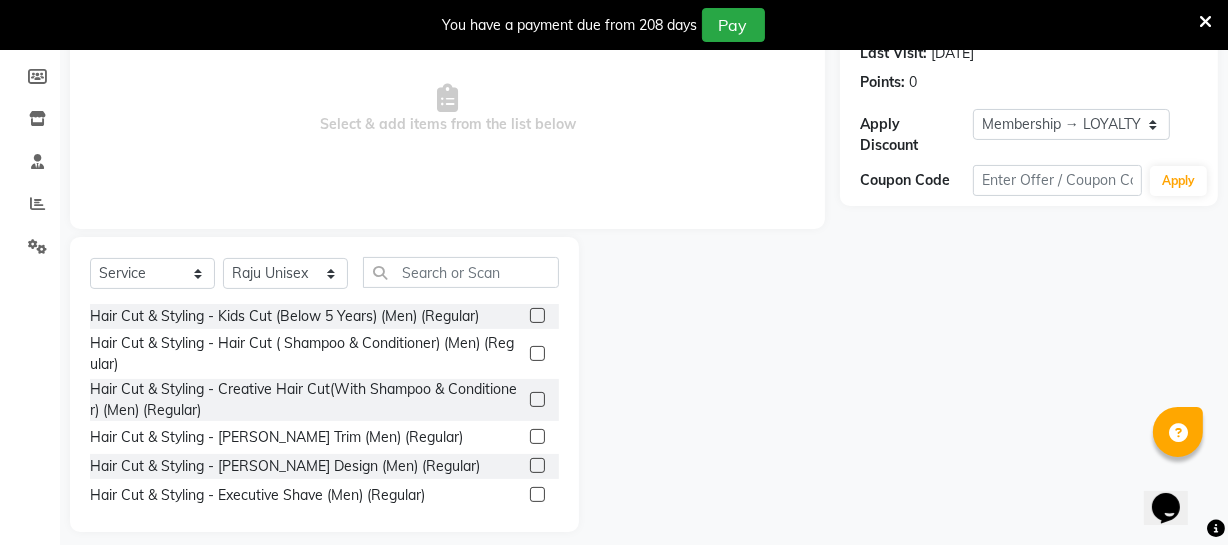 click 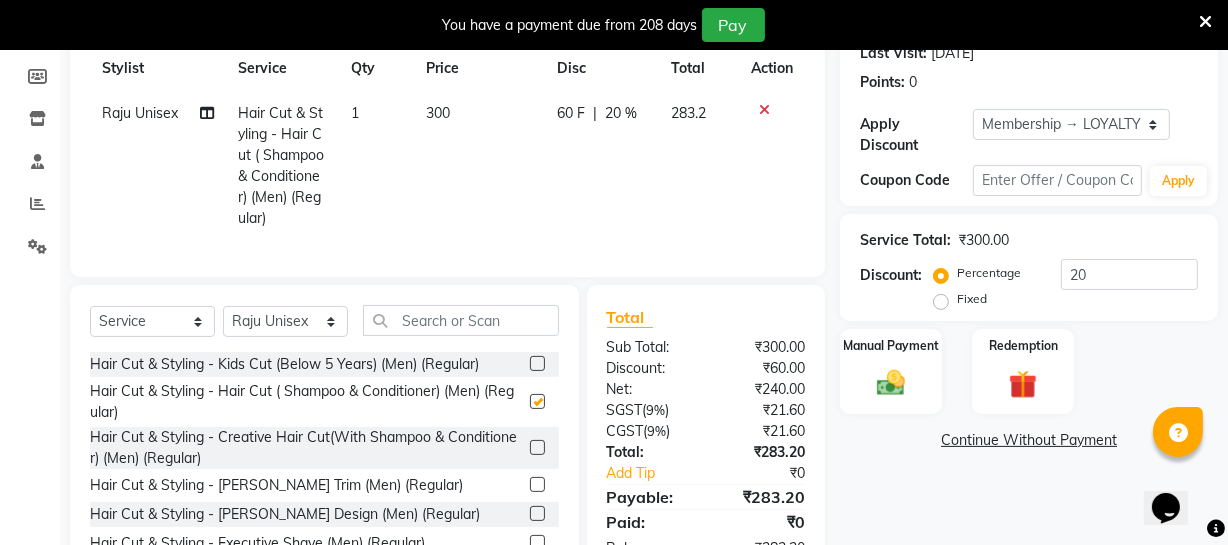 checkbox on "false" 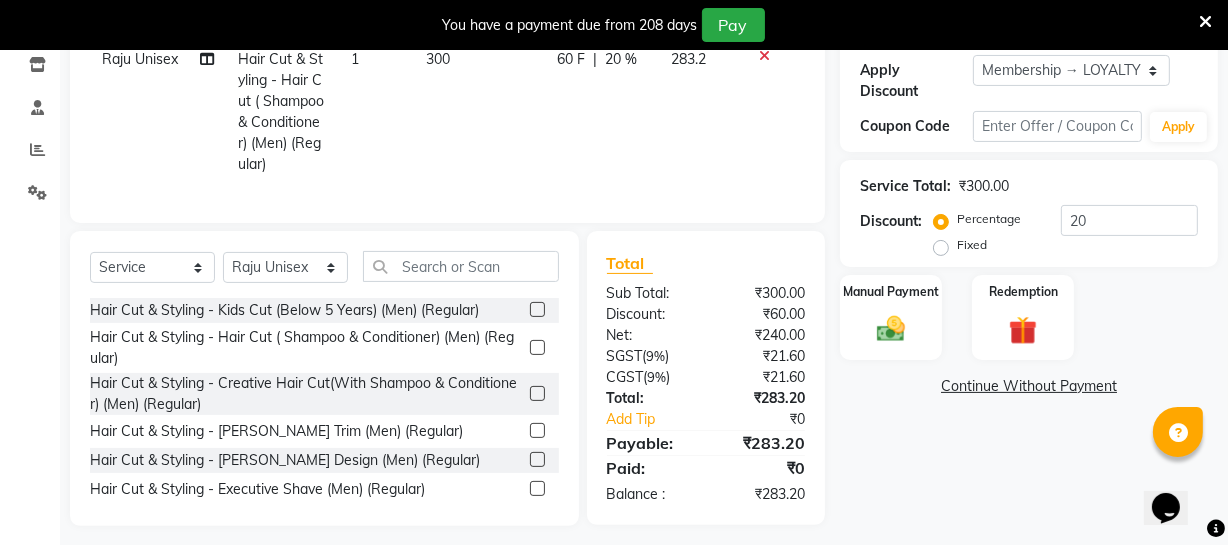 scroll, scrollTop: 368, scrollLeft: 0, axis: vertical 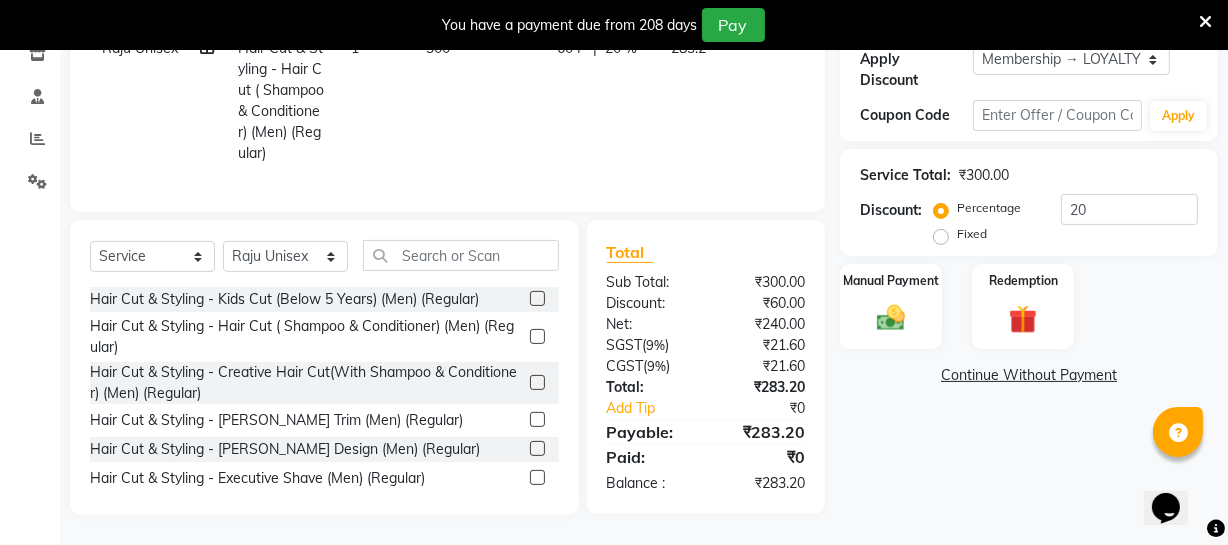 click 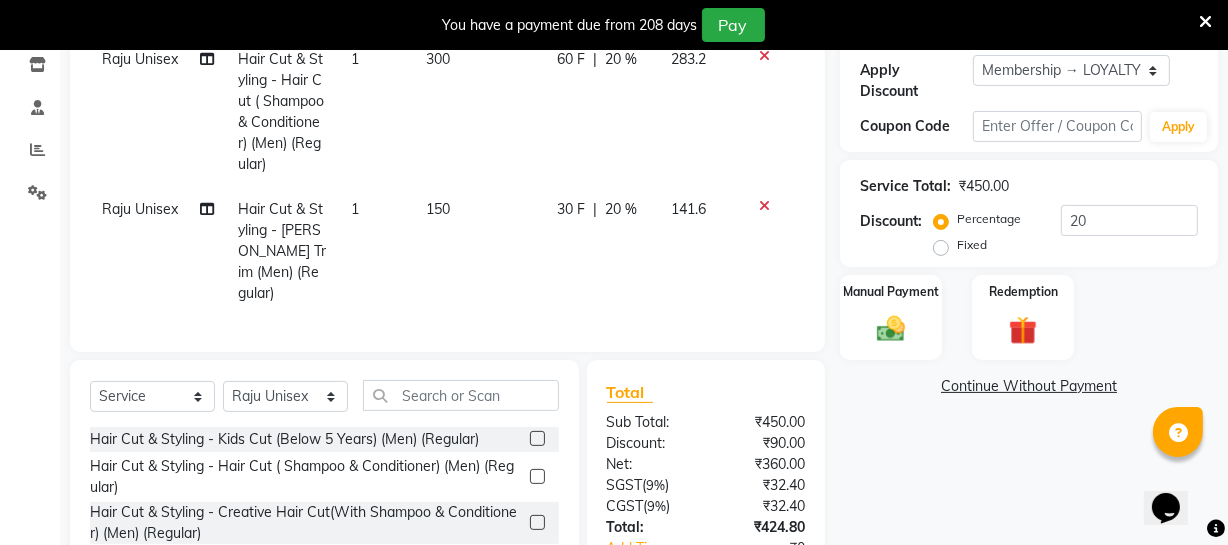 scroll, scrollTop: 4, scrollLeft: 0, axis: vertical 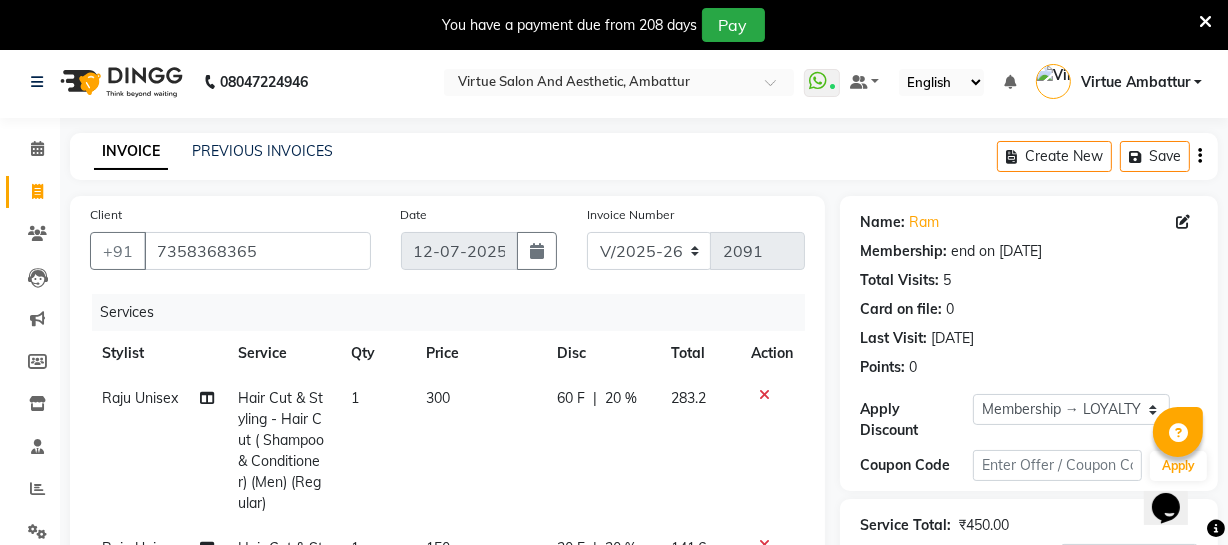 checkbox on "false" 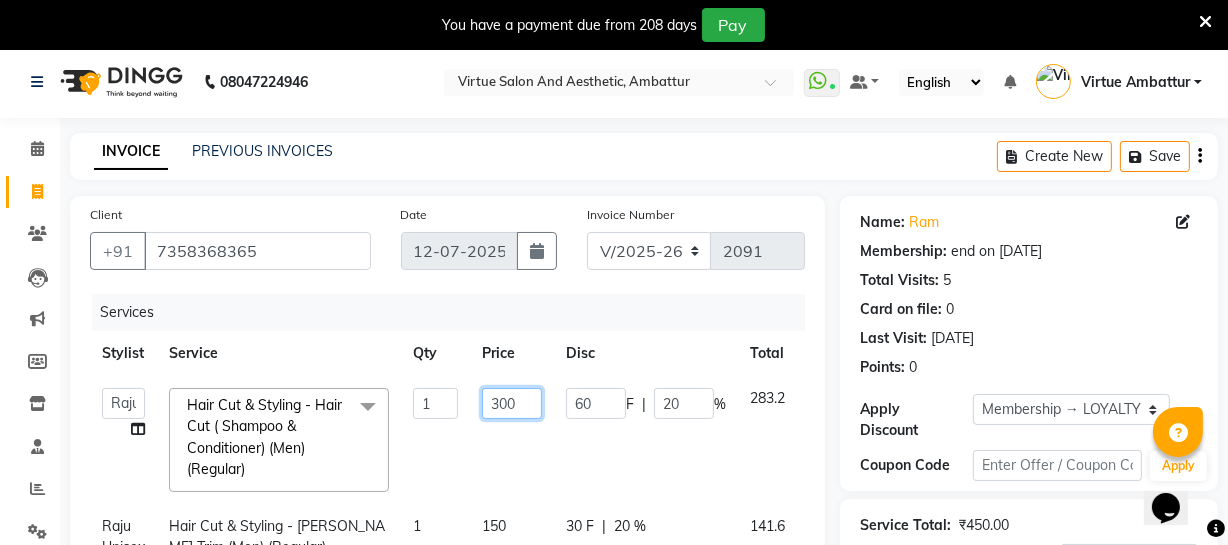 drag, startPoint x: 508, startPoint y: 403, endPoint x: 534, endPoint y: 396, distance: 26.925823 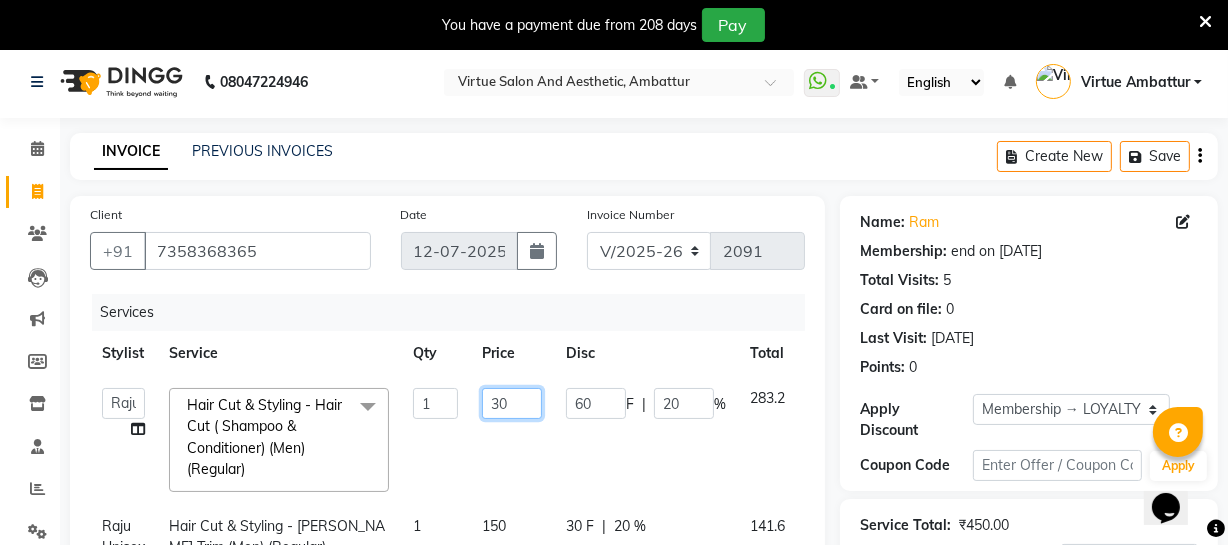 type on "3" 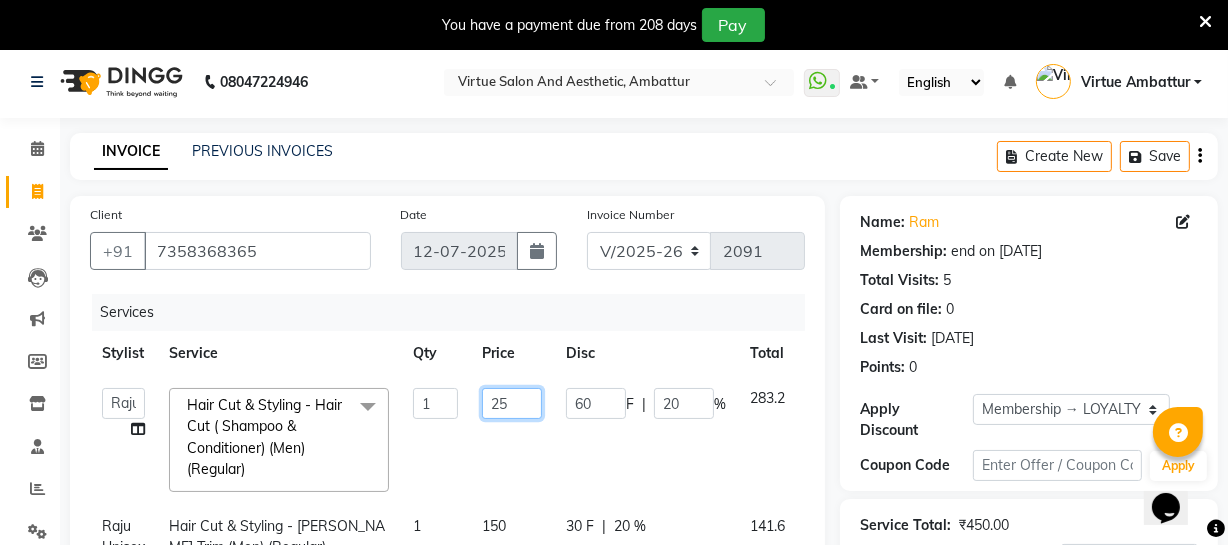 type on "250" 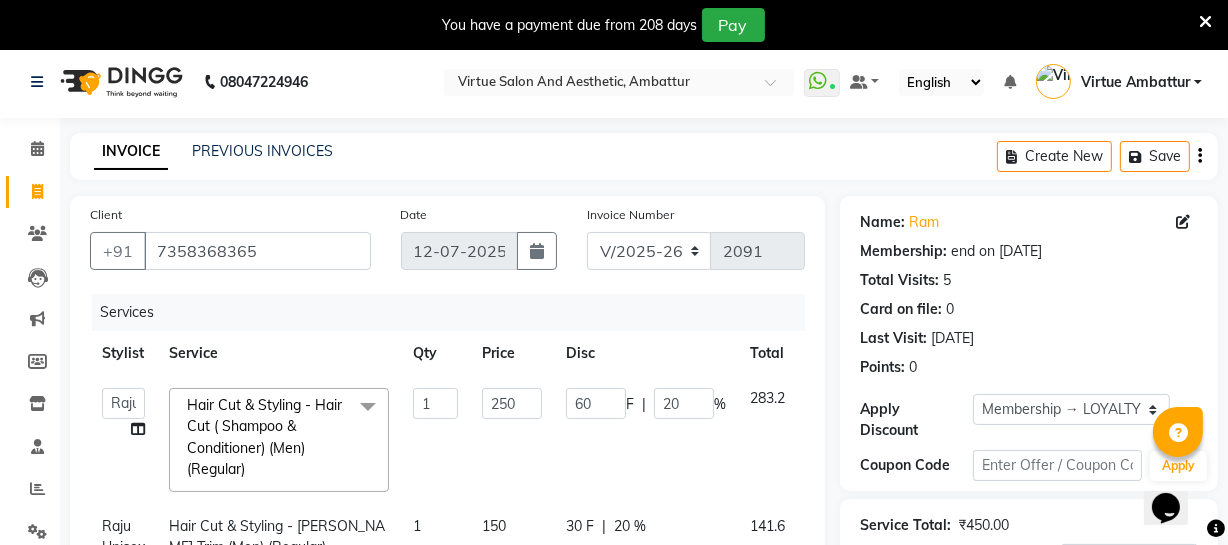 click on "250" 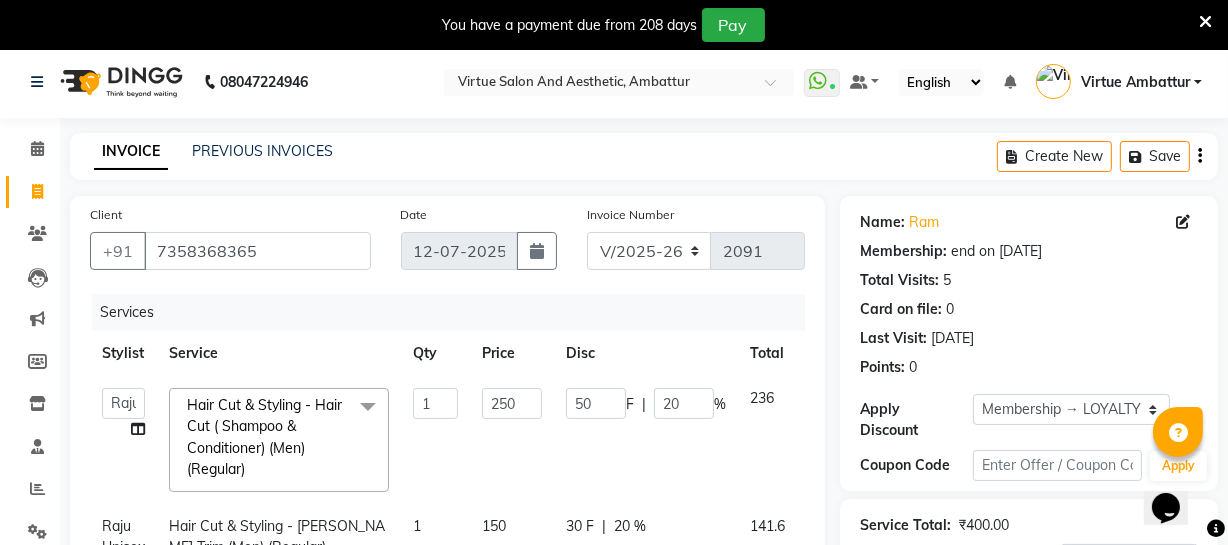 click on "150" 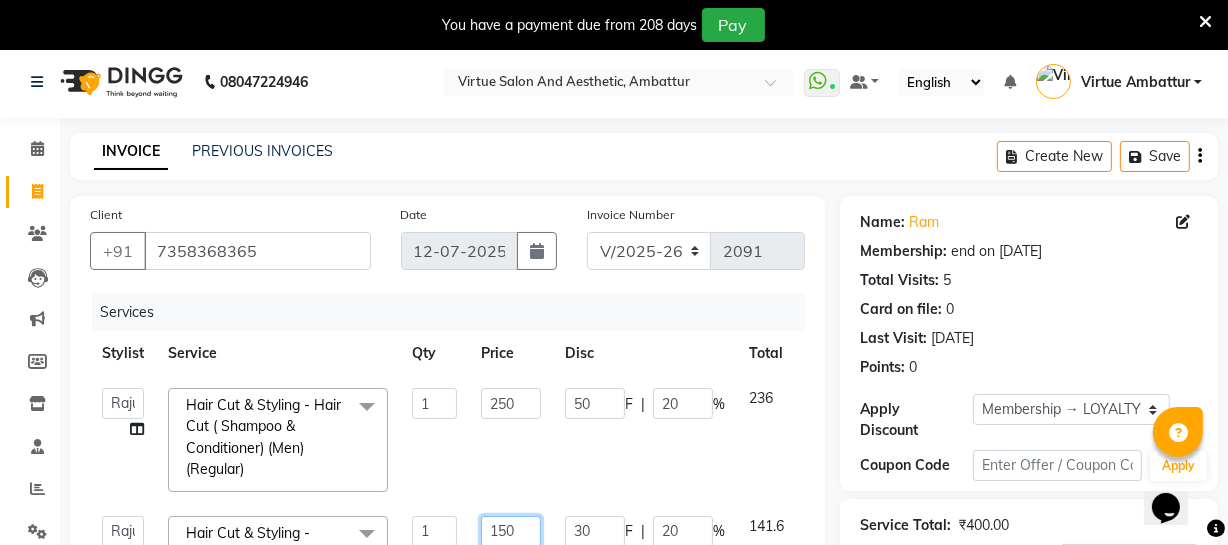 click on "150" 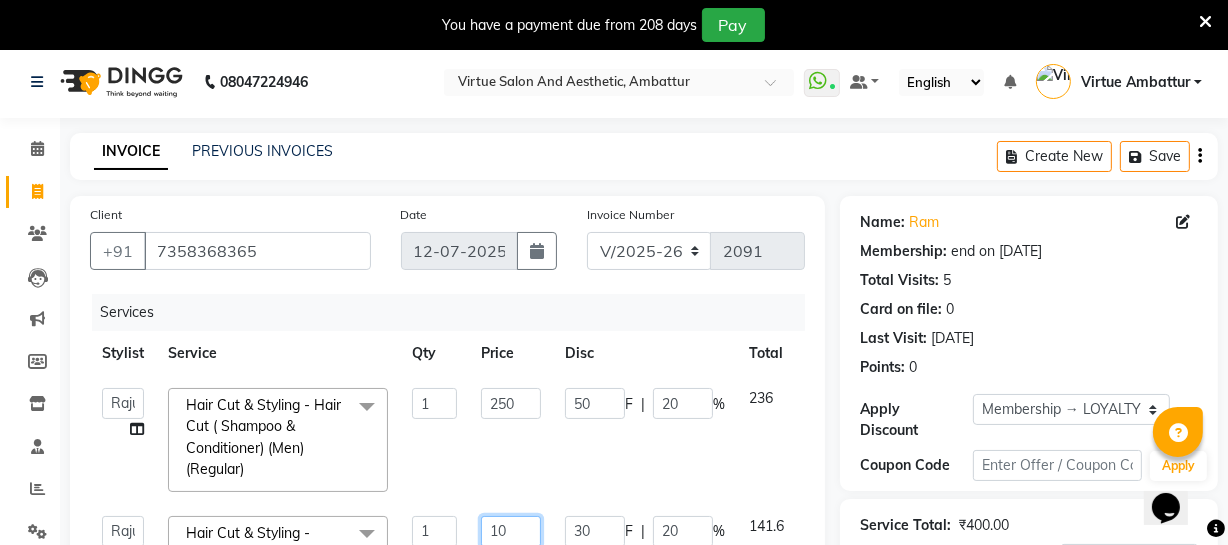 type on "120" 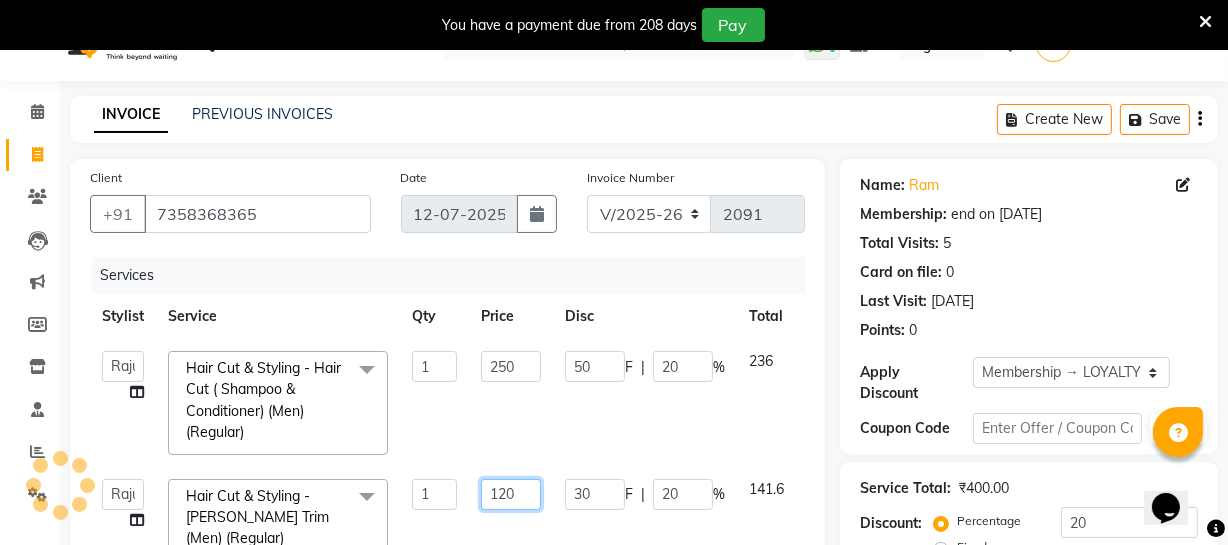 scroll, scrollTop: 186, scrollLeft: 0, axis: vertical 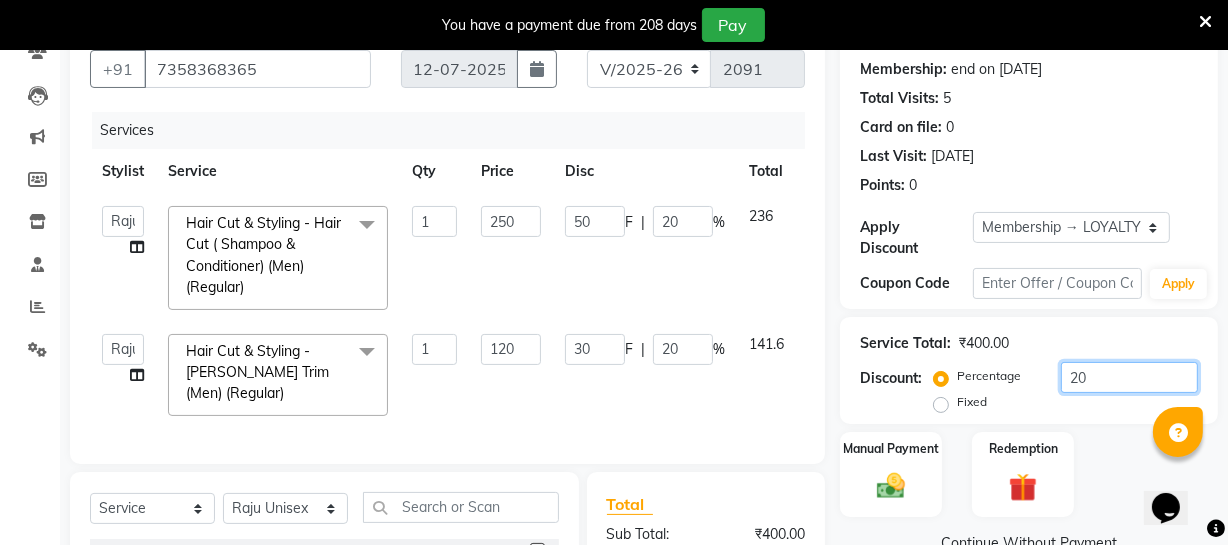 click on "20" 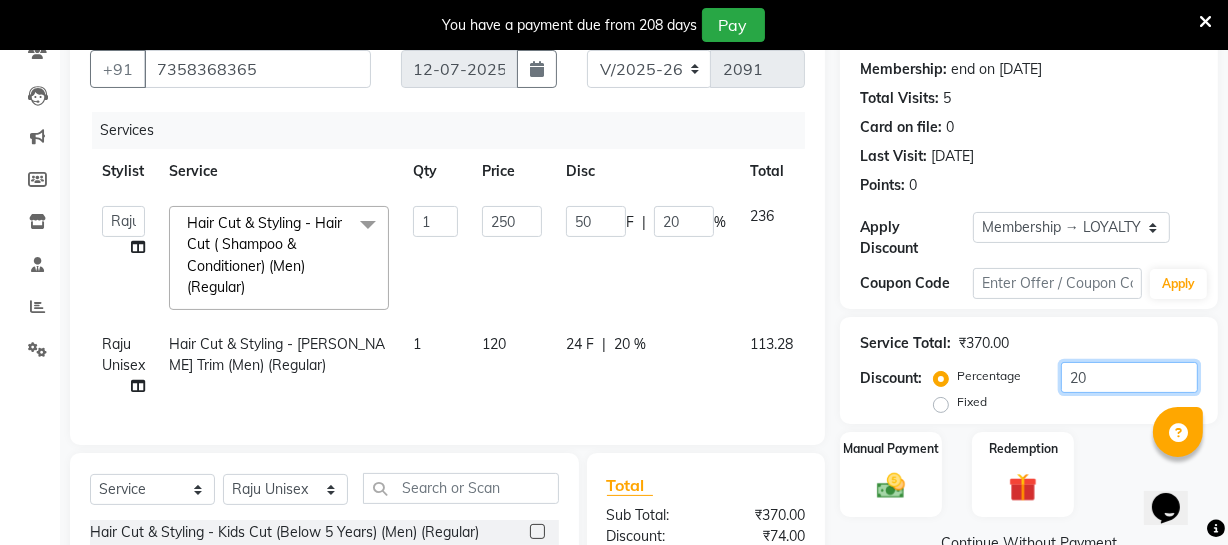type on "2" 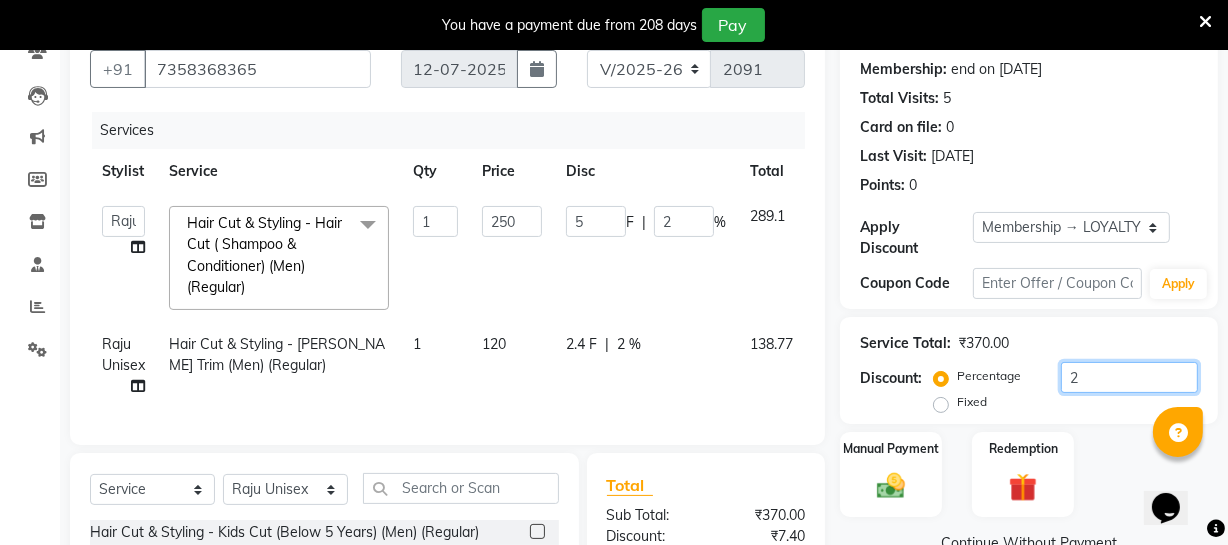 type 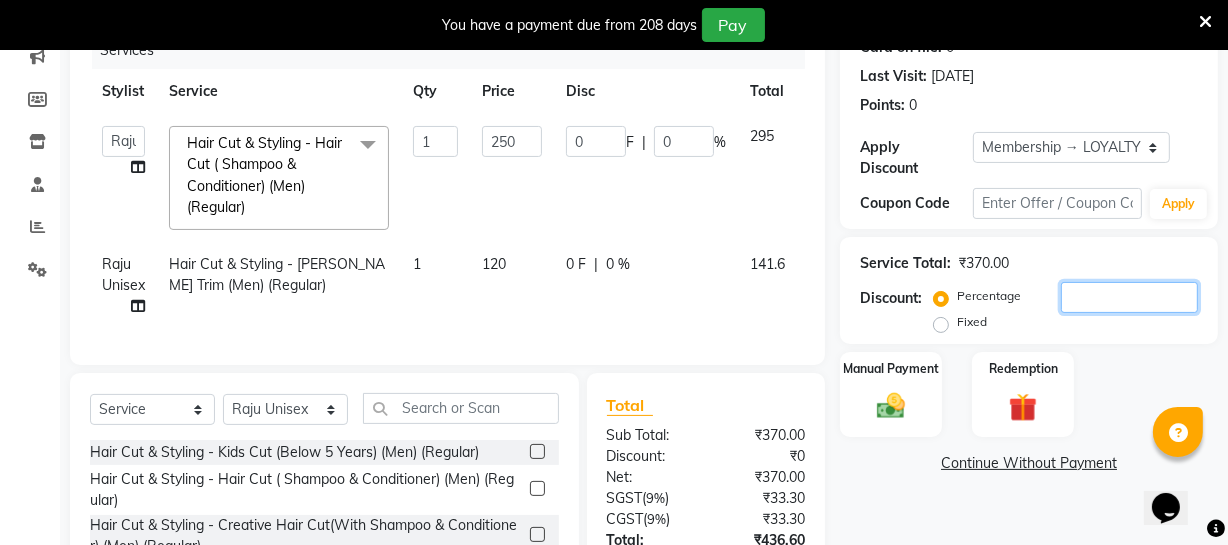 scroll, scrollTop: 432, scrollLeft: 0, axis: vertical 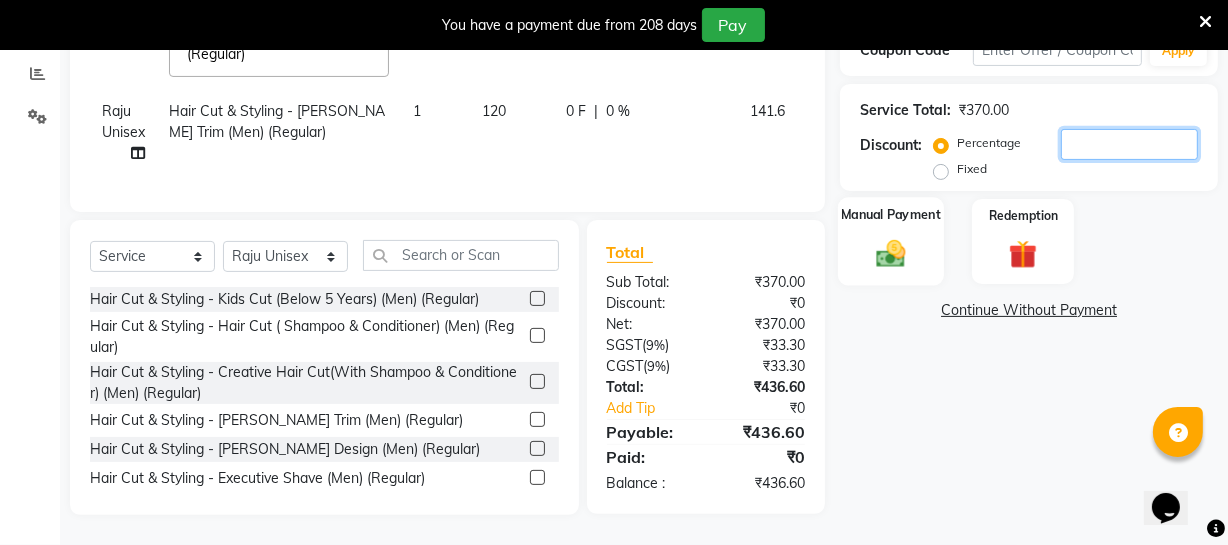 type 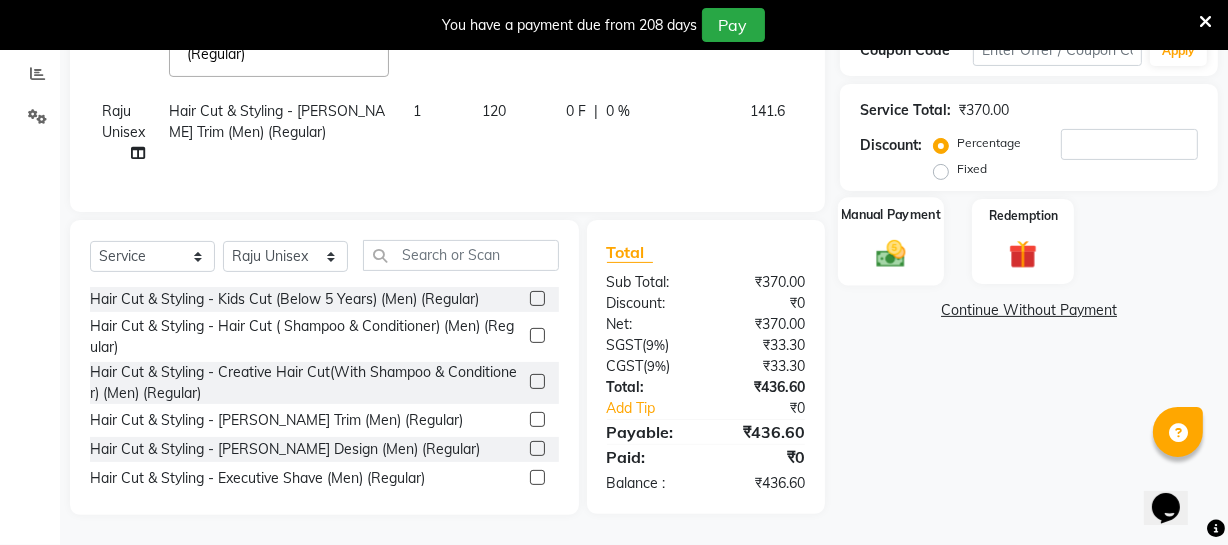 click 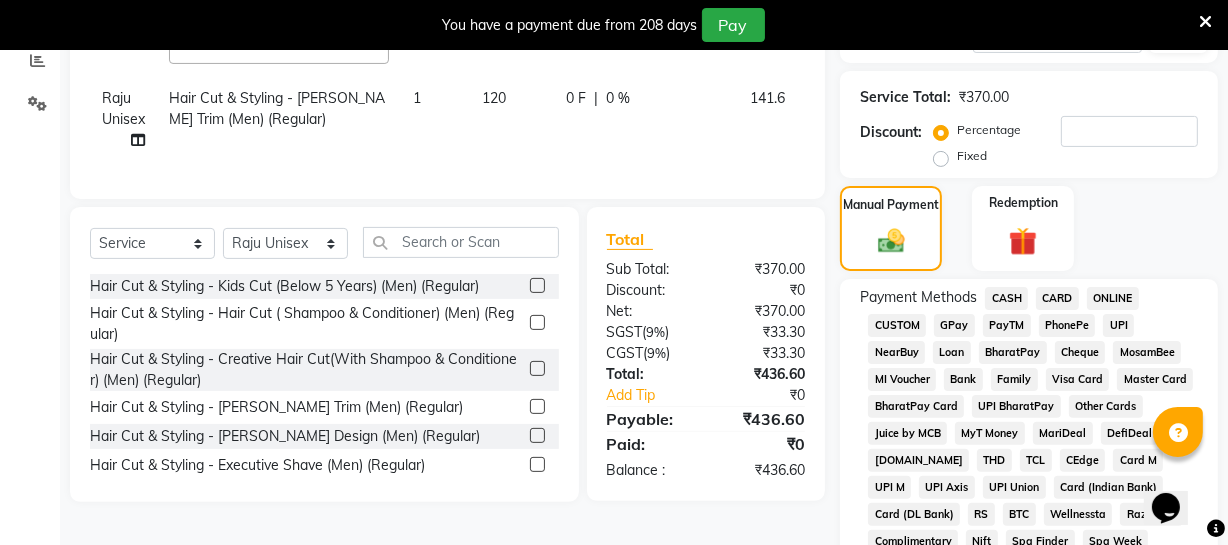click on "ONLINE" 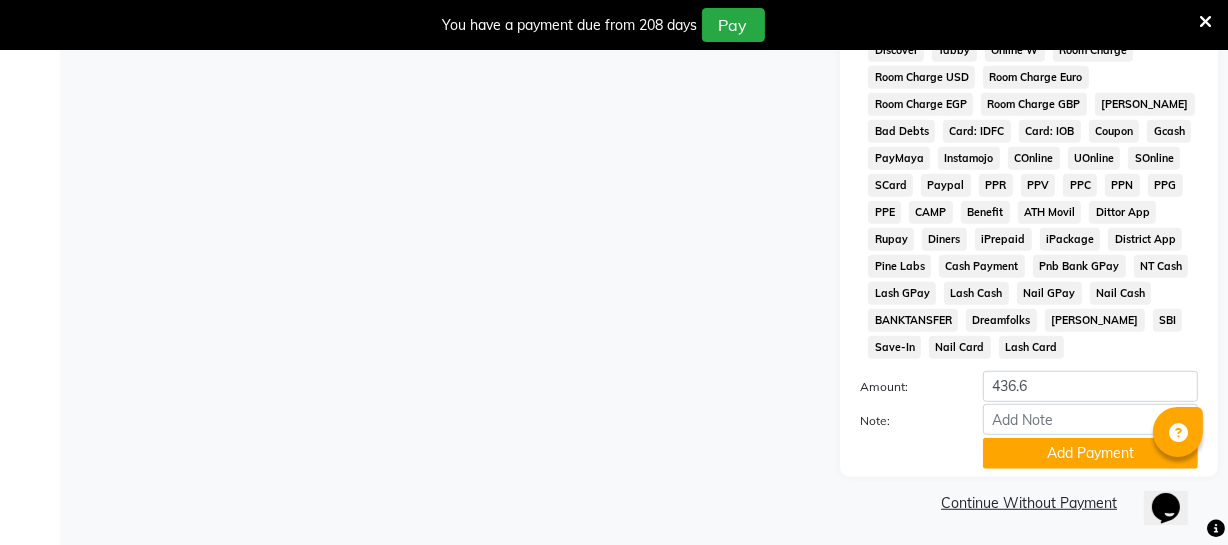 scroll, scrollTop: 1088, scrollLeft: 0, axis: vertical 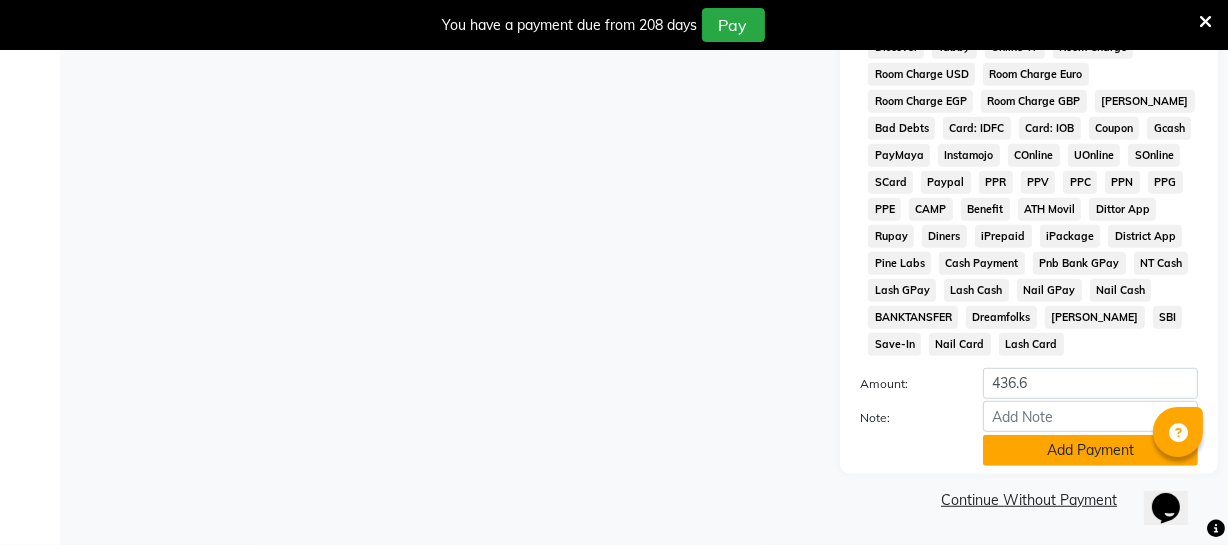 click on "Add Payment" 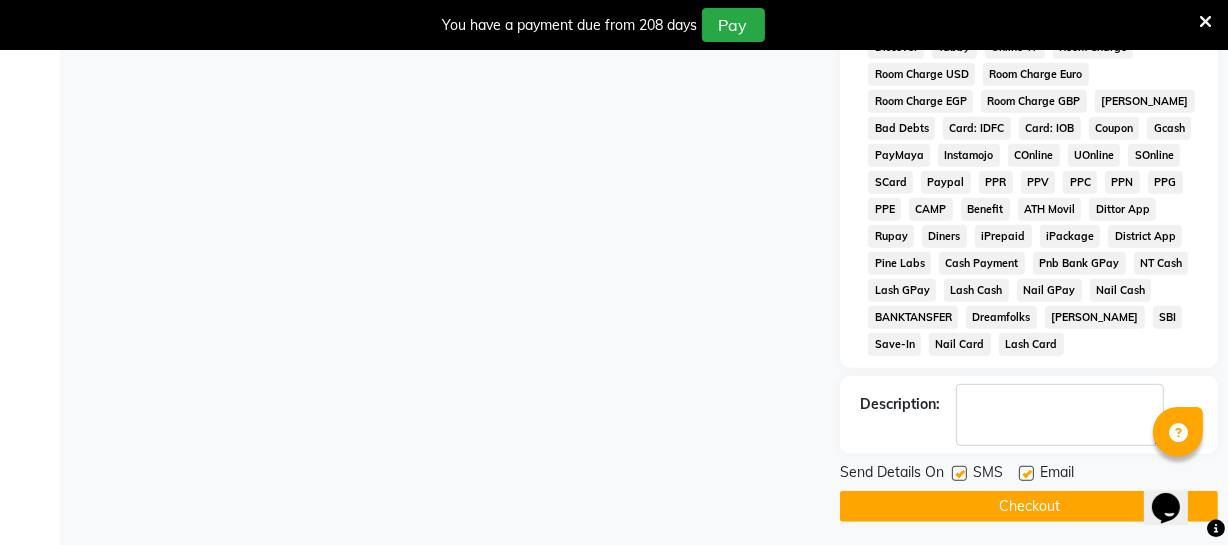 click on "Checkout" 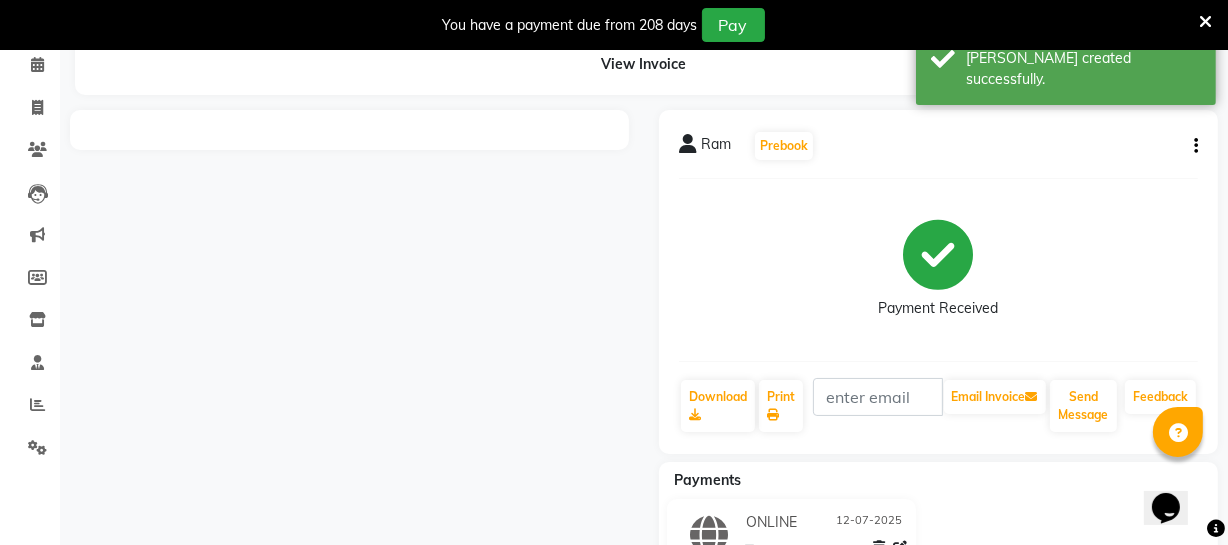 scroll, scrollTop: 0, scrollLeft: 0, axis: both 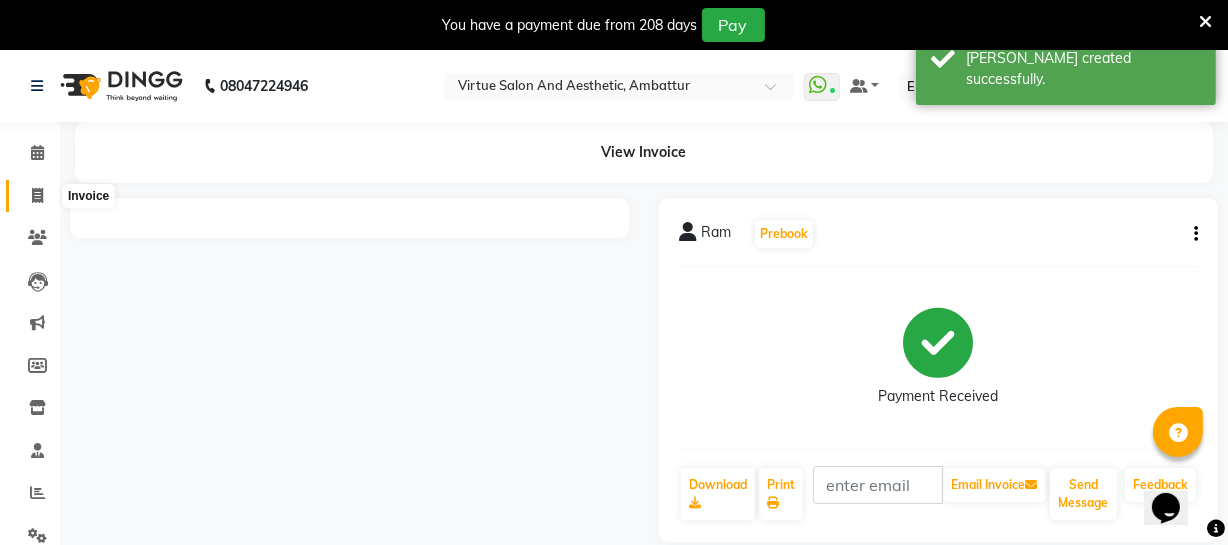 click 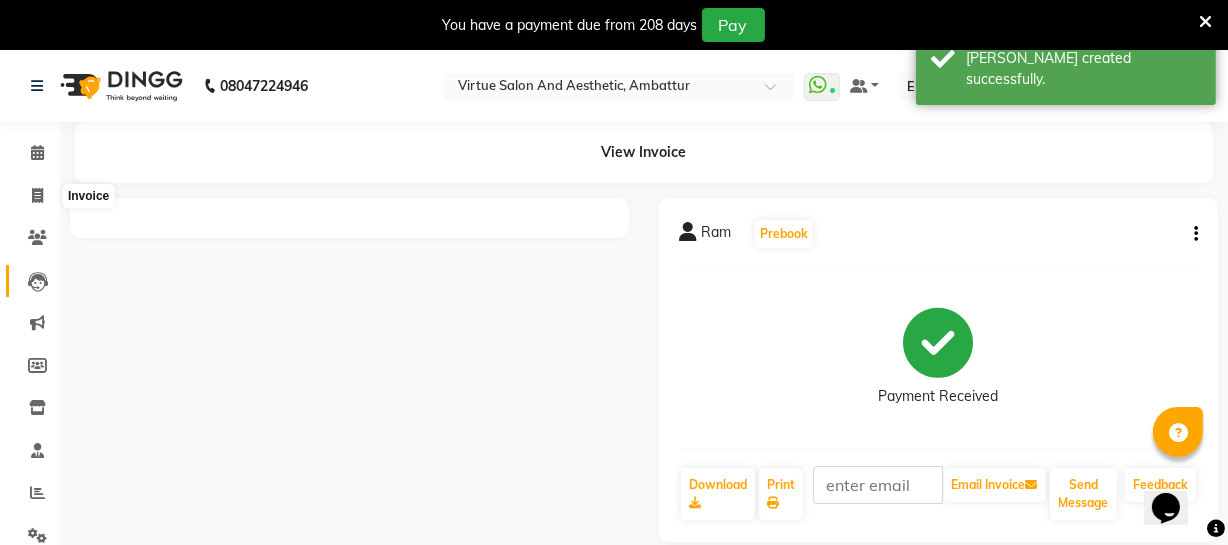 select on "service" 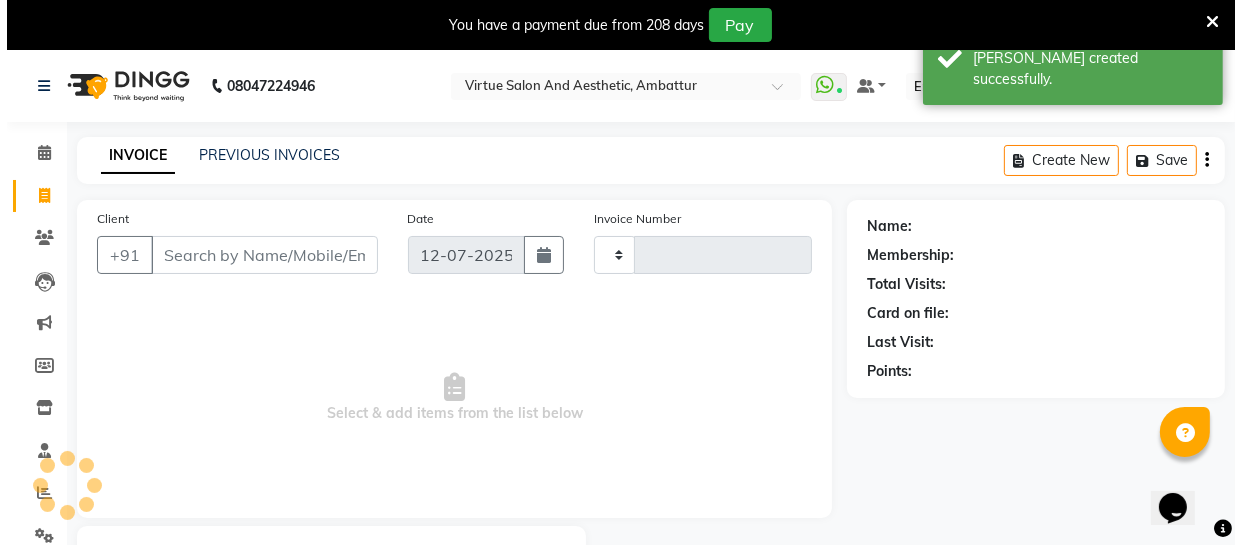 scroll, scrollTop: 107, scrollLeft: 0, axis: vertical 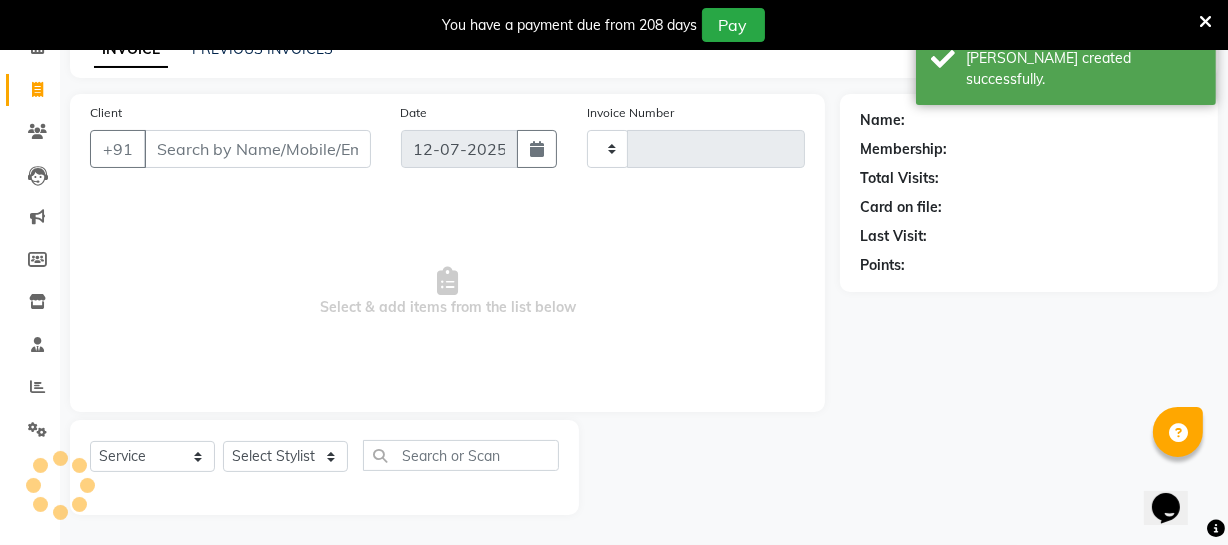 type on "2092" 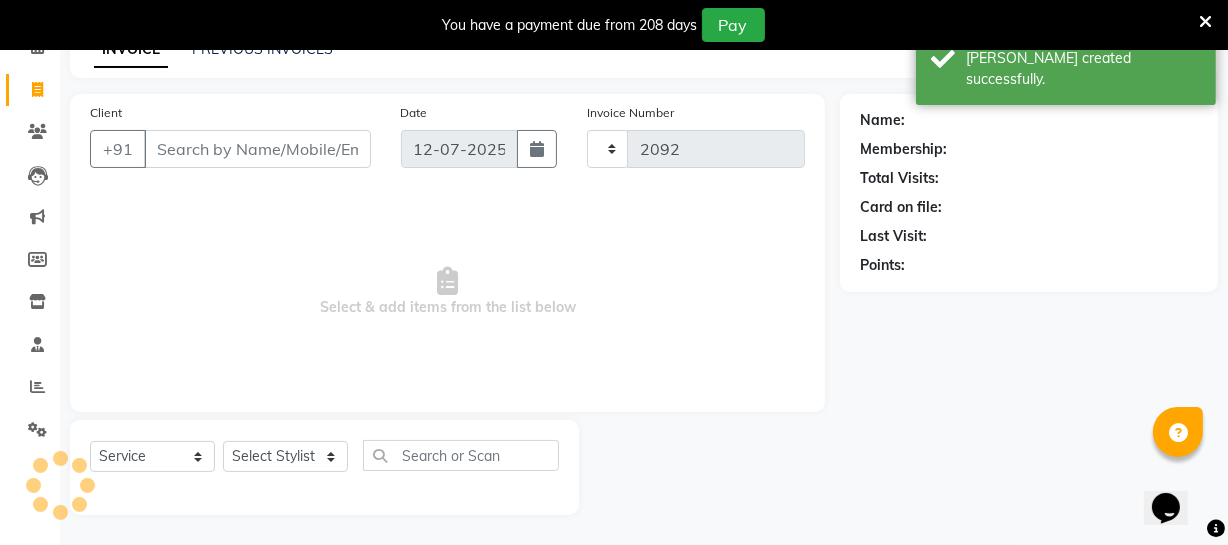 select on "5237" 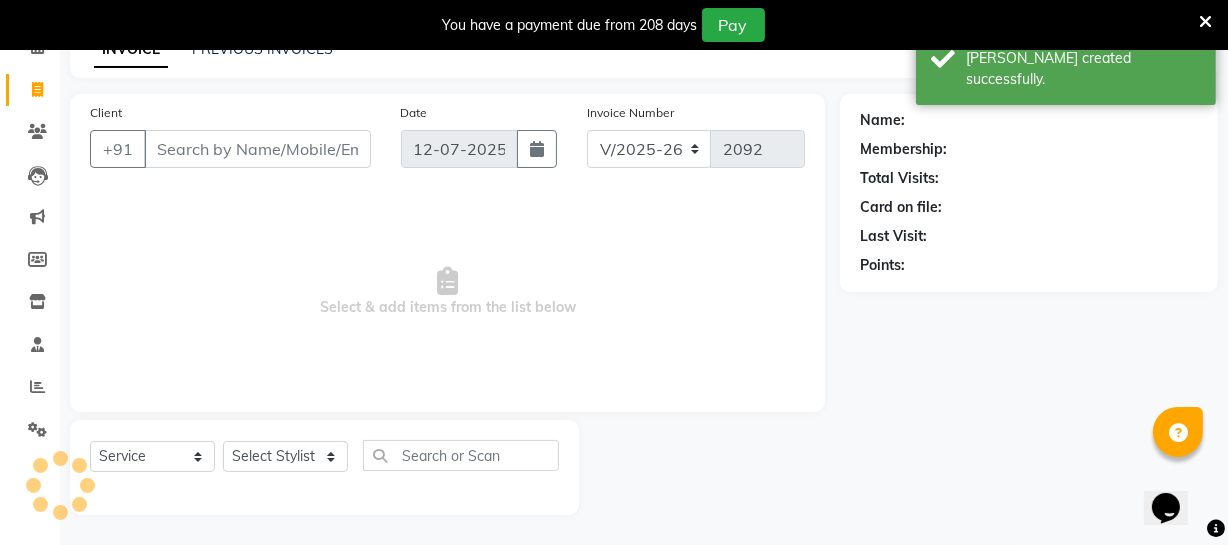 click on "Client" at bounding box center (257, 149) 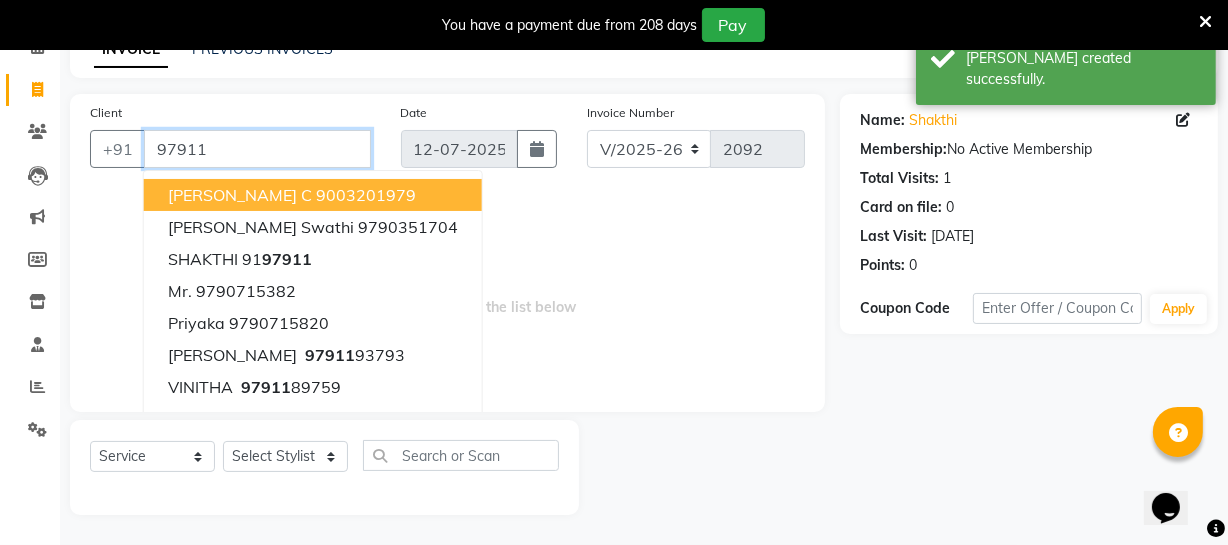 click on "97911" at bounding box center (257, 149) 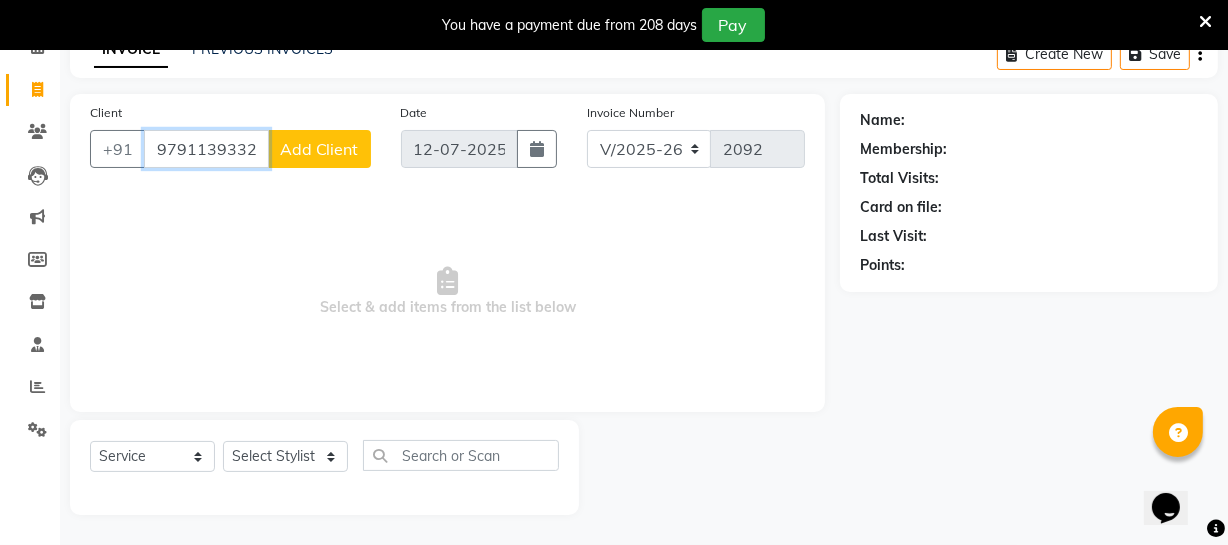 type on "9791139332" 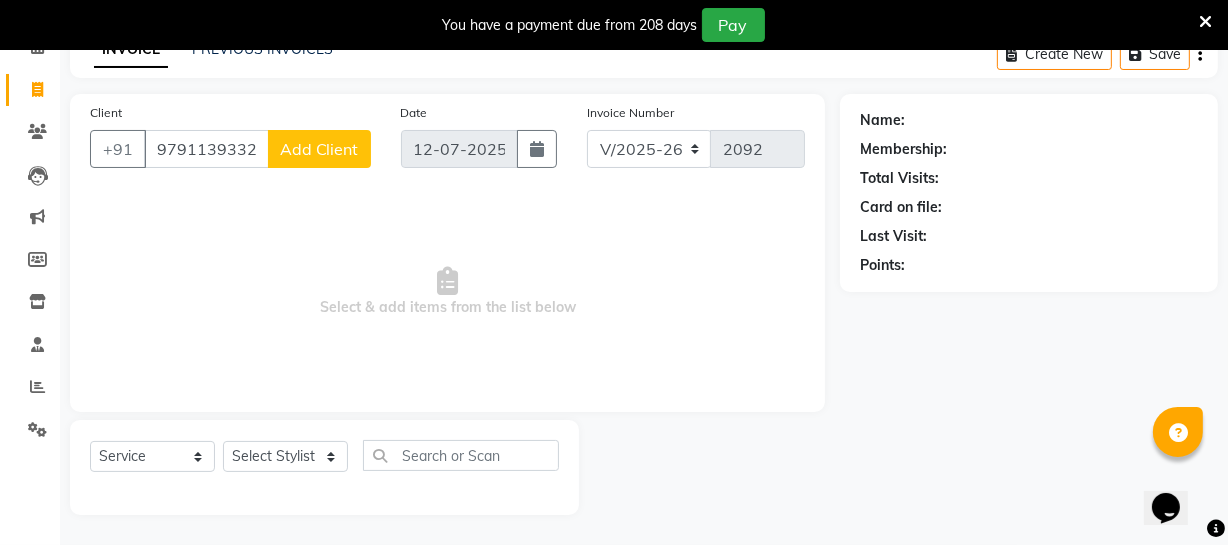click on "Add Client" 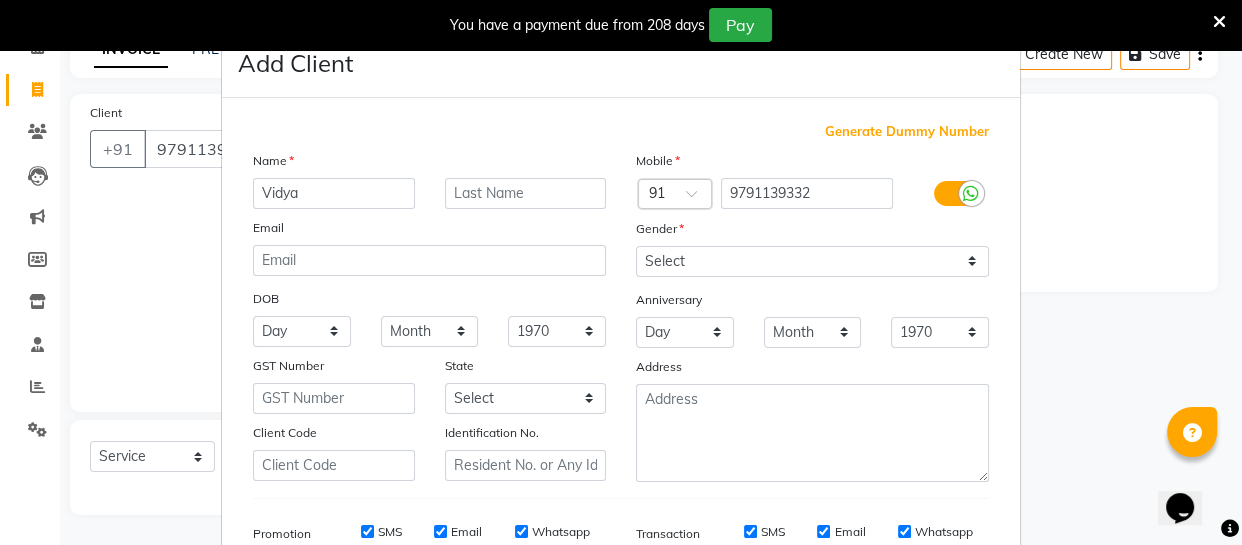 type on "Vidya" 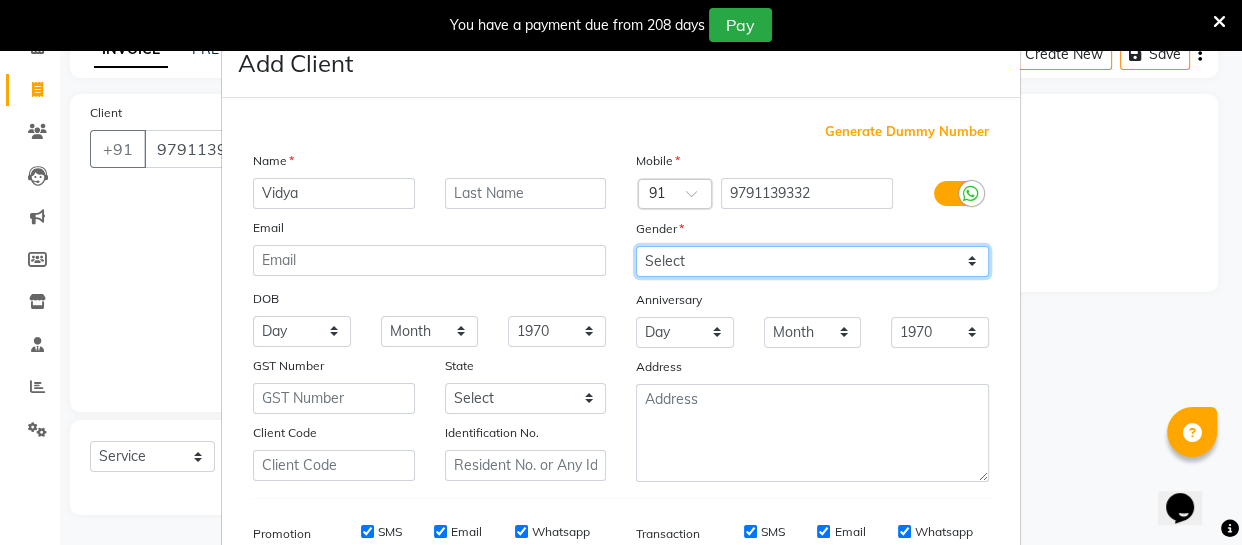 click on "Select [DEMOGRAPHIC_DATA] [DEMOGRAPHIC_DATA] Other Prefer Not To Say" at bounding box center [812, 261] 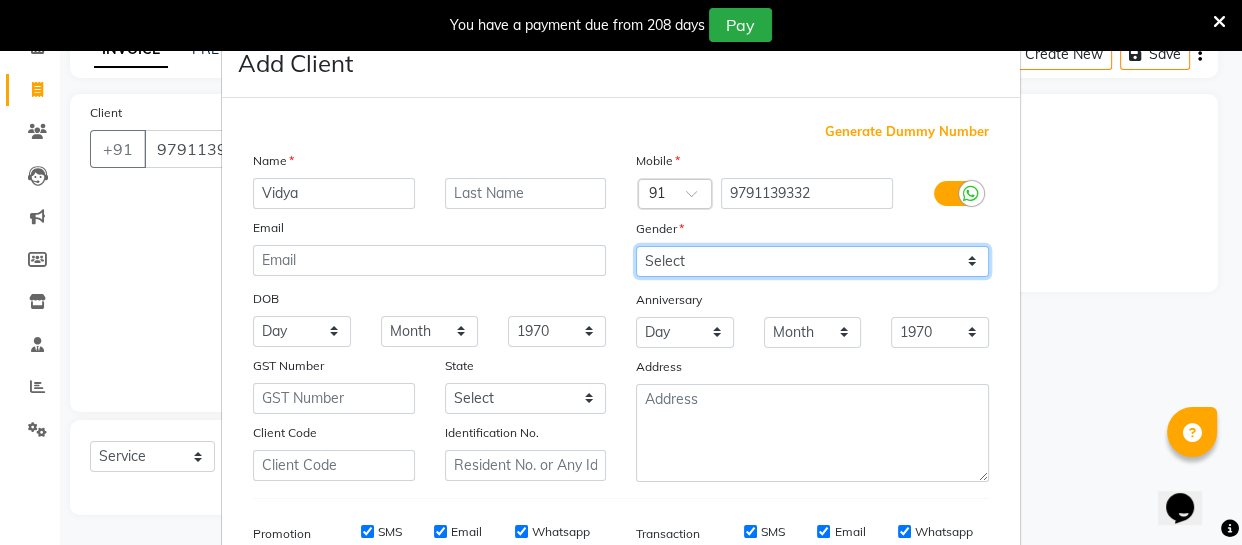 select on "[DEMOGRAPHIC_DATA]" 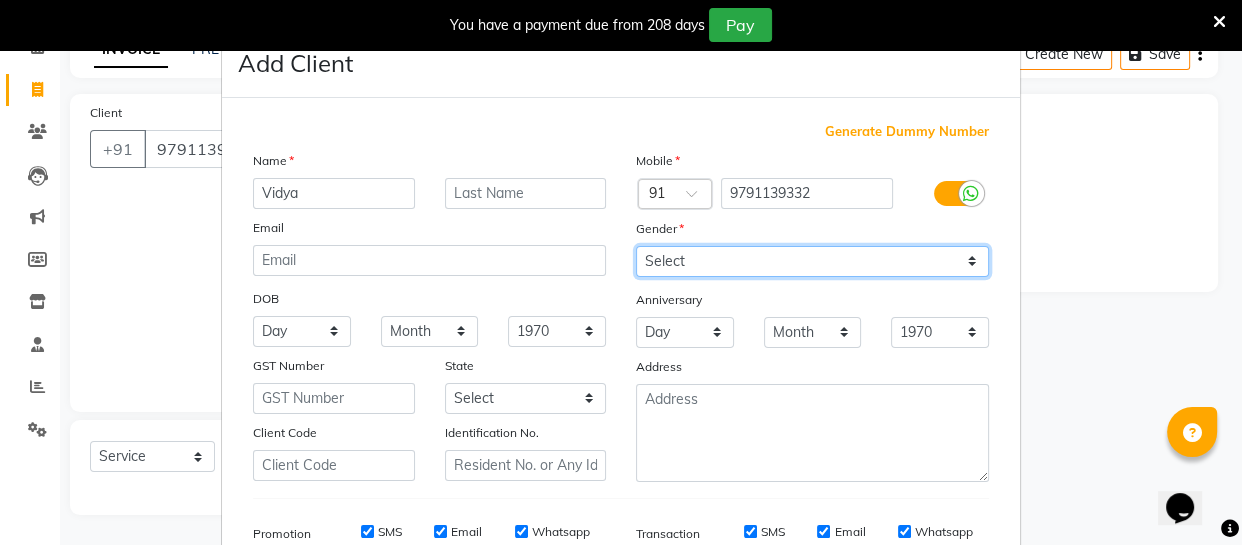 click on "Select [DEMOGRAPHIC_DATA] [DEMOGRAPHIC_DATA] Other Prefer Not To Say" at bounding box center (812, 261) 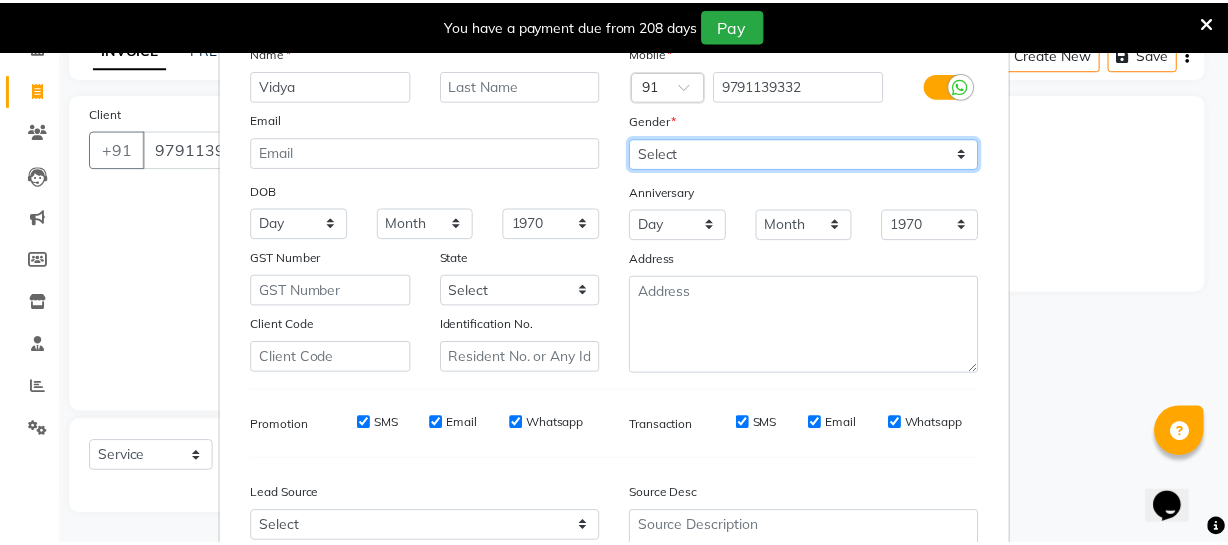 scroll, scrollTop: 309, scrollLeft: 0, axis: vertical 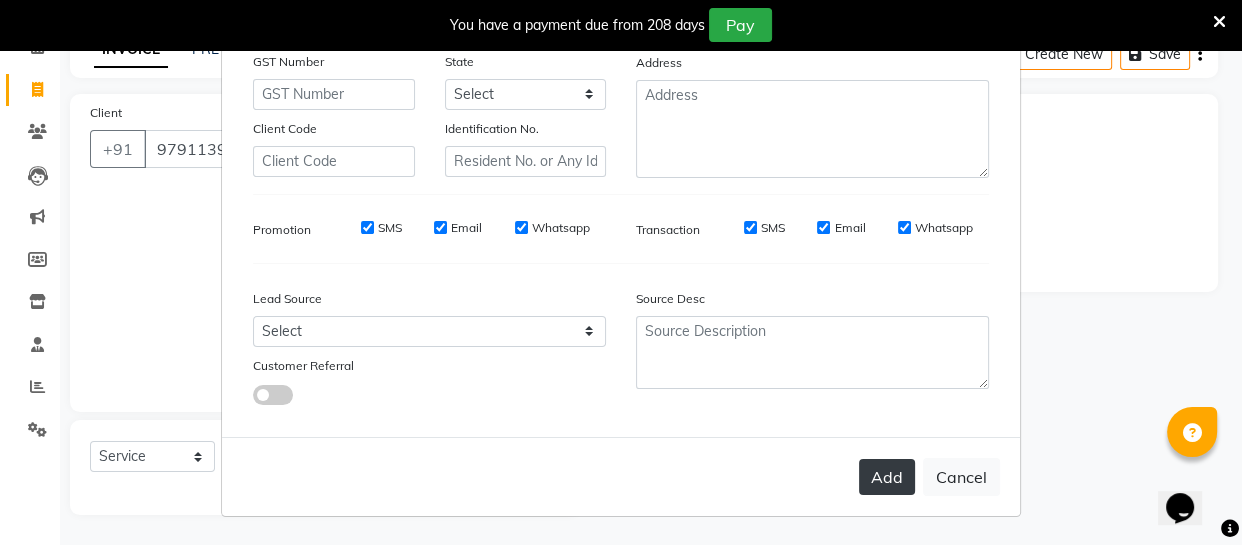 click on "Add" at bounding box center [887, 477] 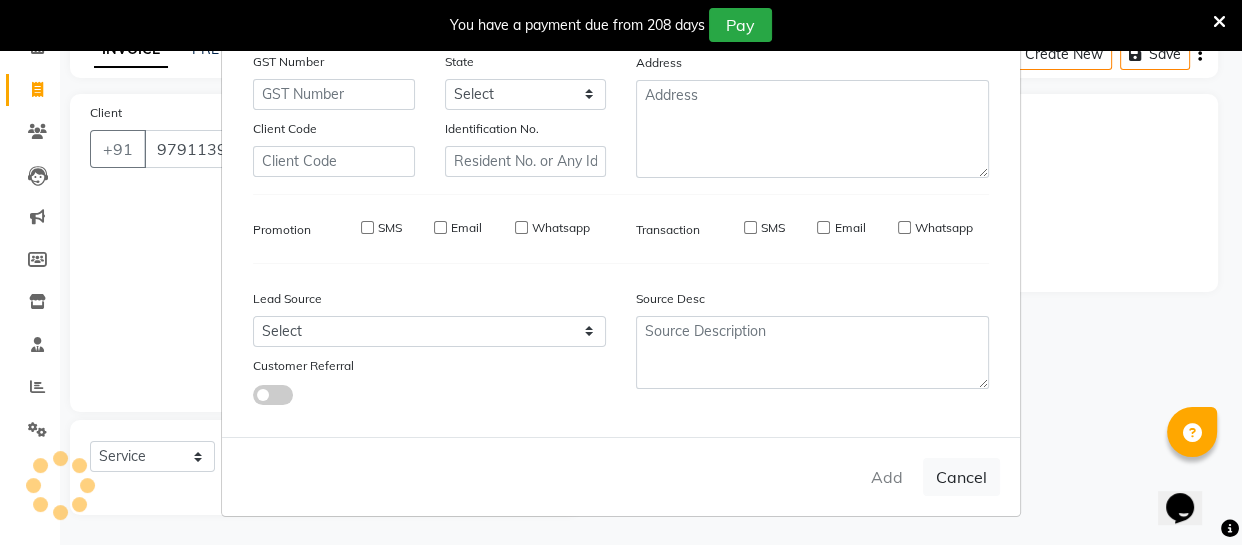 type 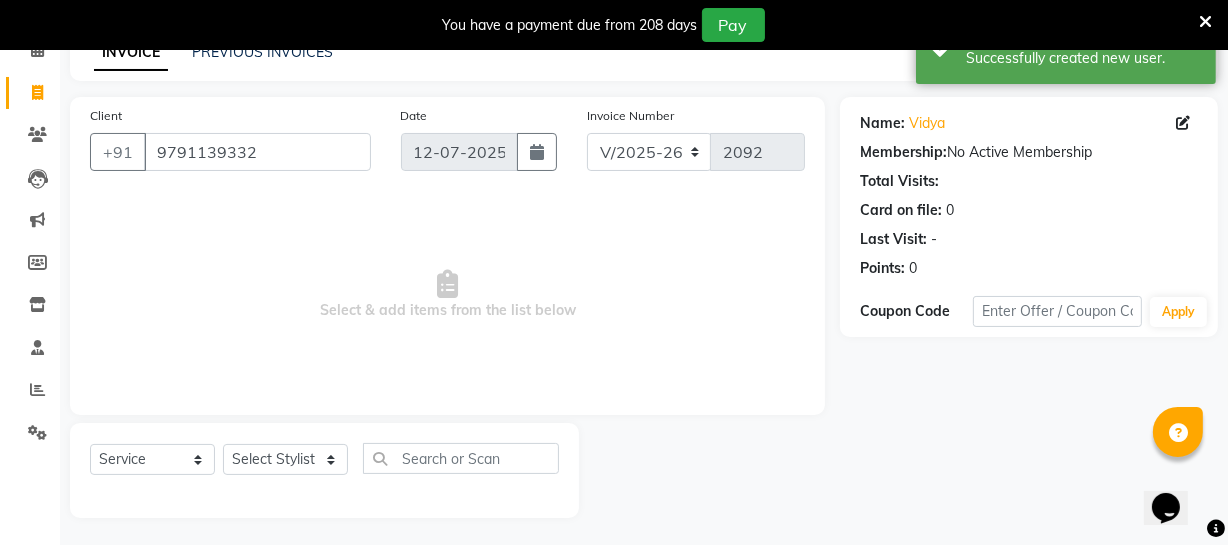 scroll, scrollTop: 107, scrollLeft: 0, axis: vertical 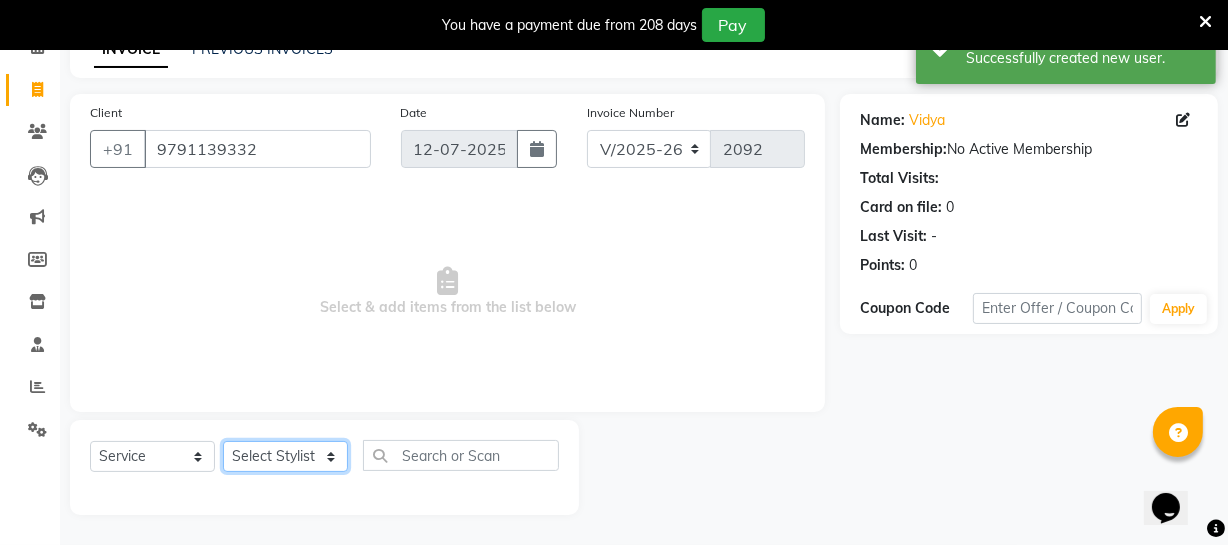 click on "Select Stylist [PERSON_NAME] [PERSON_NAME] [PERSON_NAME] [PERSON_NAME] [PERSON_NAME] [PERSON_NAME] Make up Mani Unisex Stylist [PERSON_NAME] [PERSON_NAME] [PERSON_NAME] Unisex Ramya [PERSON_NAME] Unisex [PERSON_NAME] [PERSON_NAME] [PERSON_NAME] Thiru Virtue Aesthetic Virtue Ambattur" 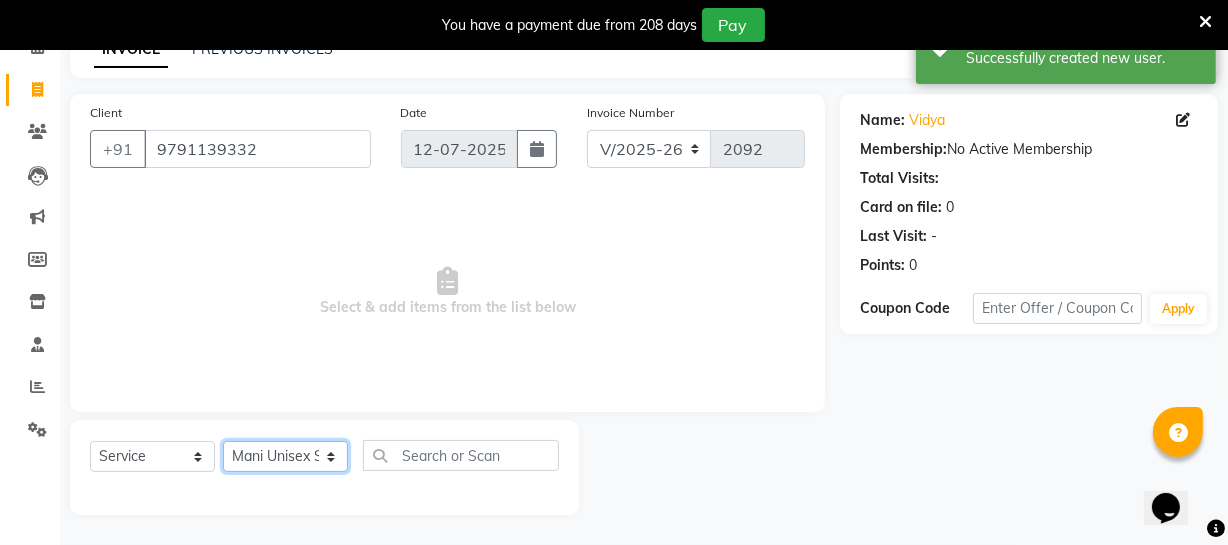 click on "Select Stylist [PERSON_NAME] [PERSON_NAME] [PERSON_NAME] [PERSON_NAME] [PERSON_NAME] [PERSON_NAME] Make up Mani Unisex Stylist [PERSON_NAME] [PERSON_NAME] [PERSON_NAME] Unisex Ramya [PERSON_NAME] Unisex [PERSON_NAME] [PERSON_NAME] [PERSON_NAME] Thiru Virtue Aesthetic Virtue Ambattur" 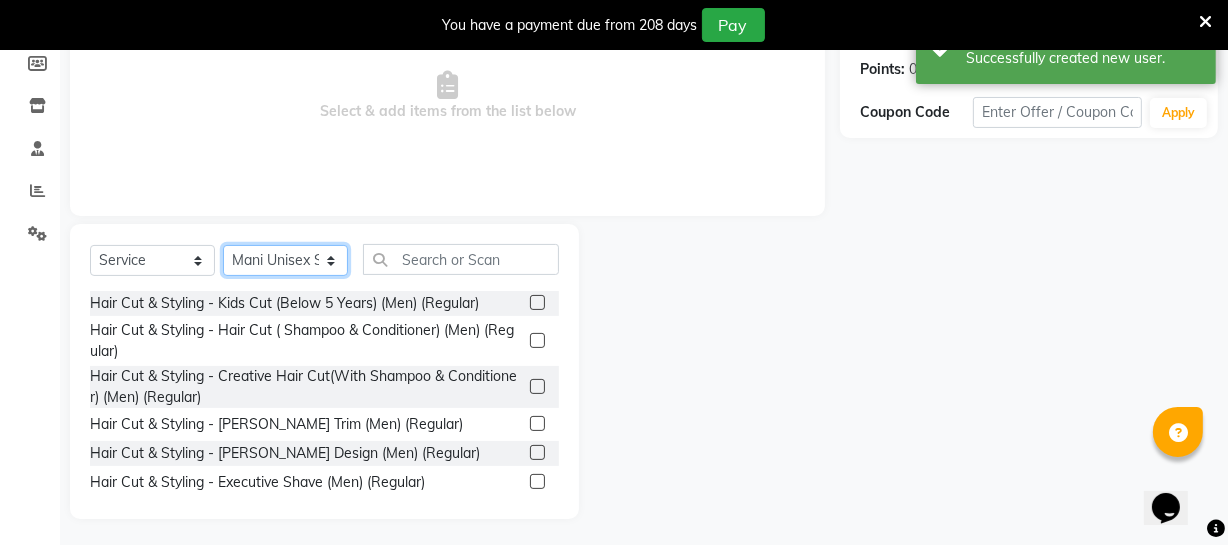 scroll, scrollTop: 307, scrollLeft: 0, axis: vertical 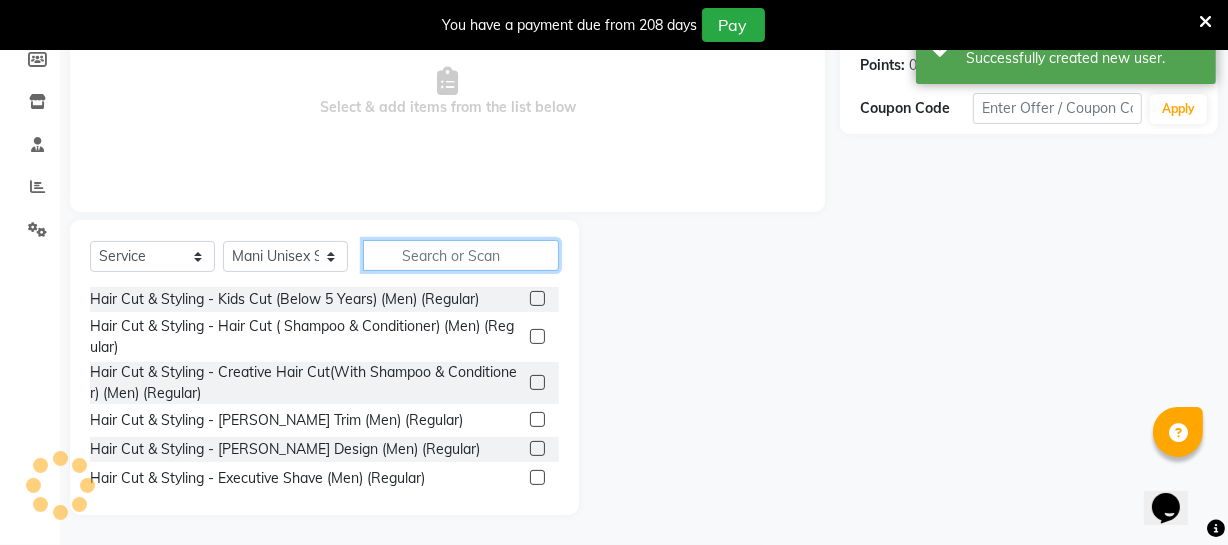 click 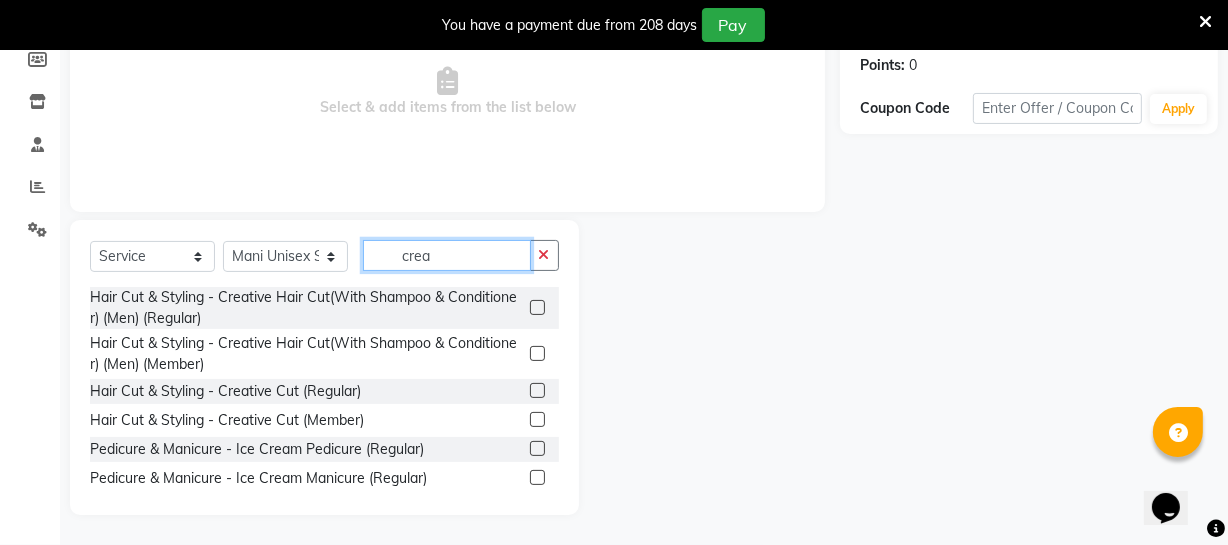 type on "crea" 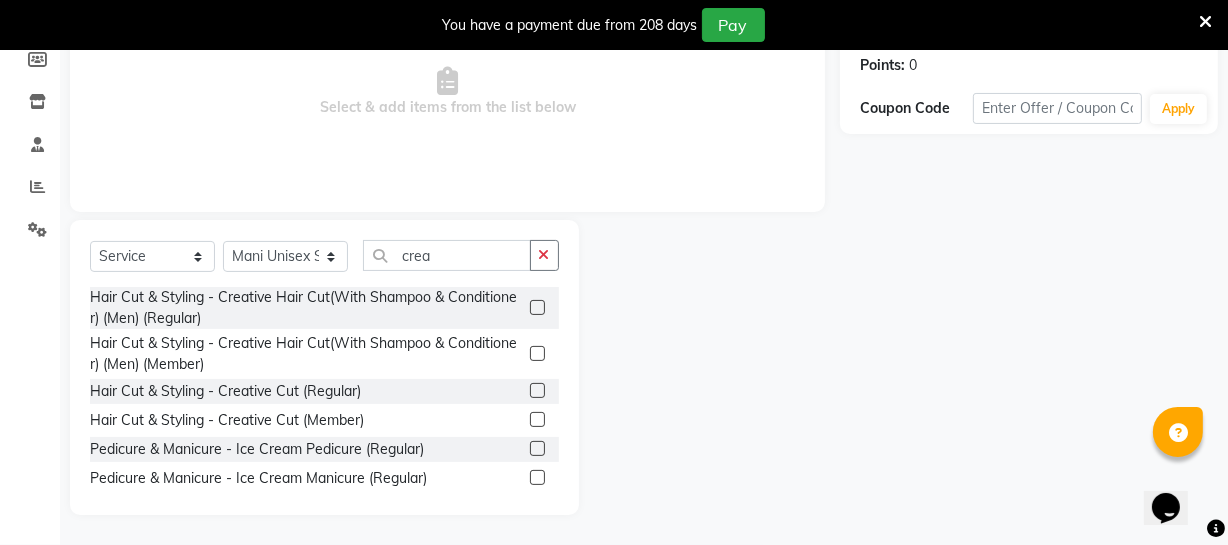 click 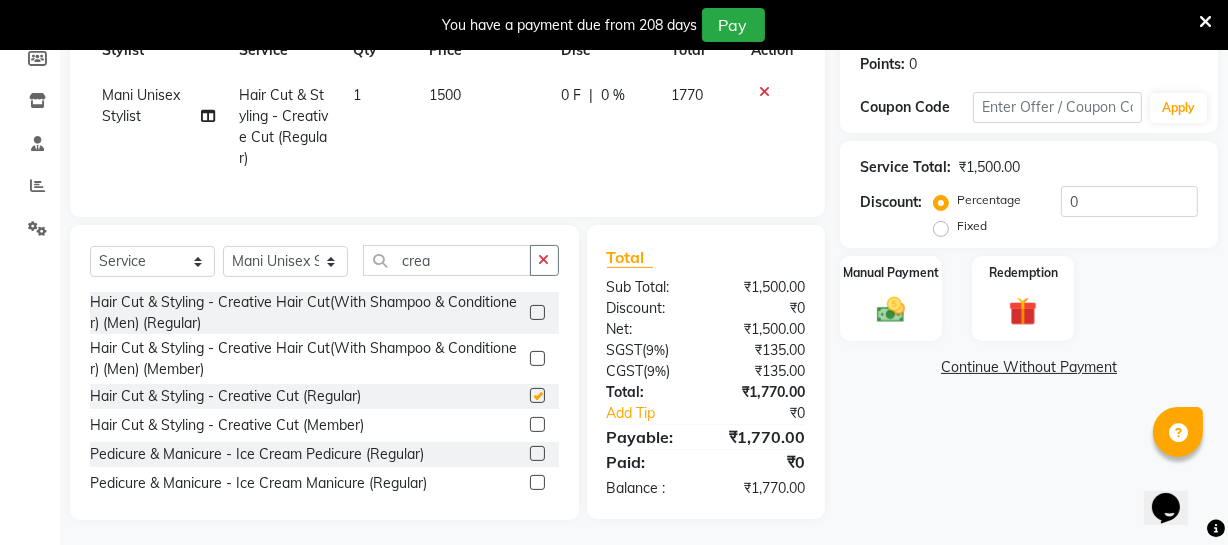 checkbox on "false" 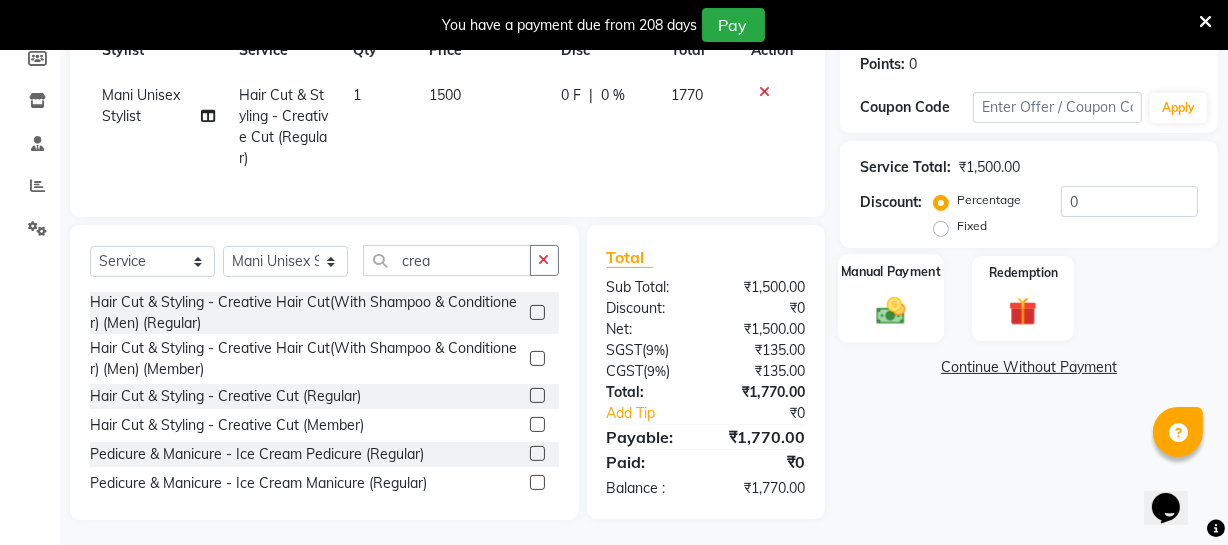 click 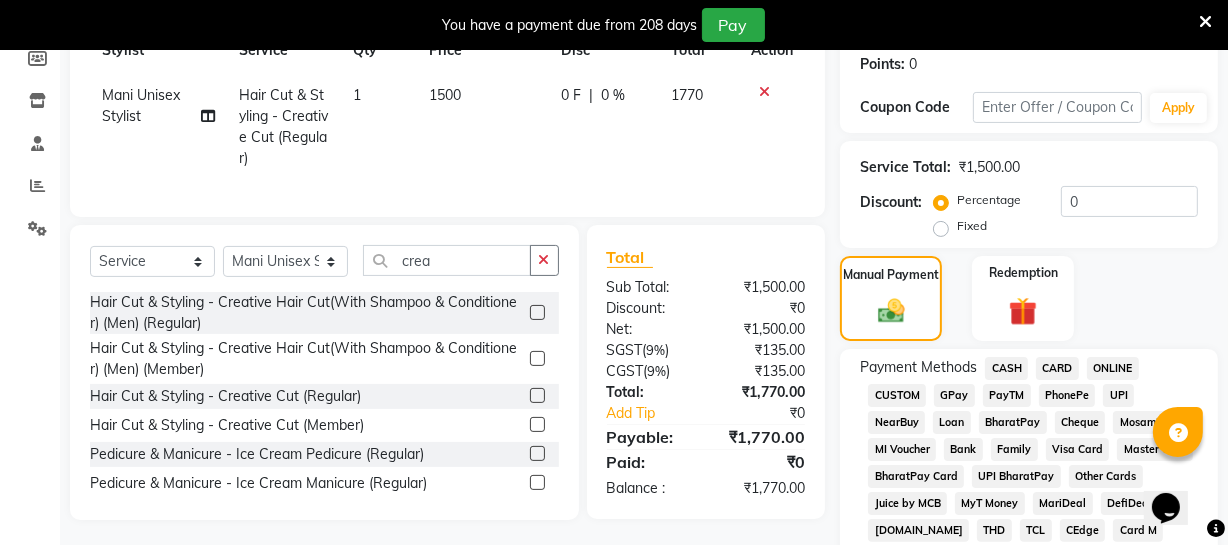 click on "CARD" 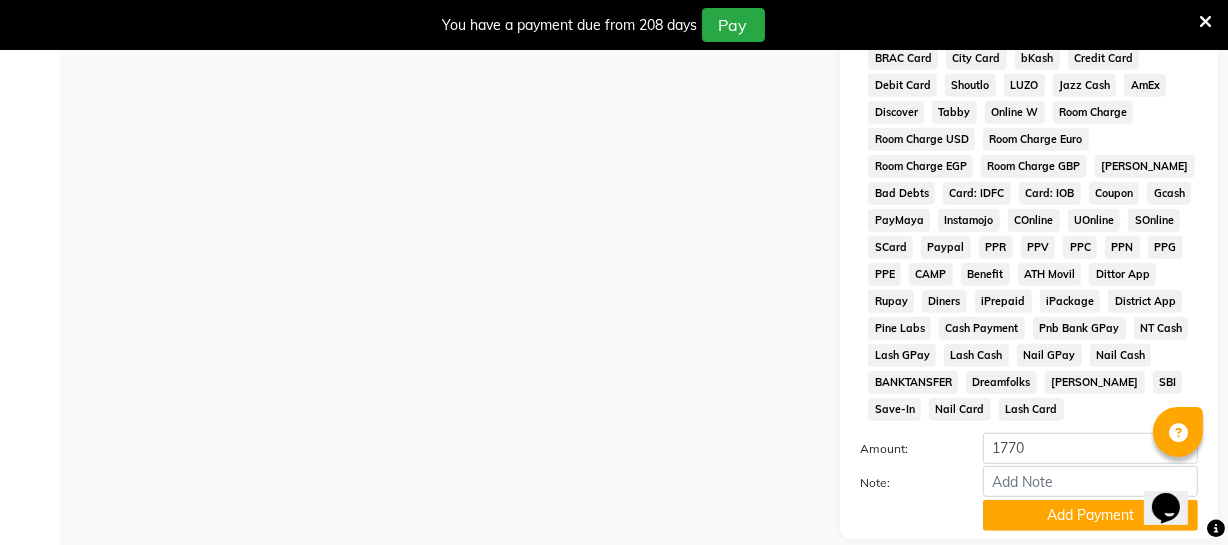 scroll, scrollTop: 1033, scrollLeft: 0, axis: vertical 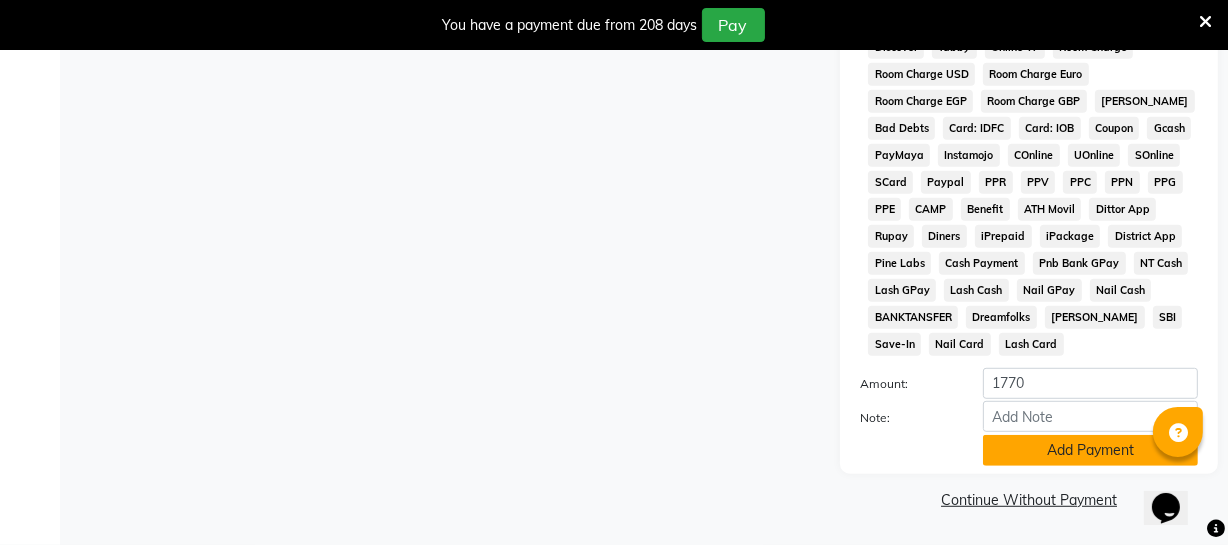 click on "Add Payment" 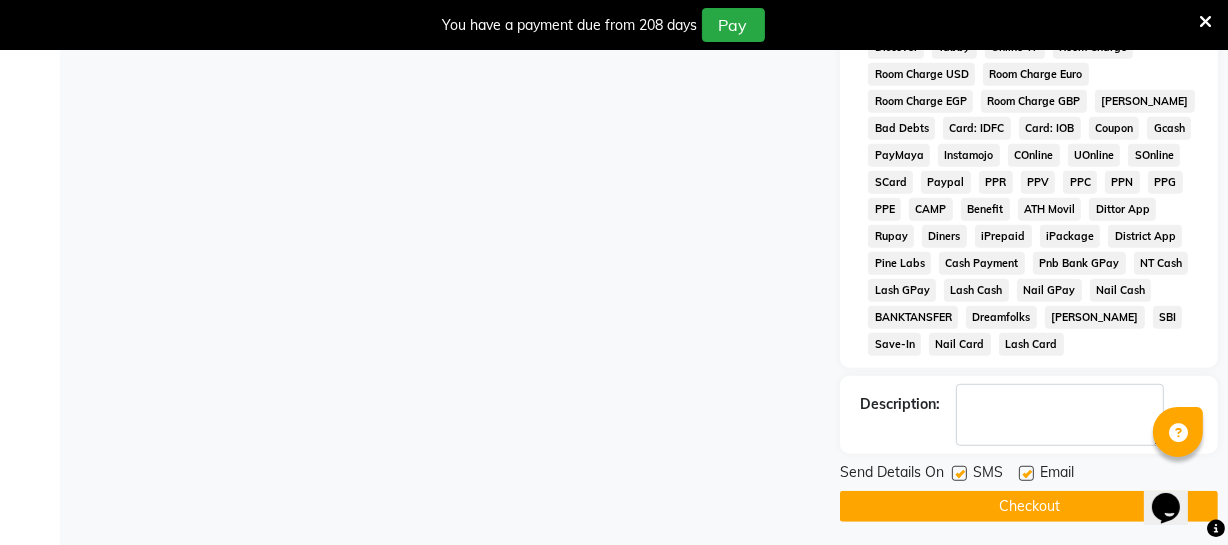 click on "Checkout" 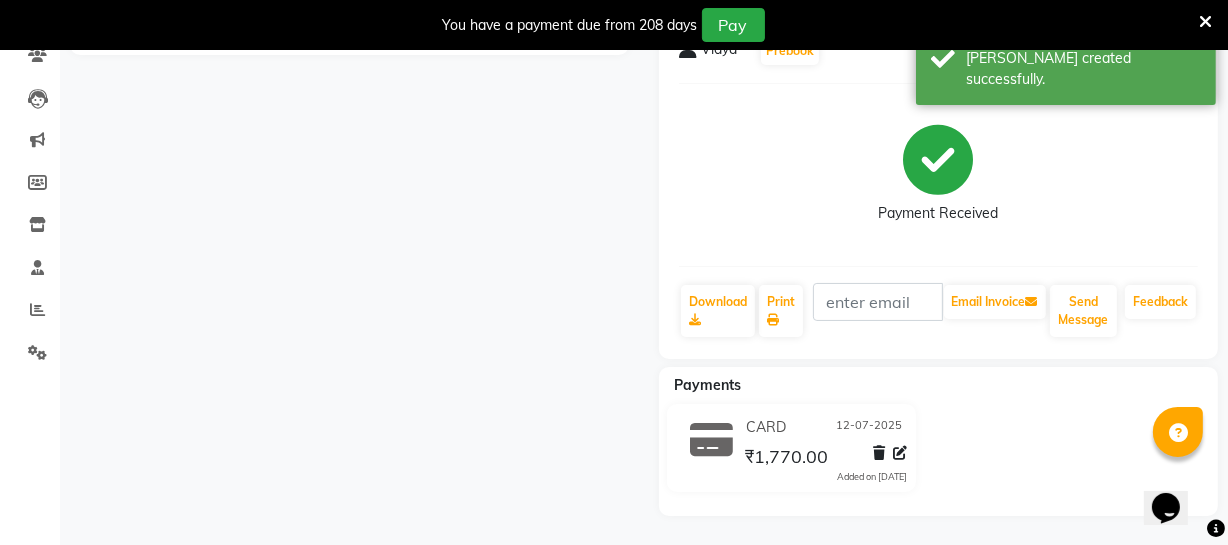 scroll, scrollTop: 0, scrollLeft: 0, axis: both 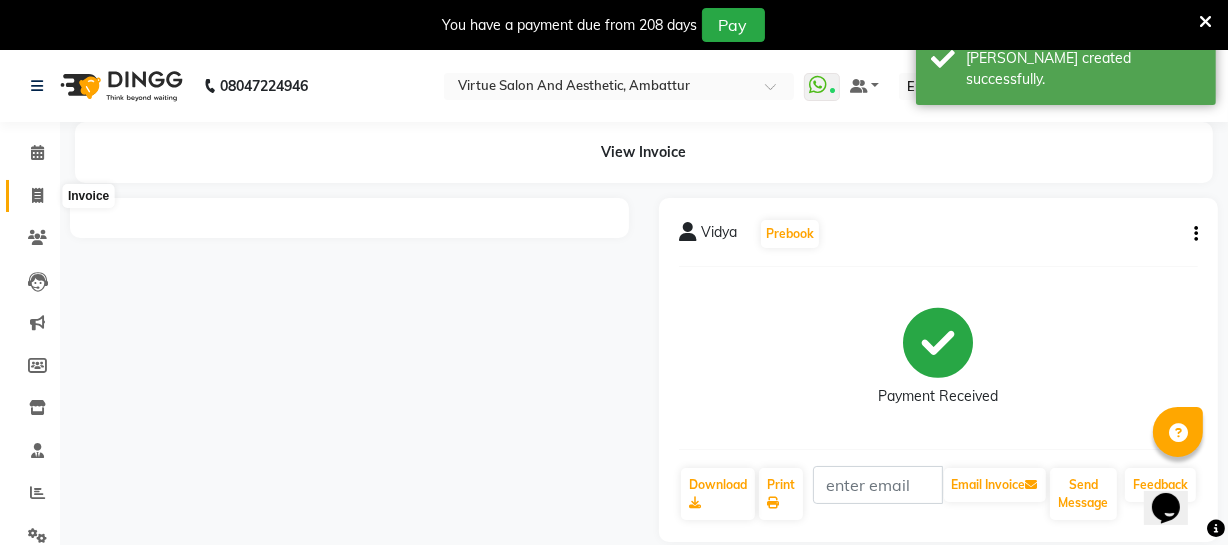 click 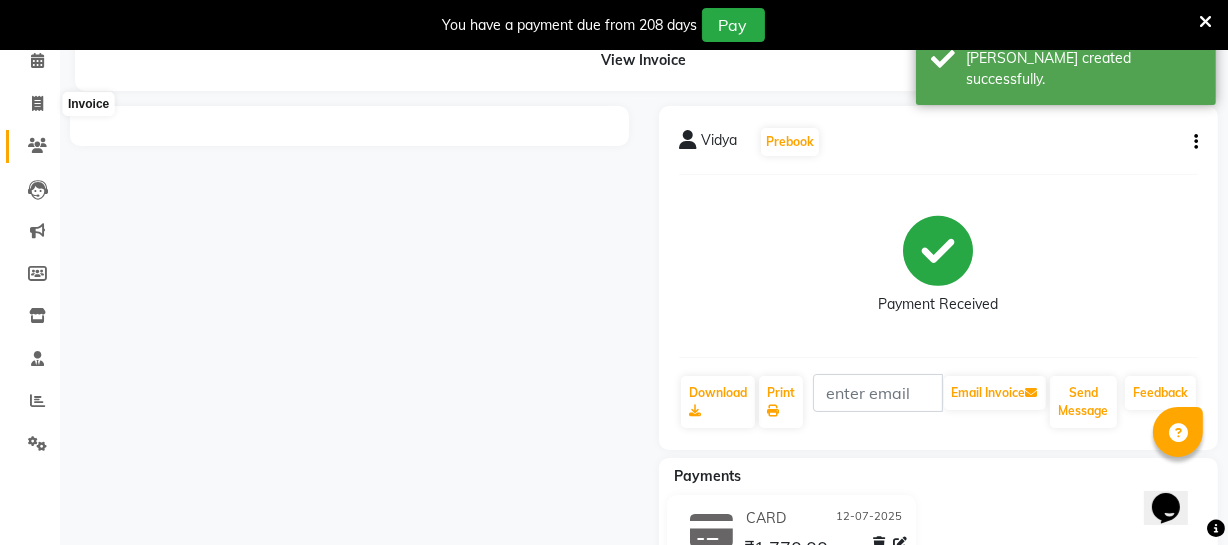 select on "service" 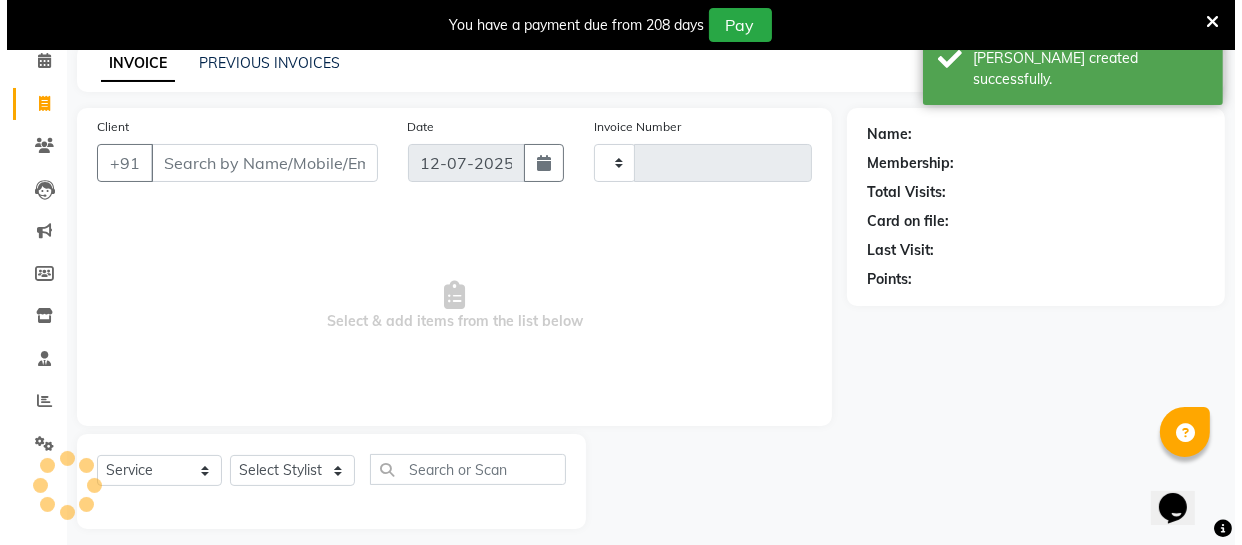 scroll, scrollTop: 107, scrollLeft: 0, axis: vertical 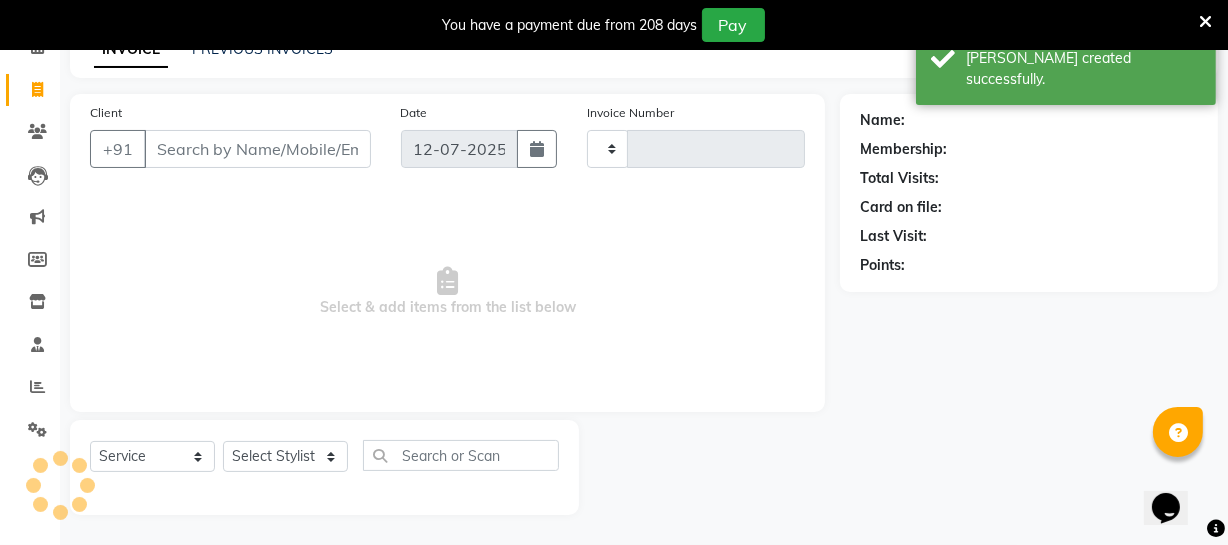 click on "Client" at bounding box center (257, 149) 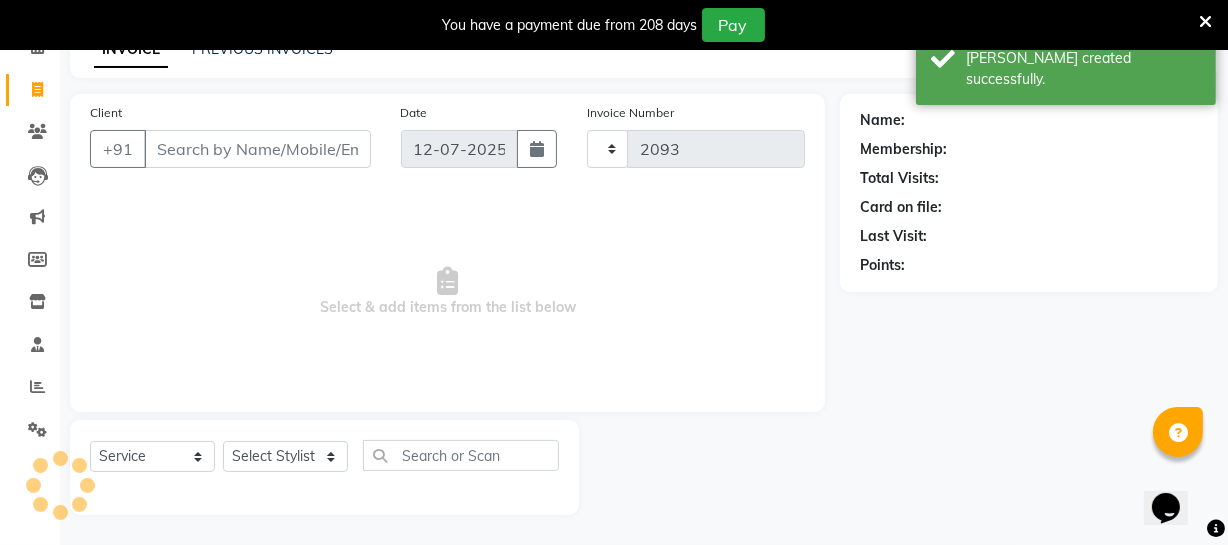 select on "5237" 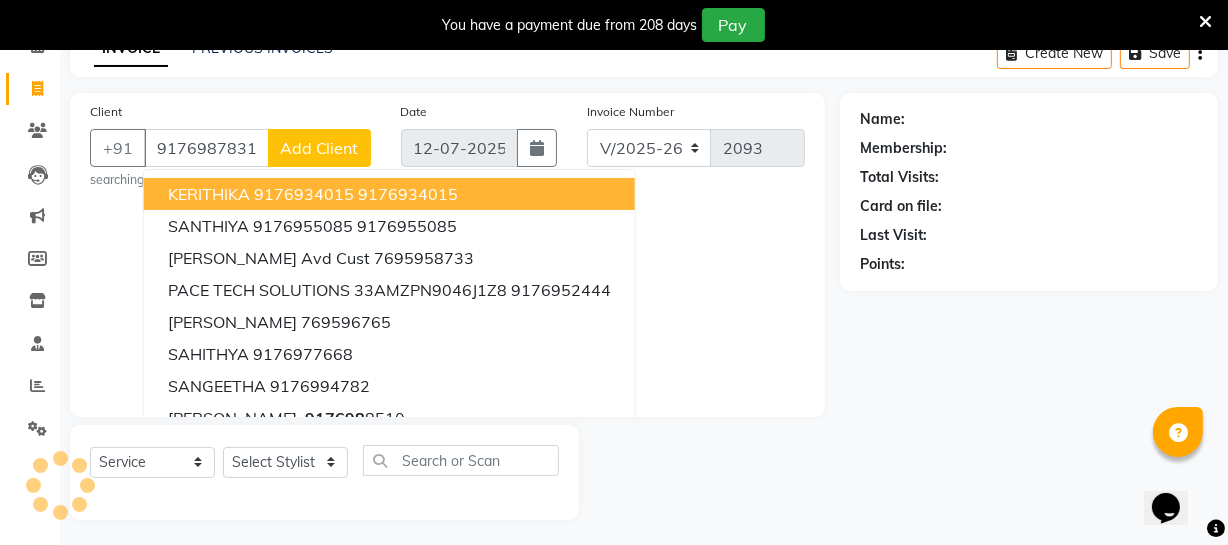 type on "9176987831" 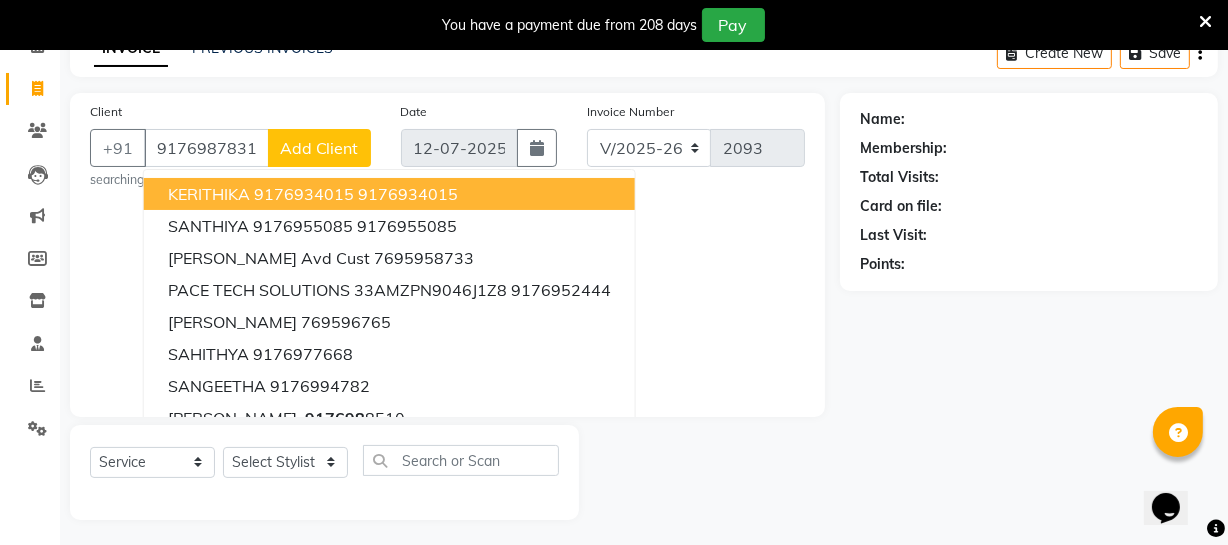 click on "Add Client" 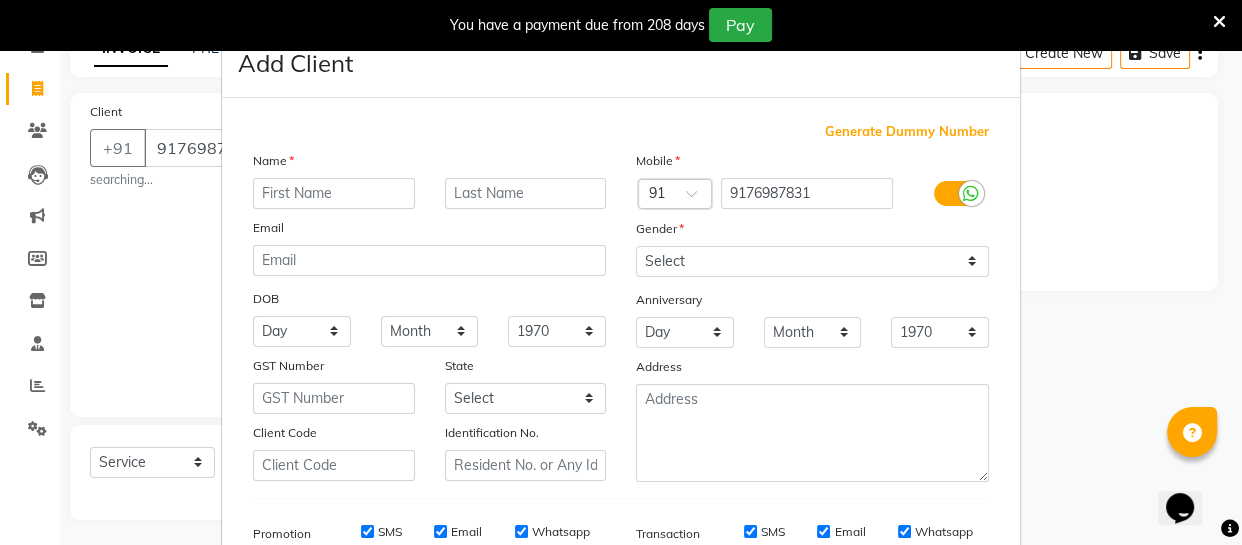 scroll, scrollTop: 309, scrollLeft: 0, axis: vertical 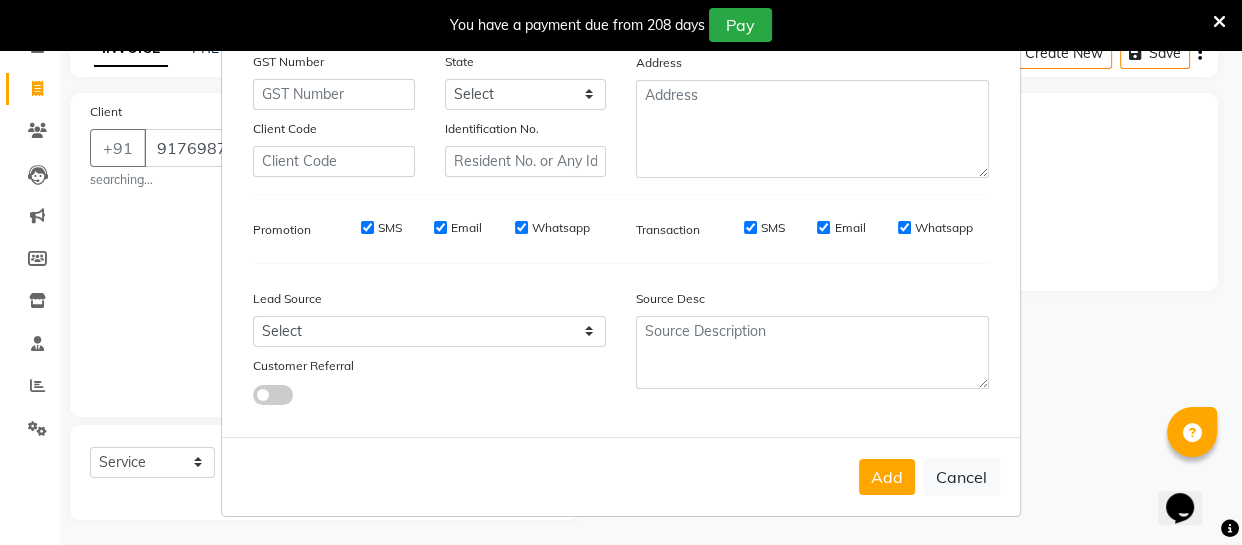 drag, startPoint x: 955, startPoint y: 478, endPoint x: 914, endPoint y: 472, distance: 41.4367 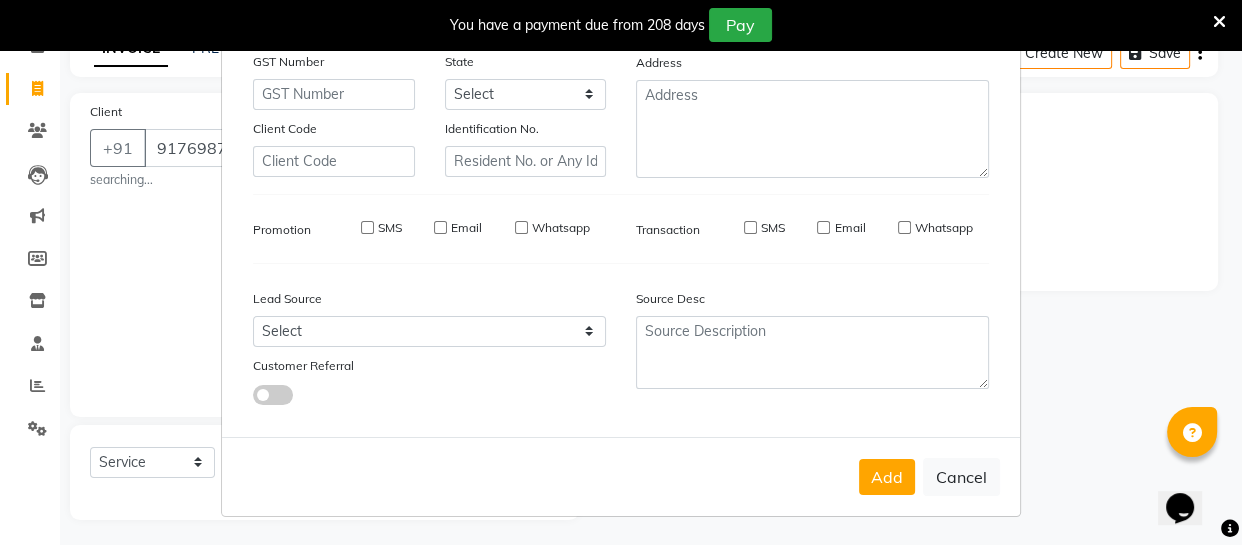 select 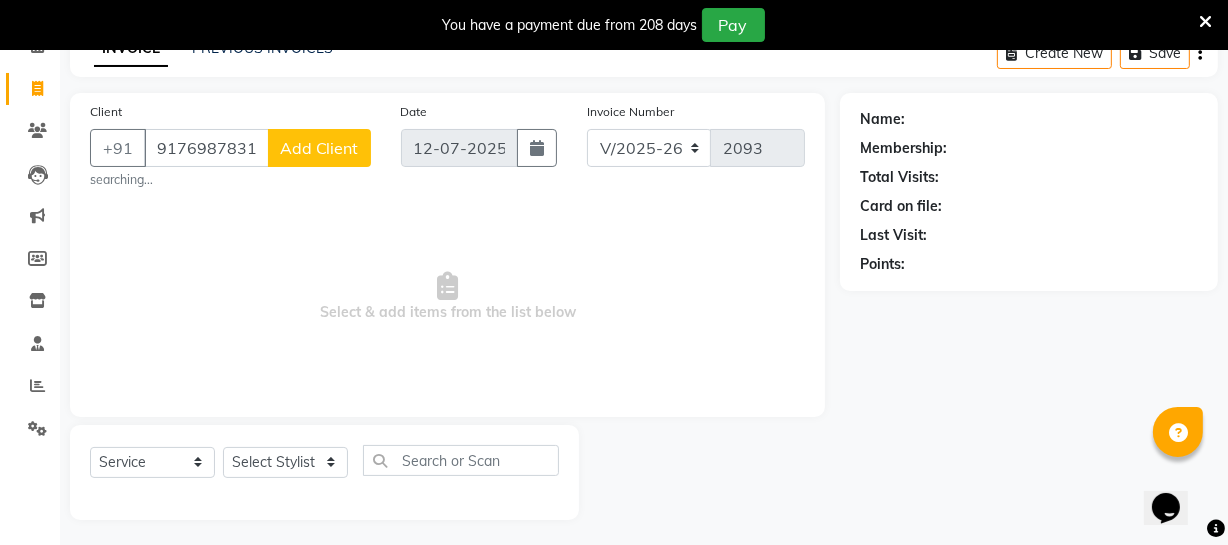 click on "Add Client" 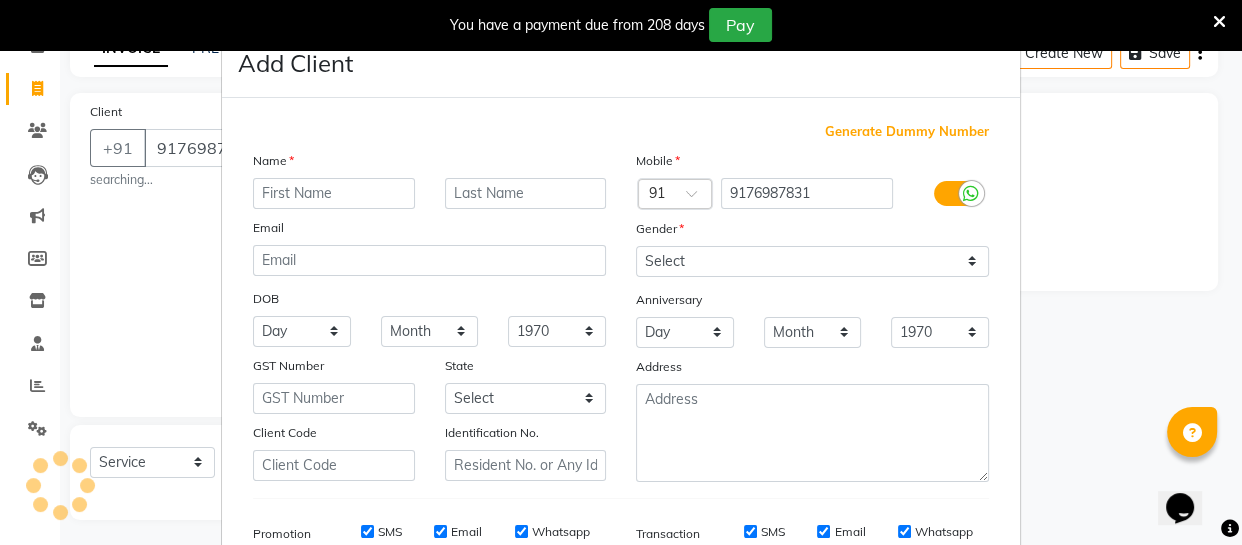 click at bounding box center (334, 193) 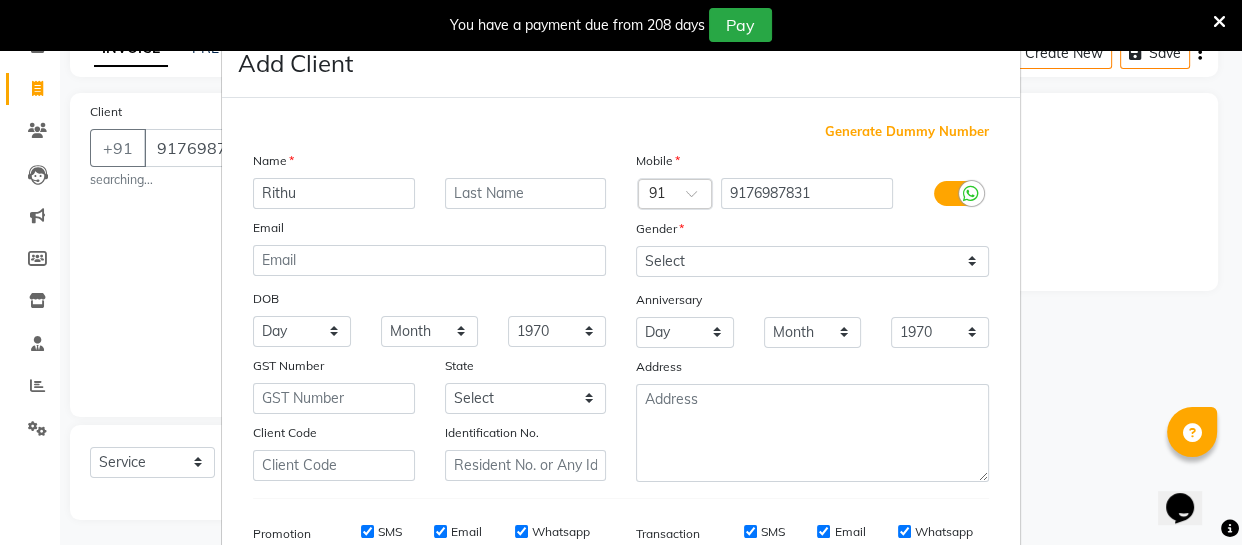 type on "Rithu" 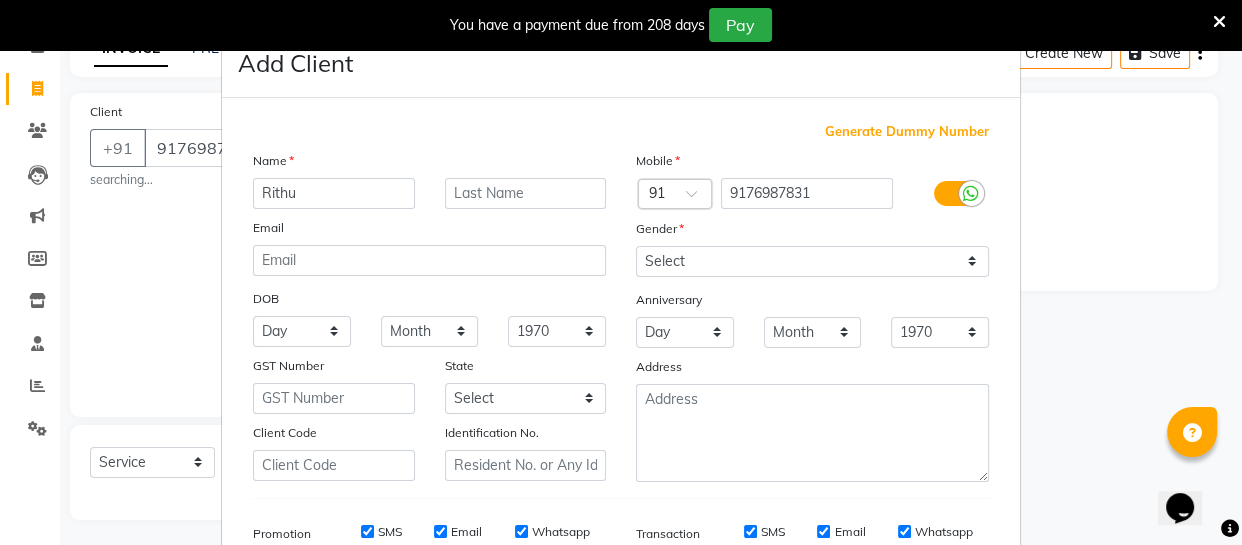 click on "Anniversary" at bounding box center (812, 301) 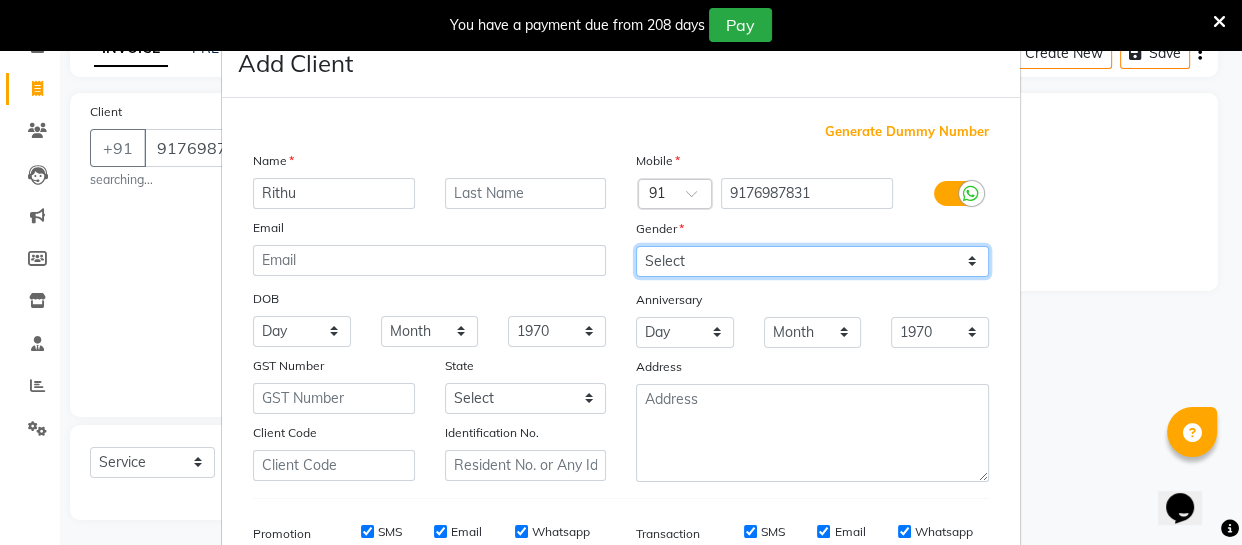 click on "Select [DEMOGRAPHIC_DATA] [DEMOGRAPHIC_DATA] Other Prefer Not To Say" at bounding box center (812, 261) 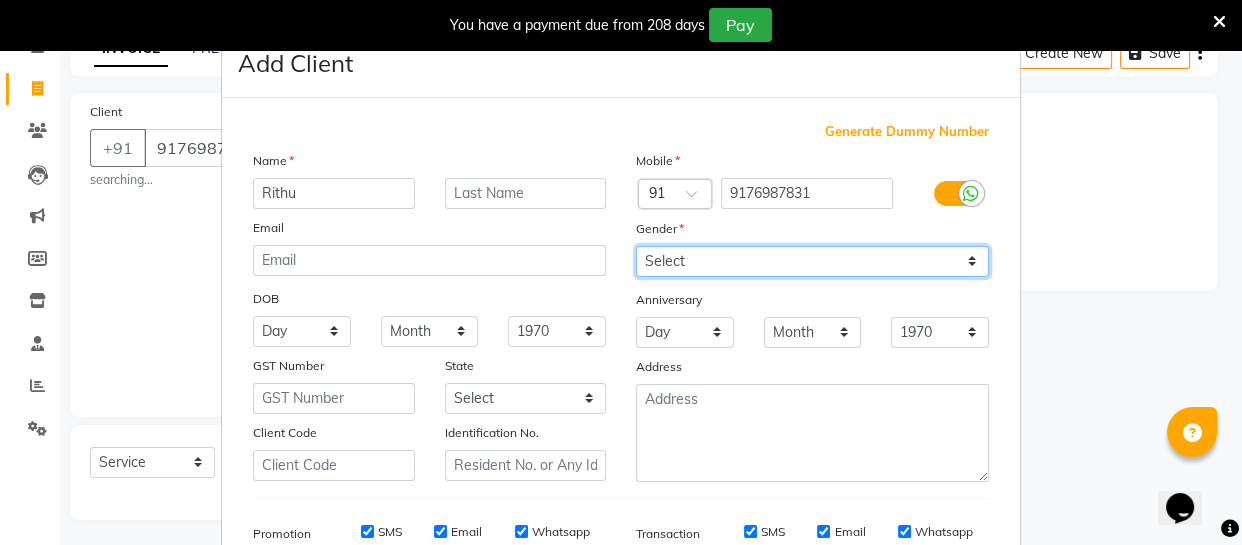 select on "[DEMOGRAPHIC_DATA]" 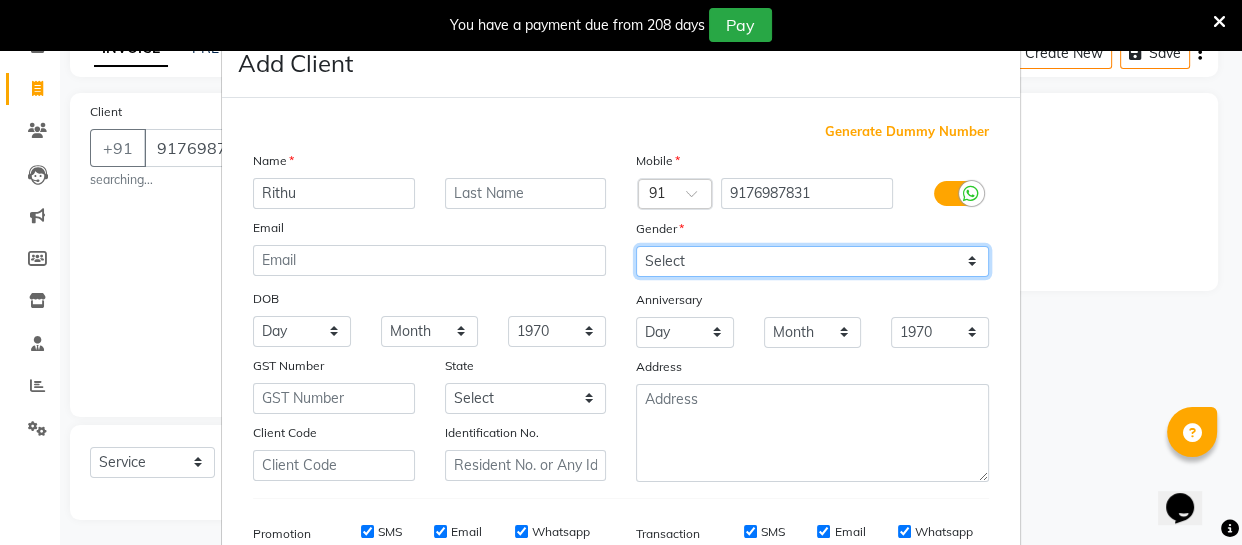 click on "Select [DEMOGRAPHIC_DATA] [DEMOGRAPHIC_DATA] Other Prefer Not To Say" at bounding box center [812, 261] 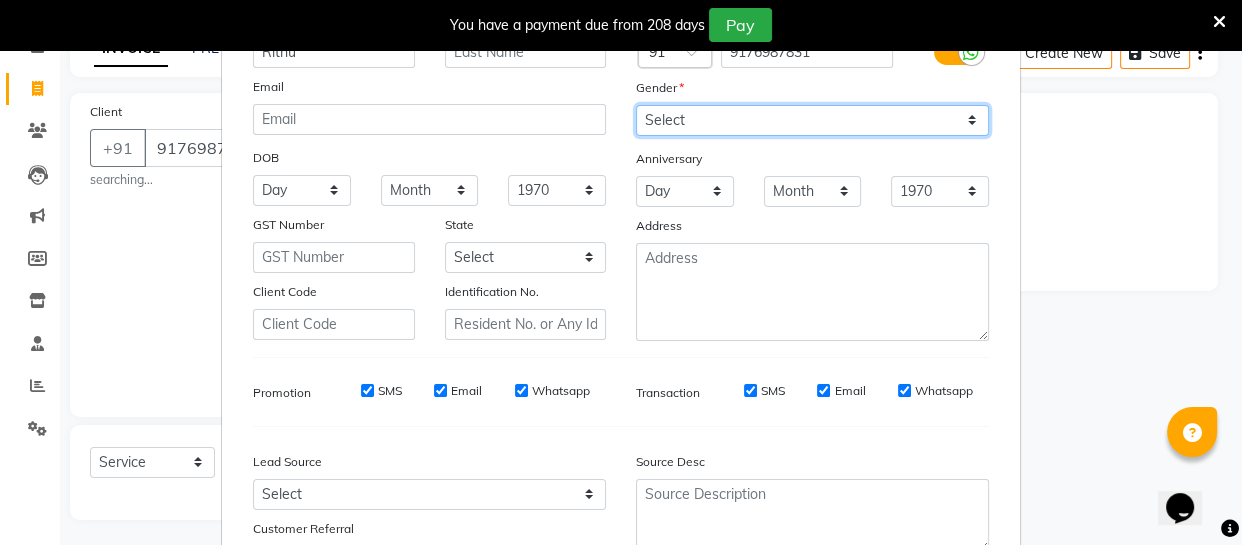 scroll, scrollTop: 309, scrollLeft: 0, axis: vertical 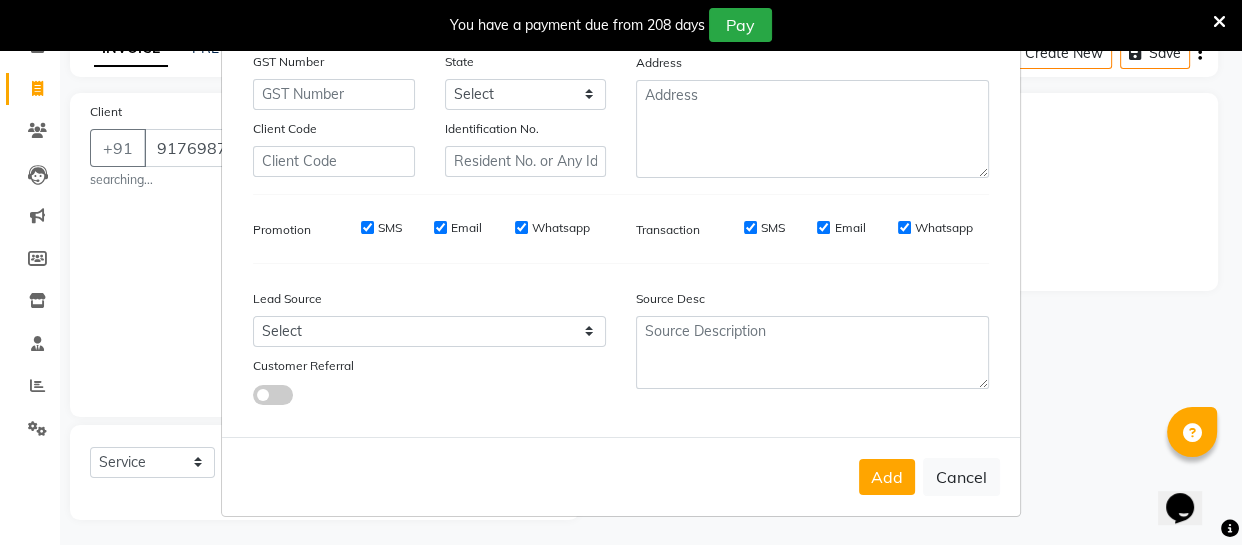 click on "Add" at bounding box center (887, 477) 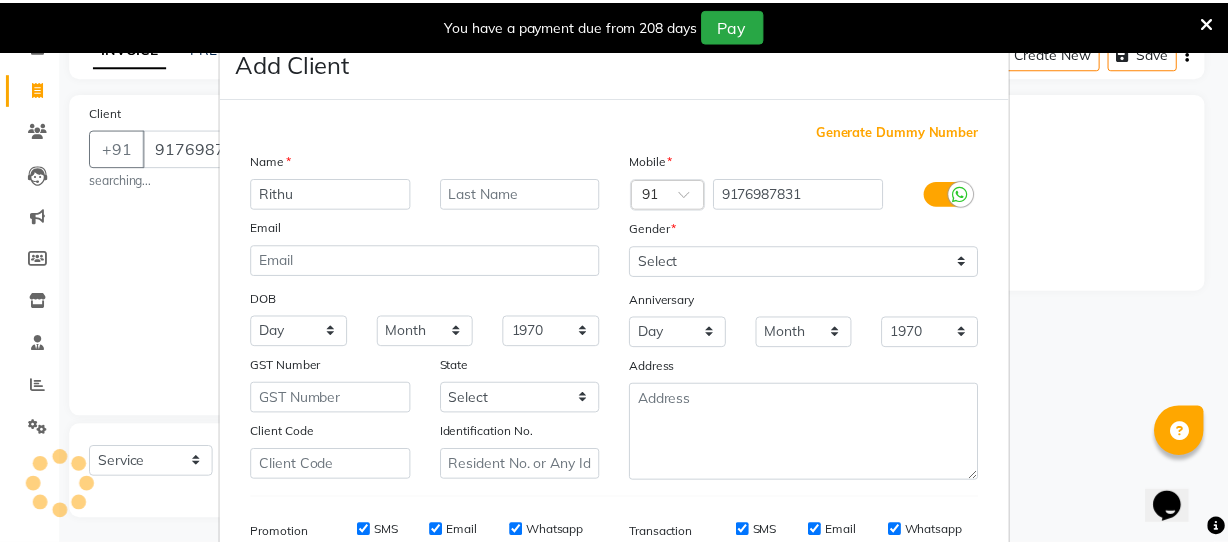 scroll, scrollTop: 0, scrollLeft: 0, axis: both 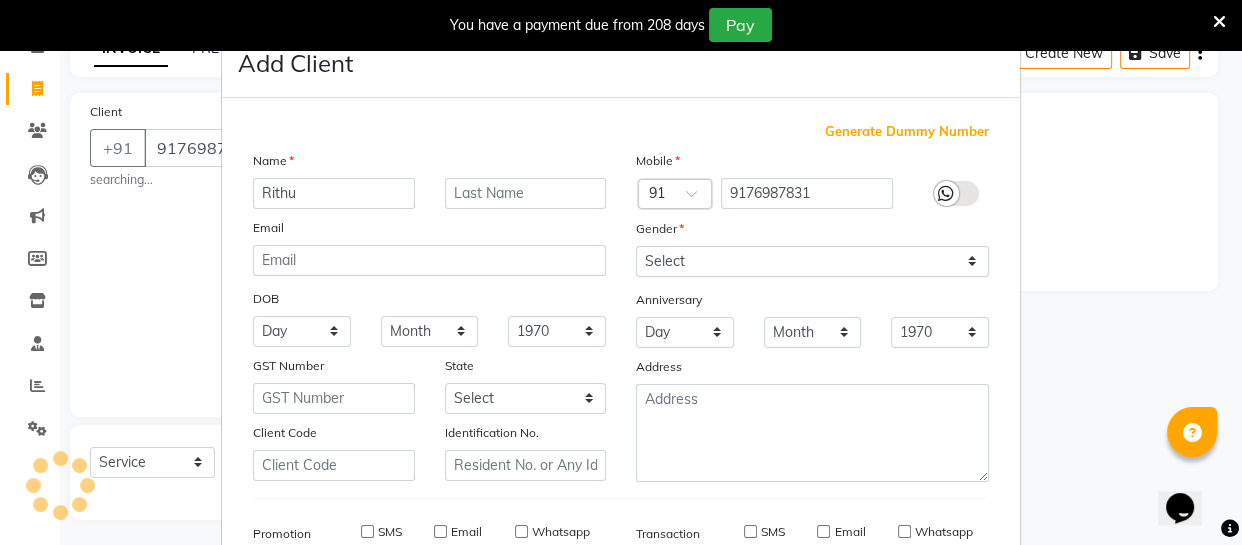 type 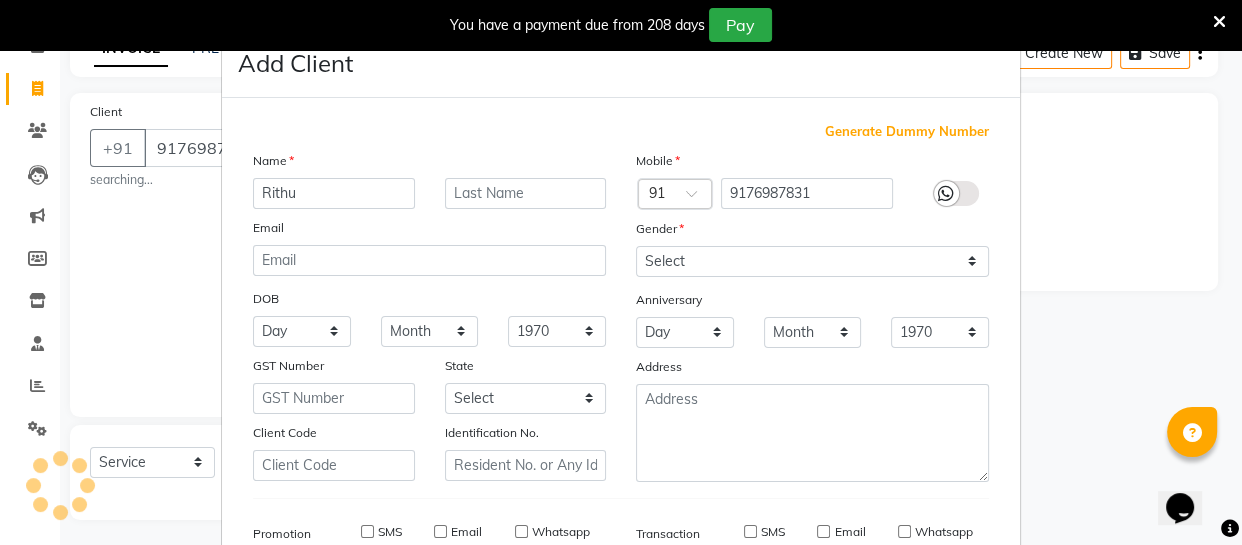 select 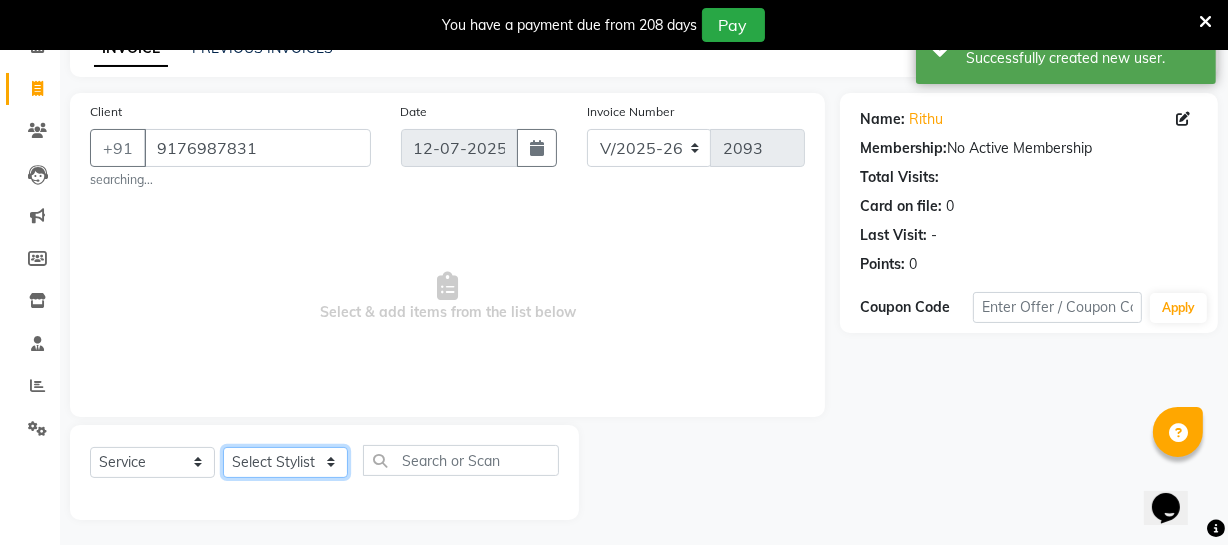 click on "Select Stylist [PERSON_NAME] [PERSON_NAME] [PERSON_NAME] [PERSON_NAME] [PERSON_NAME] [PERSON_NAME] Make up Mani Unisex Stylist [PERSON_NAME] [PERSON_NAME] [PERSON_NAME] Unisex Ramya [PERSON_NAME] Unisex [PERSON_NAME] [PERSON_NAME] [PERSON_NAME] Thiru Virtue Aesthetic Virtue Ambattur" 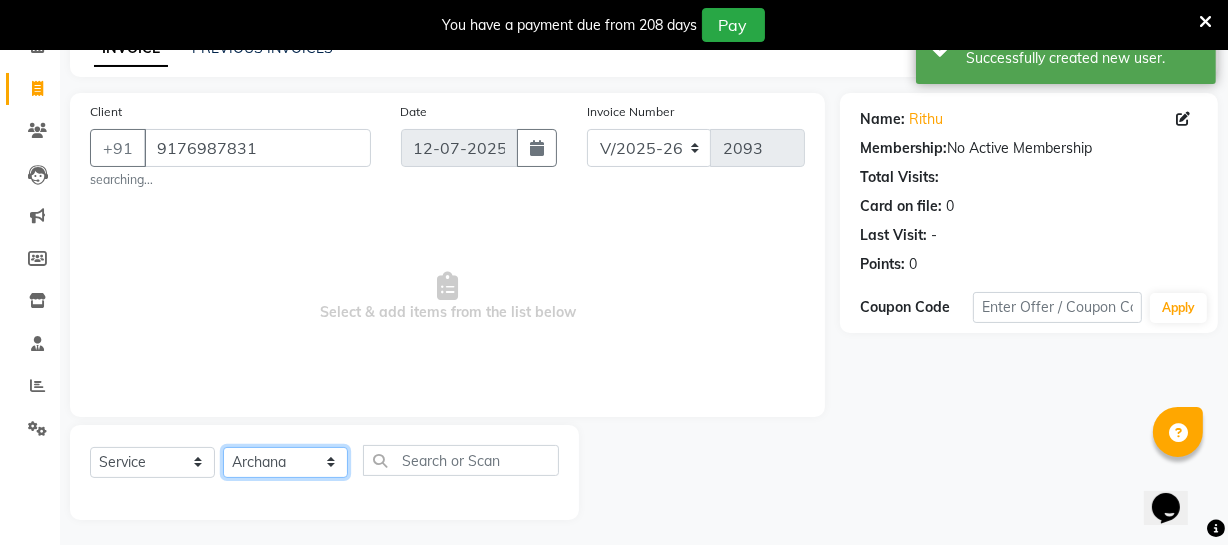 click on "Select Stylist [PERSON_NAME] [PERSON_NAME] [PERSON_NAME] [PERSON_NAME] [PERSON_NAME] [PERSON_NAME] Make up Mani Unisex Stylist [PERSON_NAME] [PERSON_NAME] [PERSON_NAME] Unisex Ramya [PERSON_NAME] Unisex [PERSON_NAME] [PERSON_NAME] [PERSON_NAME] Thiru Virtue Aesthetic Virtue Ambattur" 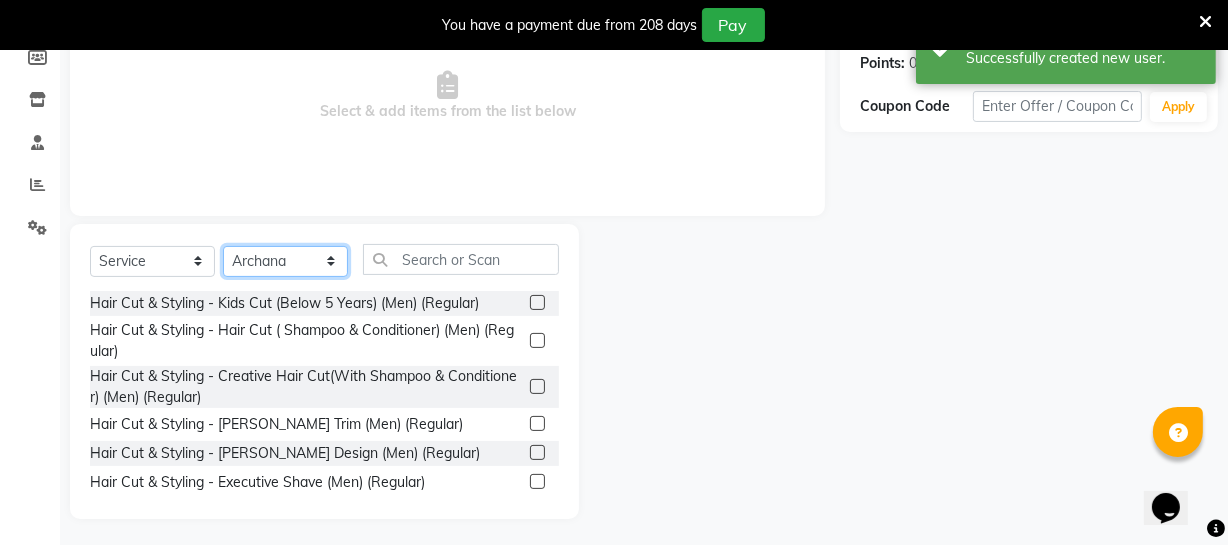 scroll, scrollTop: 313, scrollLeft: 0, axis: vertical 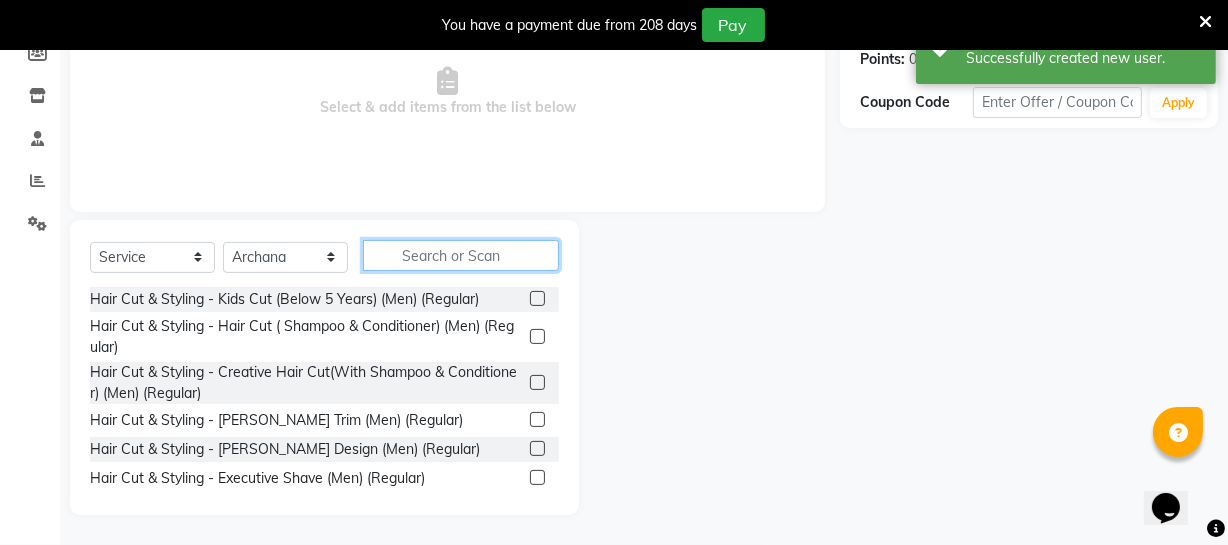click 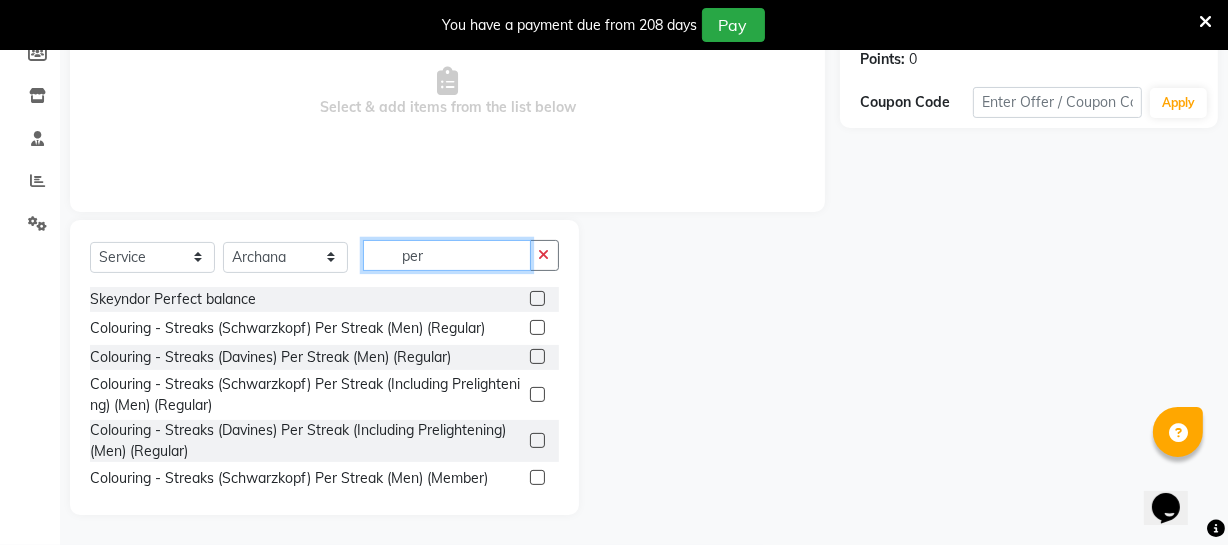 type on "per" 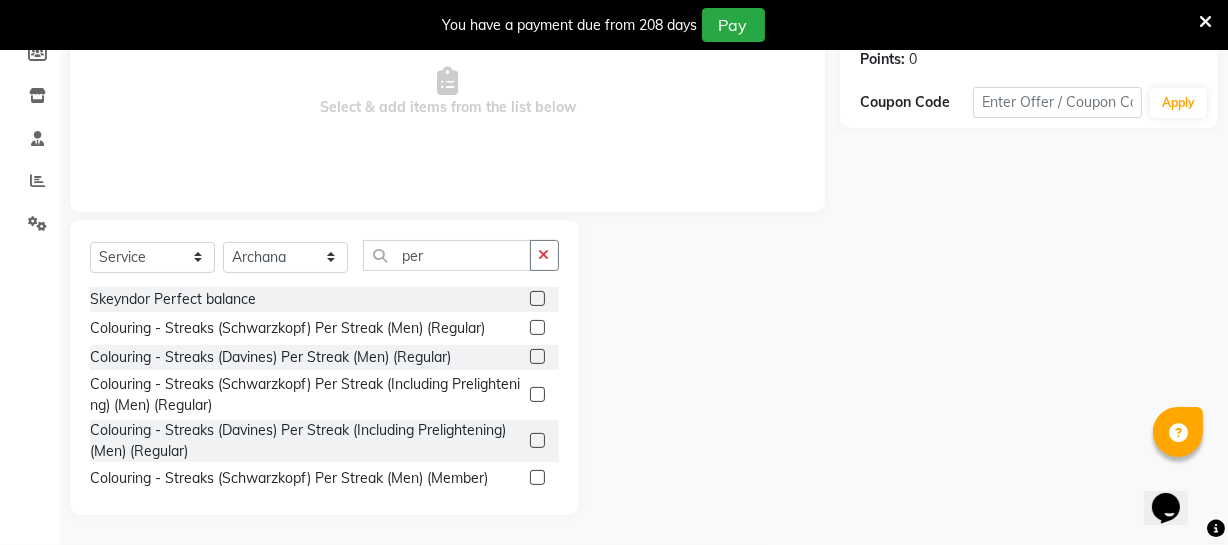 click 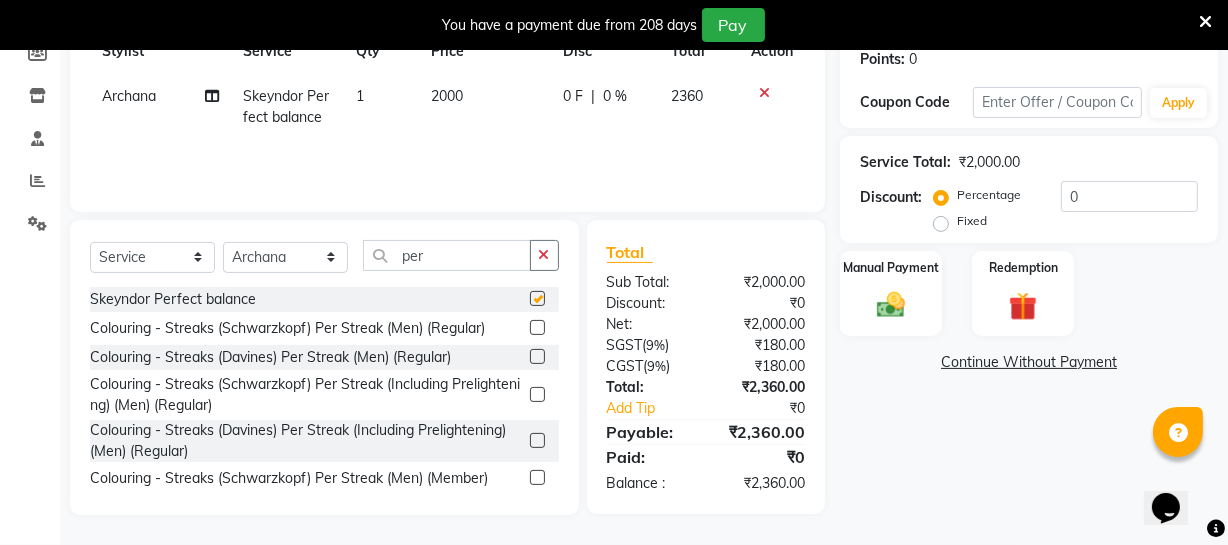 checkbox on "false" 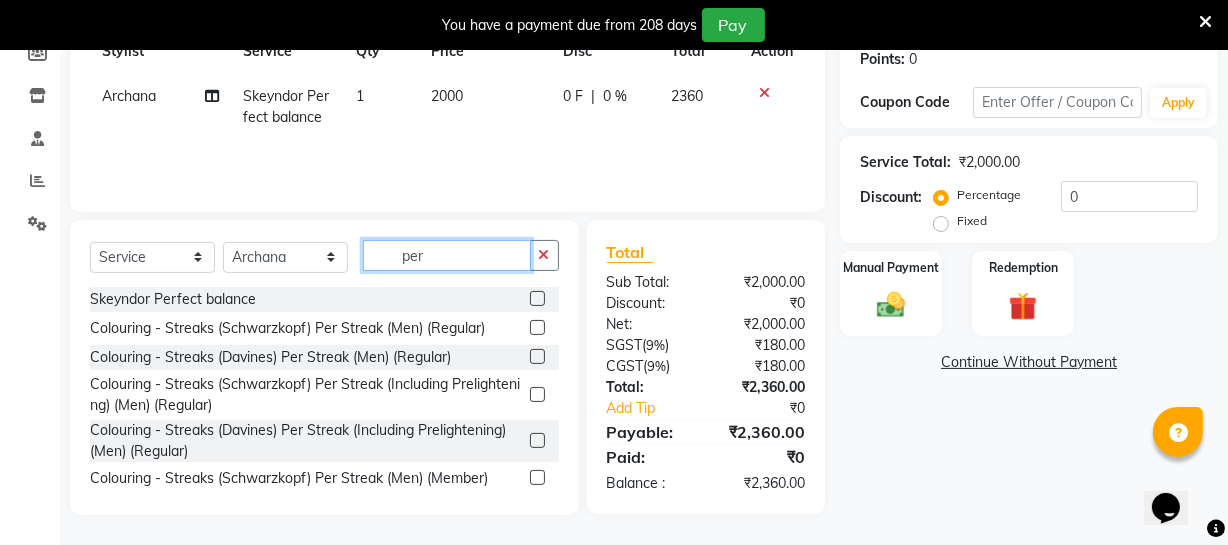 click on "per" 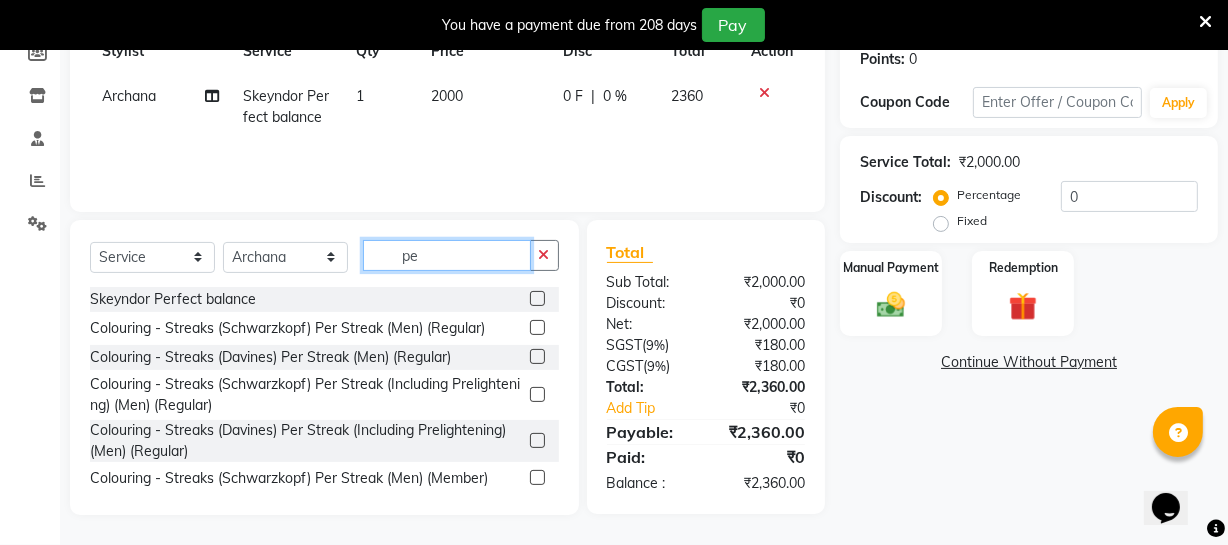 type on "p" 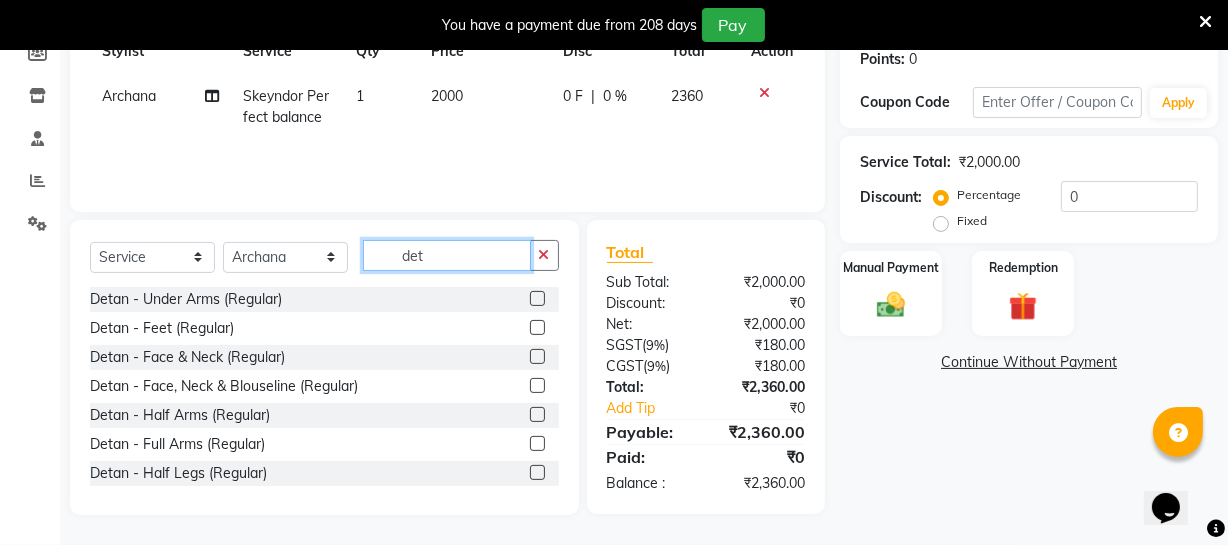 type on "det" 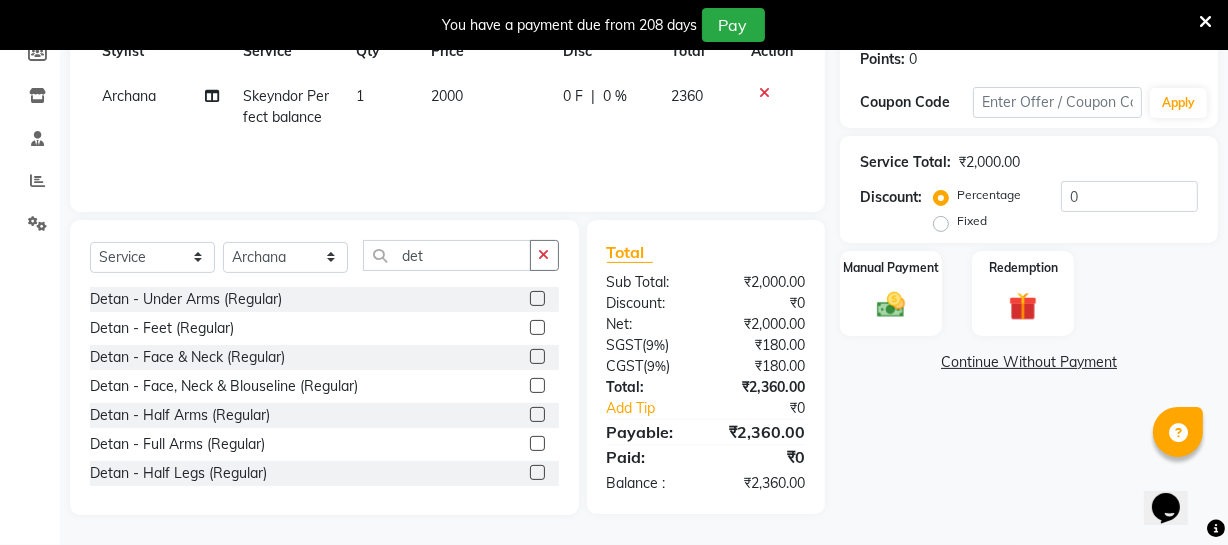 click 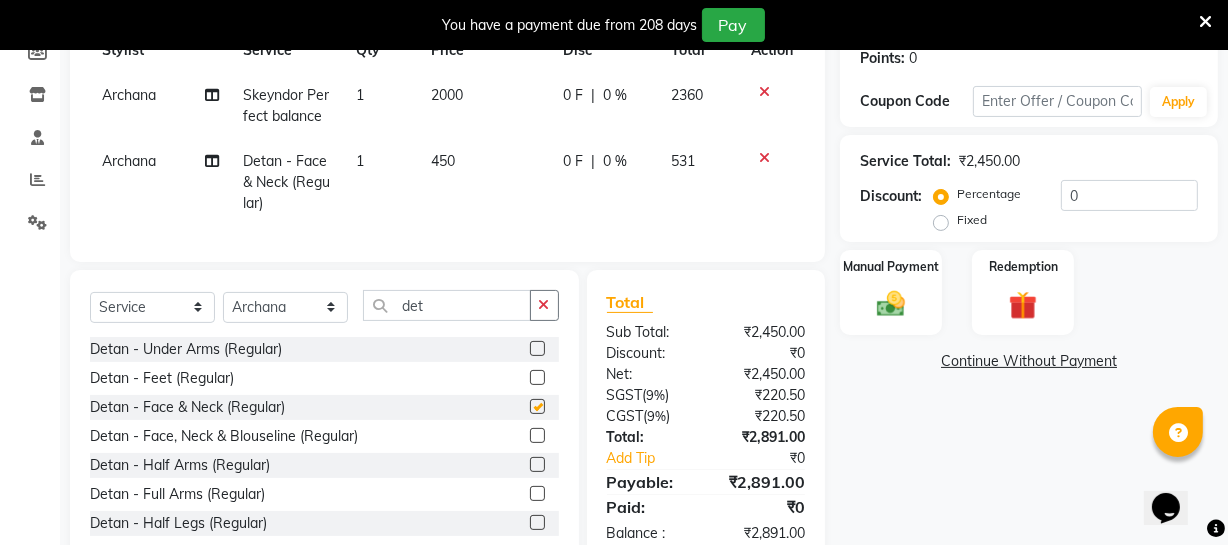 checkbox on "false" 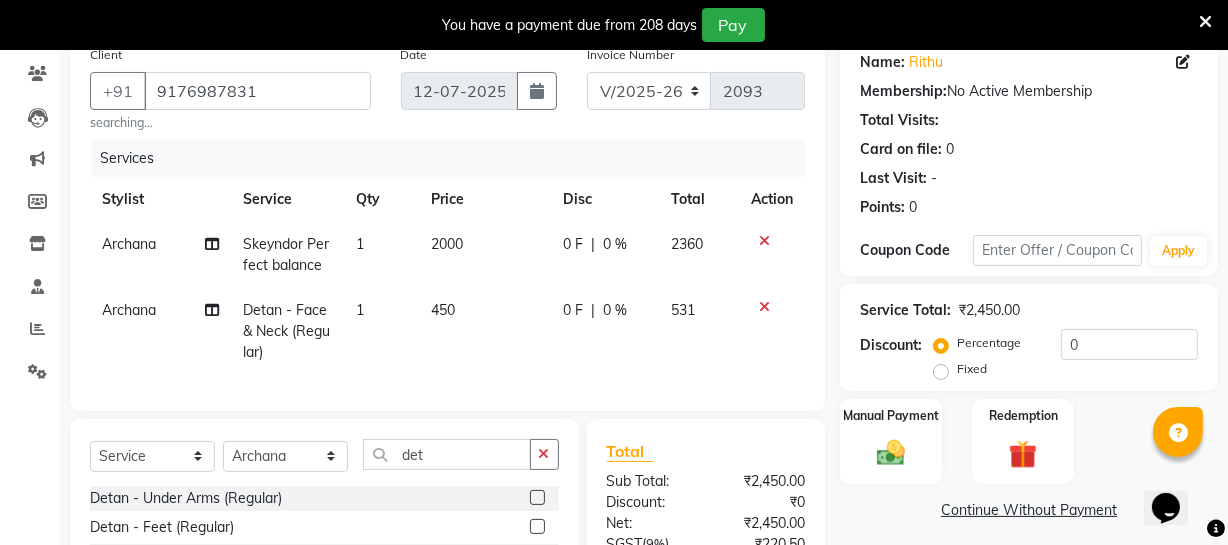 scroll, scrollTop: 131, scrollLeft: 0, axis: vertical 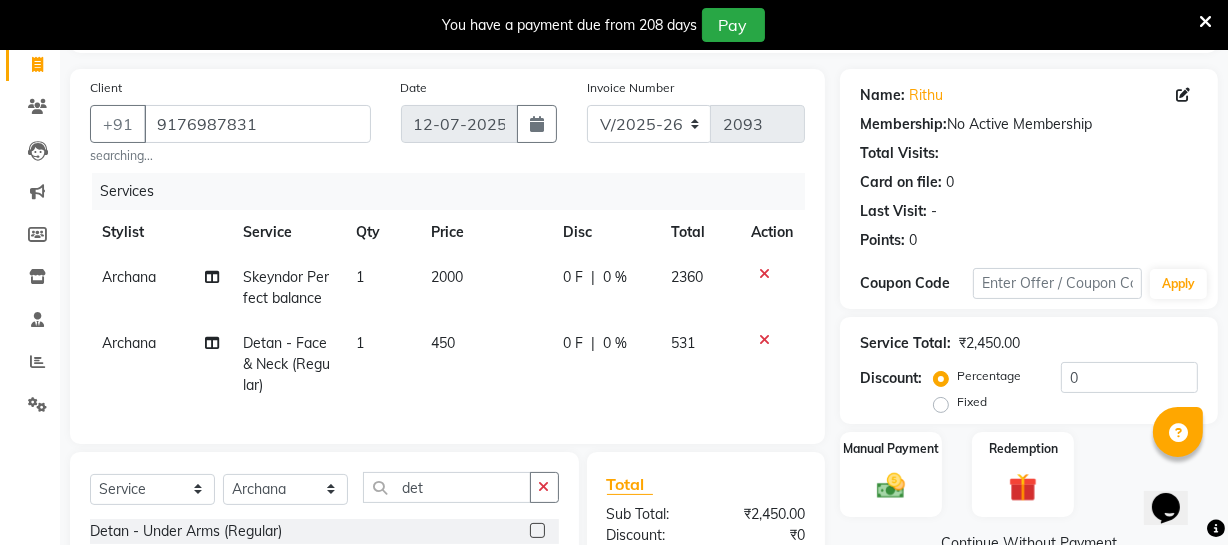 click on "450" 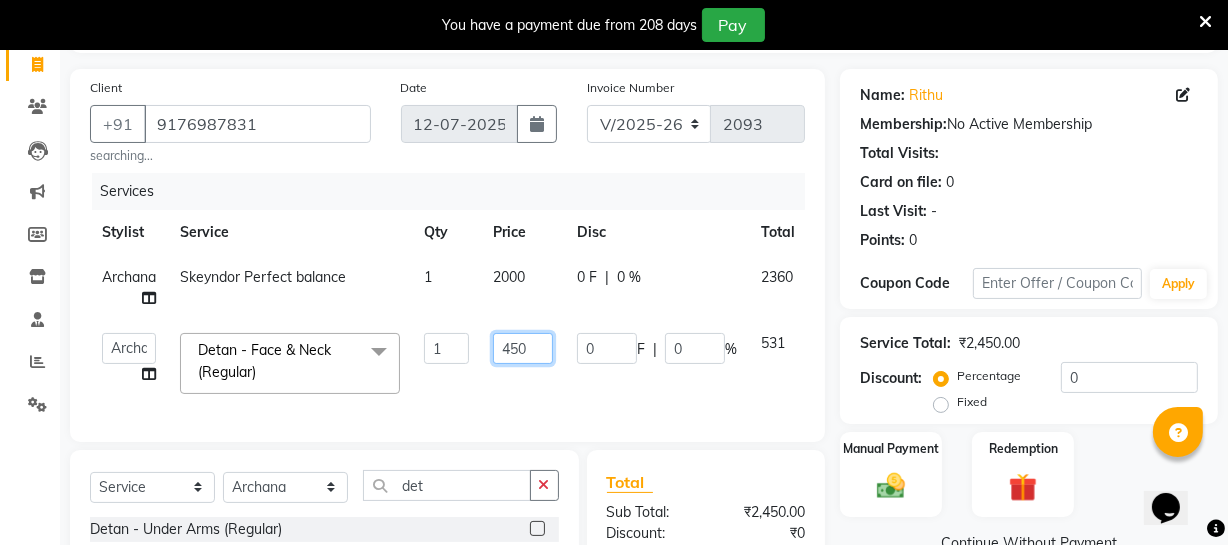 click on "450" 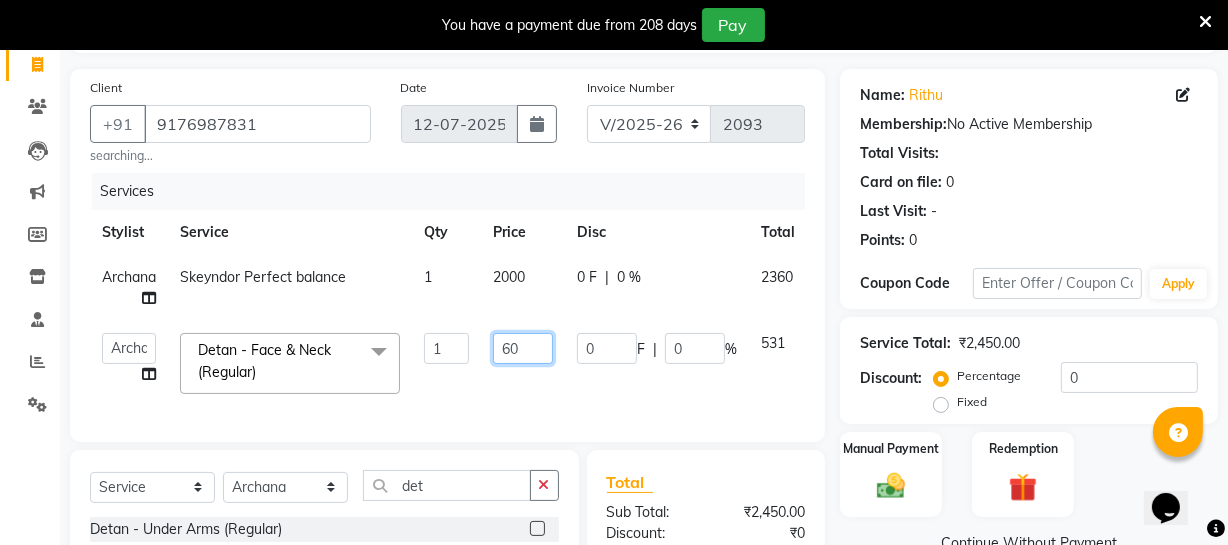 type on "600" 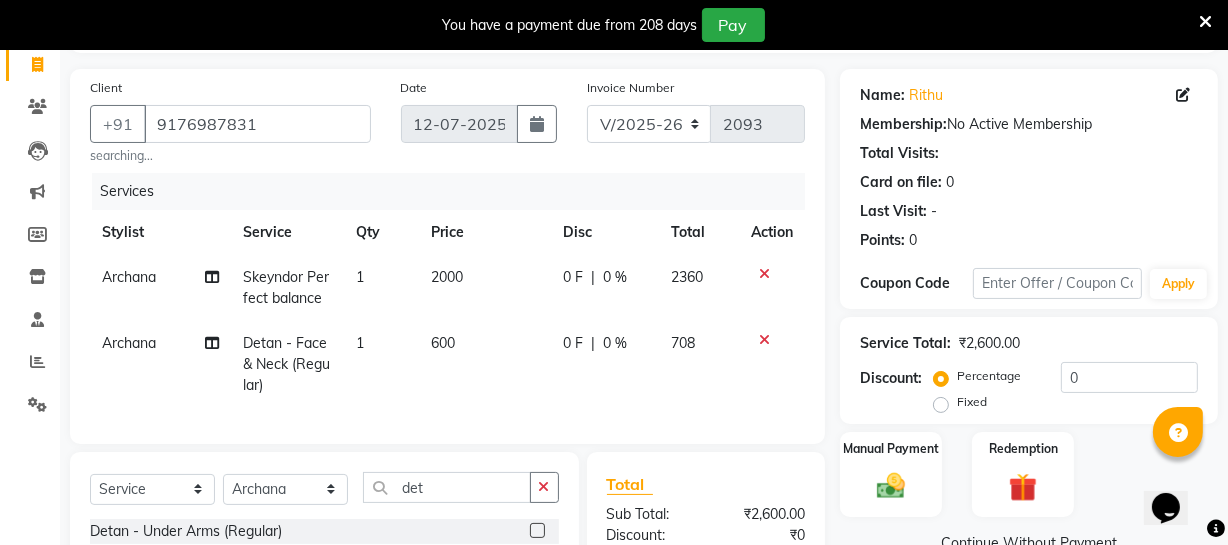 click on "600" 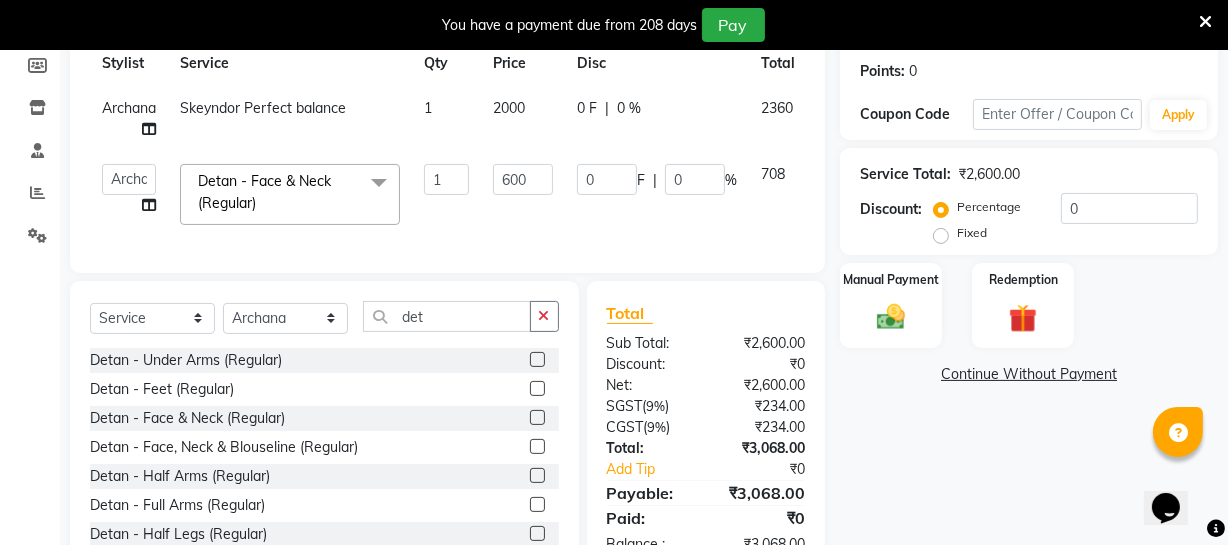 scroll, scrollTop: 375, scrollLeft: 0, axis: vertical 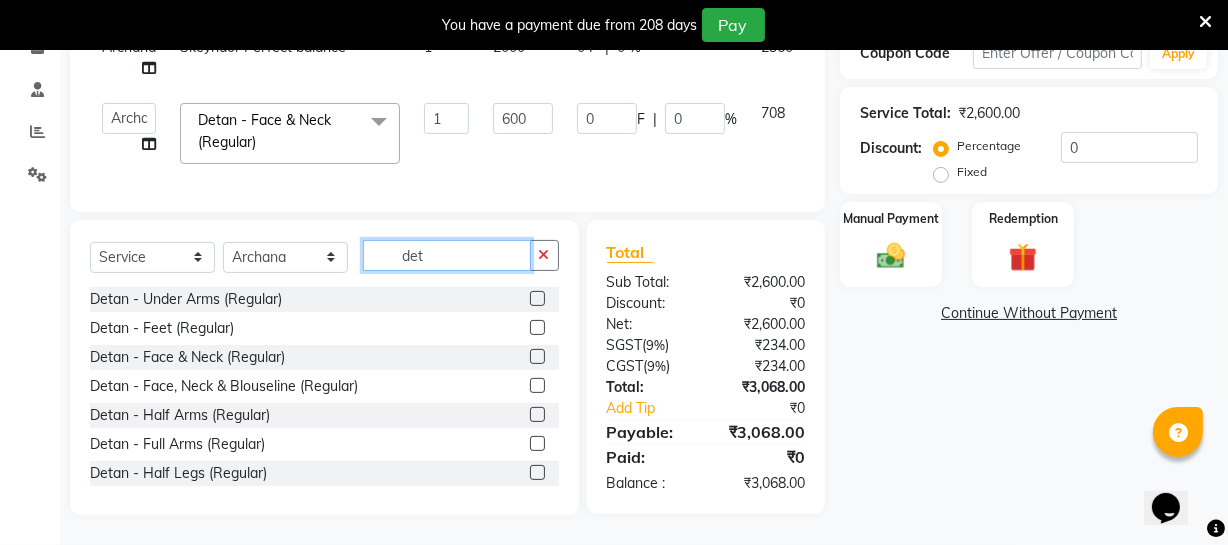 click on "det" 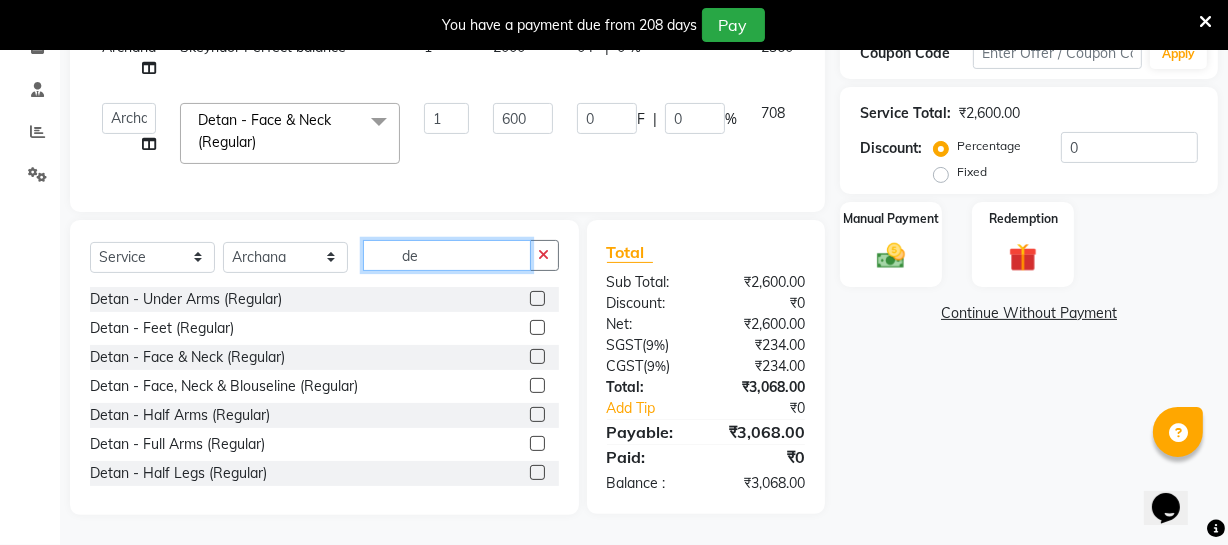 type on "d" 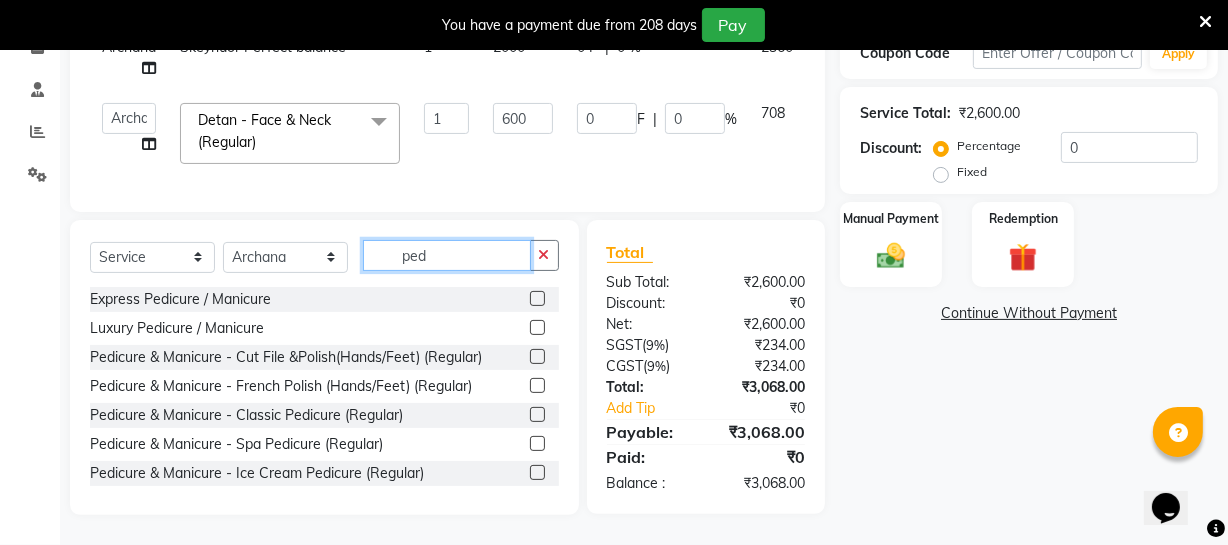 type on "ped" 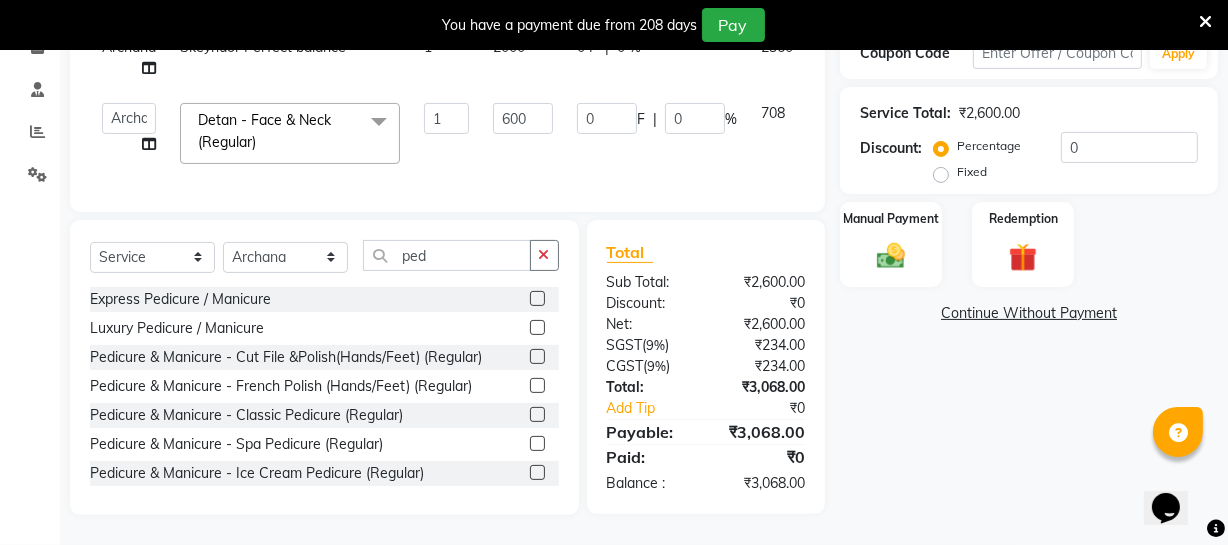 click 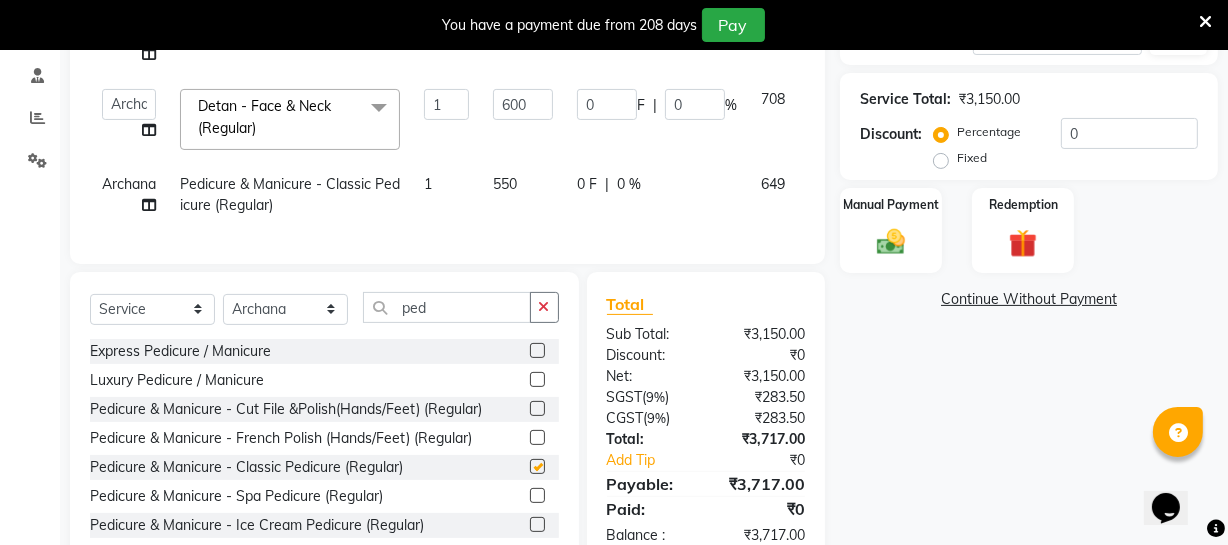 checkbox on "false" 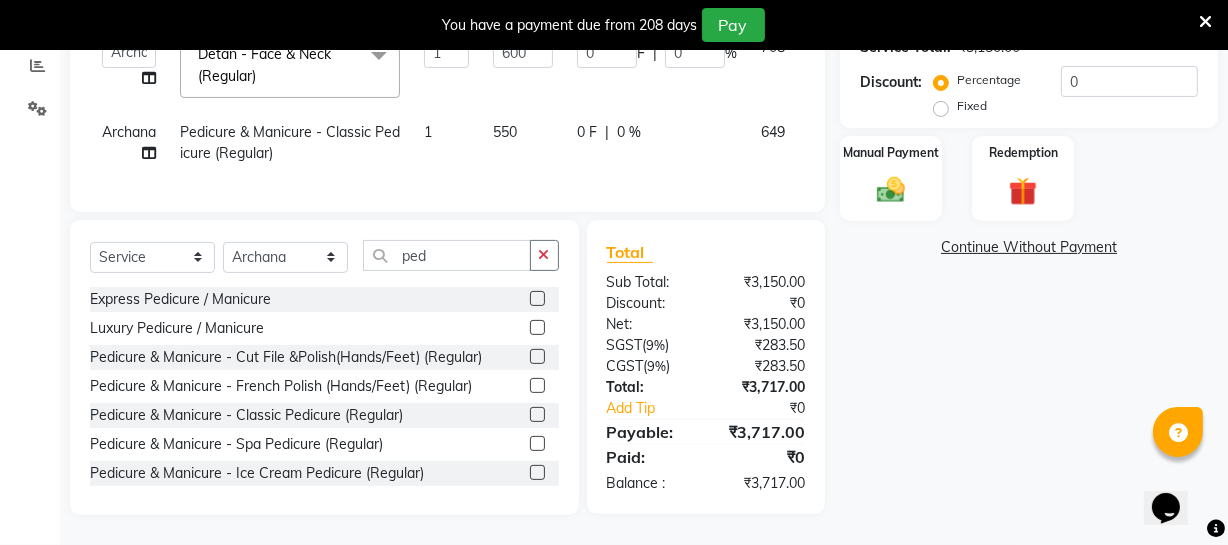 scroll, scrollTop: 350, scrollLeft: 0, axis: vertical 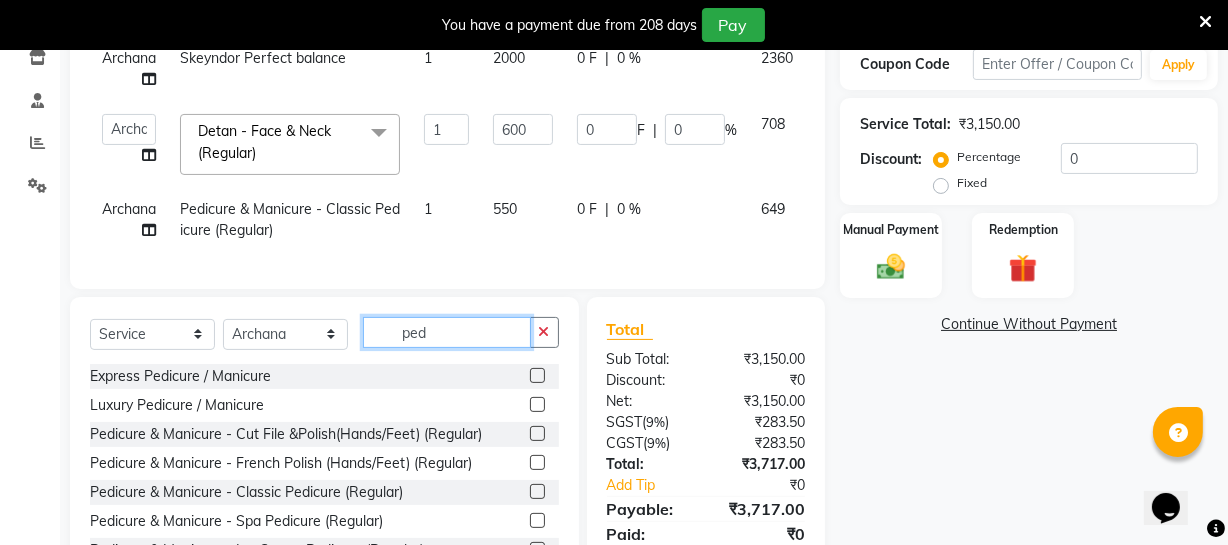 click on "ped" 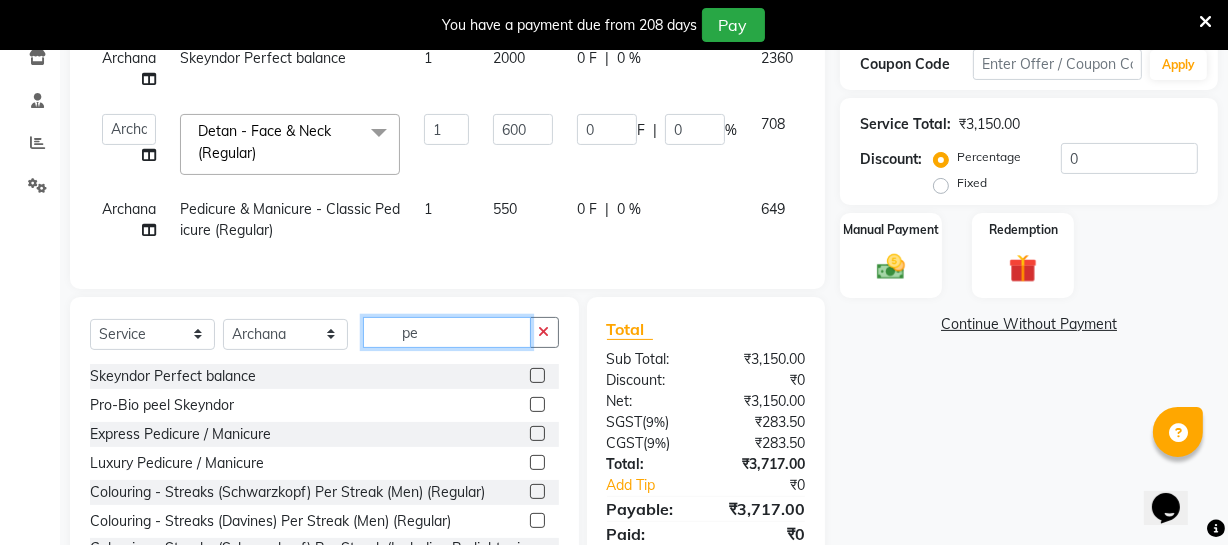 type on "p" 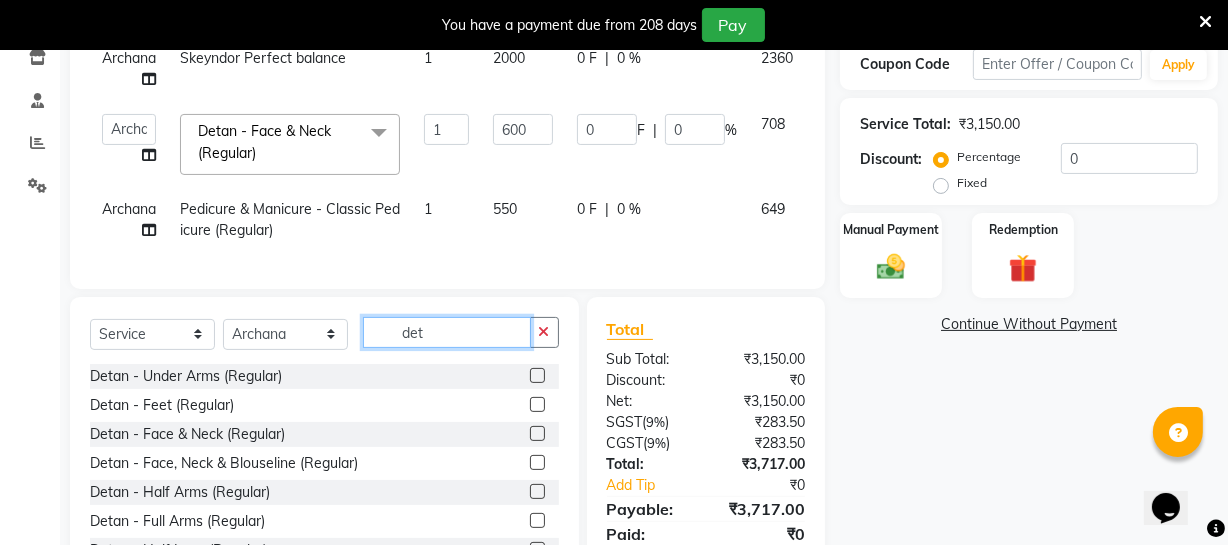 type on "det" 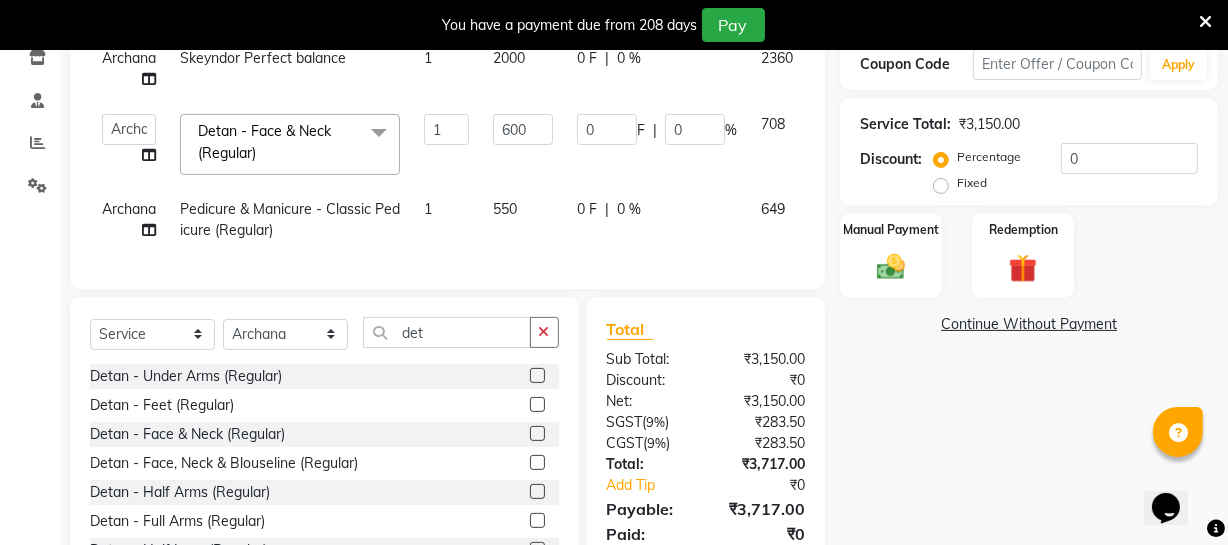 click 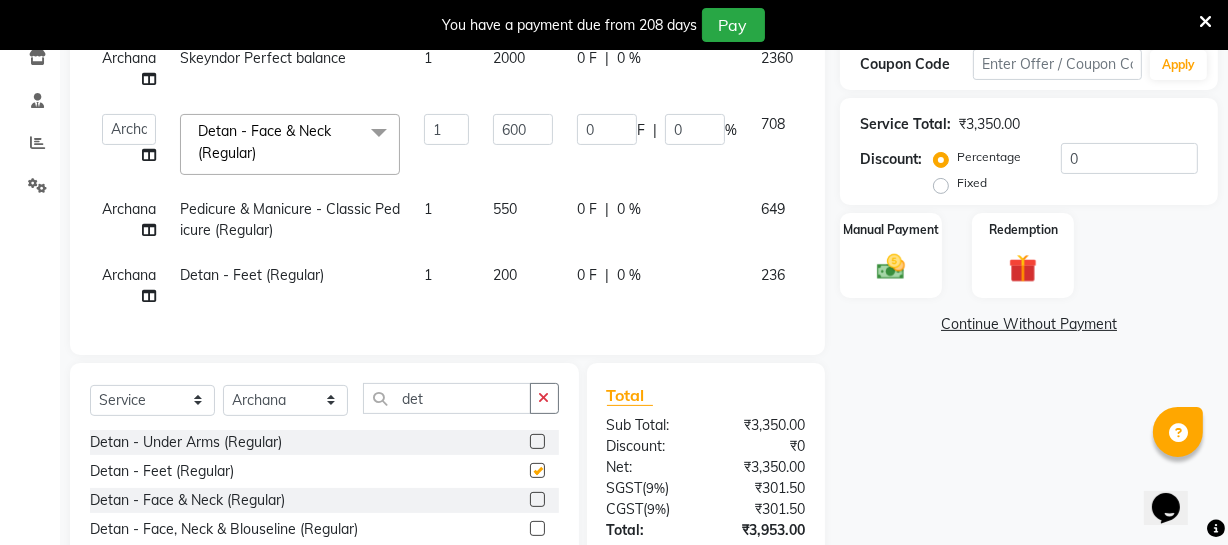 checkbox on "false" 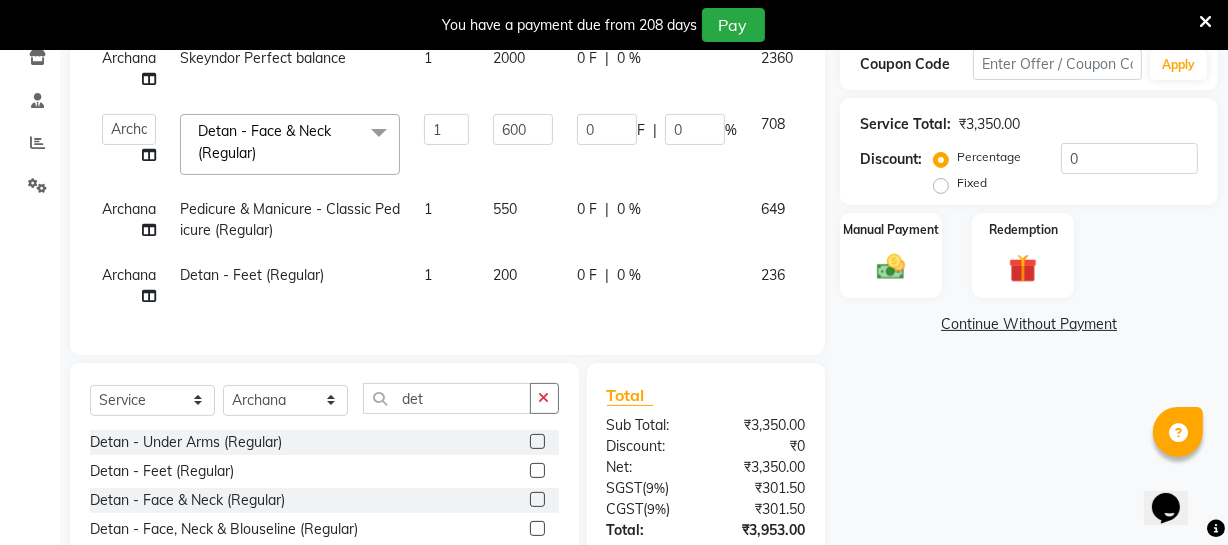 click on "200" 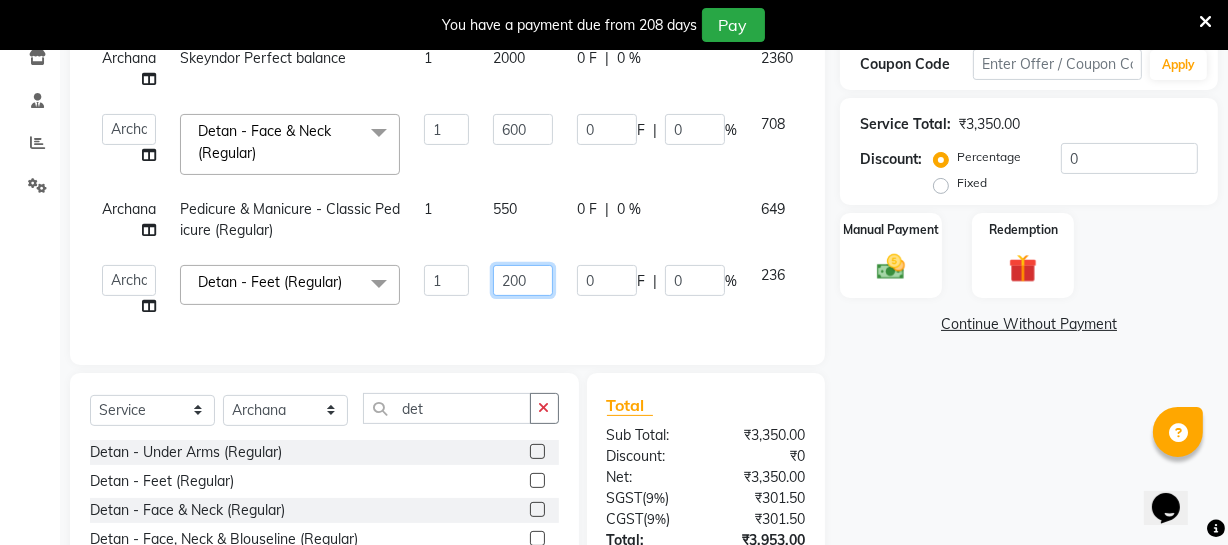 click on "200" 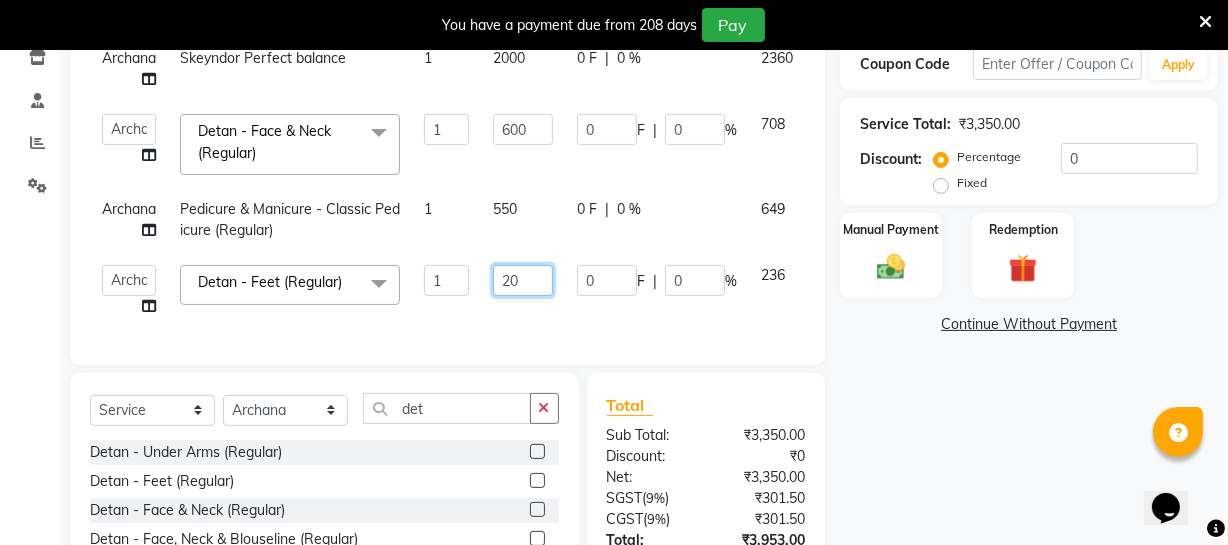type on "250" 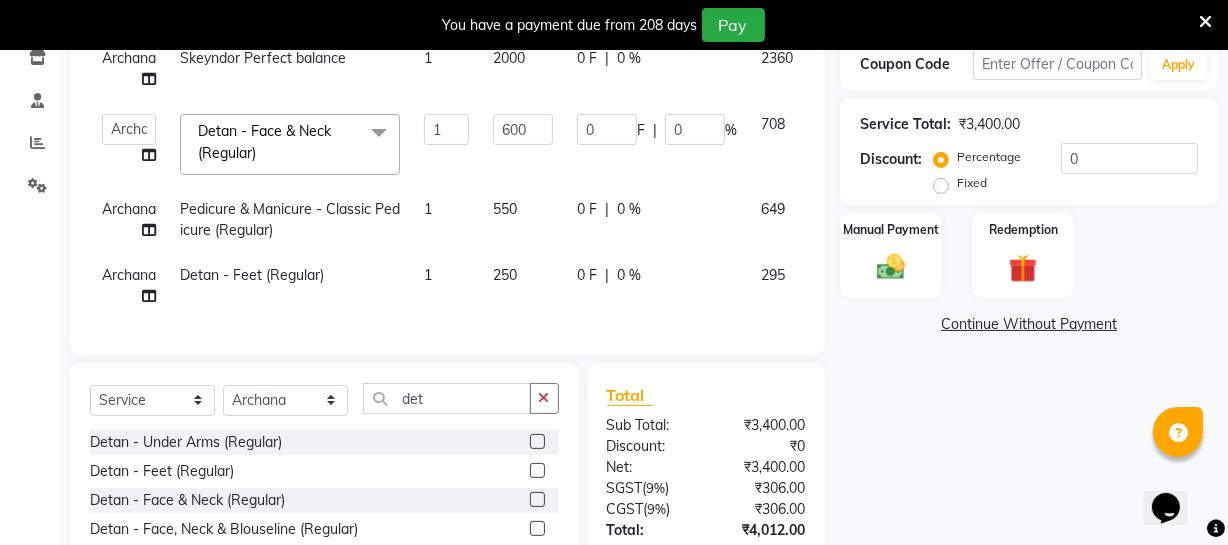 click on "550" 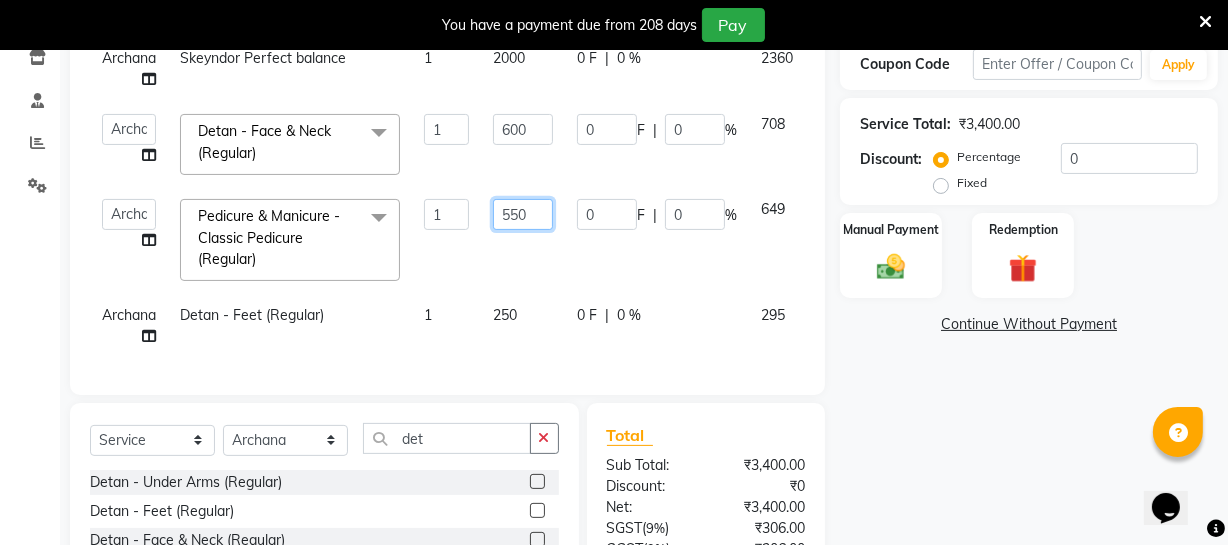click on "550" 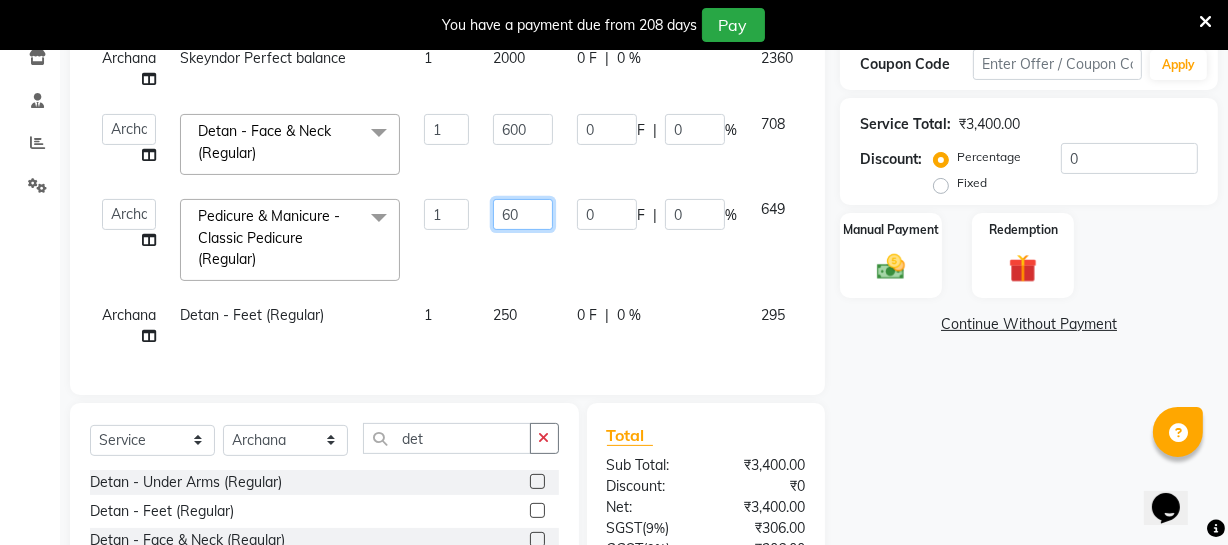 type on "650" 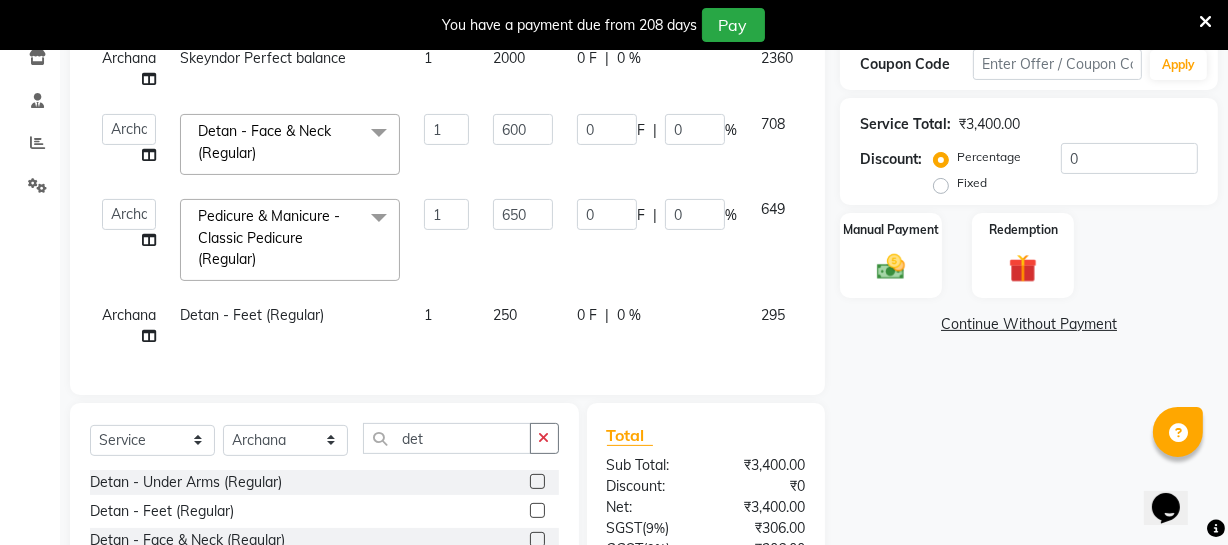 click on "Archana Skeyndor Perfect balance  1 2000 0 F | 0 % 2360  [PERSON_NAME]   [PERSON_NAME]   [PERSON_NAME]   [PERSON_NAME]   [PERSON_NAME]   [PERSON_NAME]   Make up   Mani Unisex Stylist   Manoj   [PERSON_NAME]   [PERSON_NAME] Unisex   Ramya   [PERSON_NAME] Unisex   [PERSON_NAME]   [PERSON_NAME]   [PERSON_NAME]   Thiru   Virtue Aesthetic   Virtue Ambattur  Detan - Face & Neck  (Regular)  x Hair Cut & Styling - Kids Cut (Below 5 Years) (Men) (Regular) Hair Cut & Styling - Hair Cut ( Shampoo & Conditioner) (Men) (Regular) Hair Cut & Styling - Creative Hair Cut(With Shampoo & Conditioner) (Men) (Regular) Hair Cut & Styling - [PERSON_NAME] Trim (Men) (Regular) Hair Cut & Styling - [PERSON_NAME] Design (Men) (Regular) Hair Cut & Styling - Executive Shave (Men) (Regular) Hair Cut & Styling - Hair Wash & Conditioner (Schwarzkopf) (Men) (Regular) Hair Cut & Styling - Hair Wash & Conditioner (Davines) (Men) (Regular) Hair Cut & Styling - Head Massage (Almond/Olive/Coco/Mint) (Men) (Regular) Skeyndor Perfect balance  1" 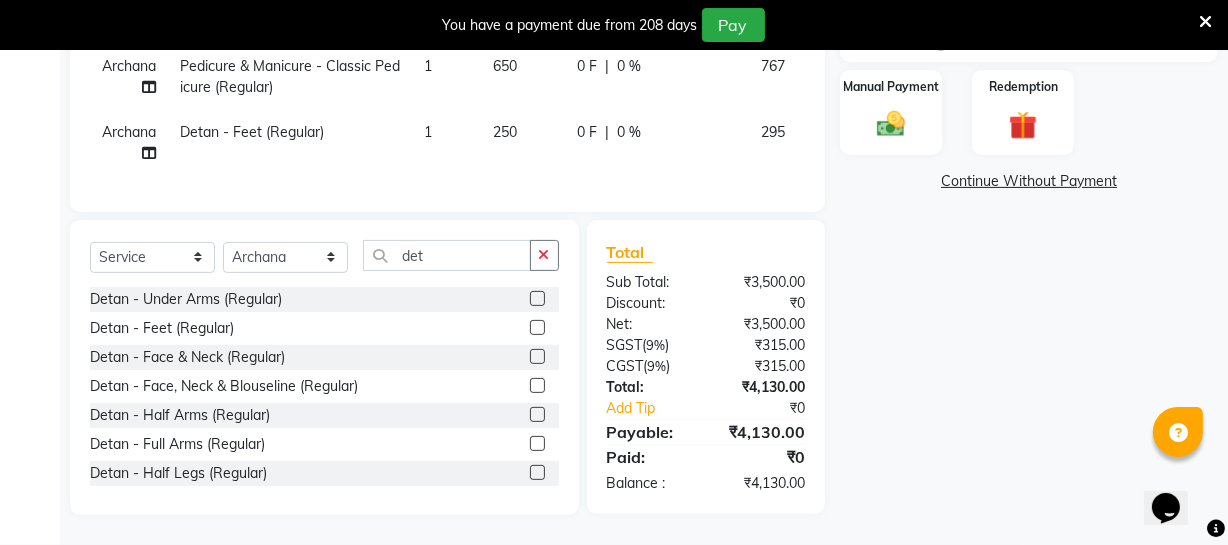 scroll, scrollTop: 507, scrollLeft: 0, axis: vertical 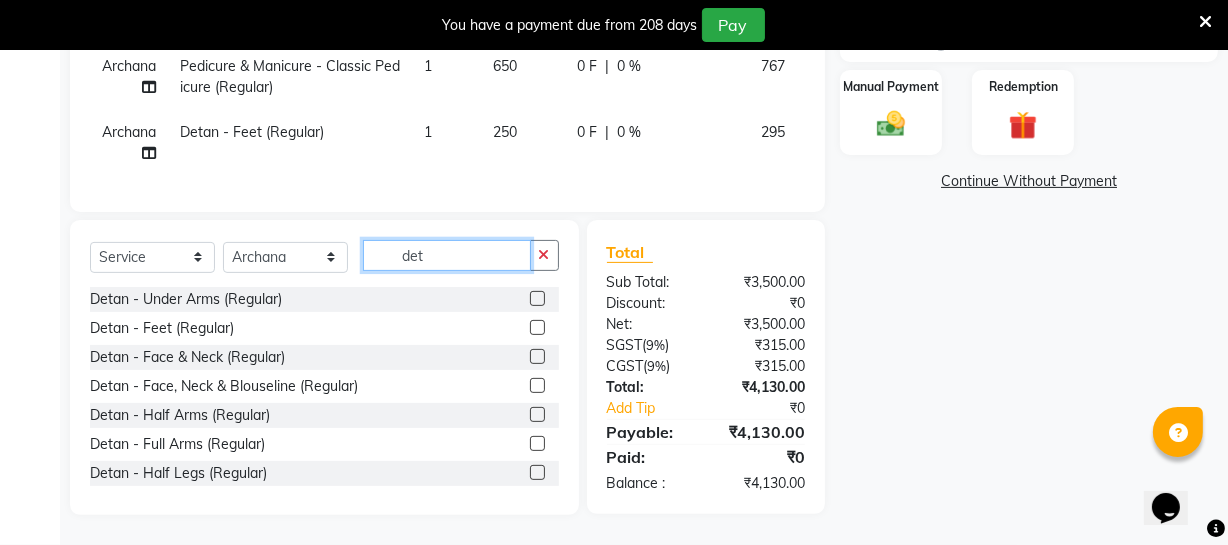click on "det" 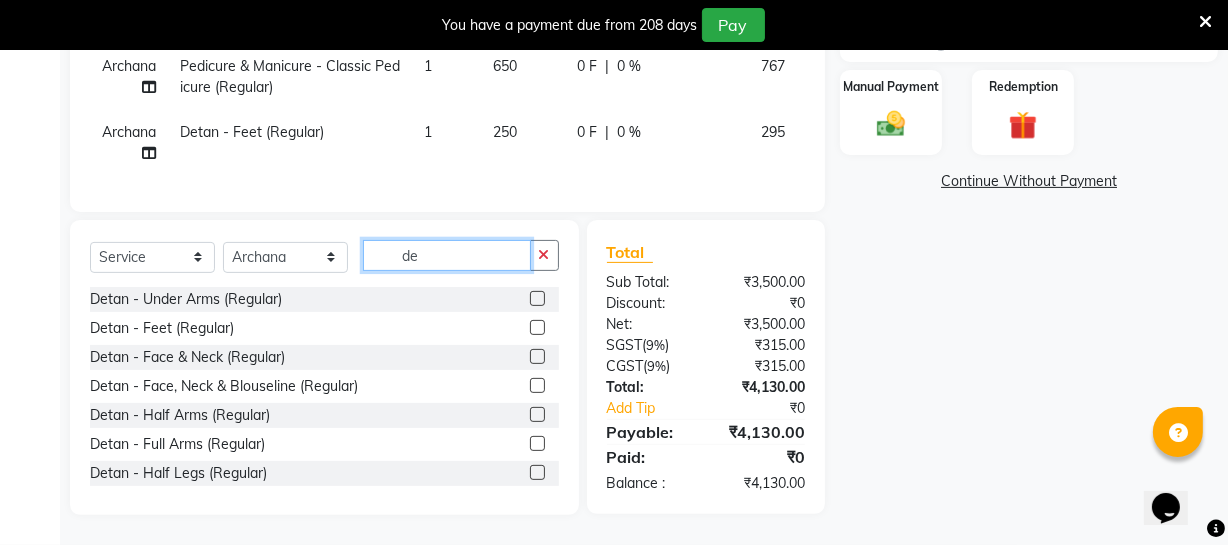 type on "d" 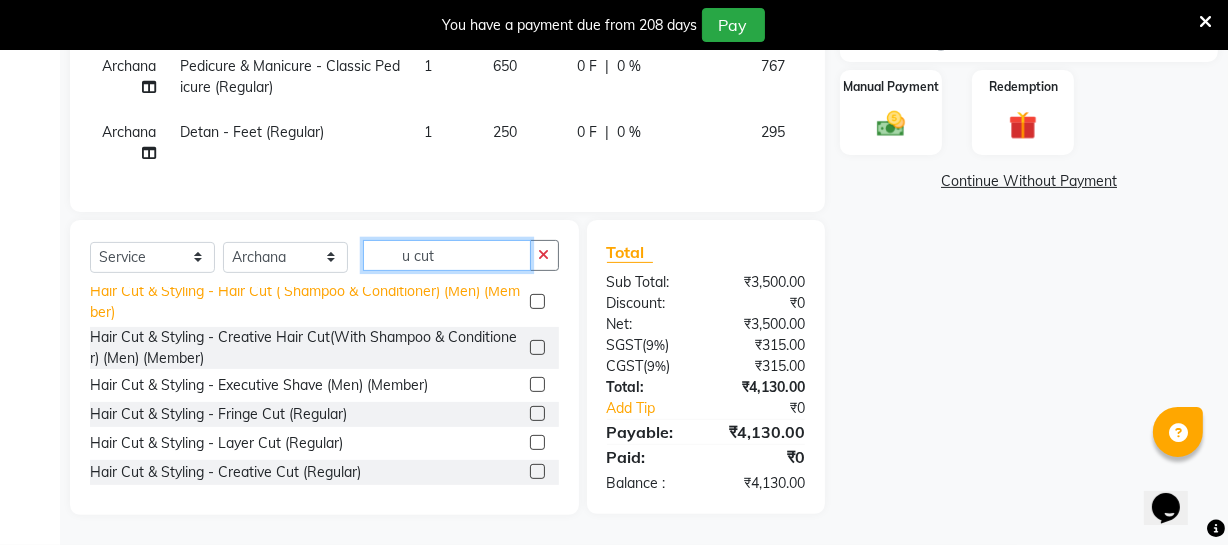 scroll, scrollTop: 272, scrollLeft: 0, axis: vertical 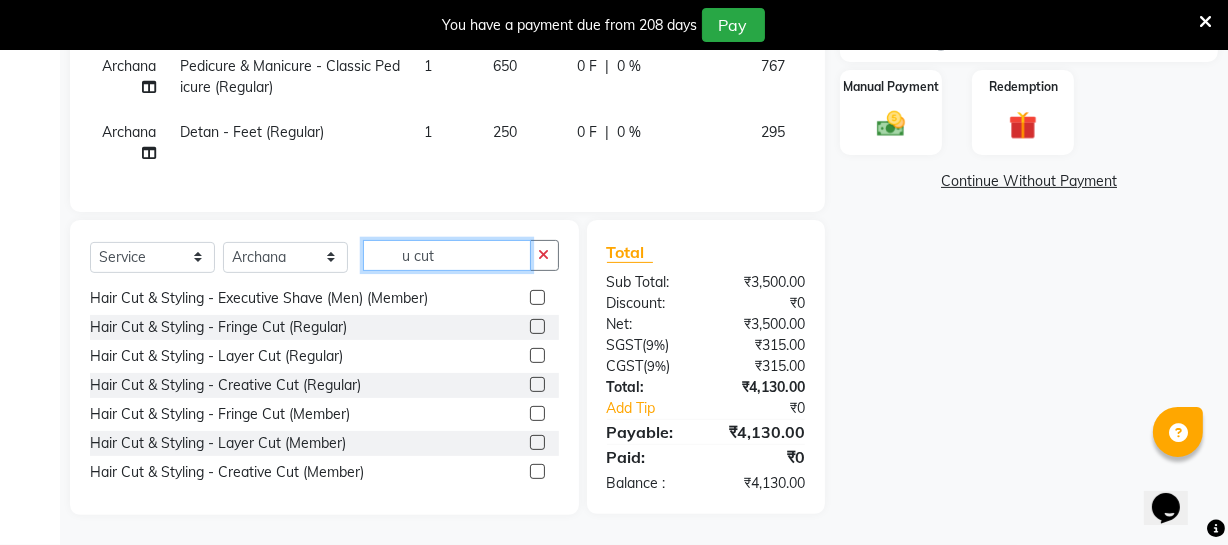 type on "u cut" 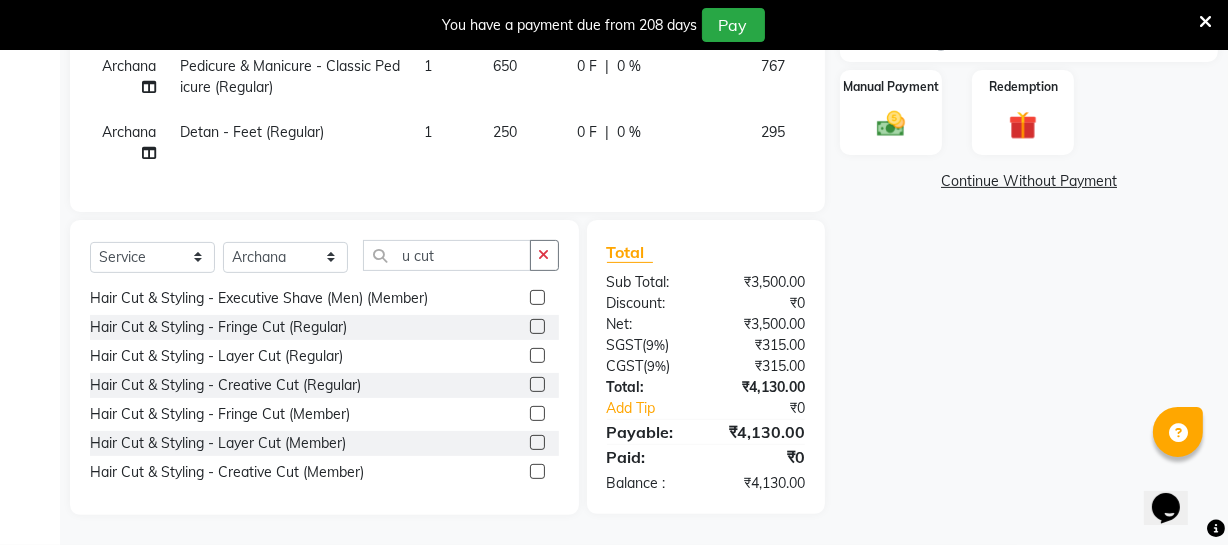 click 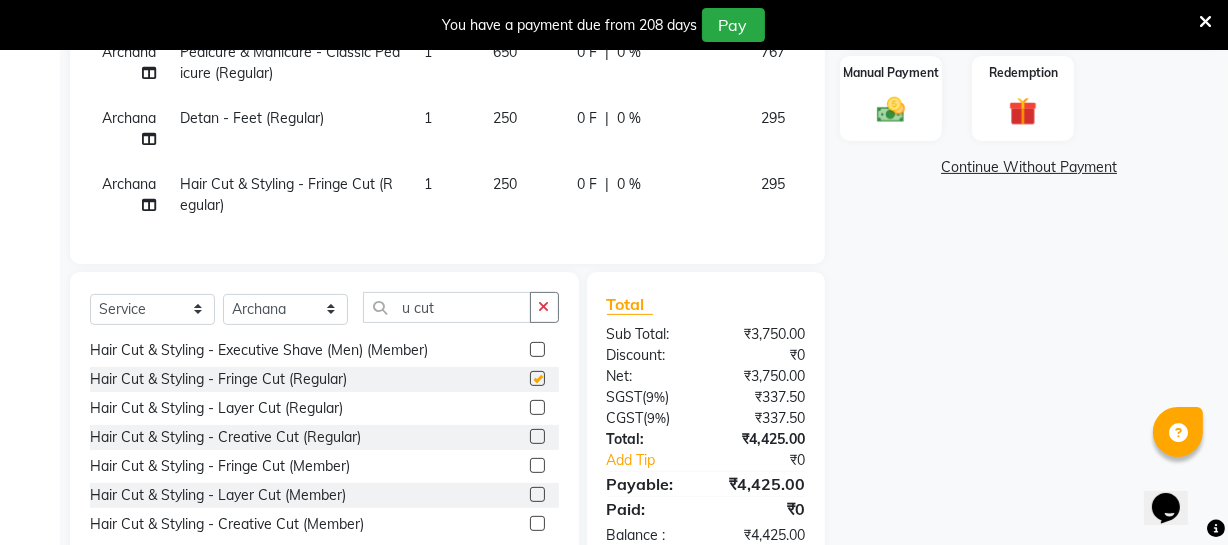 checkbox on "false" 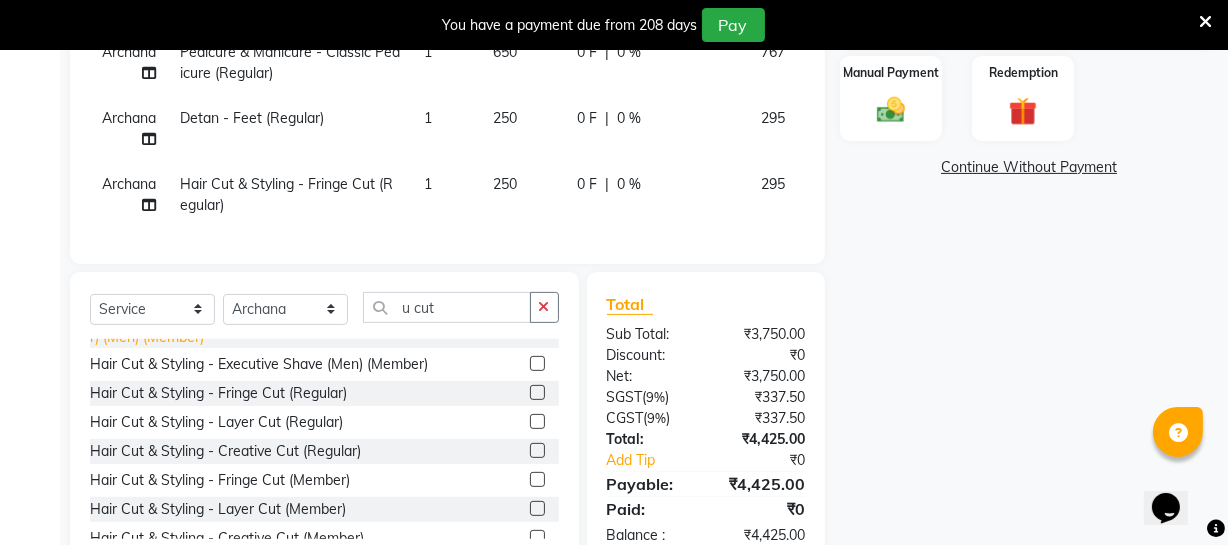 scroll, scrollTop: 302, scrollLeft: 0, axis: vertical 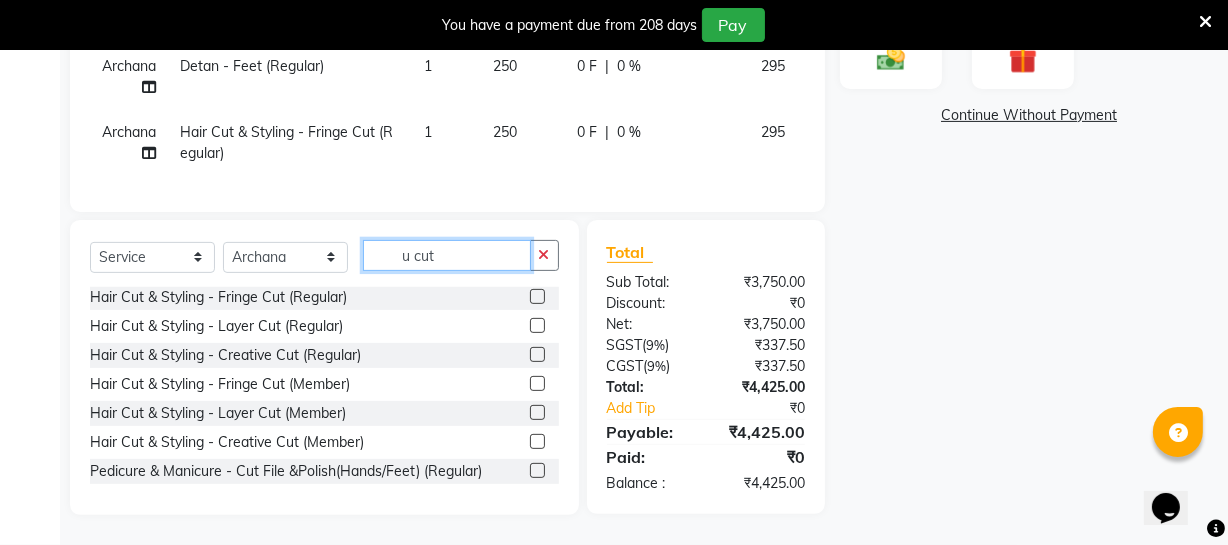 click on "u cut" 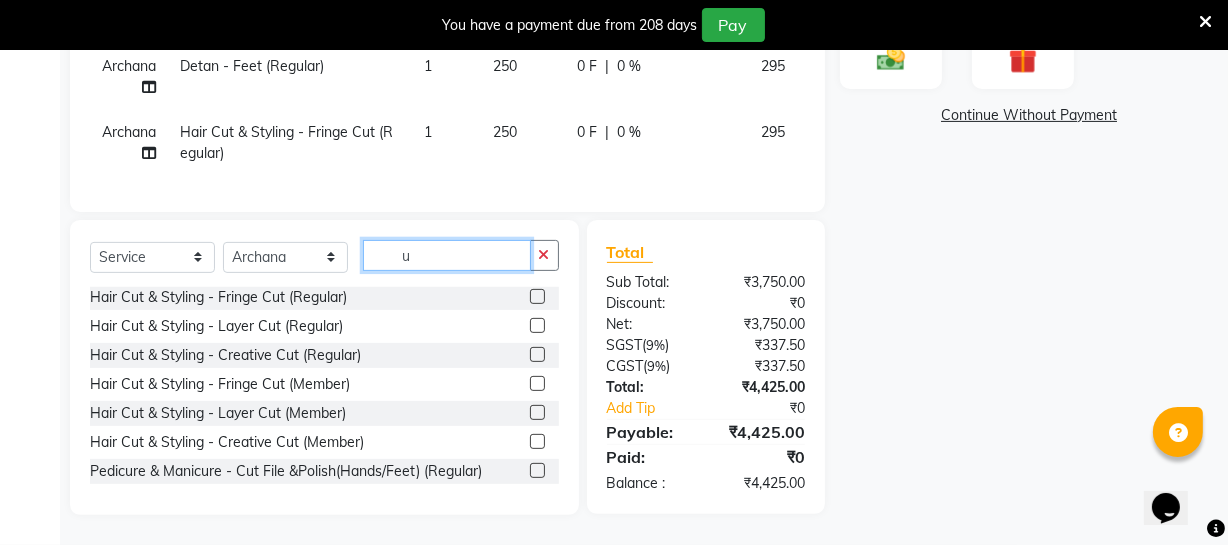 type on "u" 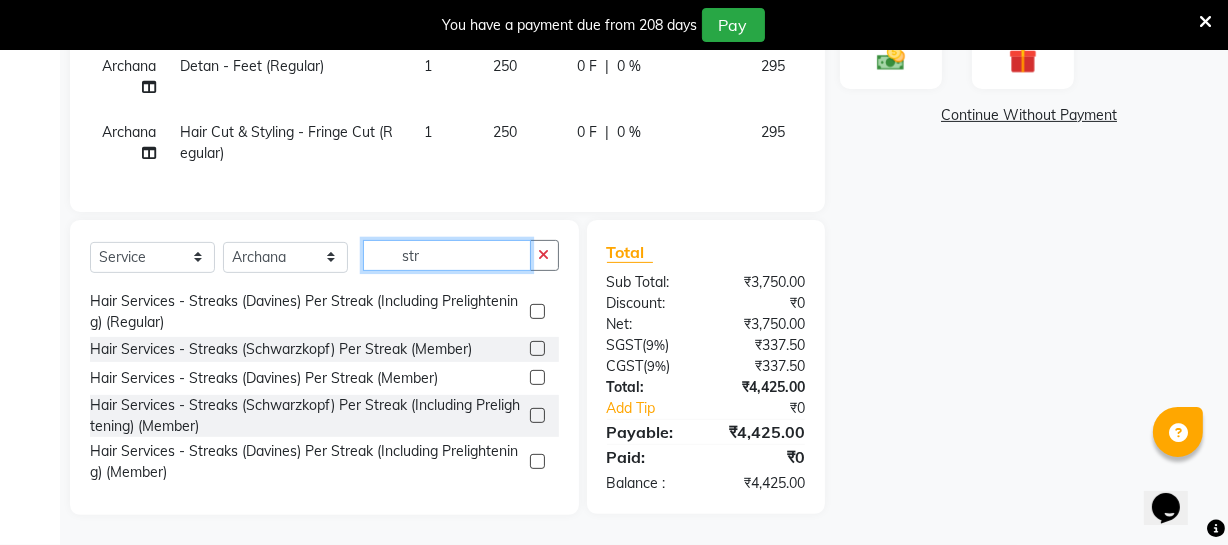 scroll, scrollTop: 0, scrollLeft: 0, axis: both 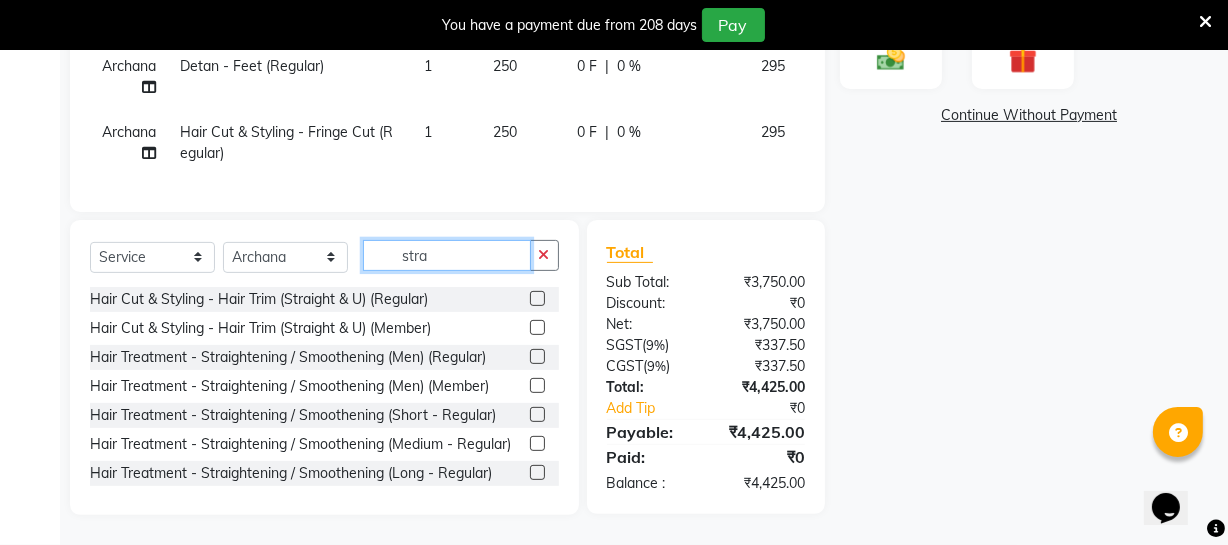 type on "stra" 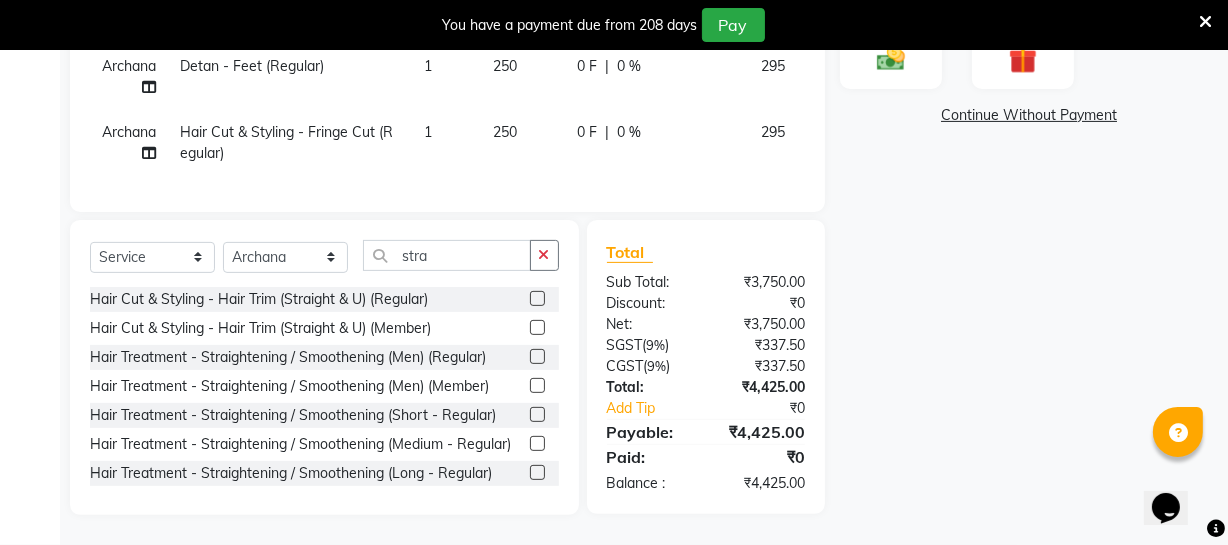 click 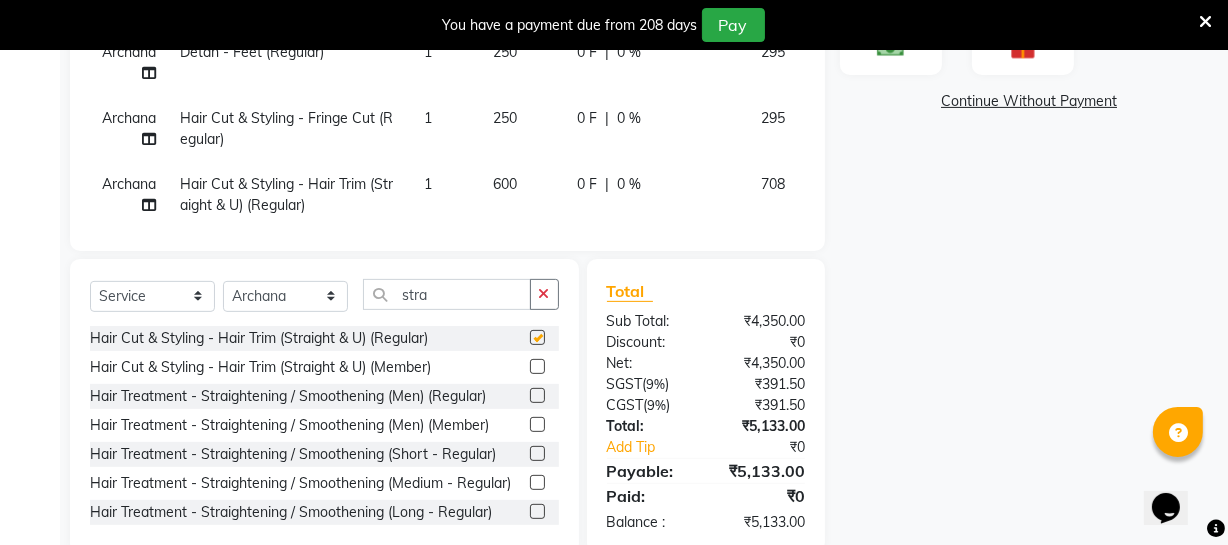 checkbox on "false" 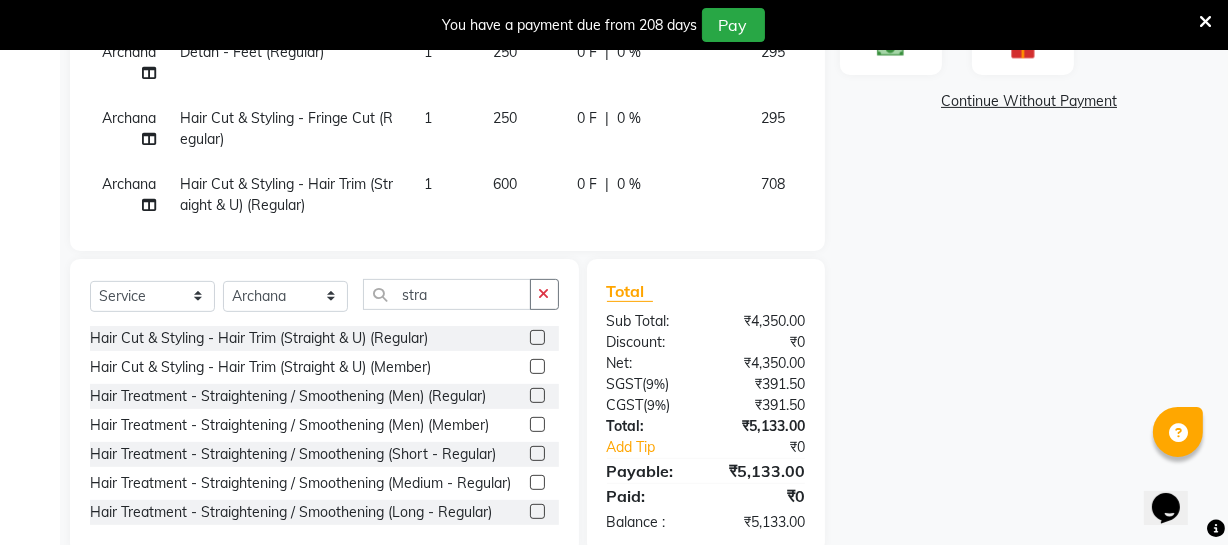 click on "600" 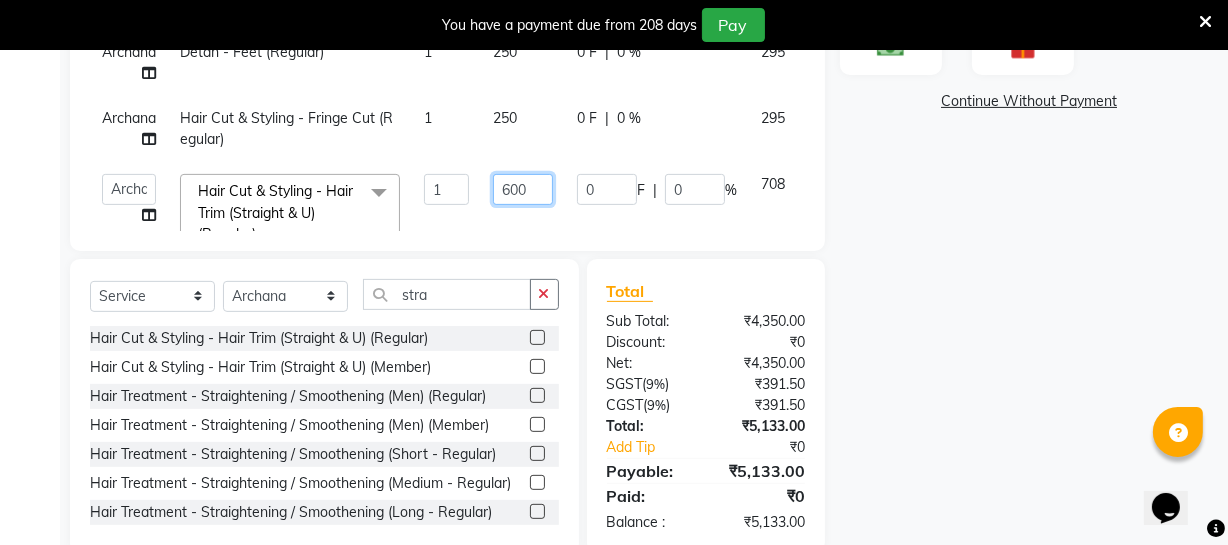 click on "600" 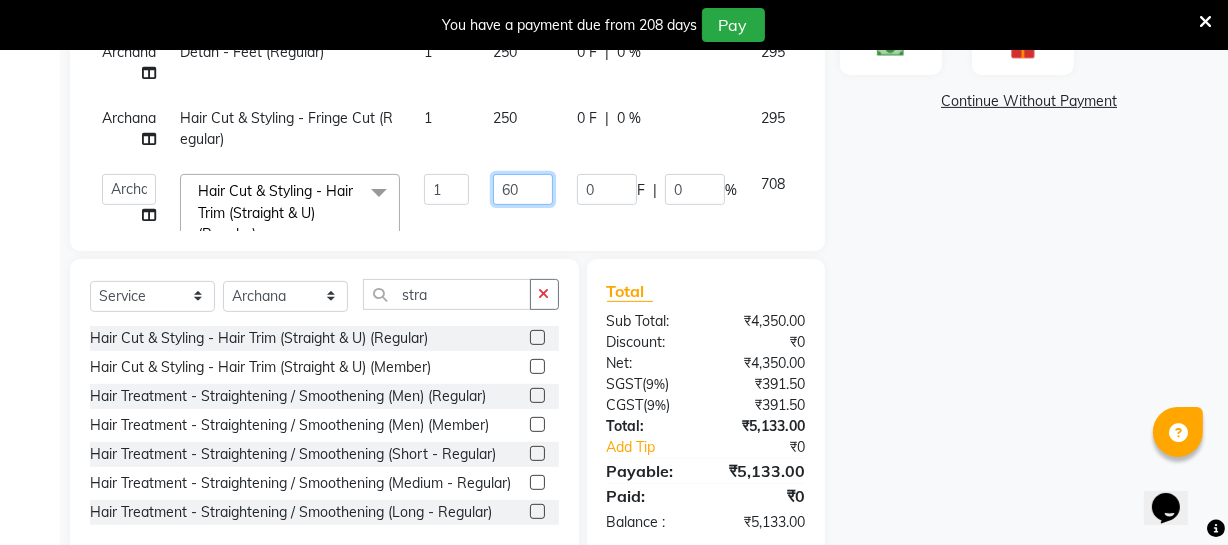 type on "650" 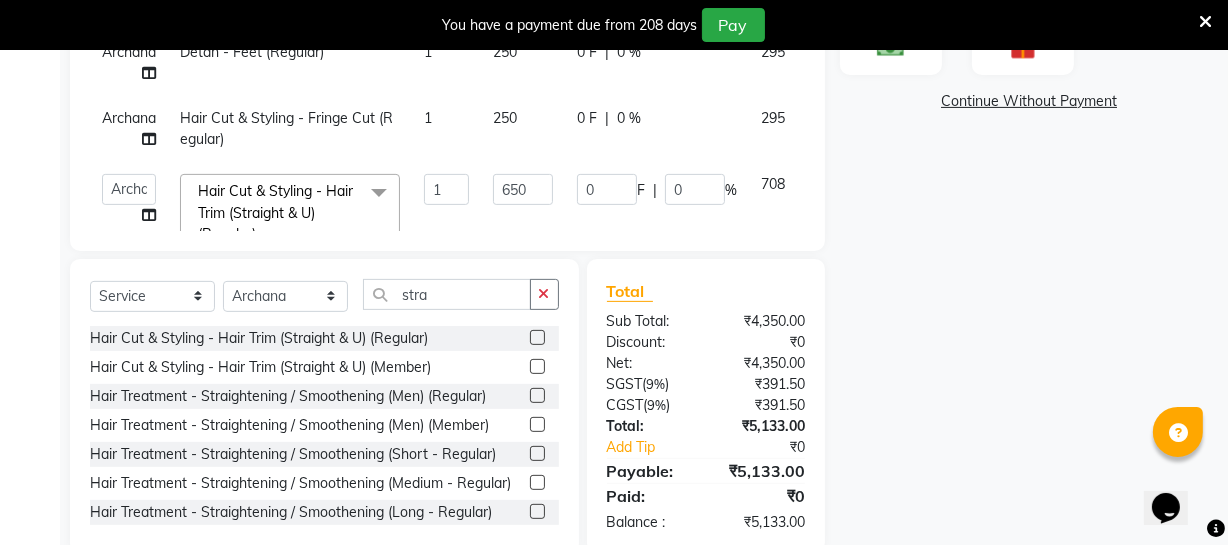 click on "650" 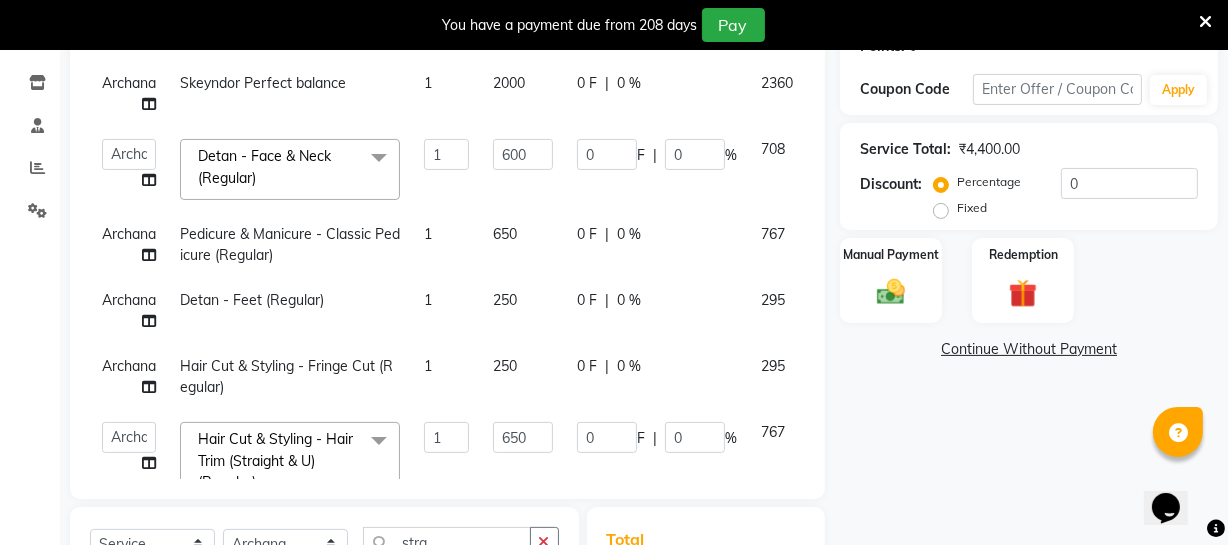 scroll, scrollTop: 300, scrollLeft: 0, axis: vertical 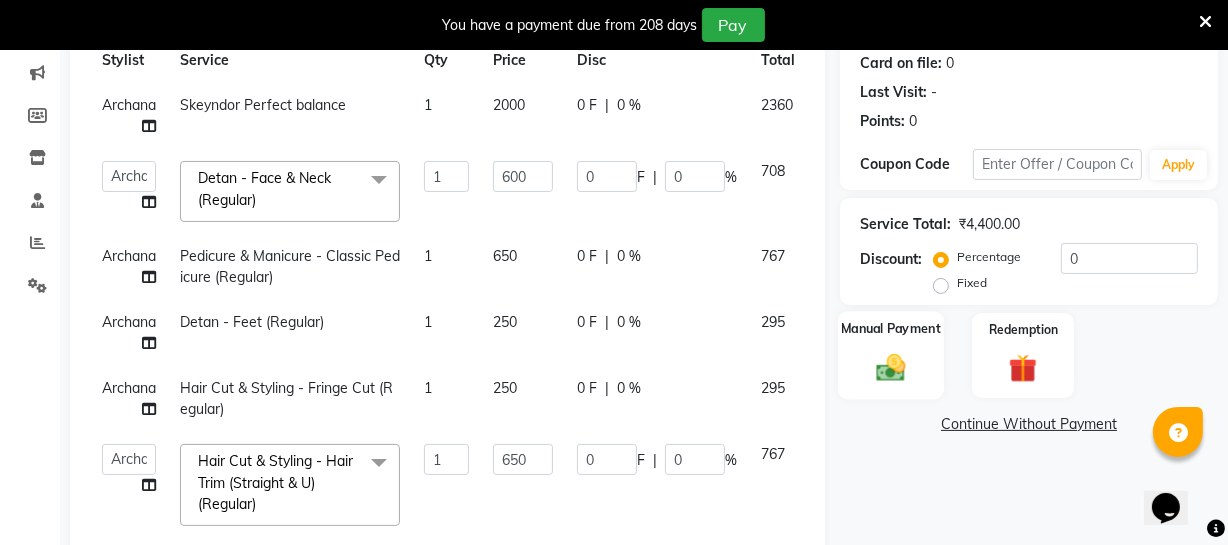 click on "Manual Payment" 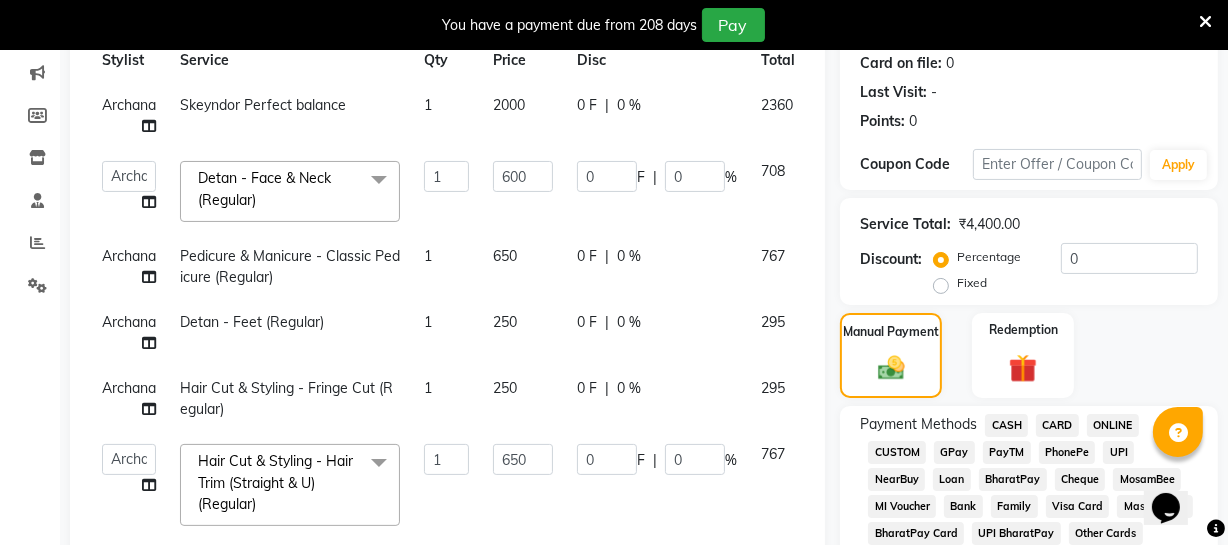 click on "CARD" 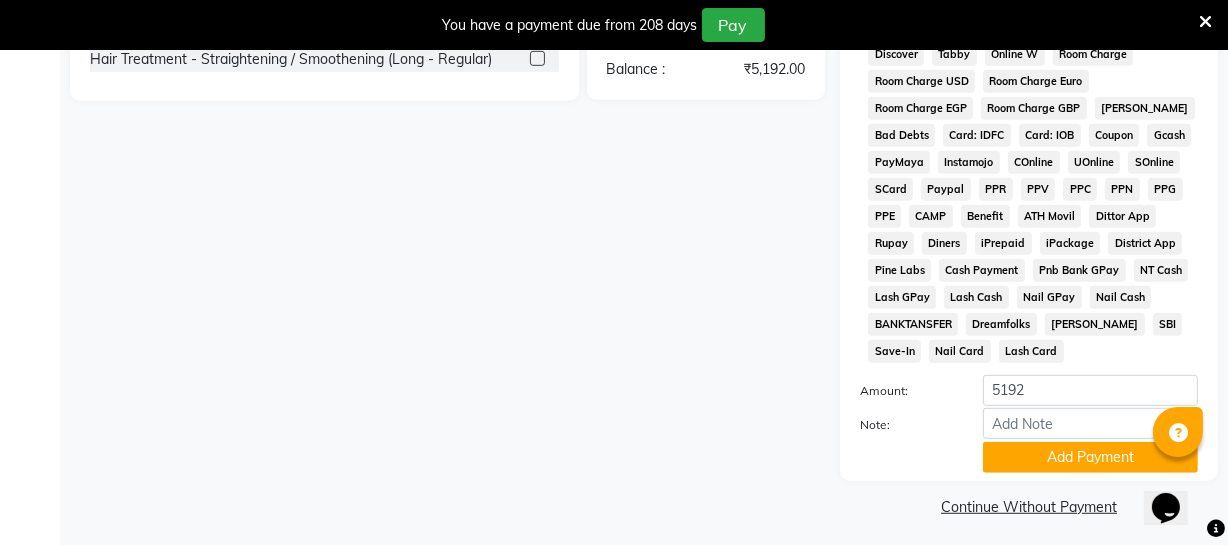 scroll, scrollTop: 1033, scrollLeft: 0, axis: vertical 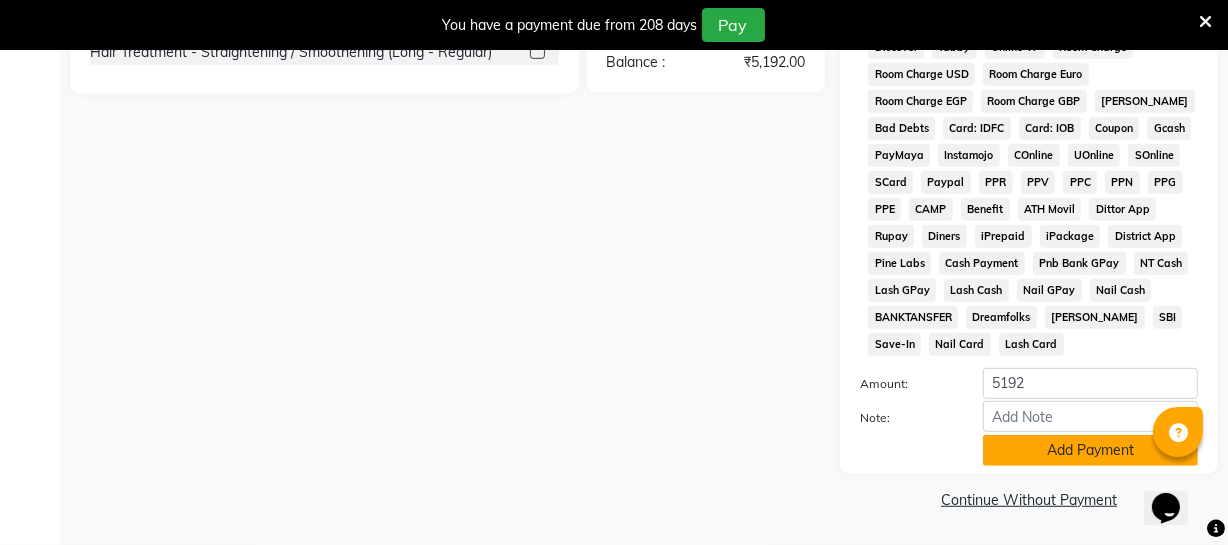 click on "Add Payment" 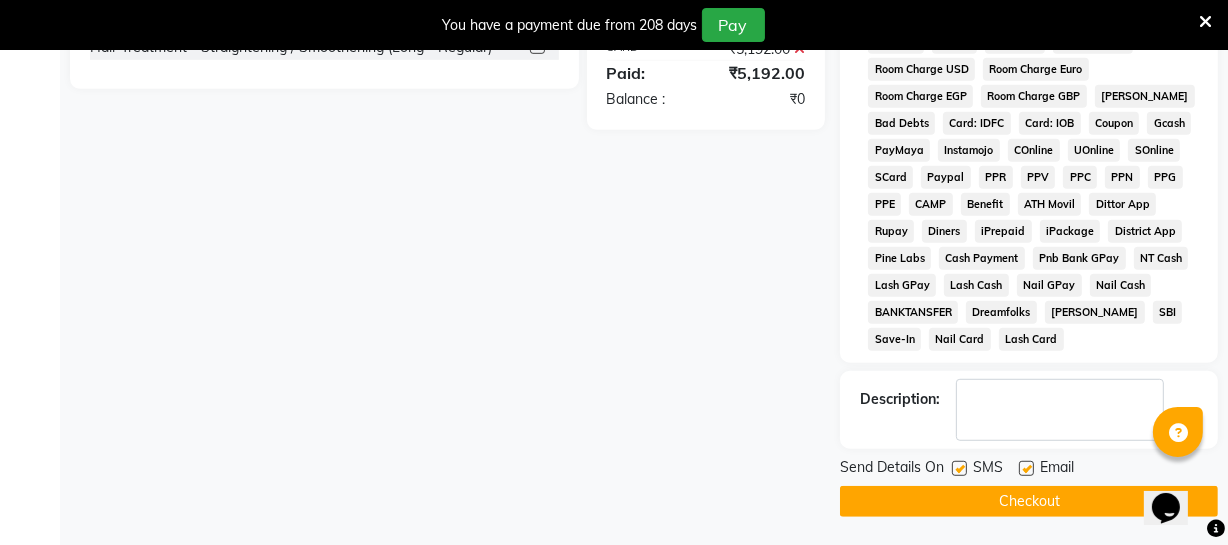 scroll, scrollTop: 1039, scrollLeft: 0, axis: vertical 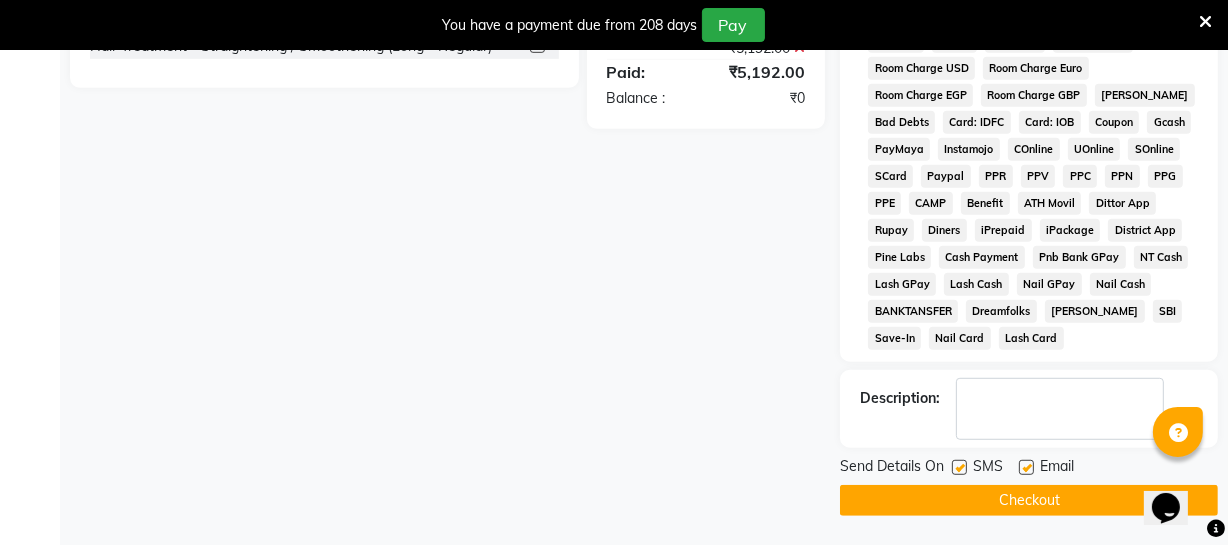 click on "Checkout" 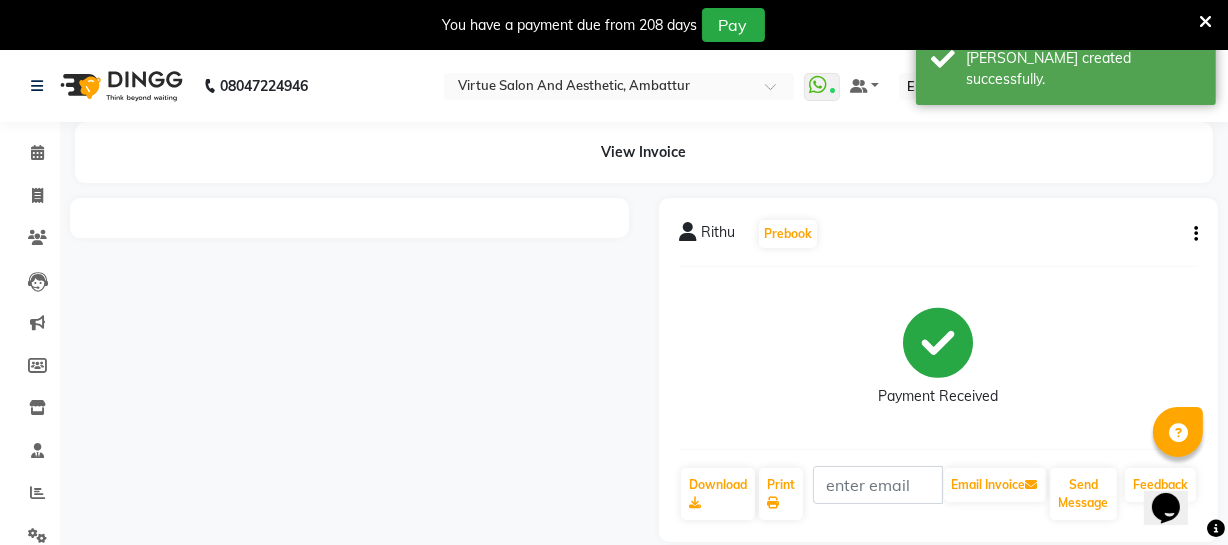 scroll, scrollTop: 0, scrollLeft: 0, axis: both 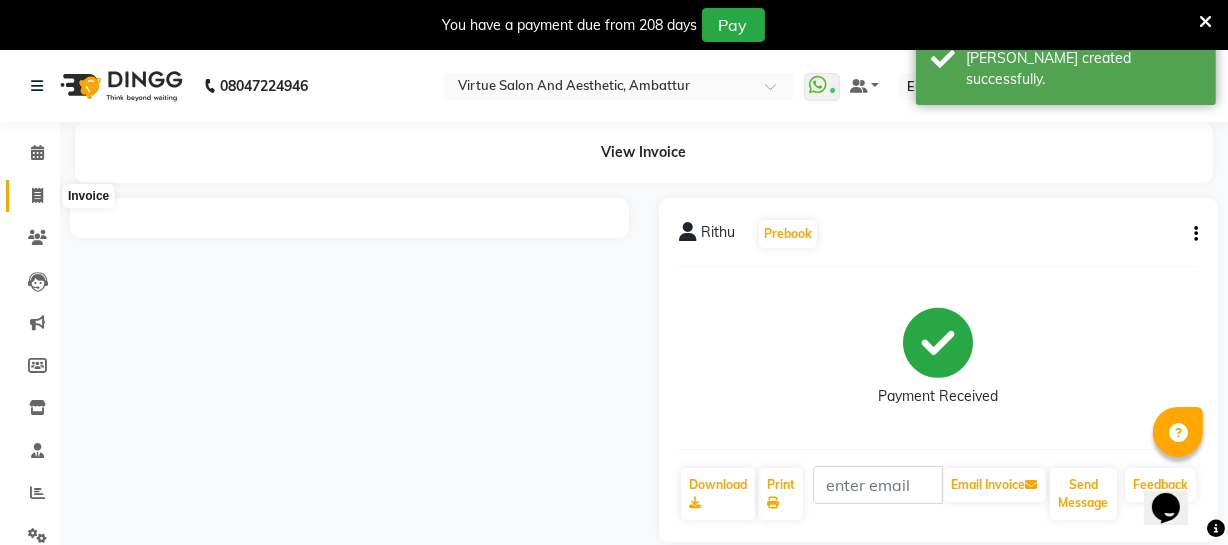 click 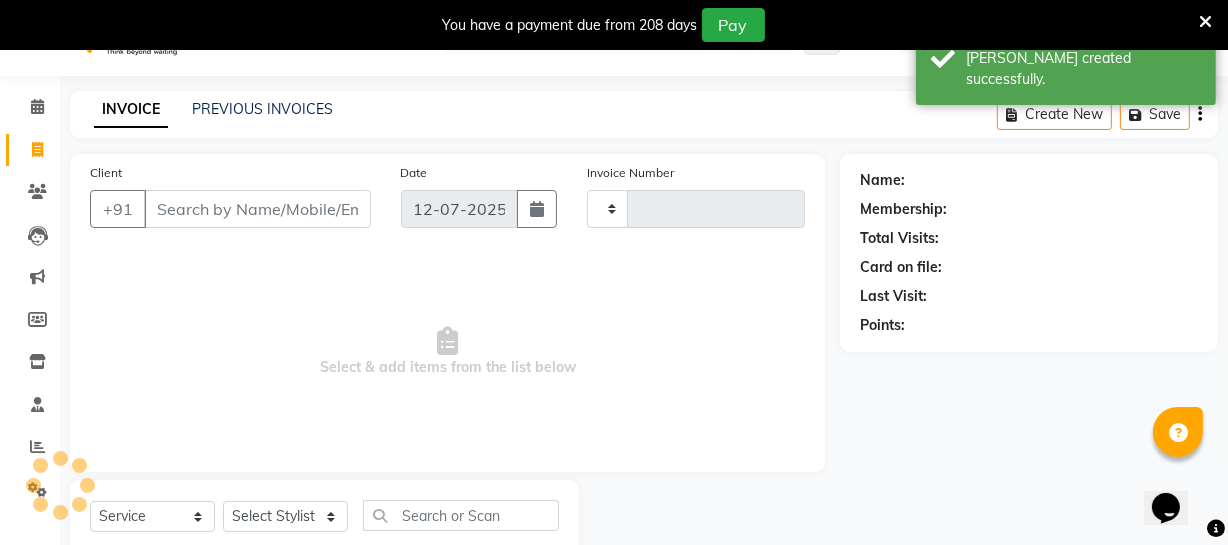 type on "2094" 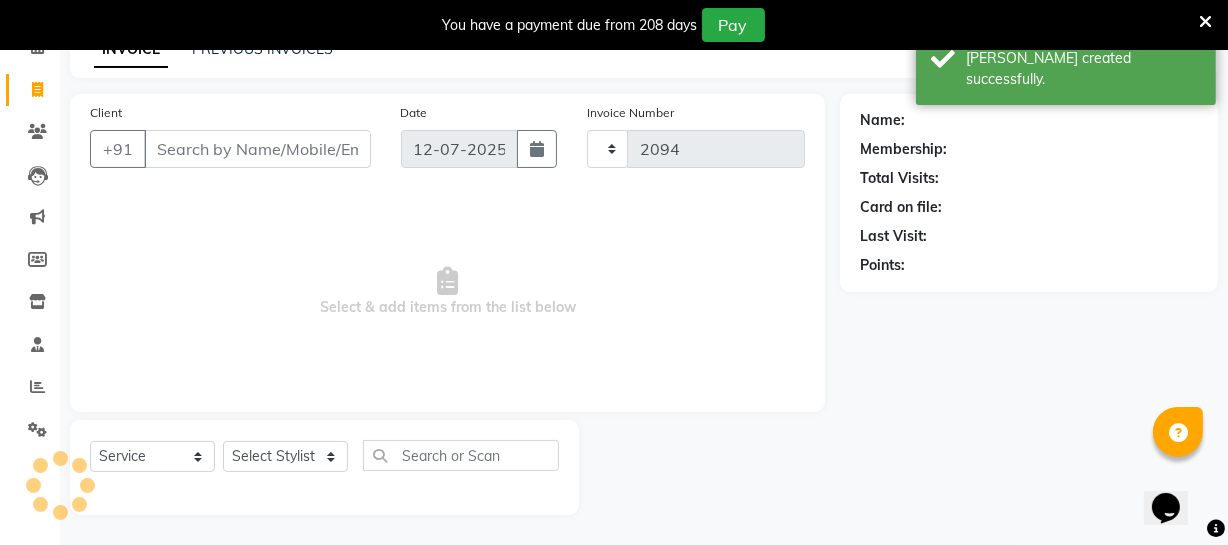 select on "5237" 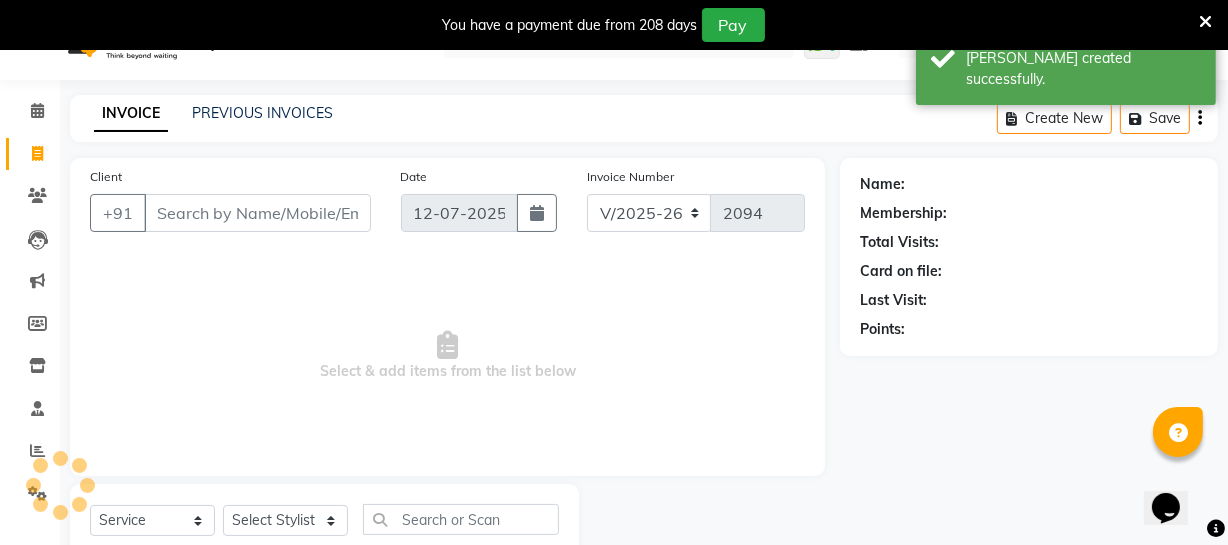 scroll, scrollTop: 0, scrollLeft: 0, axis: both 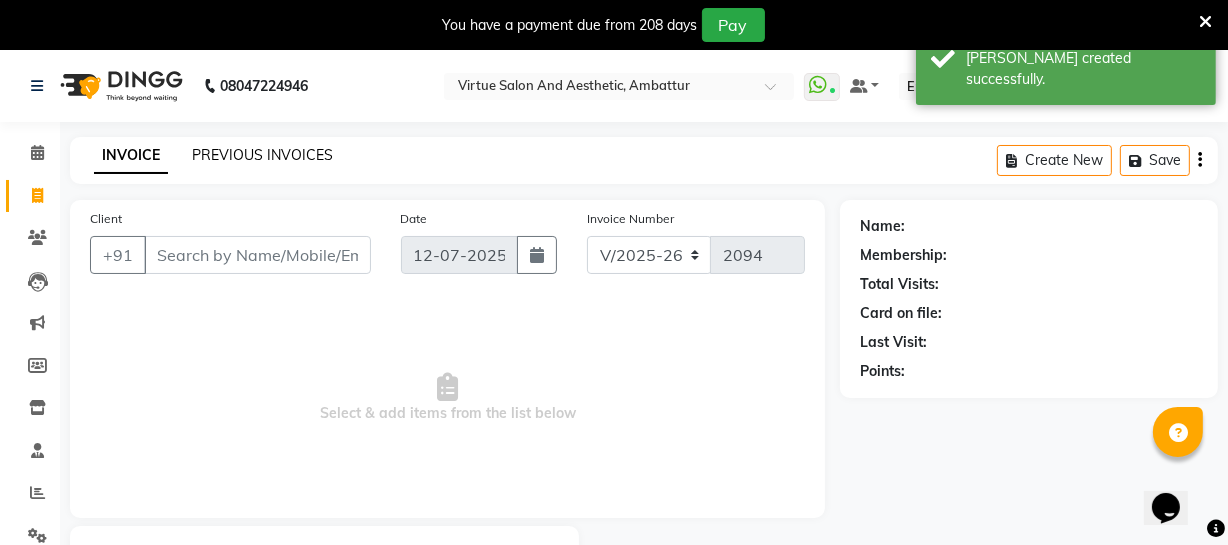 click on "PREVIOUS INVOICES" 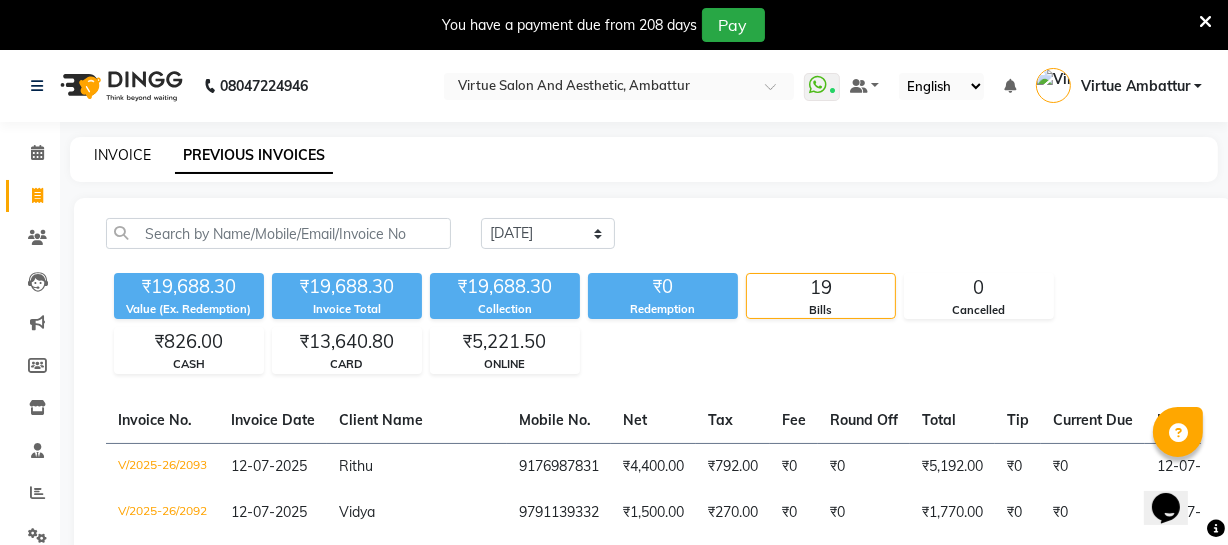 click on "INVOICE" 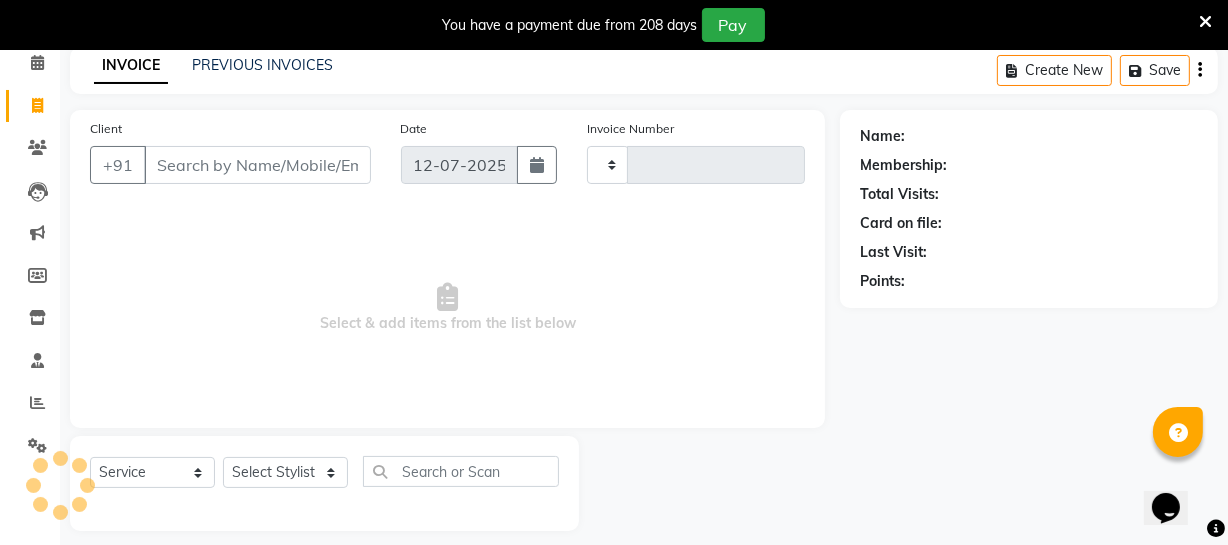 type on "2094" 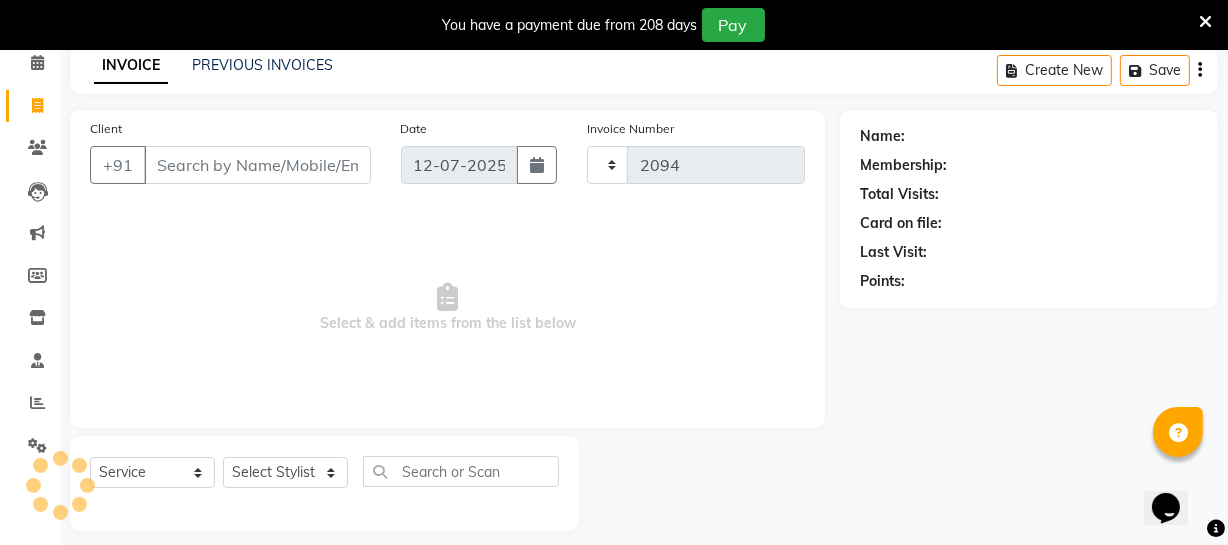 select on "5237" 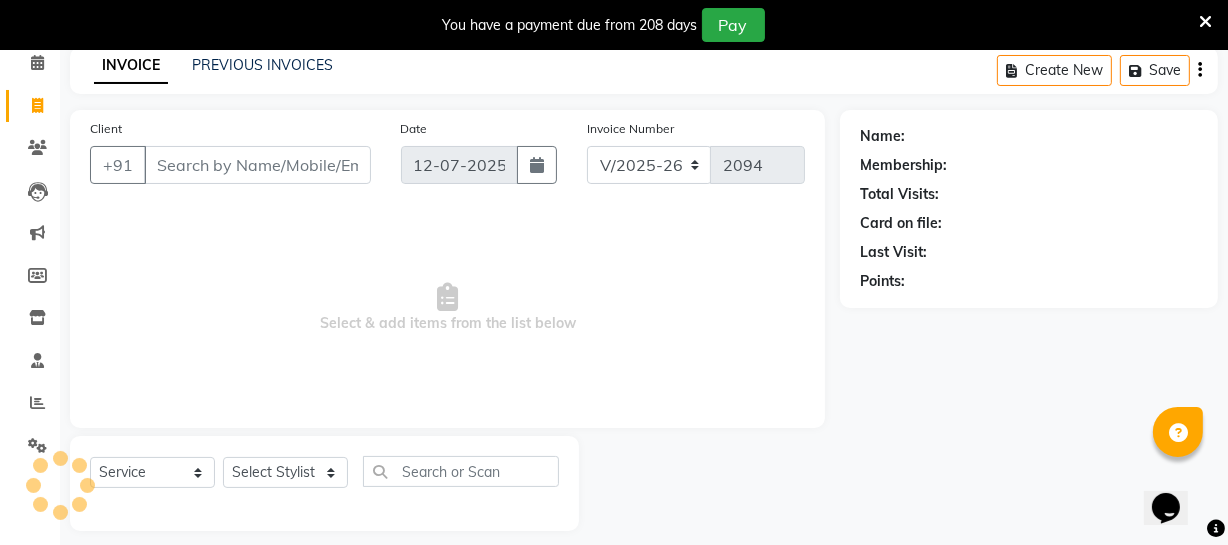 scroll, scrollTop: 107, scrollLeft: 0, axis: vertical 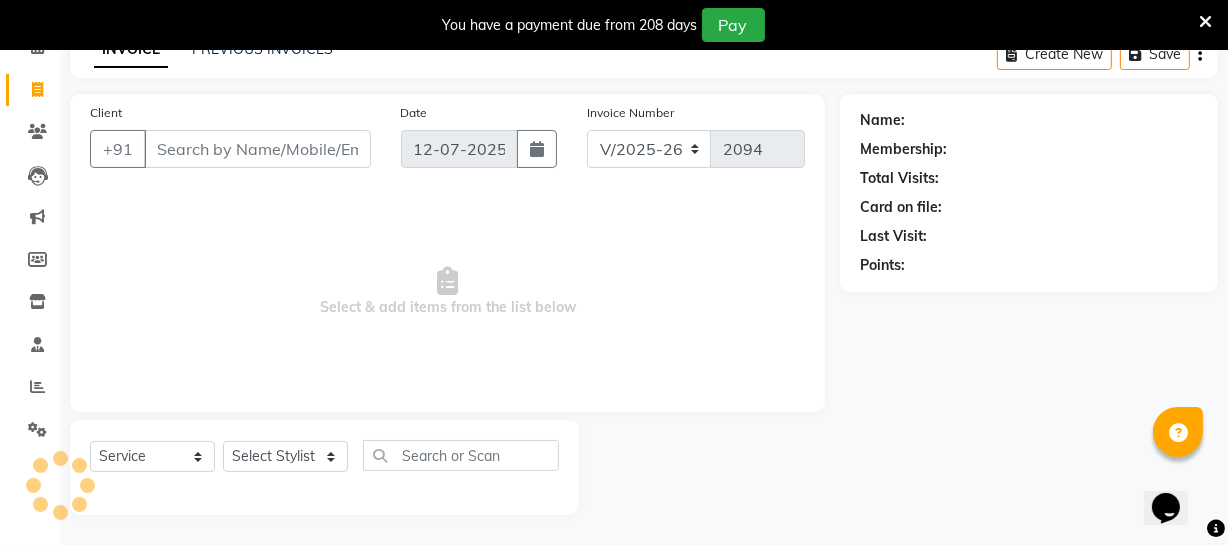 click on "Client" at bounding box center (257, 149) 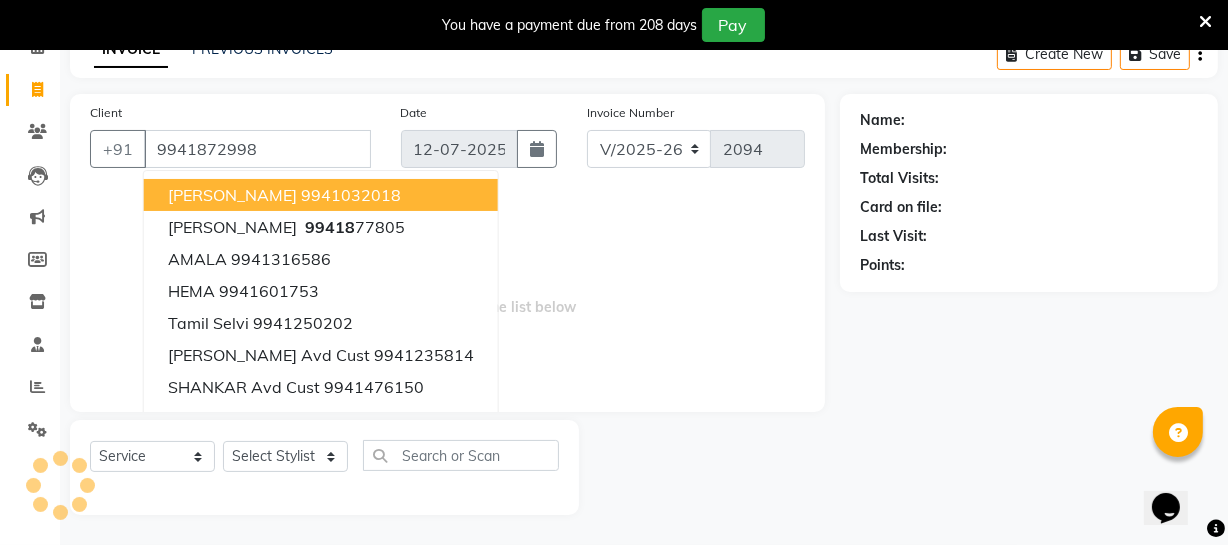 type on "9941872998" 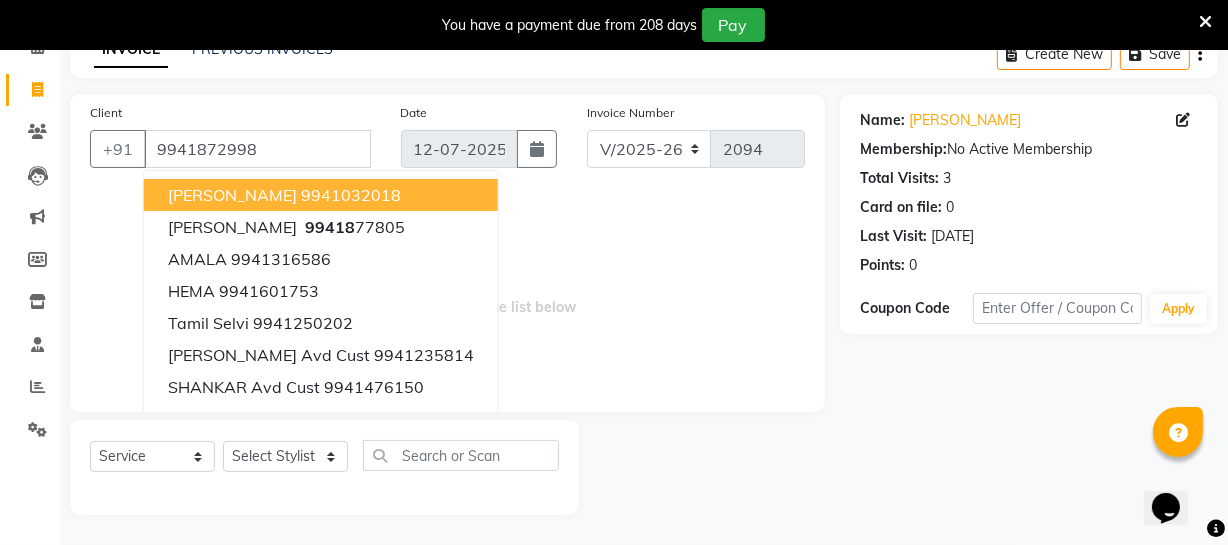 drag, startPoint x: 663, startPoint y: 280, endPoint x: 344, endPoint y: 287, distance: 319.07678 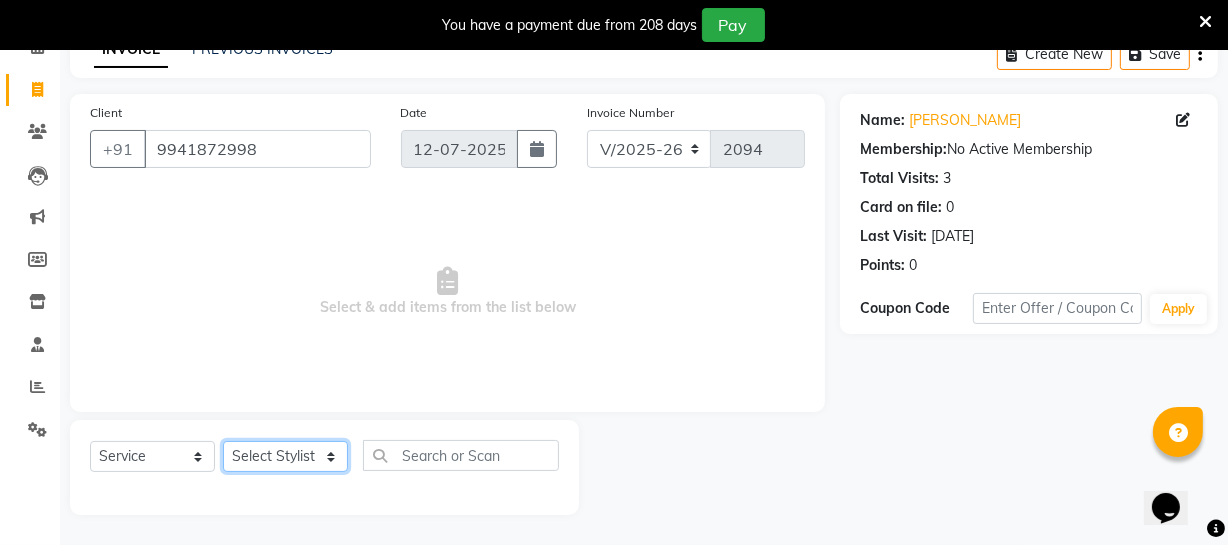 click on "Select Stylist [PERSON_NAME] [PERSON_NAME] [PERSON_NAME] [PERSON_NAME] [PERSON_NAME] [PERSON_NAME] Make up Mani Unisex Stylist [PERSON_NAME] [PERSON_NAME] [PERSON_NAME] Unisex Ramya [PERSON_NAME] Unisex [PERSON_NAME] [PERSON_NAME] [PERSON_NAME] Thiru Virtue Aesthetic Virtue Ambattur" 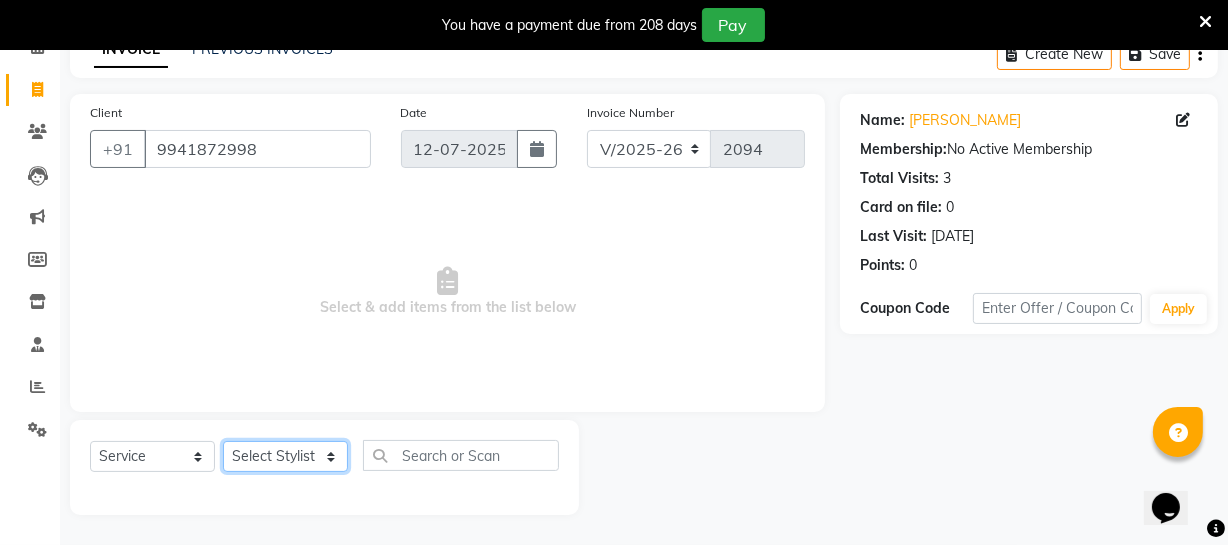 select on "37432" 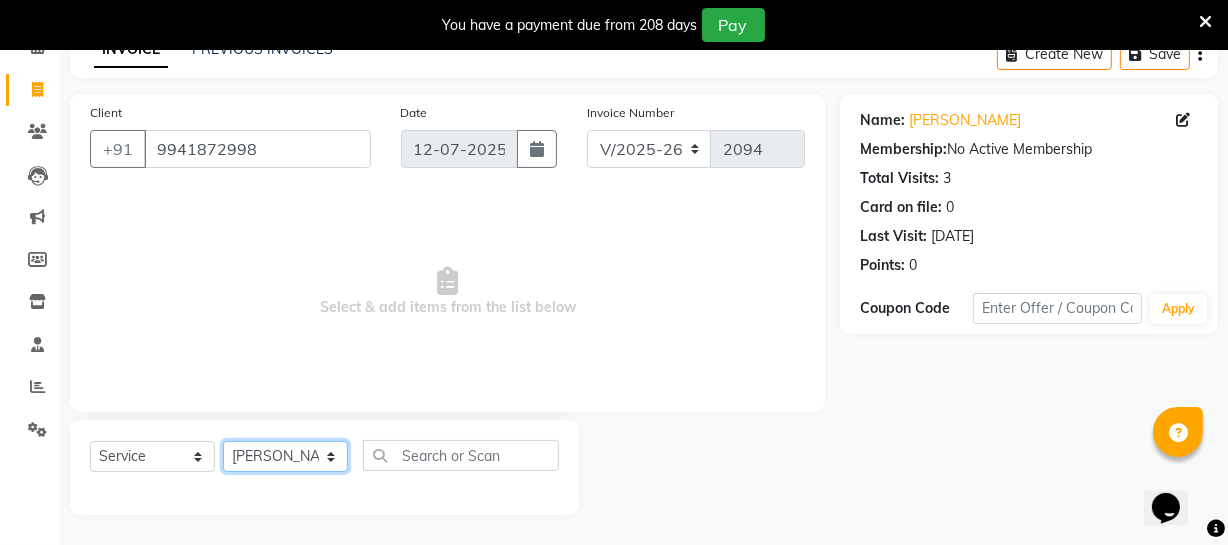 click on "Select Stylist [PERSON_NAME] [PERSON_NAME] [PERSON_NAME] [PERSON_NAME] [PERSON_NAME] [PERSON_NAME] Make up Mani Unisex Stylist [PERSON_NAME] [PERSON_NAME] [PERSON_NAME] Unisex Ramya [PERSON_NAME] Unisex [PERSON_NAME] [PERSON_NAME] [PERSON_NAME] Thiru Virtue Aesthetic Virtue Ambattur" 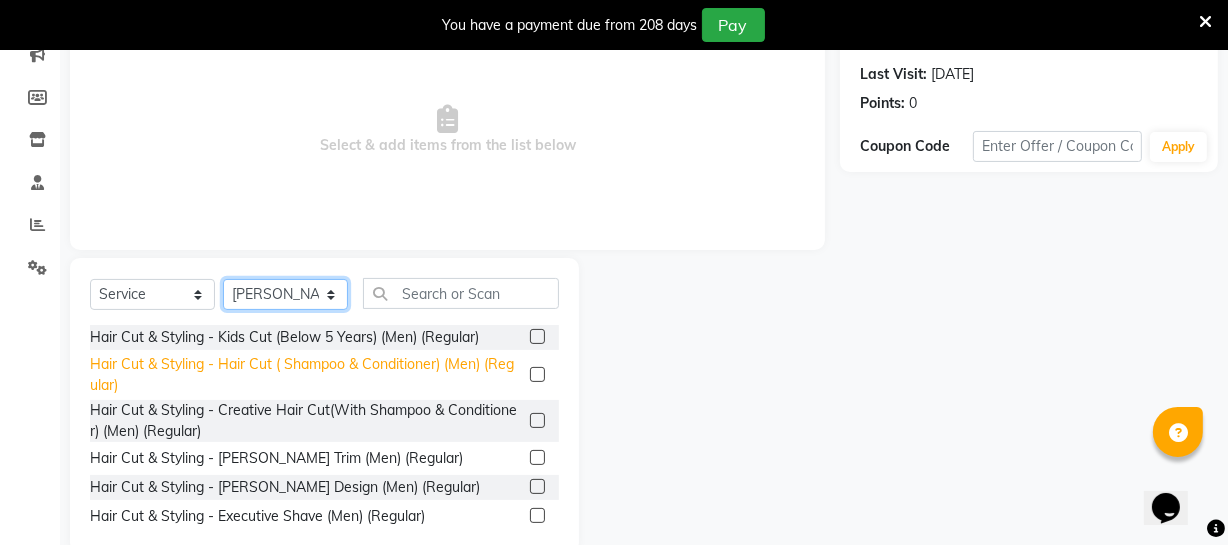 scroll, scrollTop: 307, scrollLeft: 0, axis: vertical 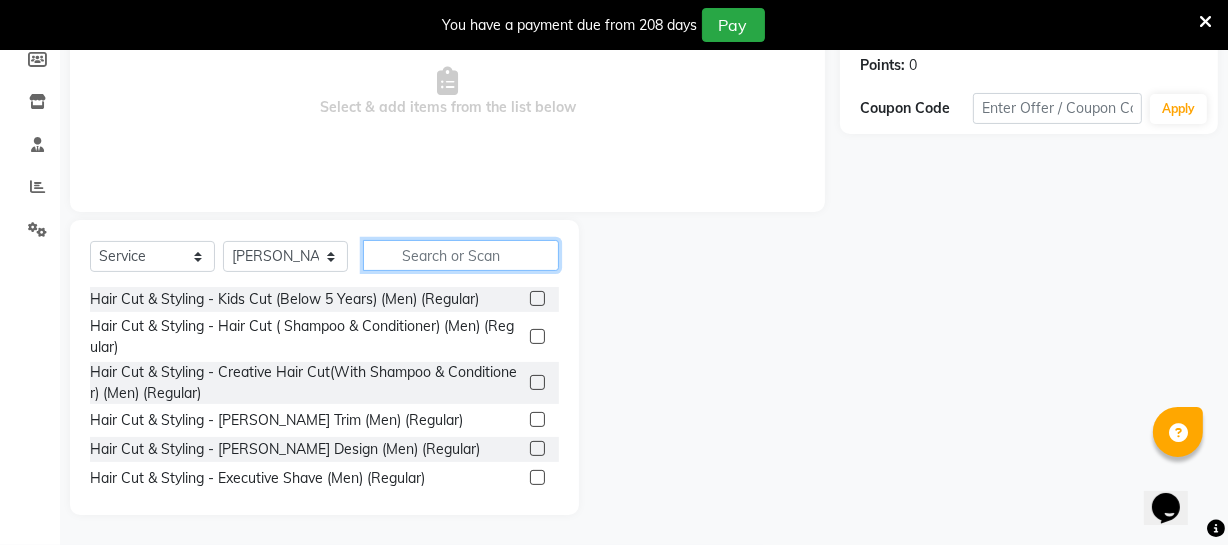 click 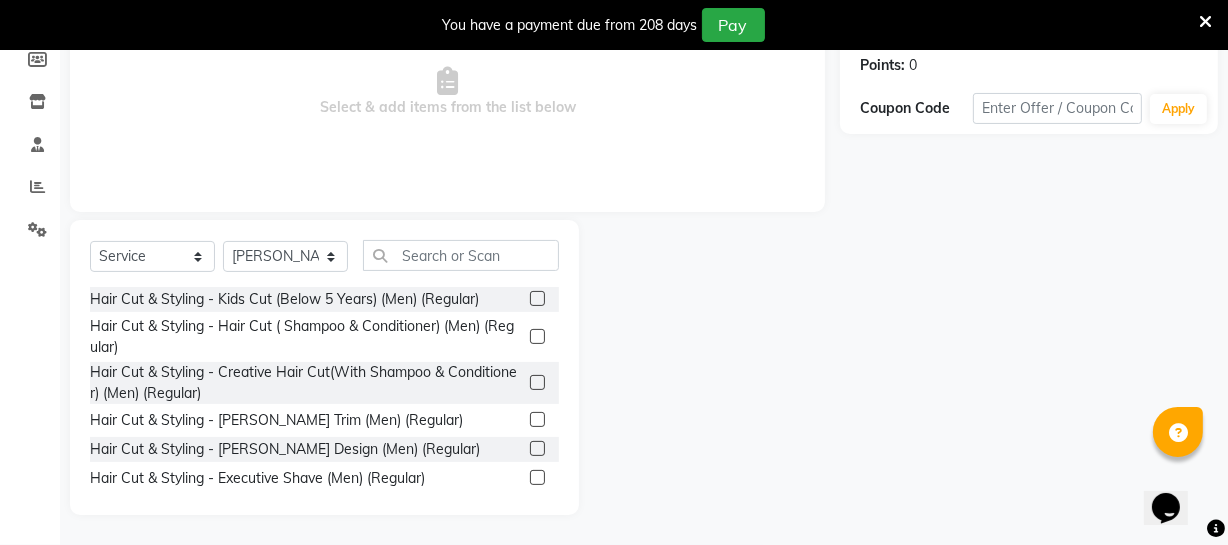 click 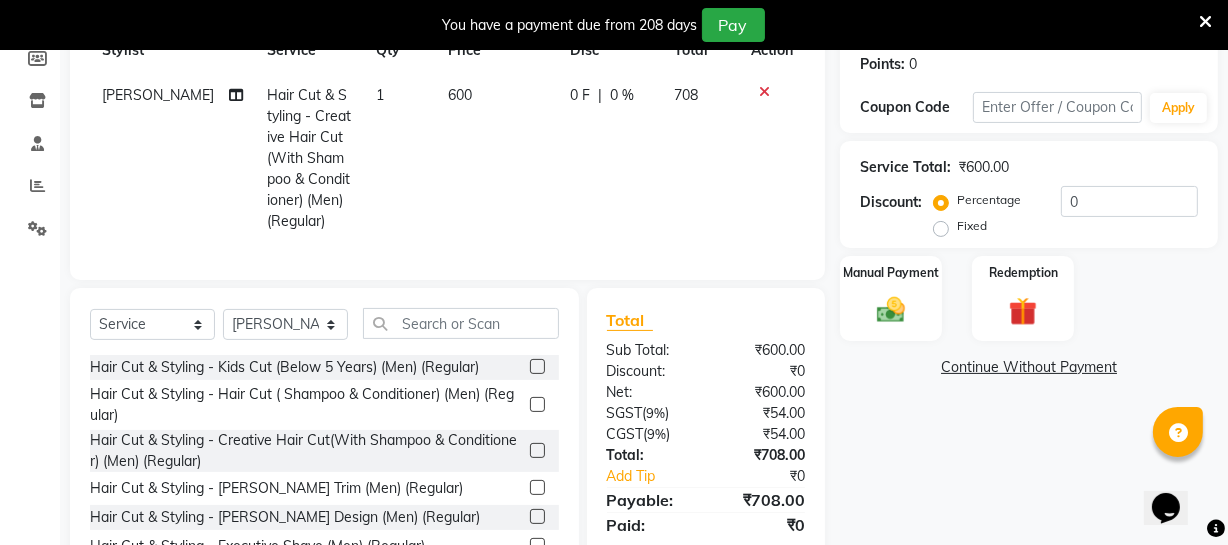 drag, startPoint x: 761, startPoint y: 95, endPoint x: 710, endPoint y: 92, distance: 51.088158 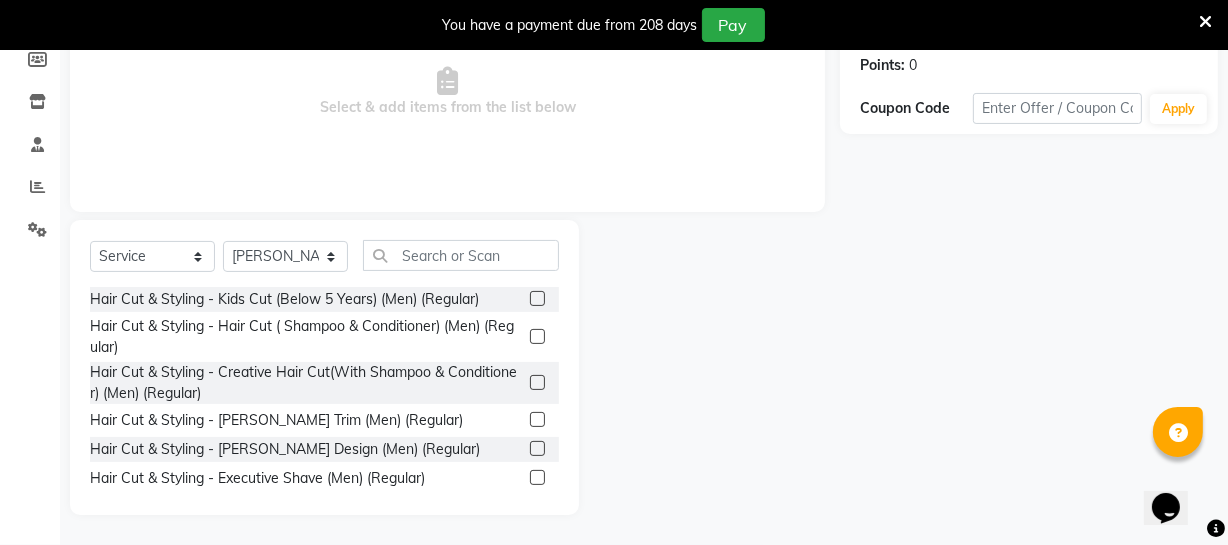 click 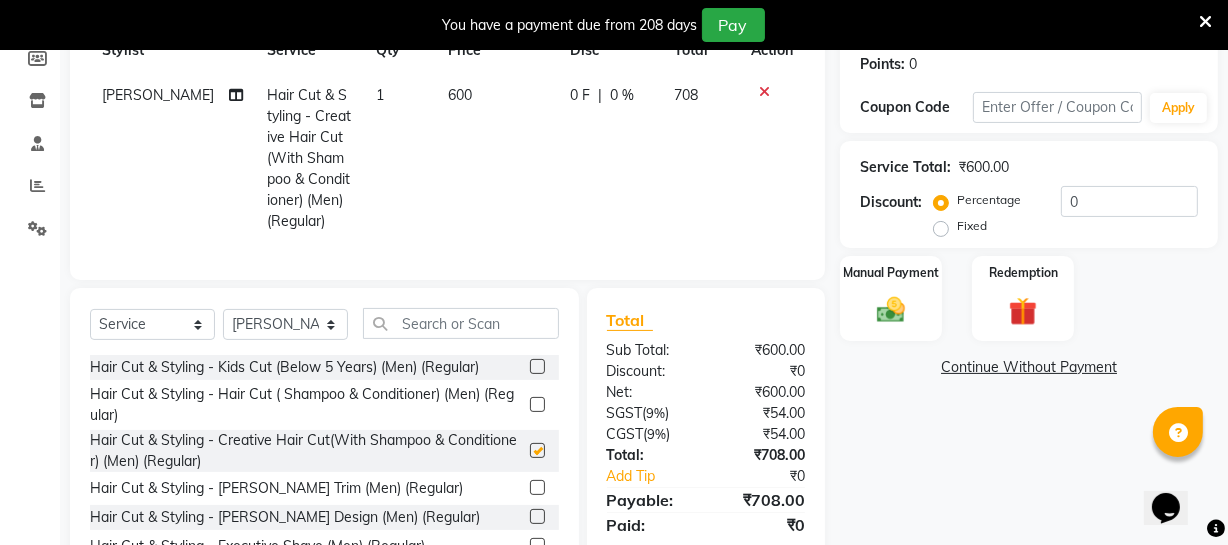 checkbox on "false" 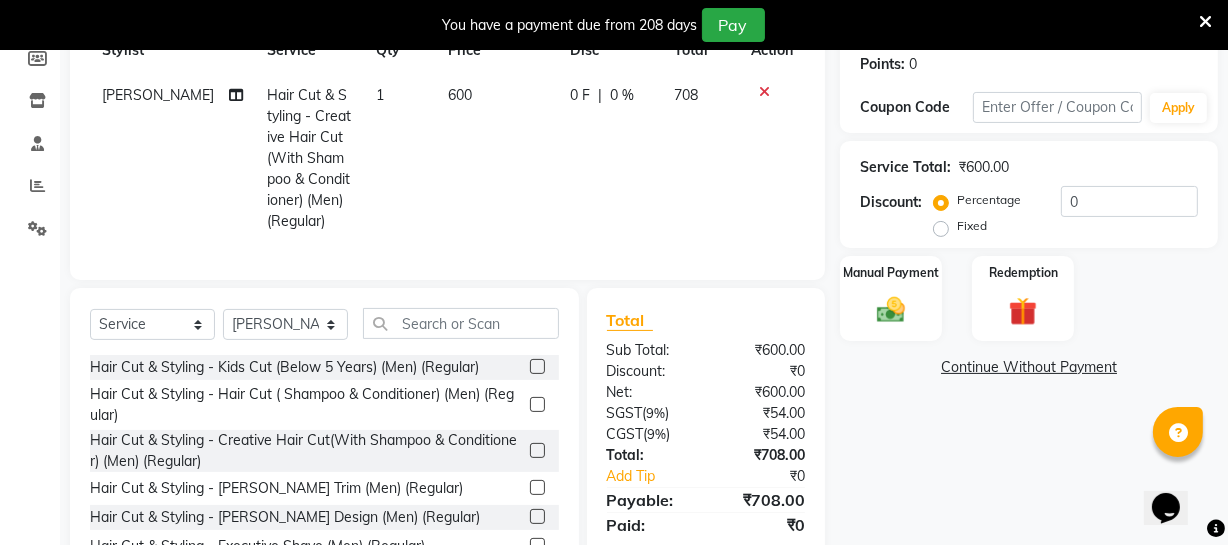 click 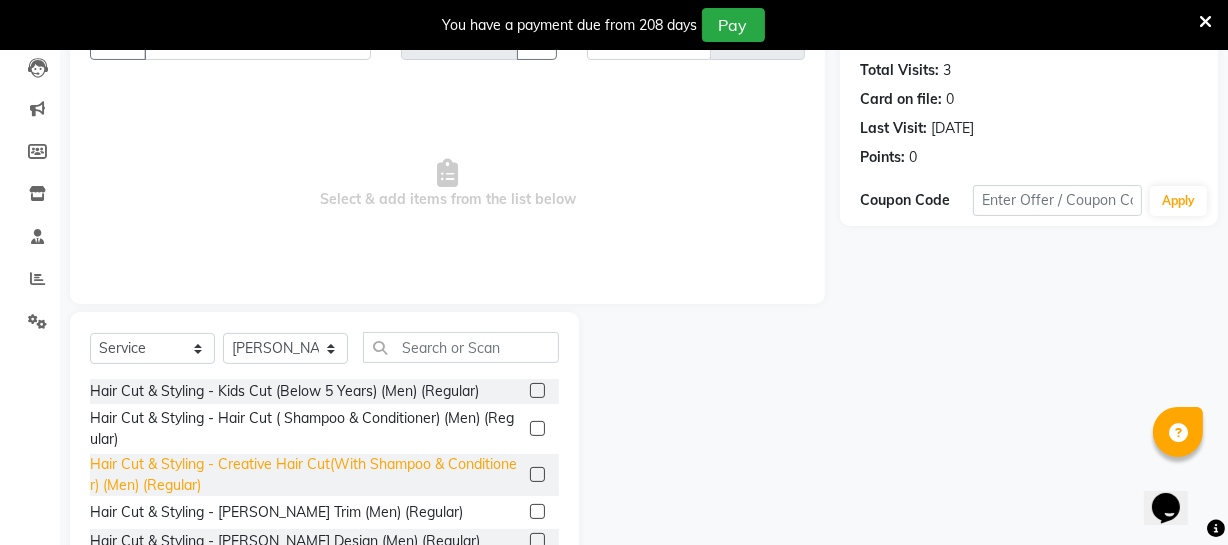 scroll, scrollTop: 125, scrollLeft: 0, axis: vertical 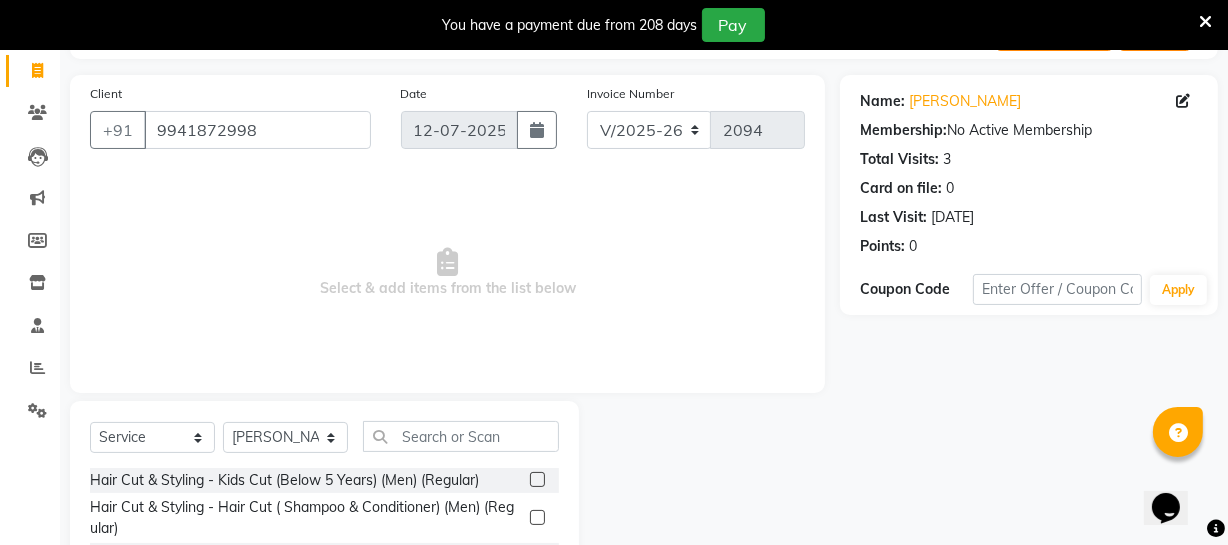 click 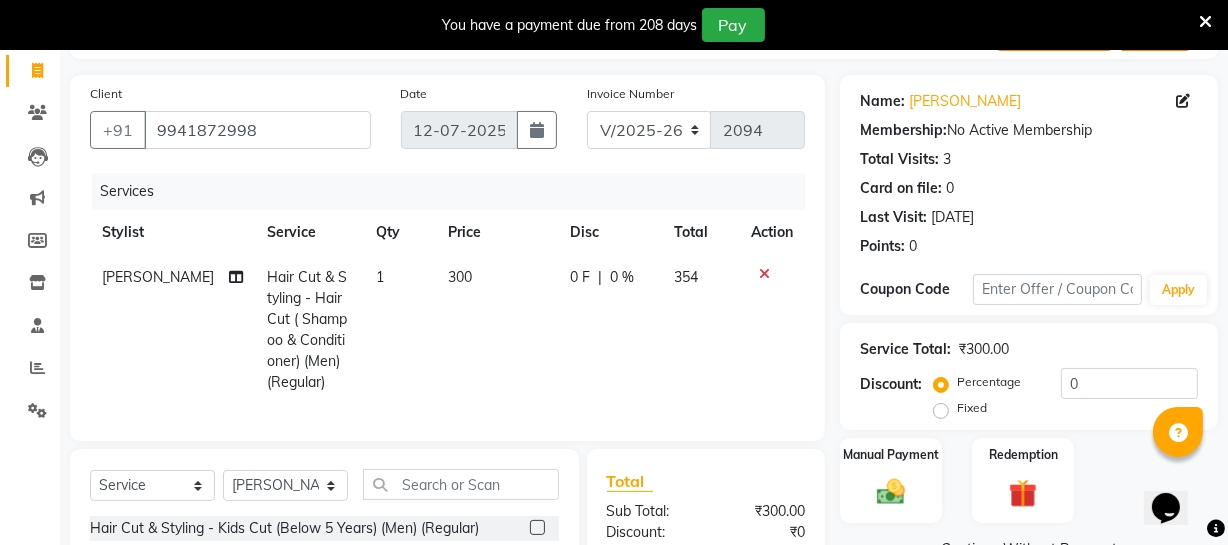 checkbox on "false" 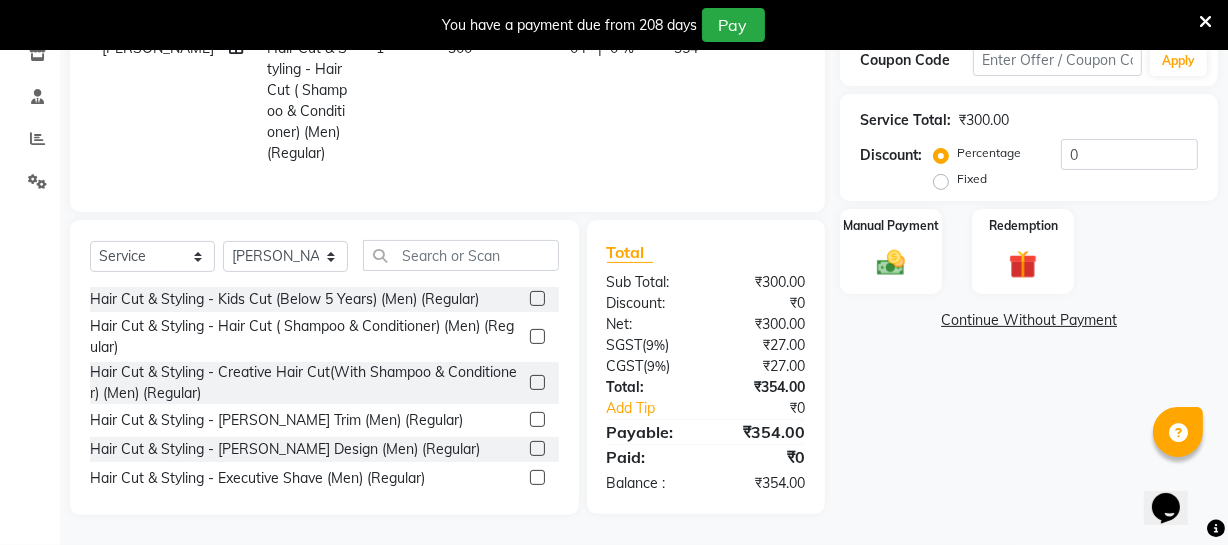 scroll, scrollTop: 368, scrollLeft: 0, axis: vertical 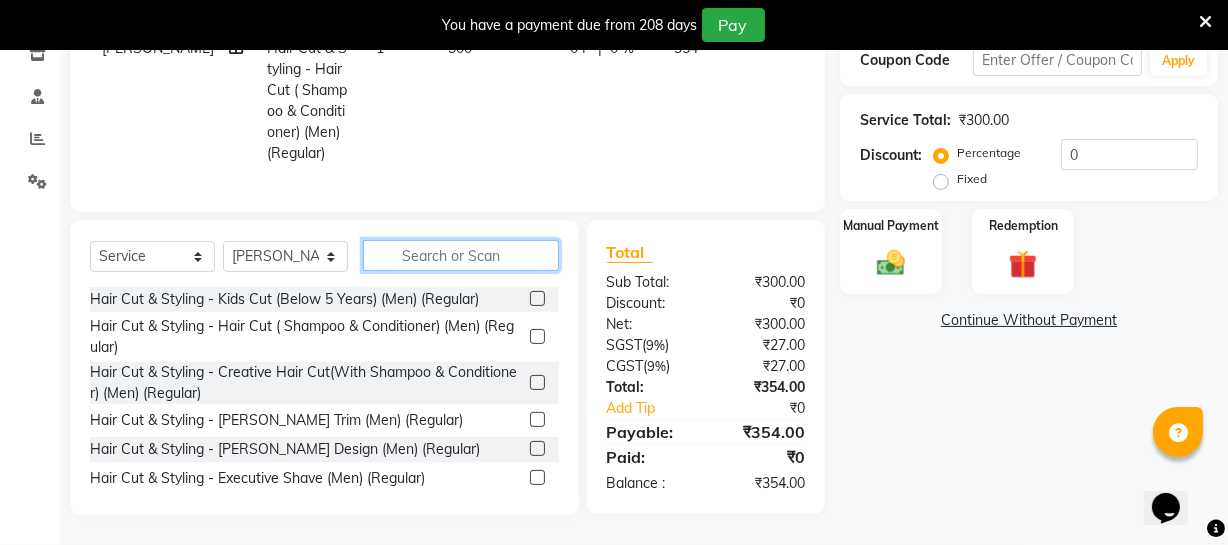 click 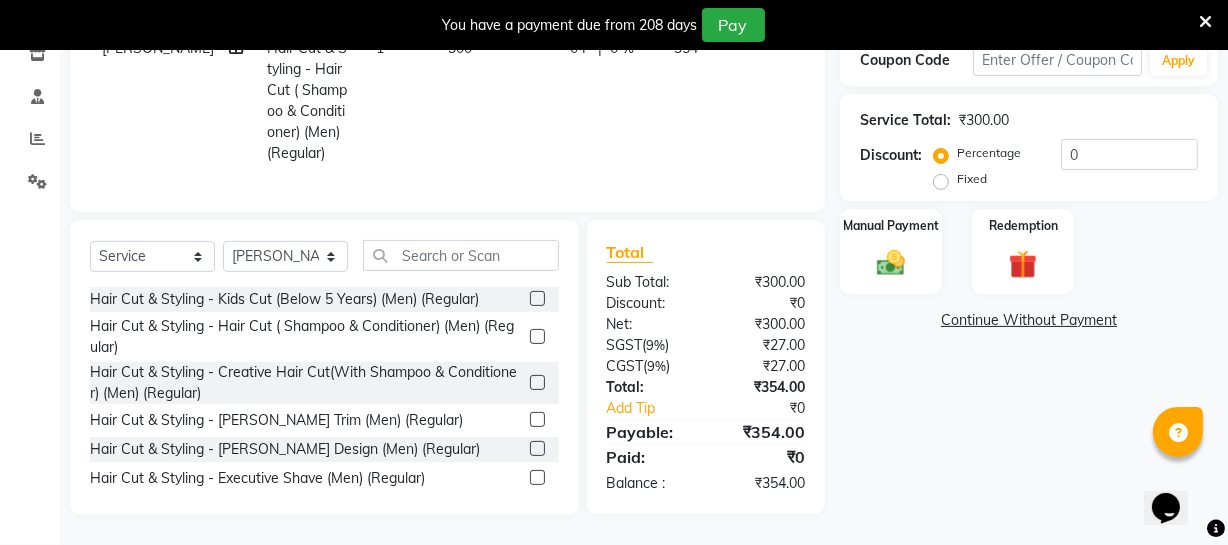 click 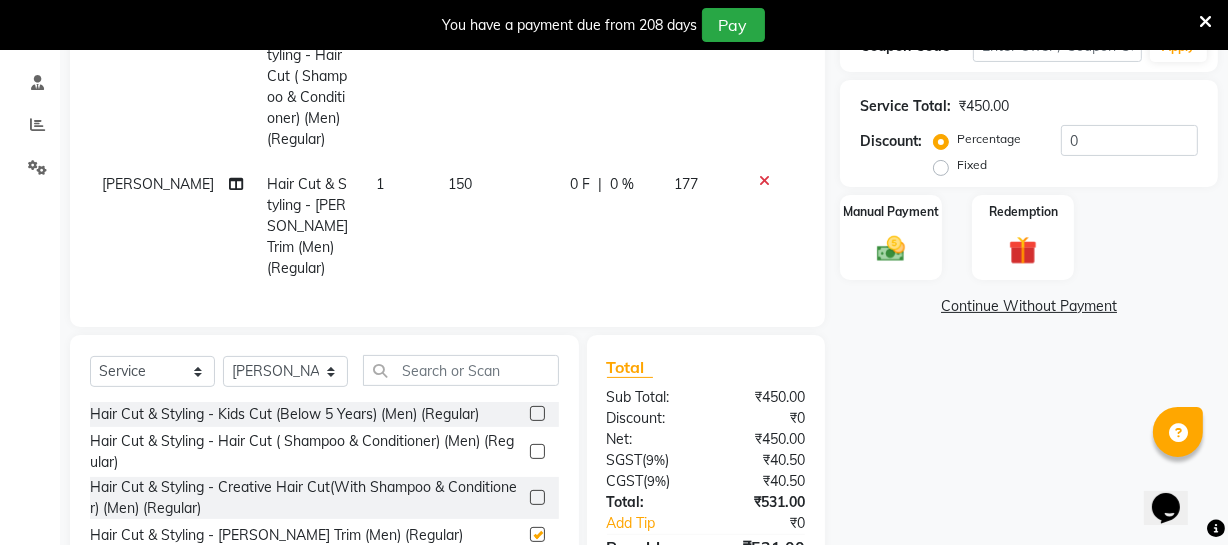 checkbox on "false" 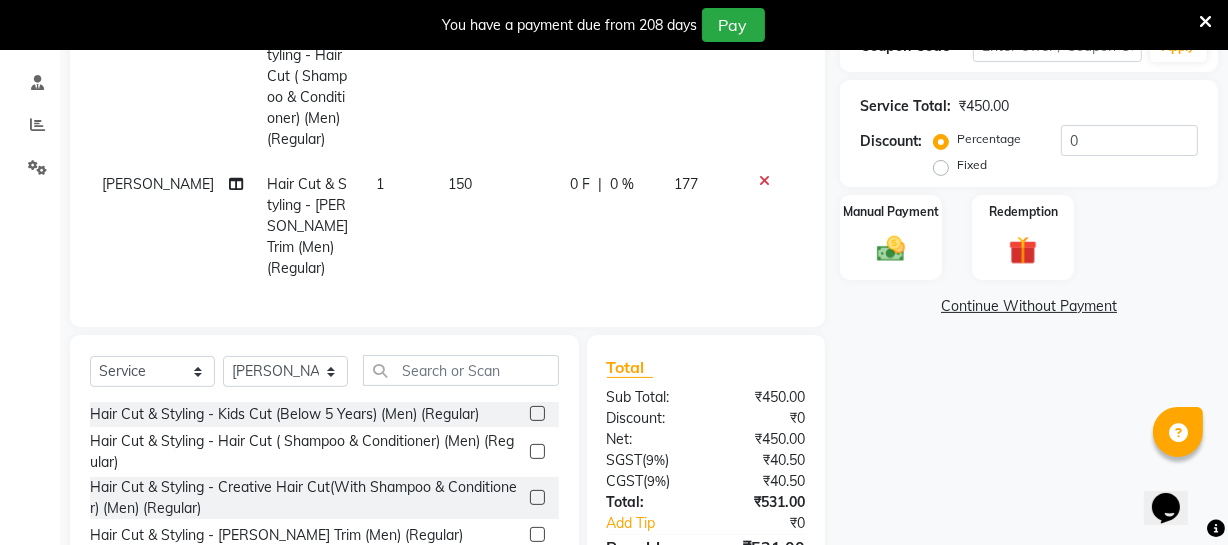 click on "150" 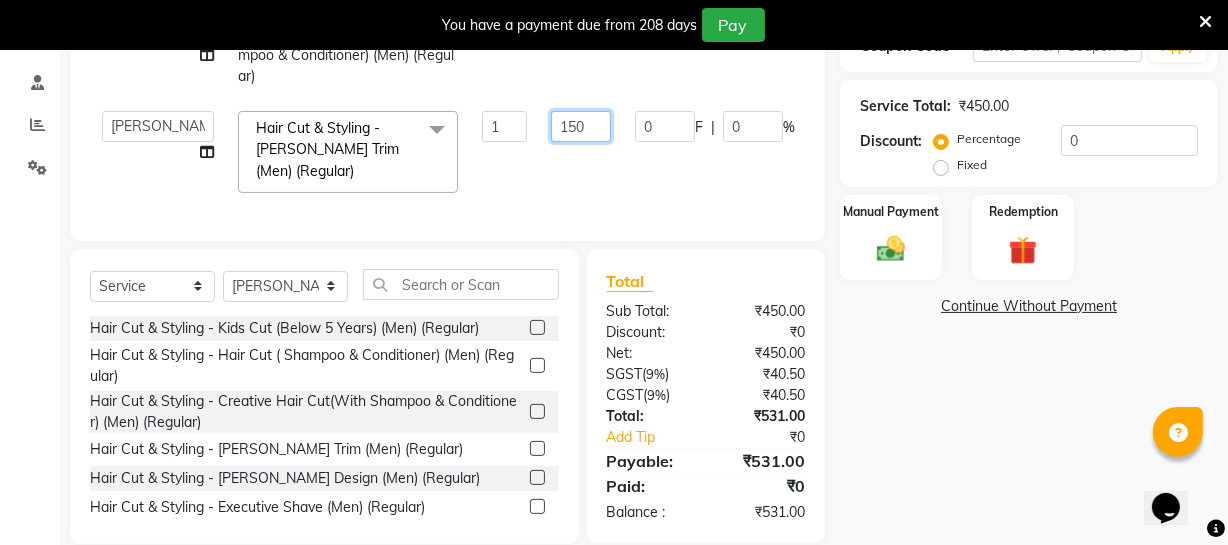 click on "150" 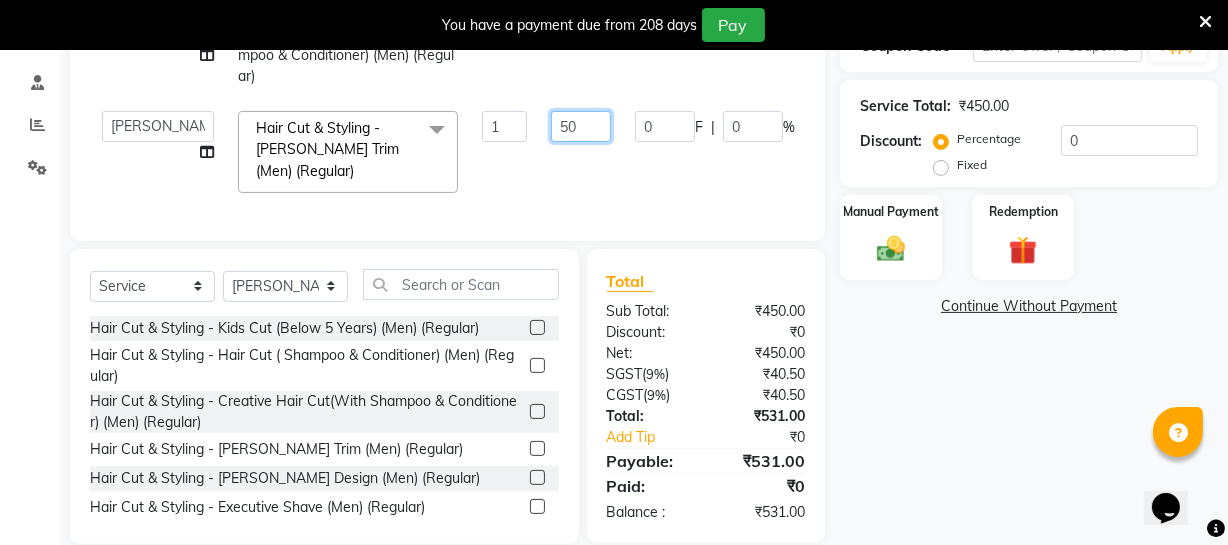 type on "250" 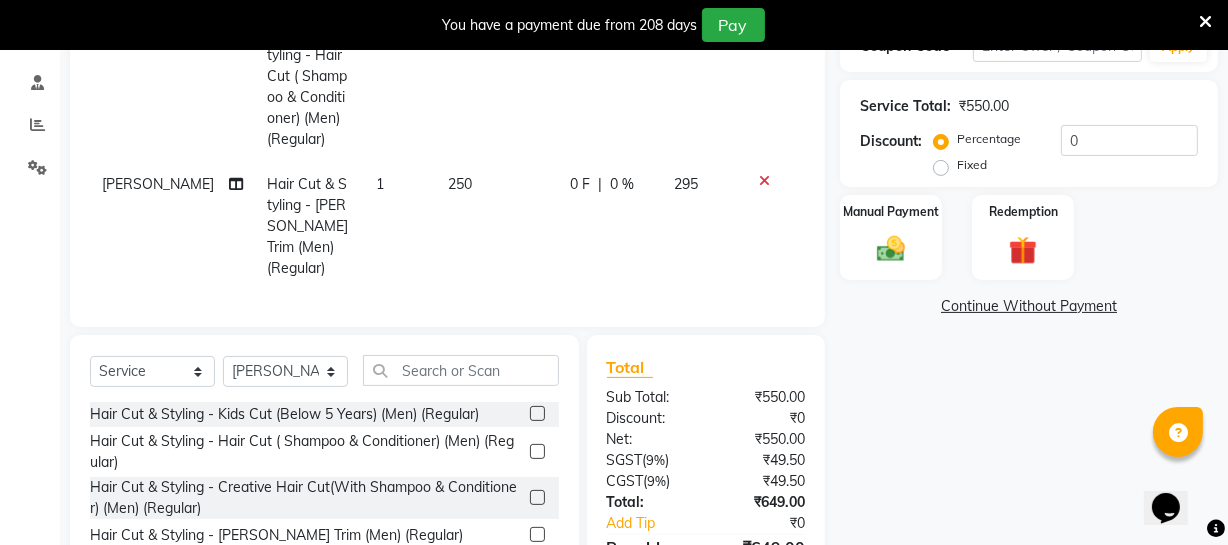 click on "0 F | 0 %" 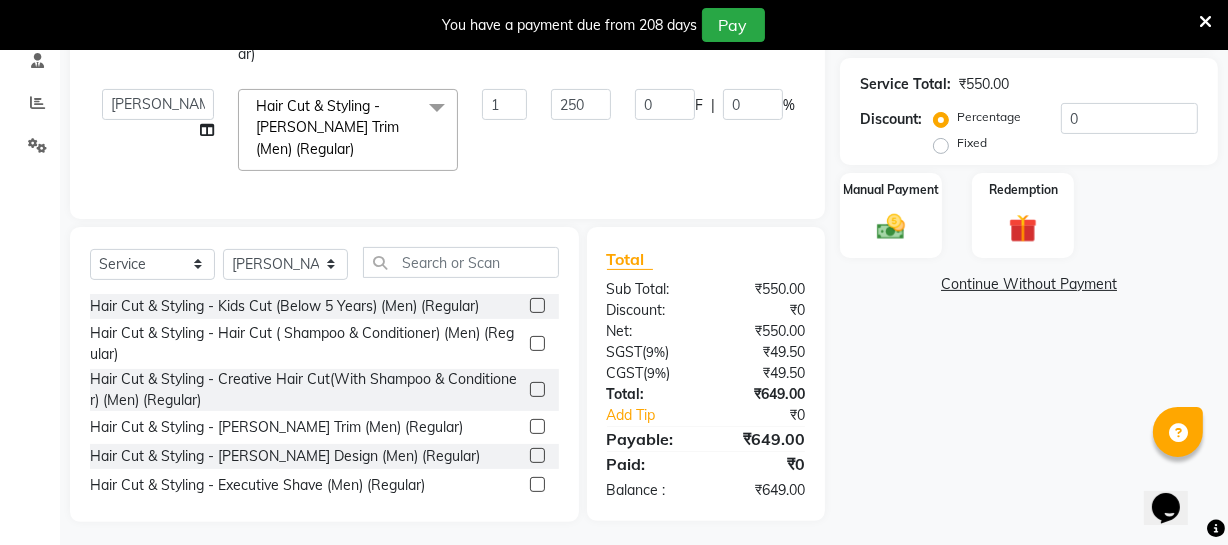 scroll, scrollTop: 411, scrollLeft: 0, axis: vertical 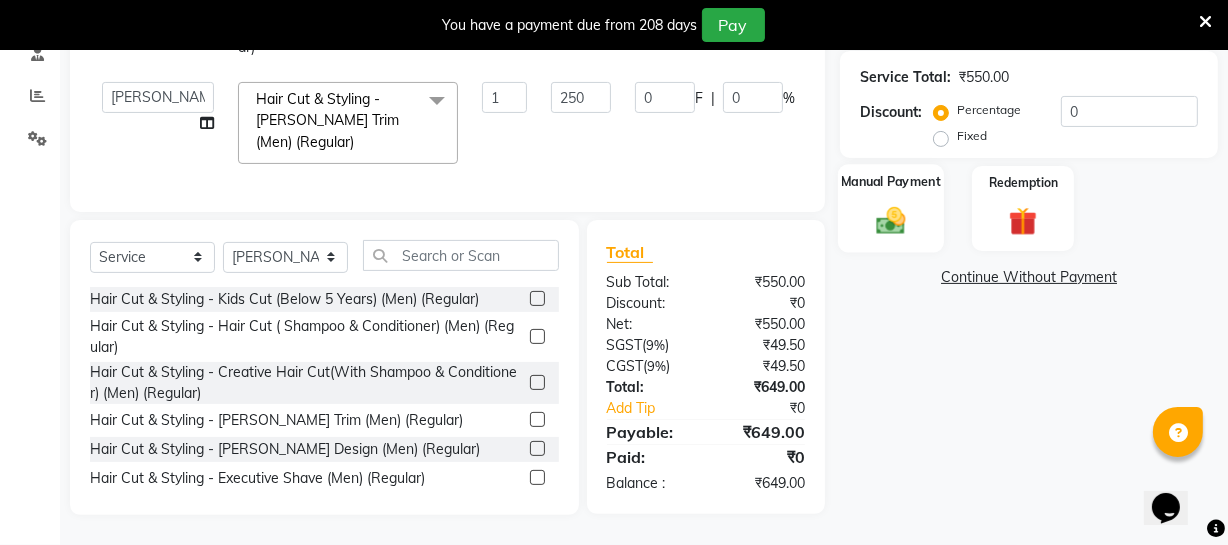 click 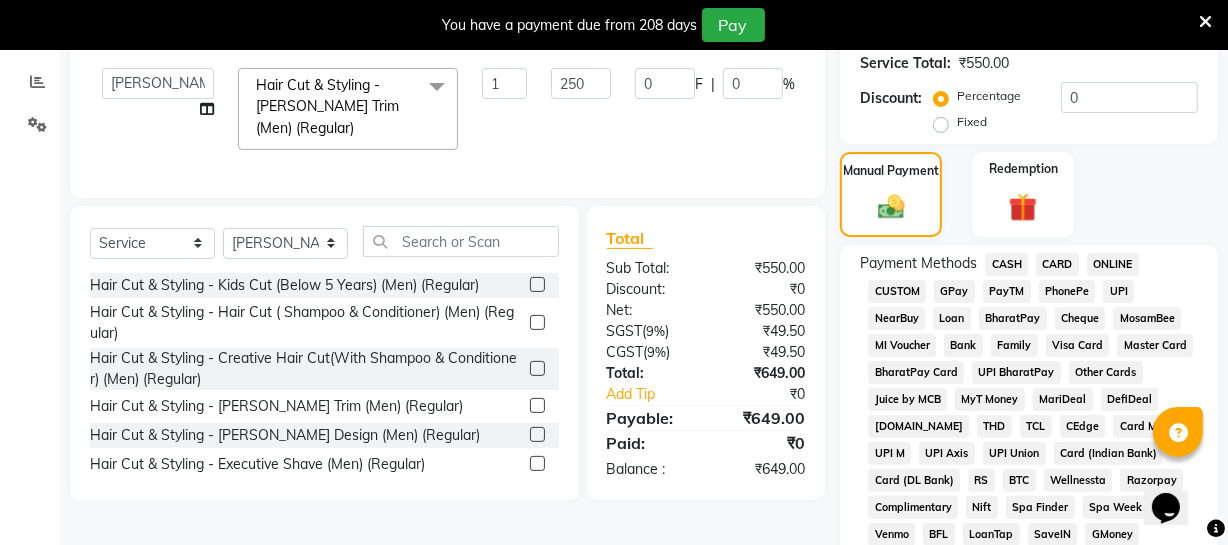 click on "ONLINE" 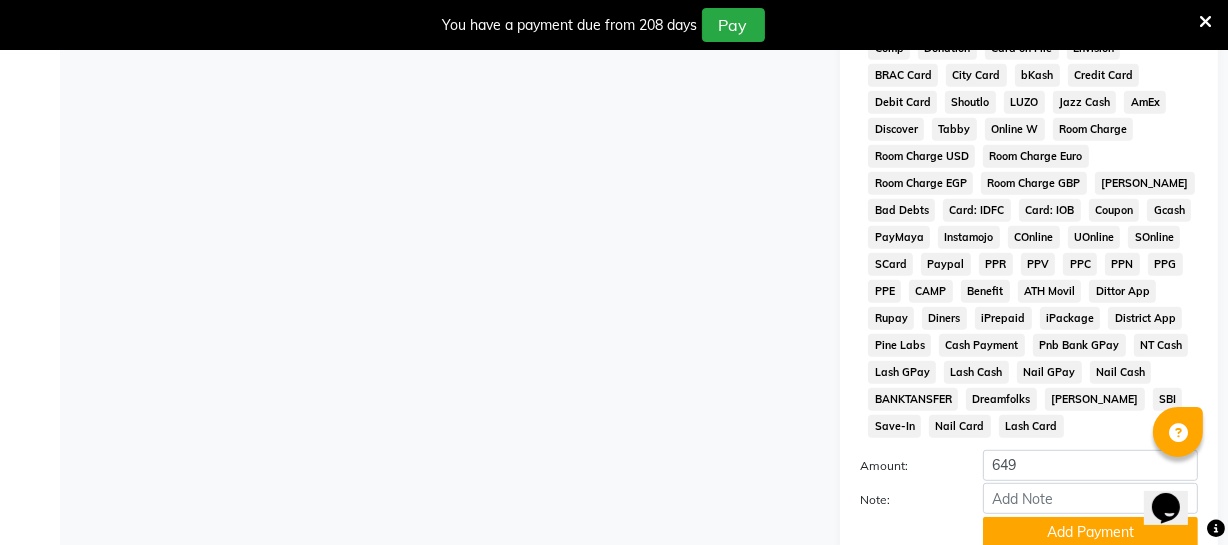 scroll, scrollTop: 1033, scrollLeft: 0, axis: vertical 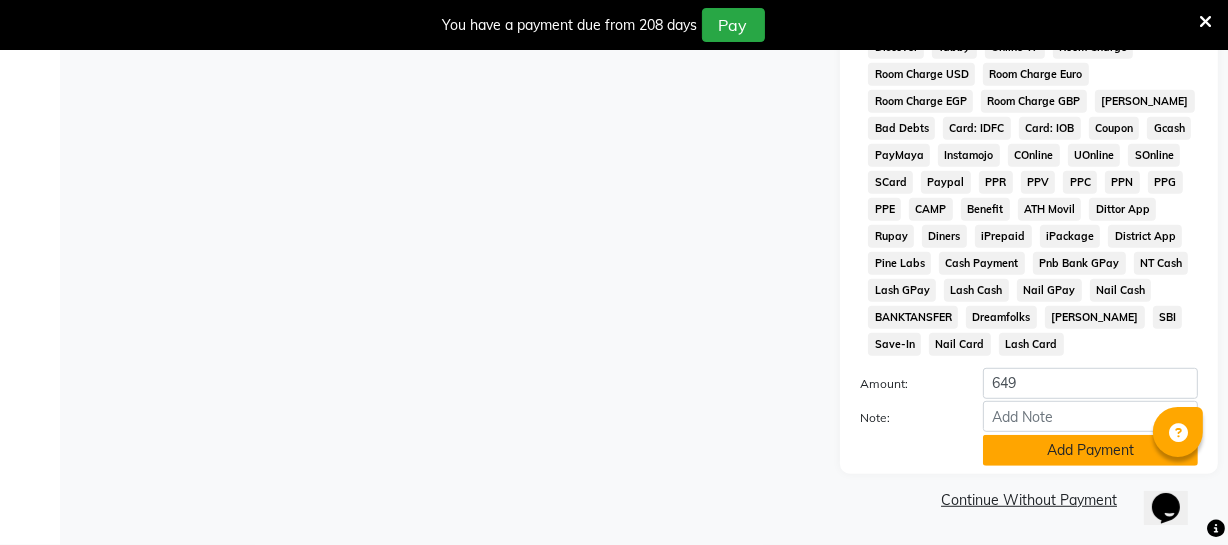 click on "Add Payment" 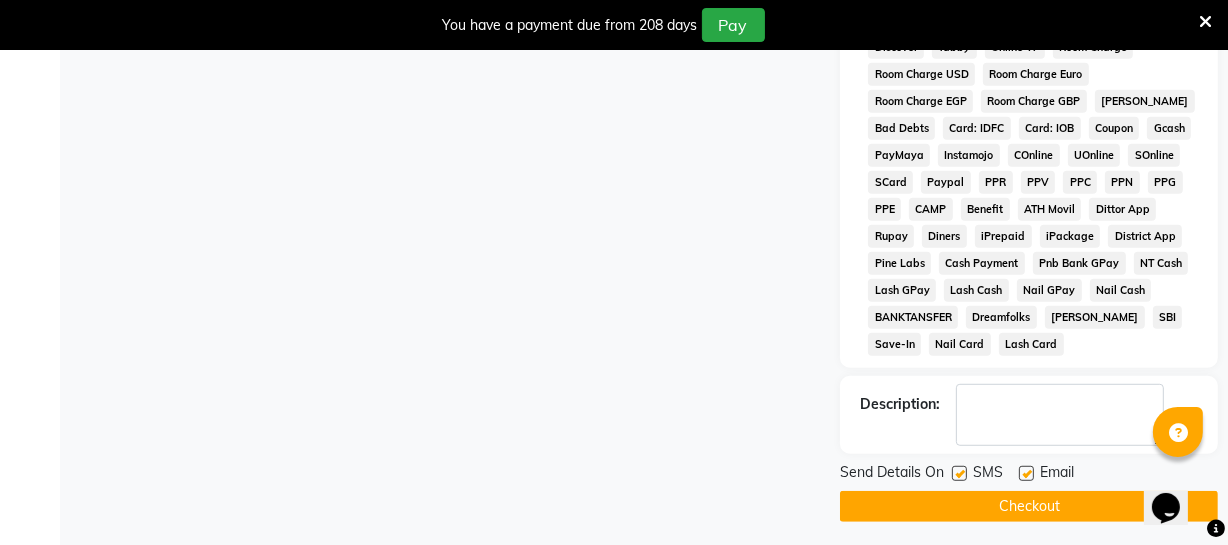click on "Checkout" 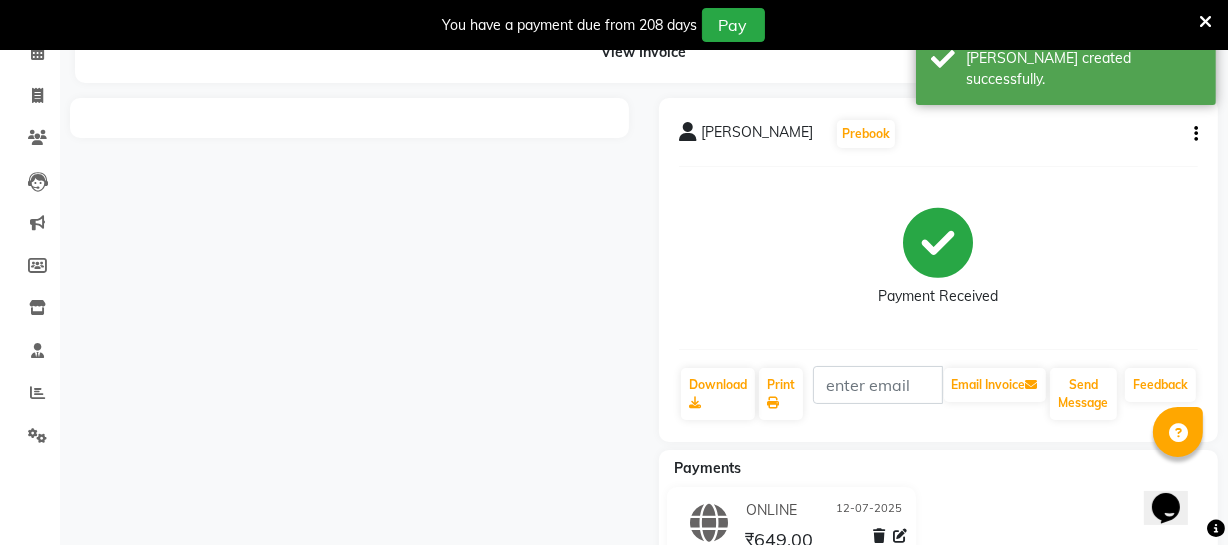 scroll, scrollTop: 0, scrollLeft: 0, axis: both 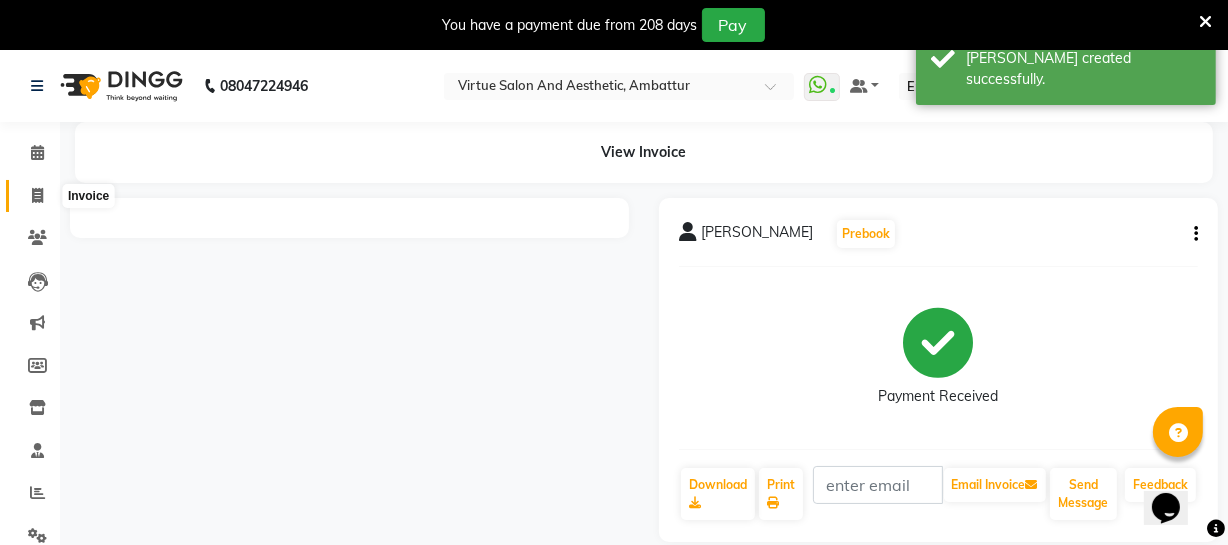 click 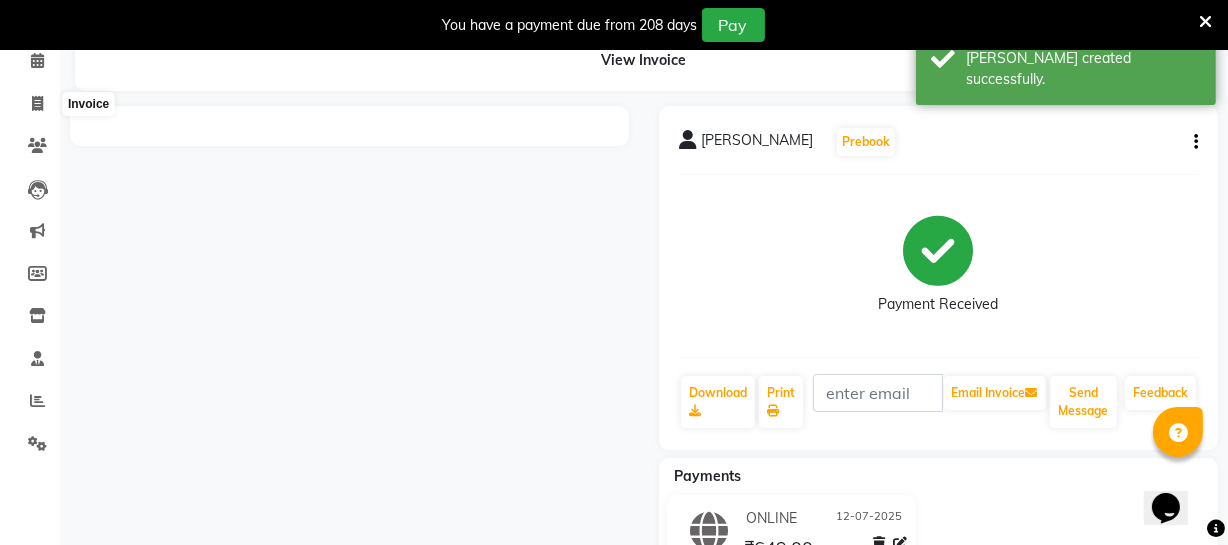 select on "service" 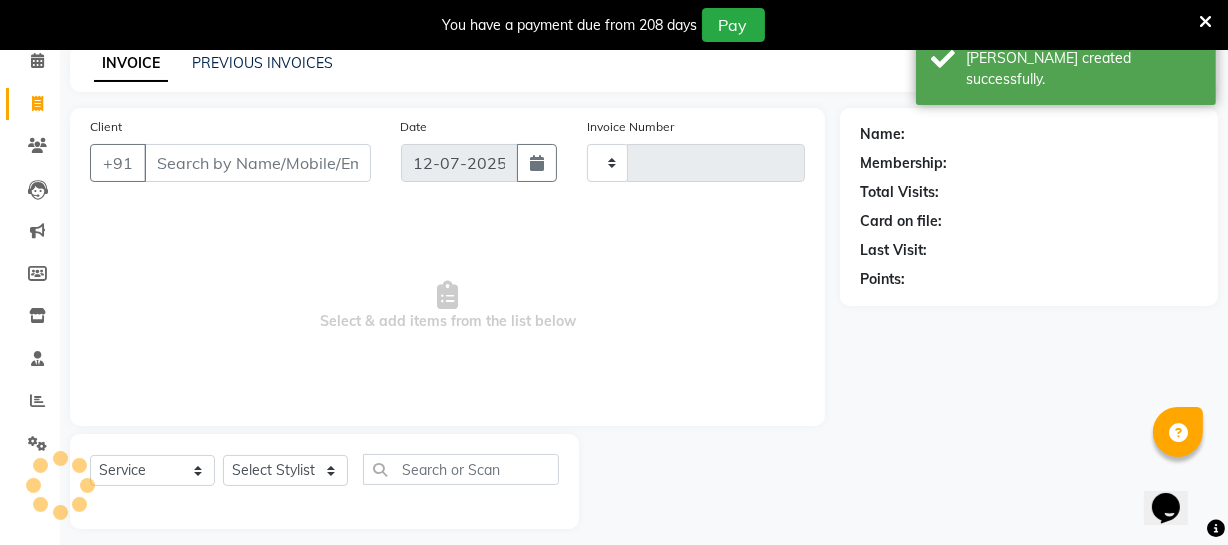 type on "2095" 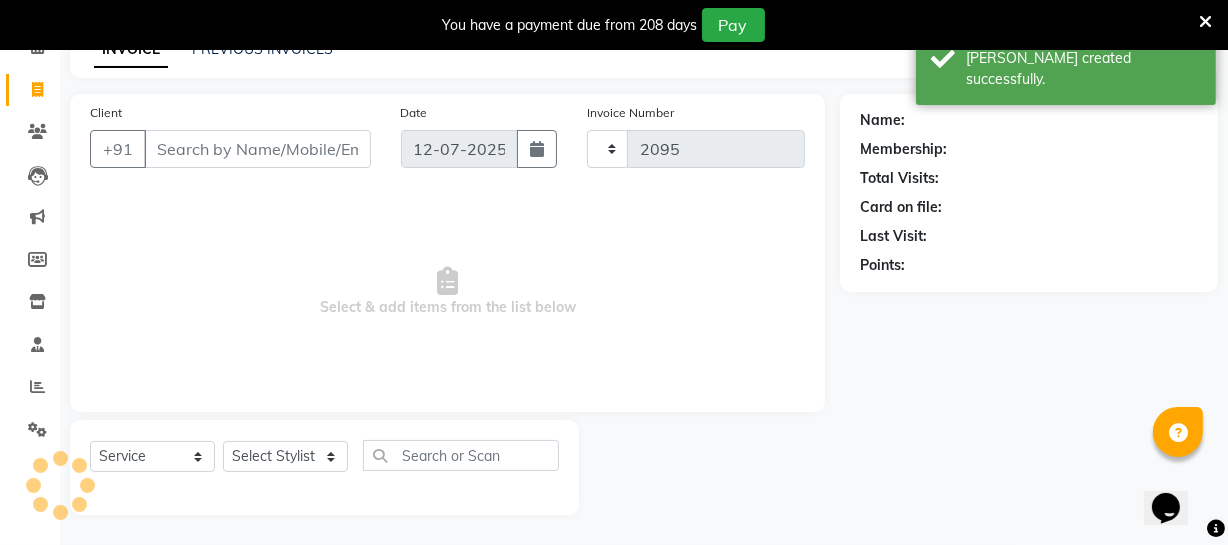 select on "5237" 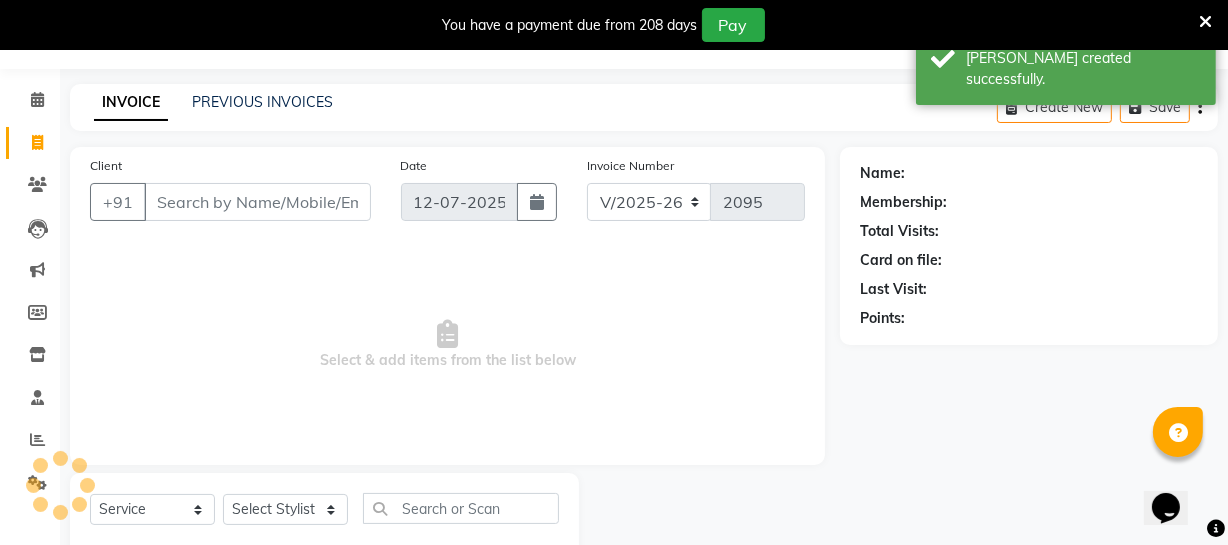 scroll, scrollTop: 0, scrollLeft: 0, axis: both 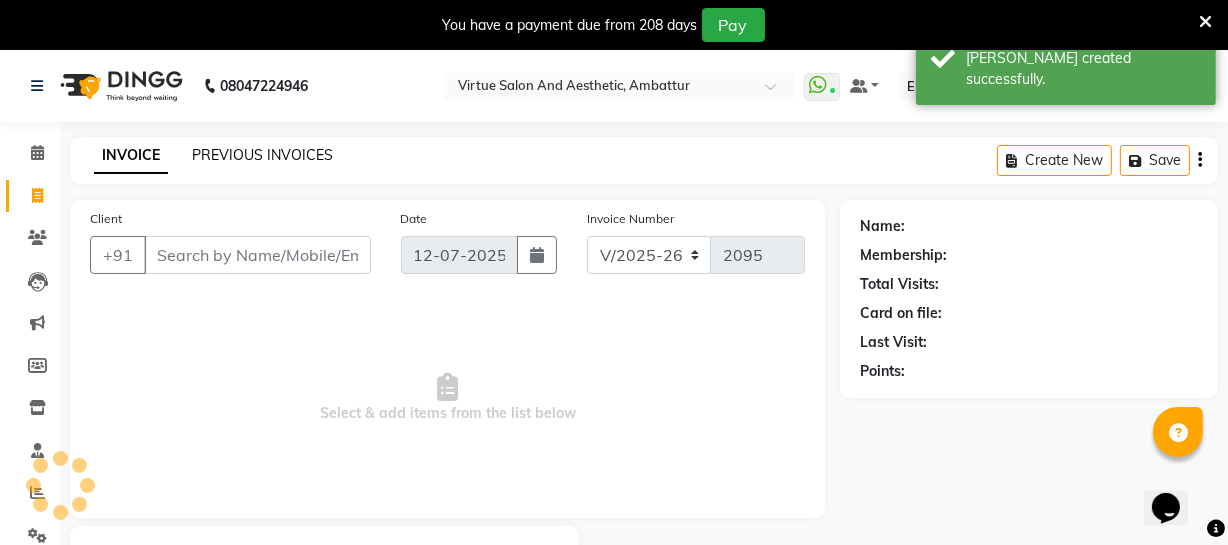 click on "PREVIOUS INVOICES" 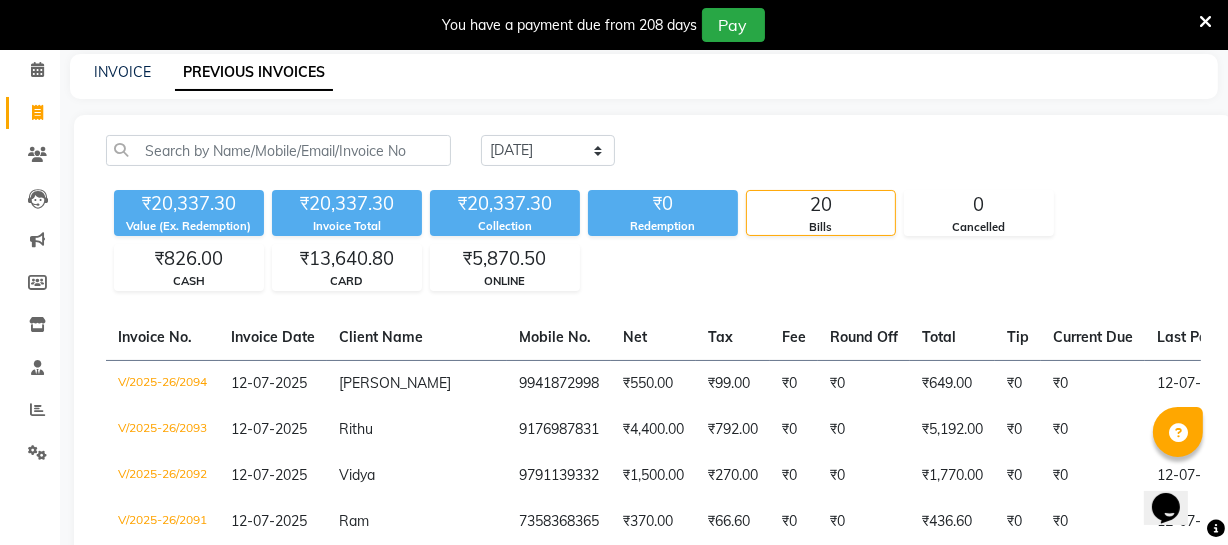 scroll, scrollTop: 0, scrollLeft: 0, axis: both 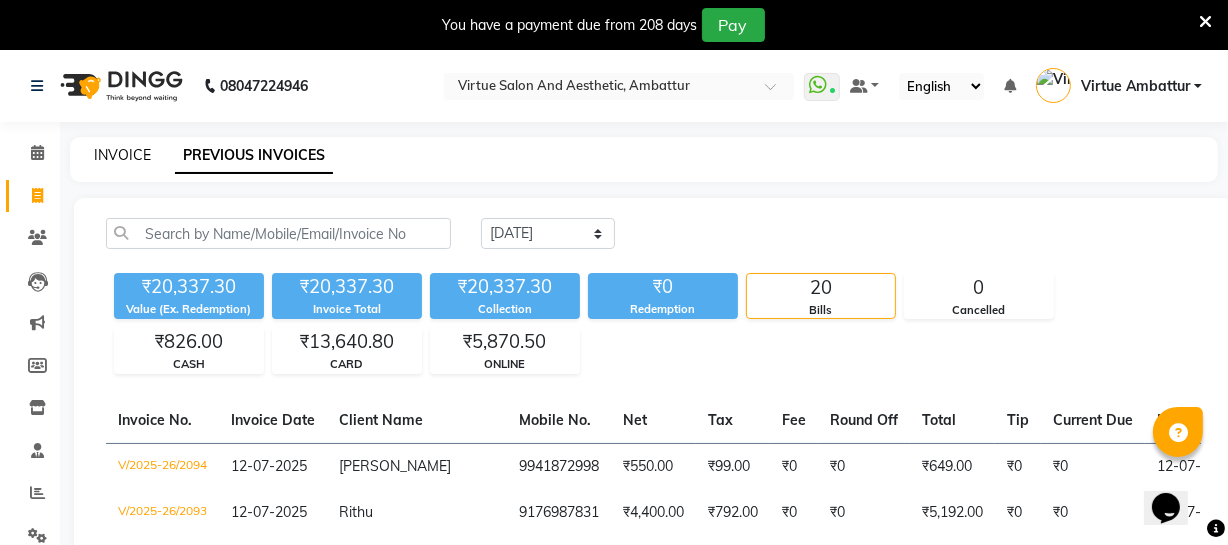 click on "INVOICE" 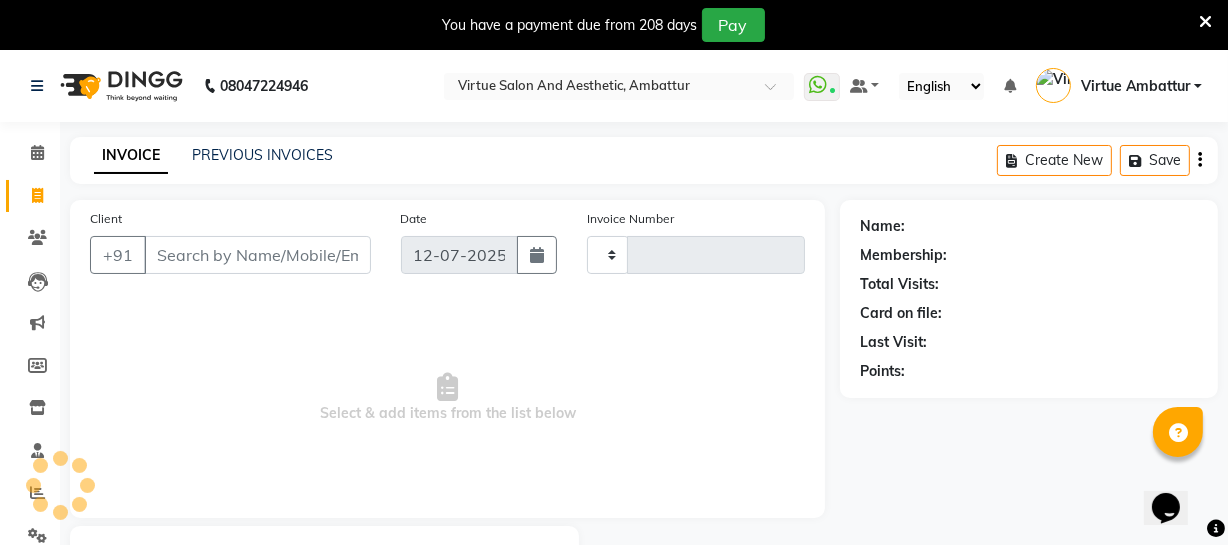 scroll, scrollTop: 107, scrollLeft: 0, axis: vertical 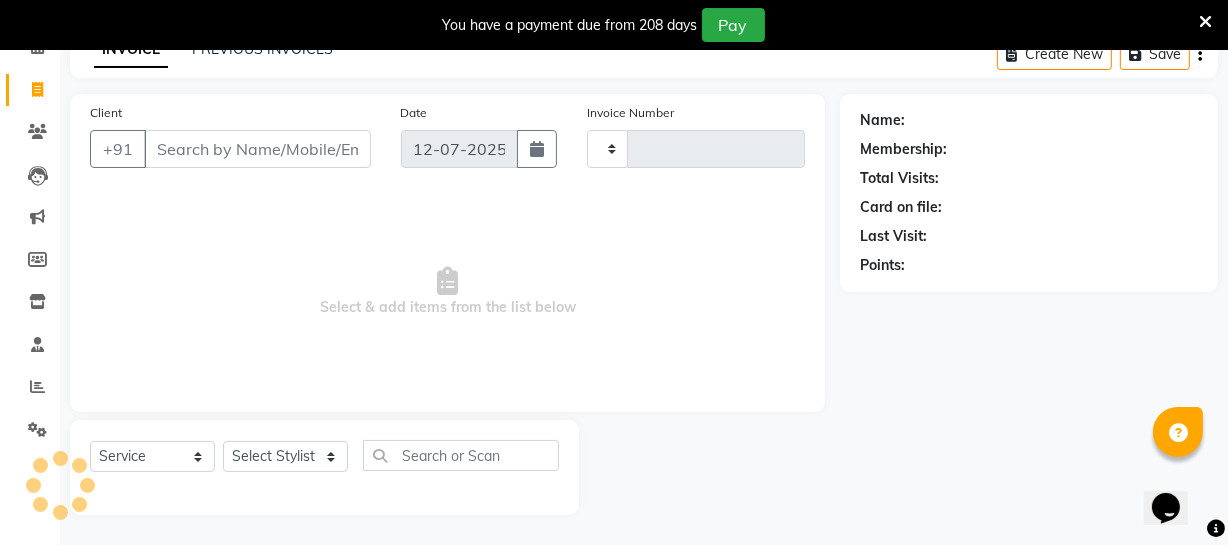 type on "2095" 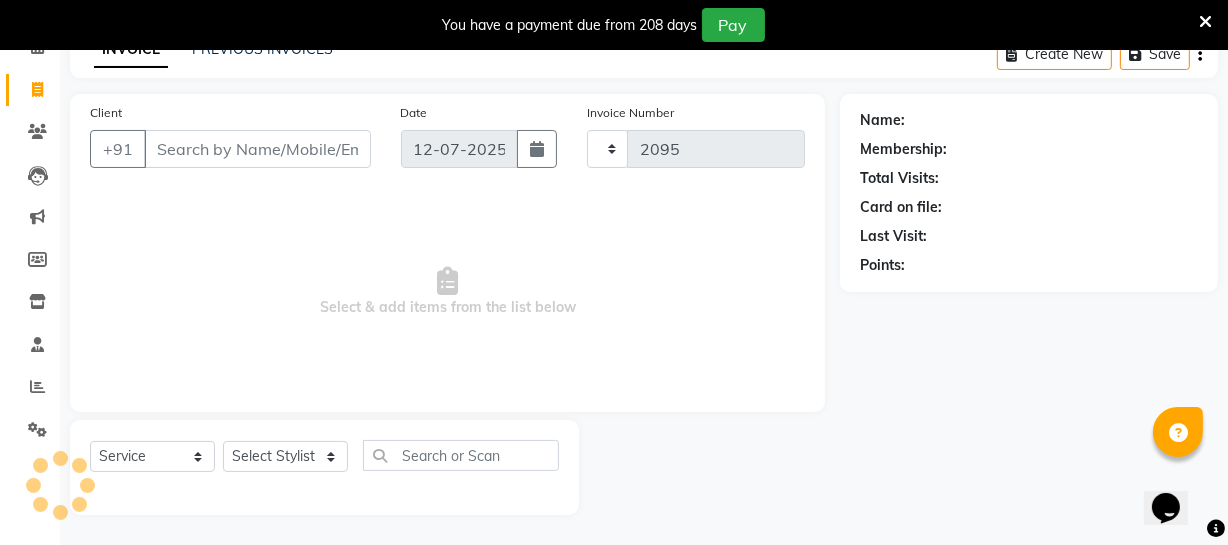 select on "5237" 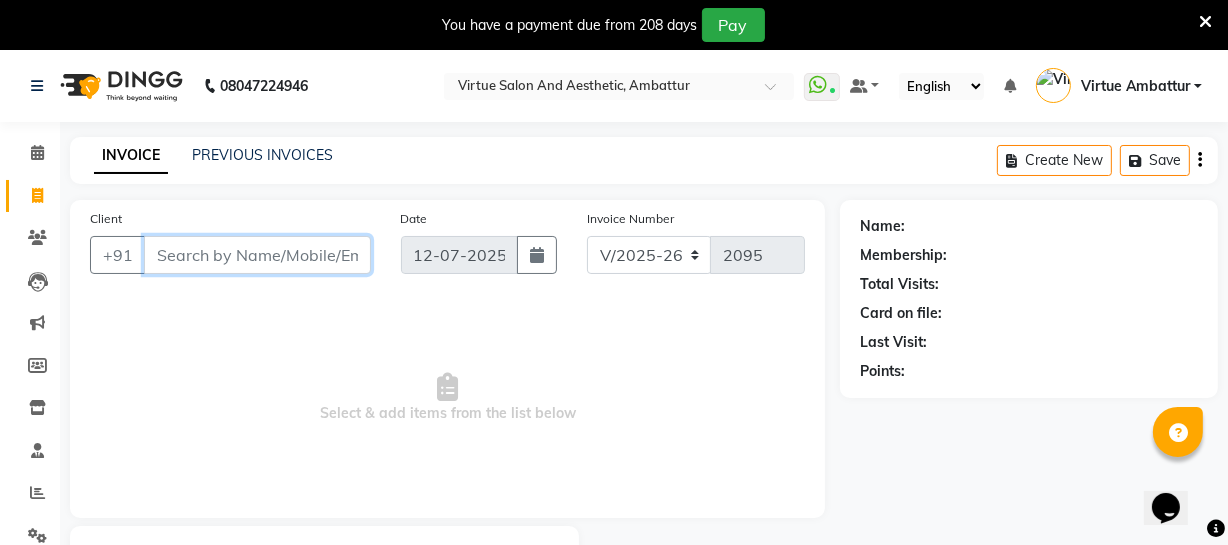 scroll, scrollTop: 0, scrollLeft: 0, axis: both 